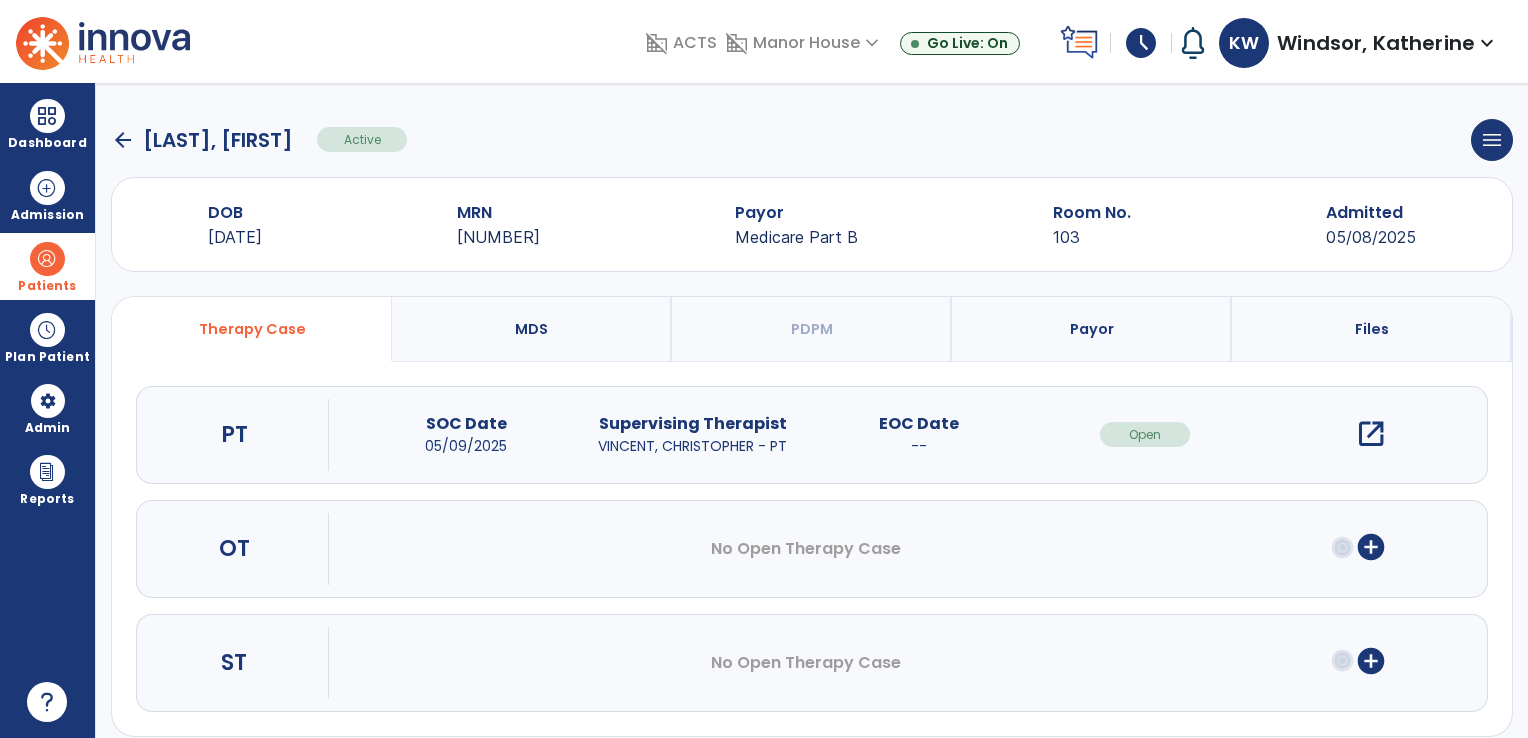 scroll, scrollTop: 0, scrollLeft: 0, axis: both 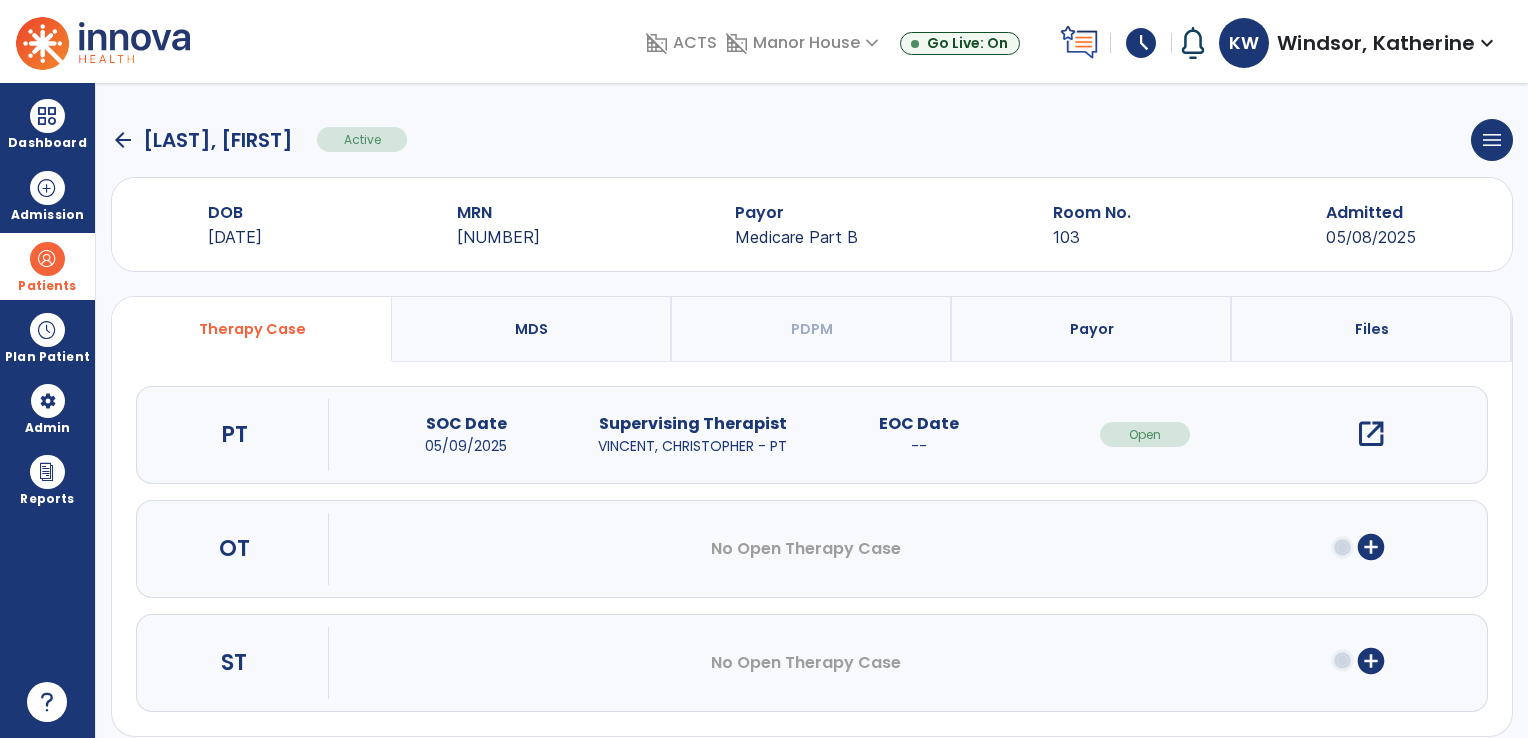 click at bounding box center (47, 259) 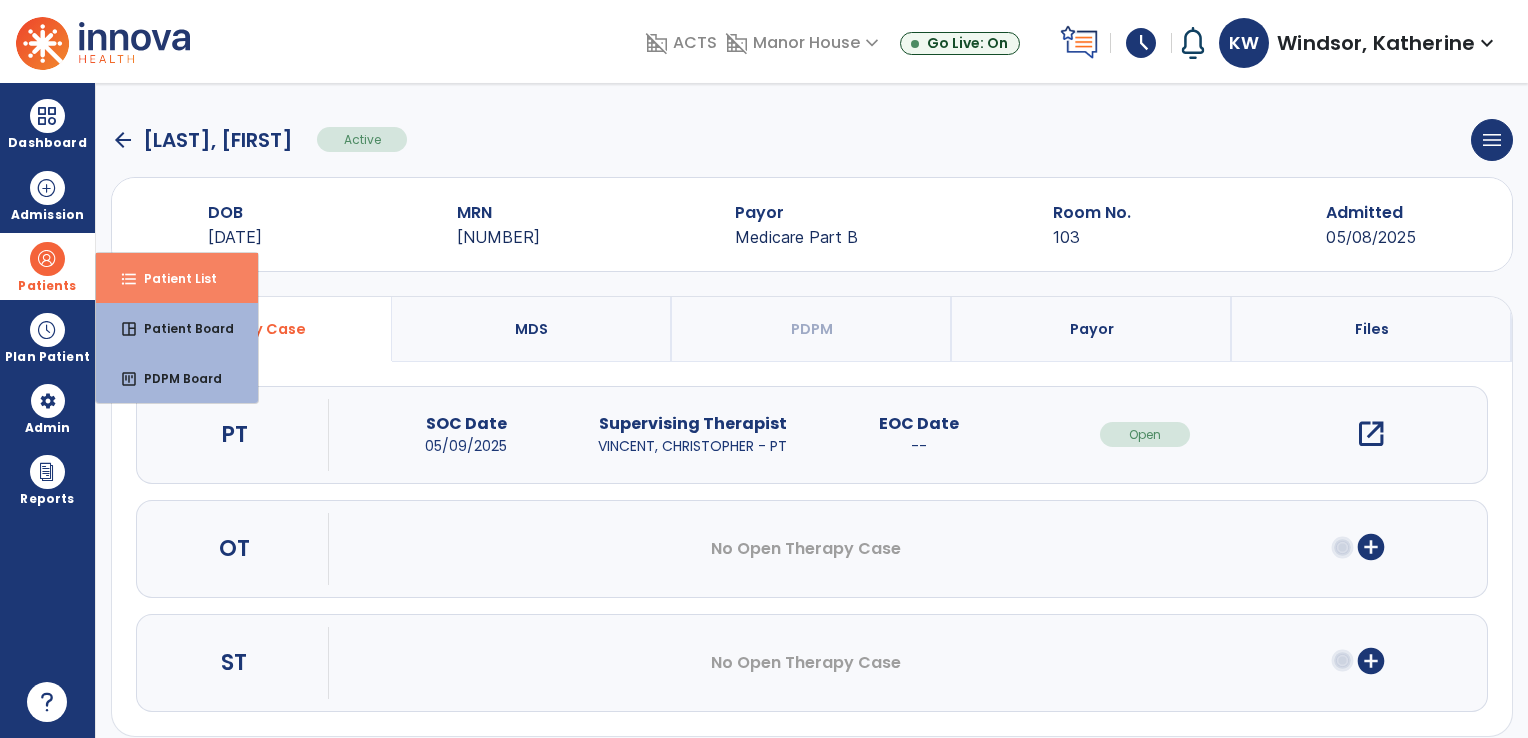 click on "format_list_bulleted  Patient List" at bounding box center [177, 278] 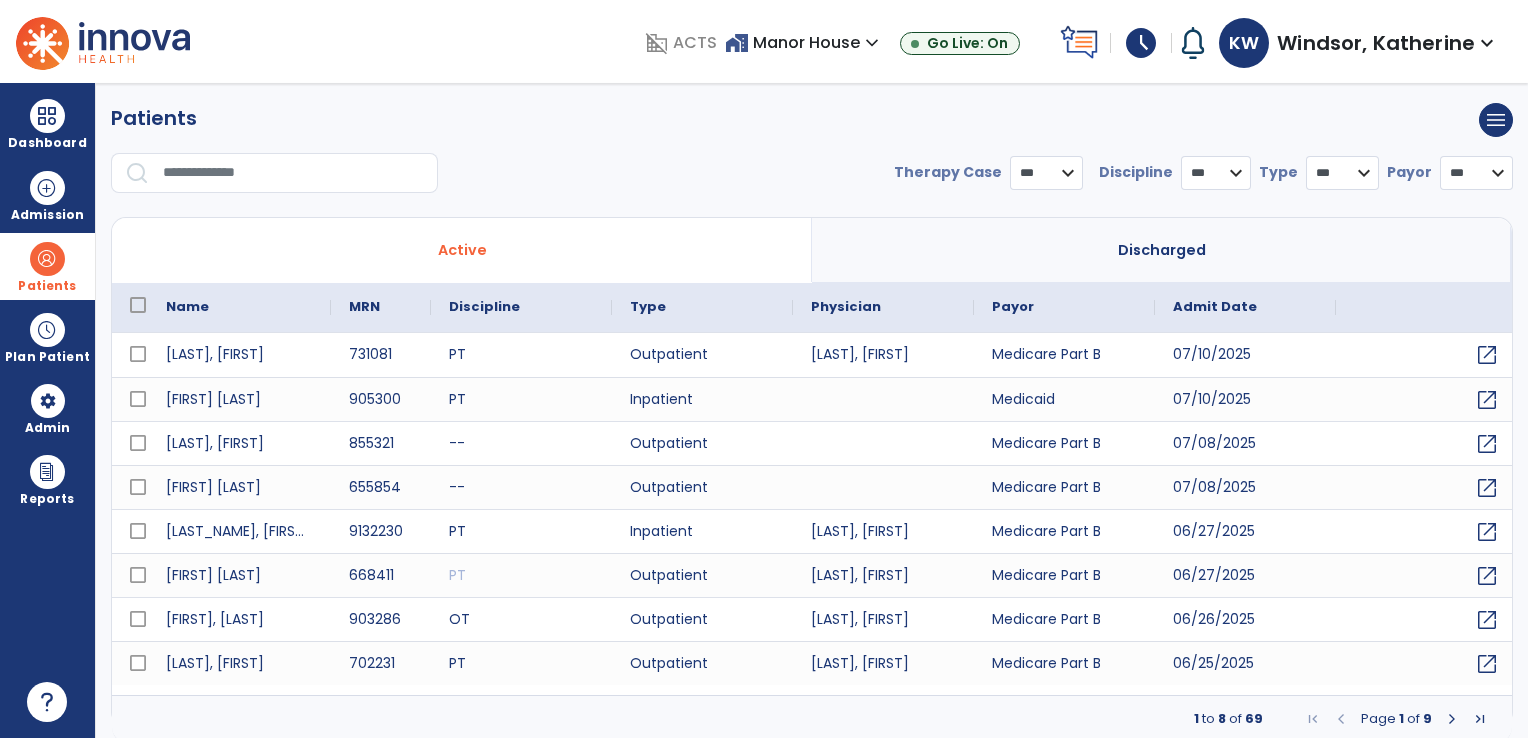 select on "***" 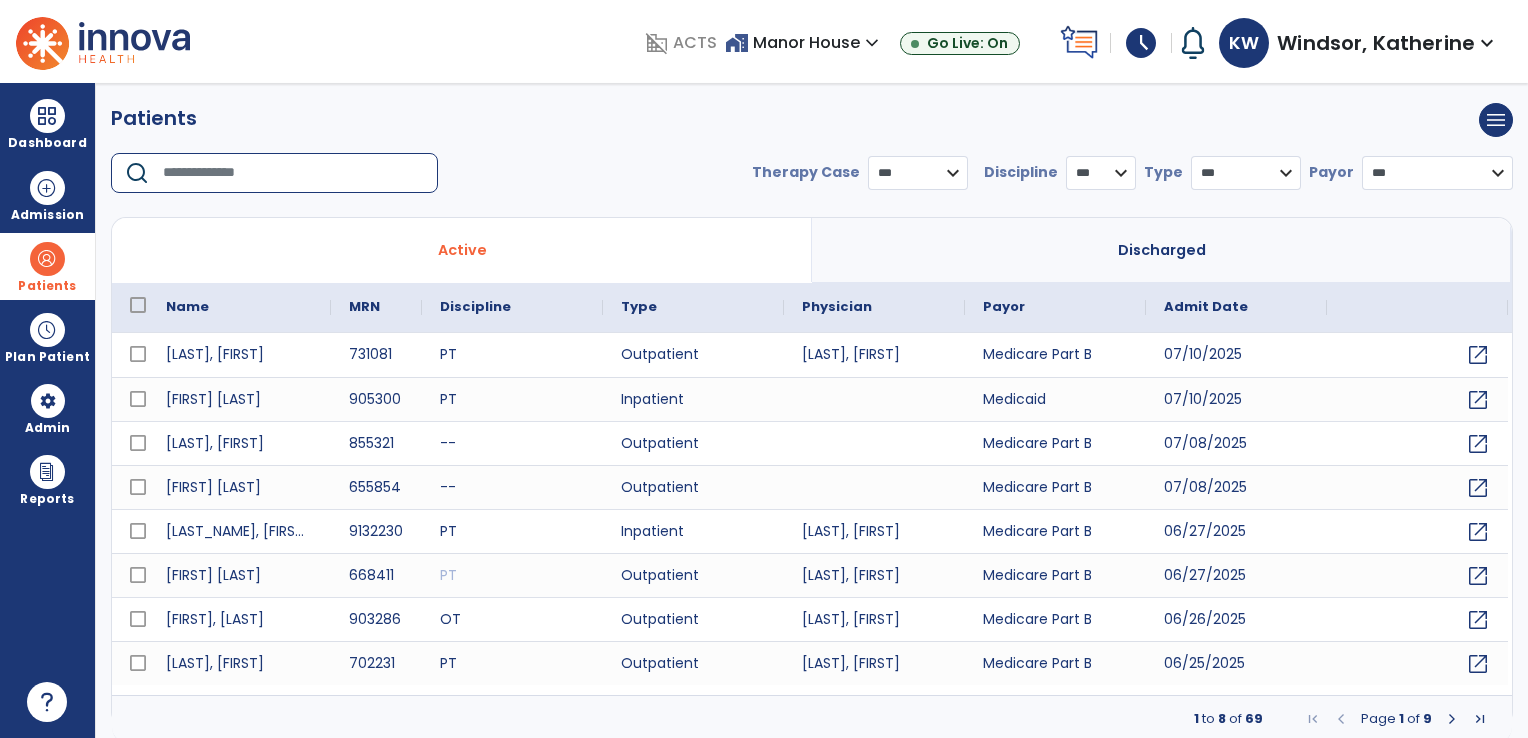 click at bounding box center (293, 173) 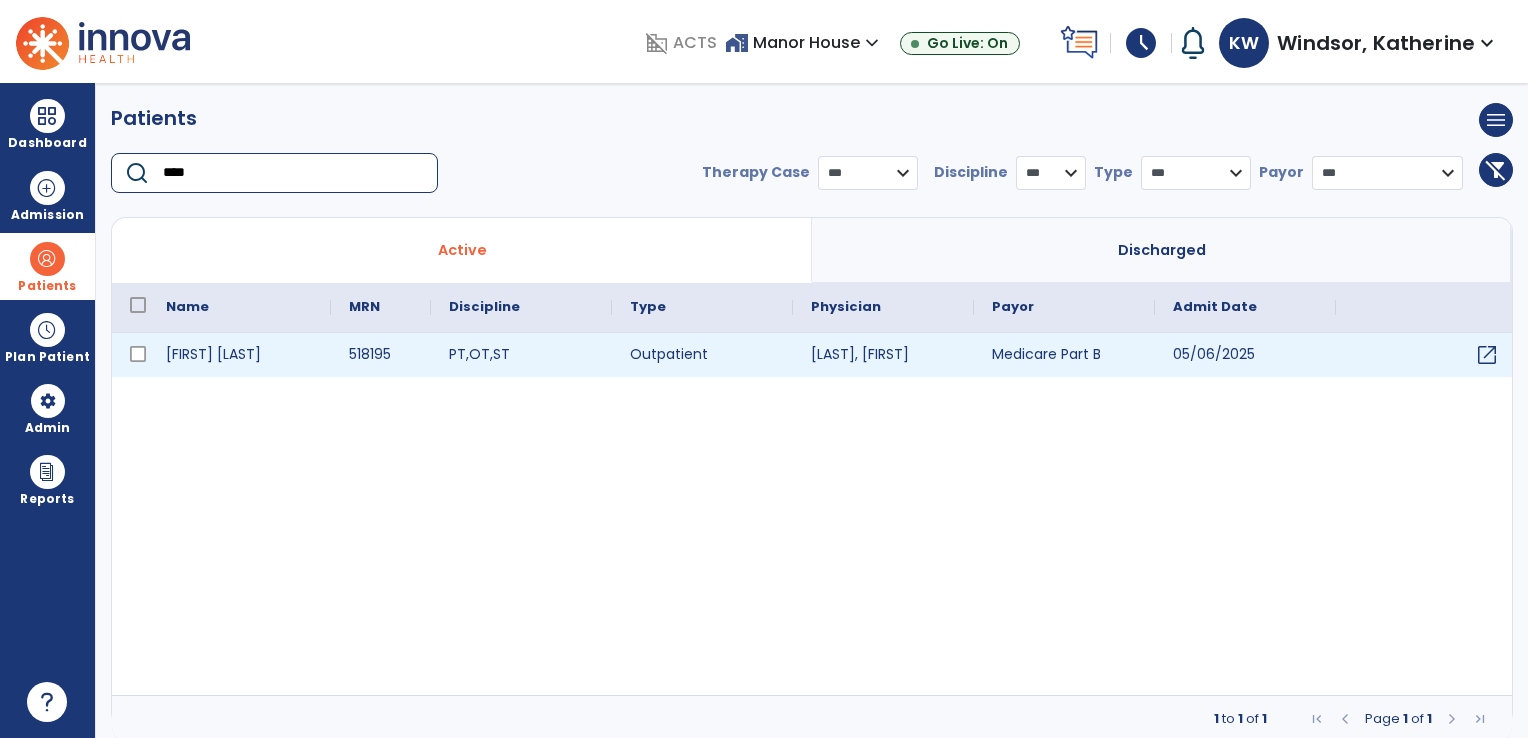 type on "****" 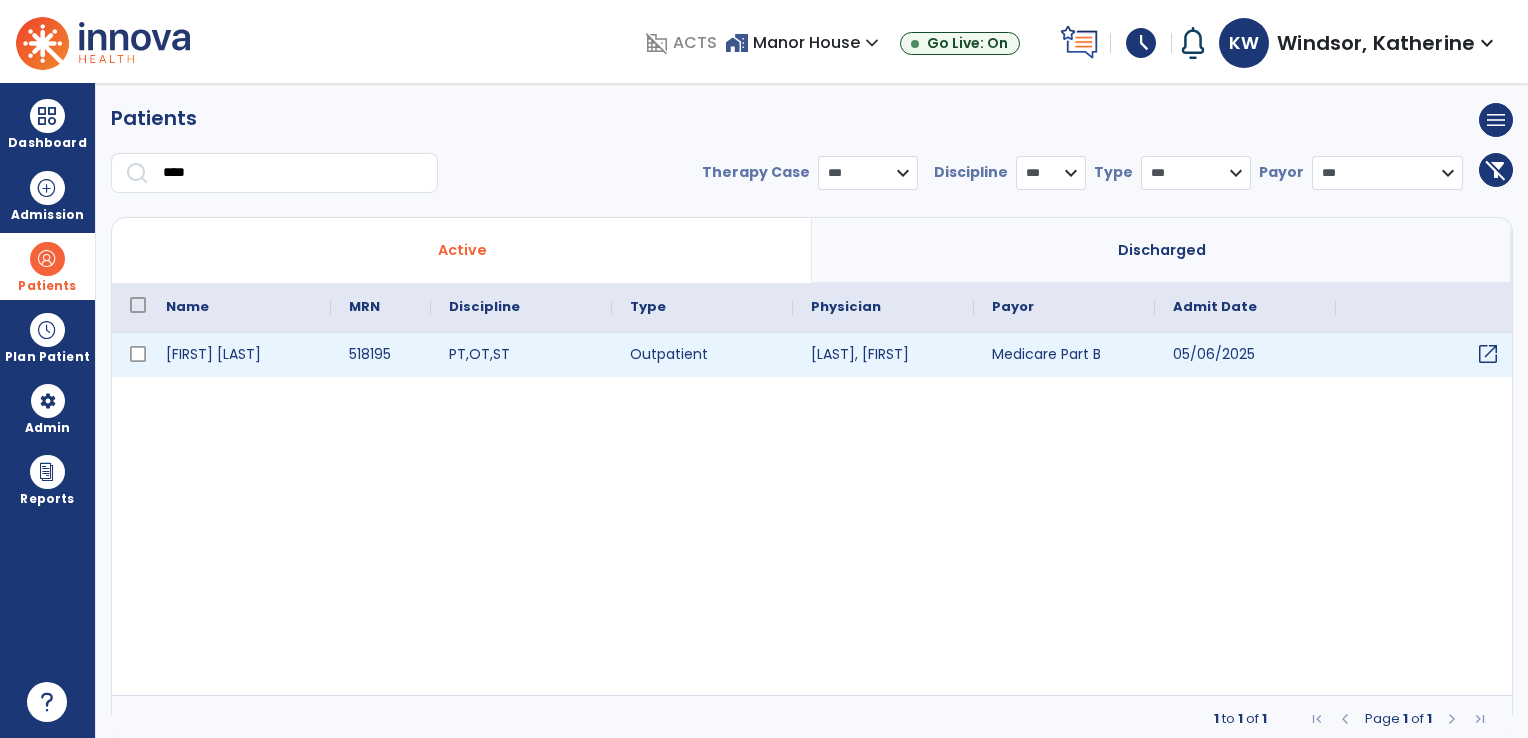 click on "open_in_new" at bounding box center (1488, 354) 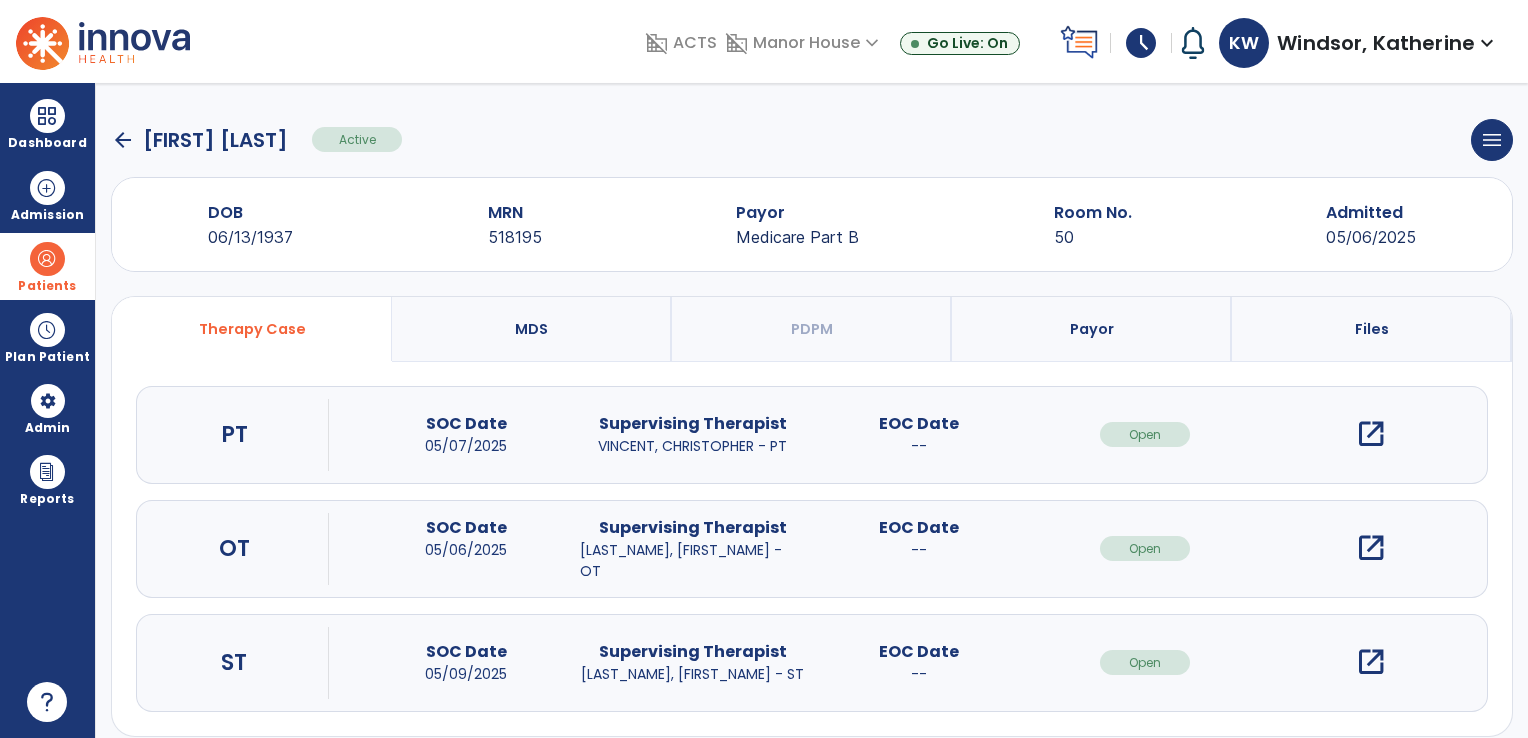click on "open_in_new" at bounding box center (1371, 434) 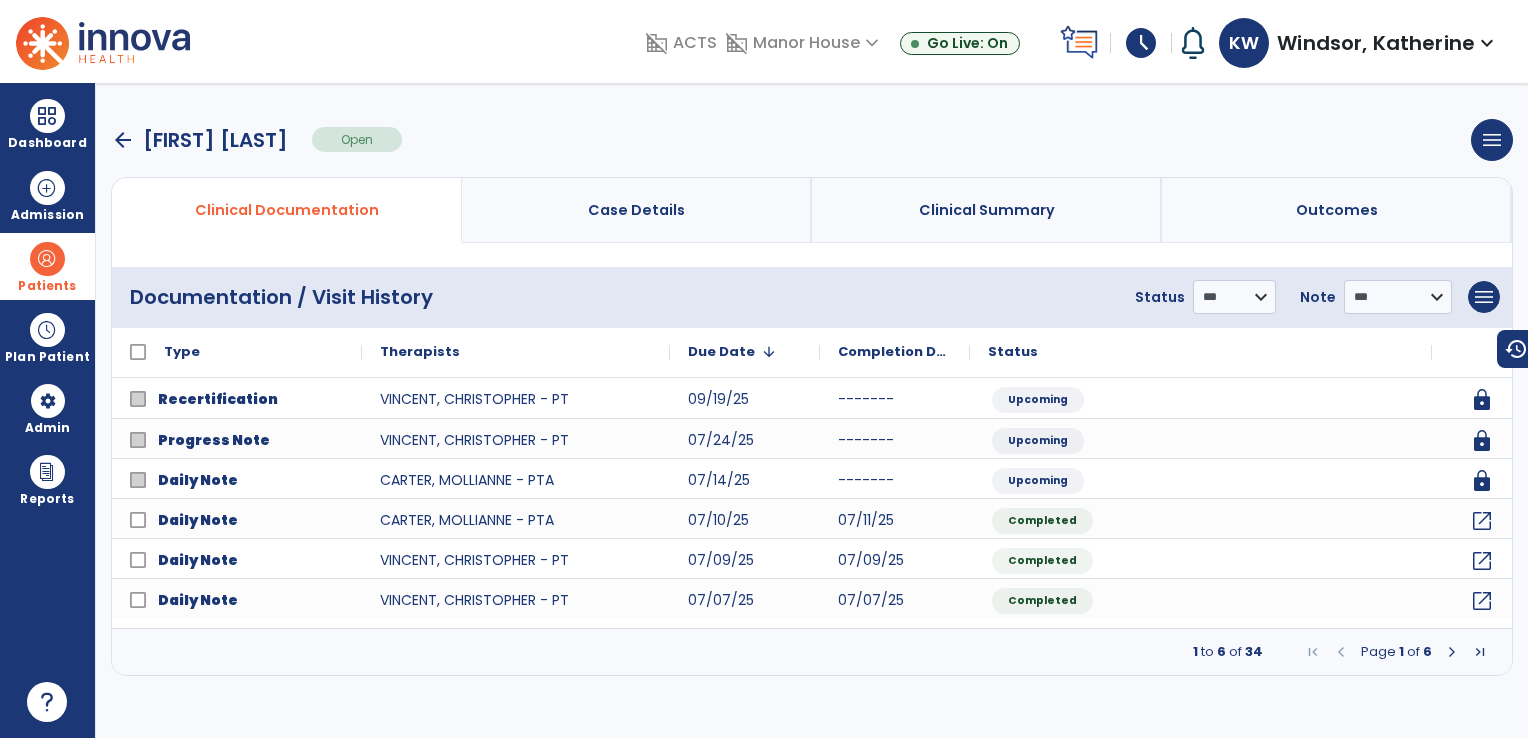 click on "Clinical Summary" at bounding box center [987, 210] 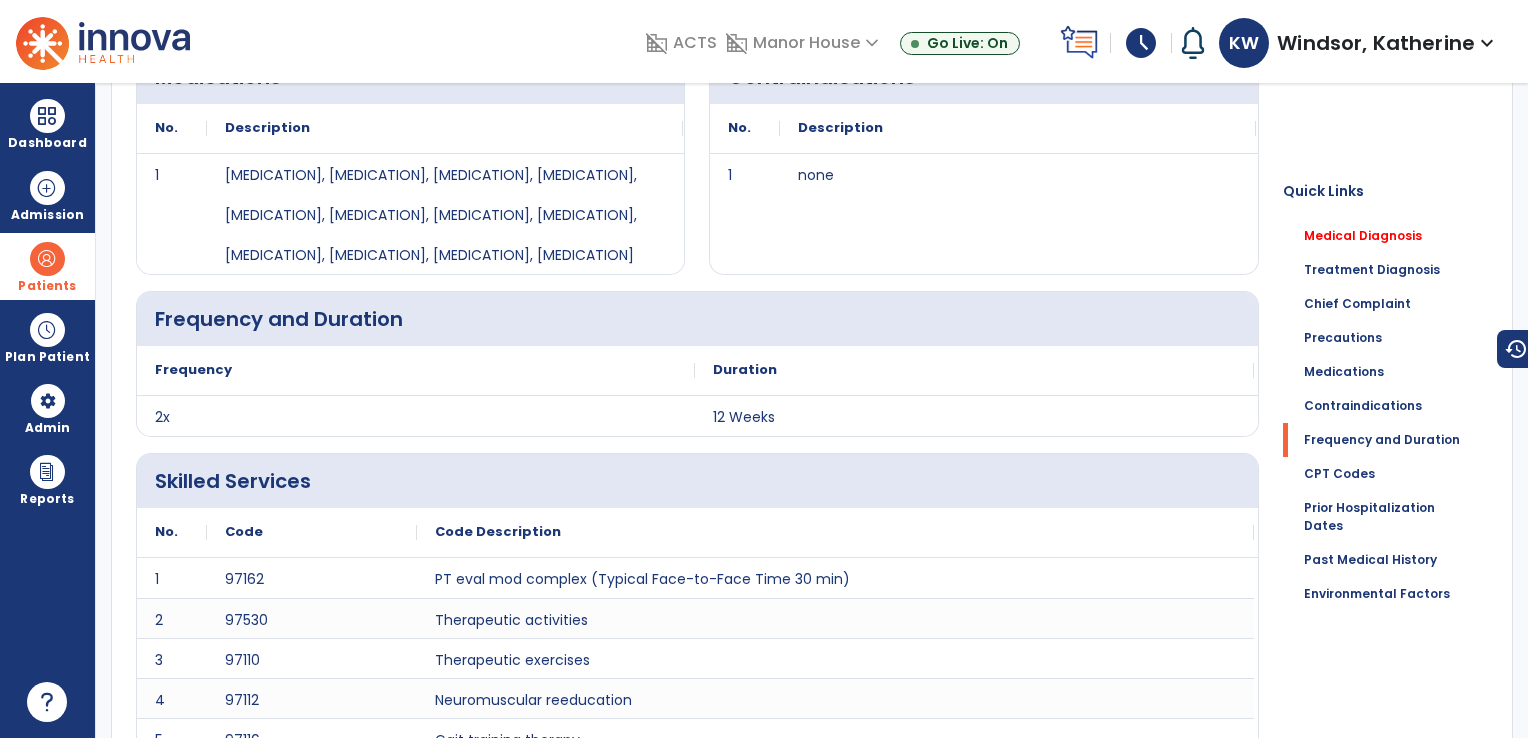 scroll, scrollTop: 1180, scrollLeft: 0, axis: vertical 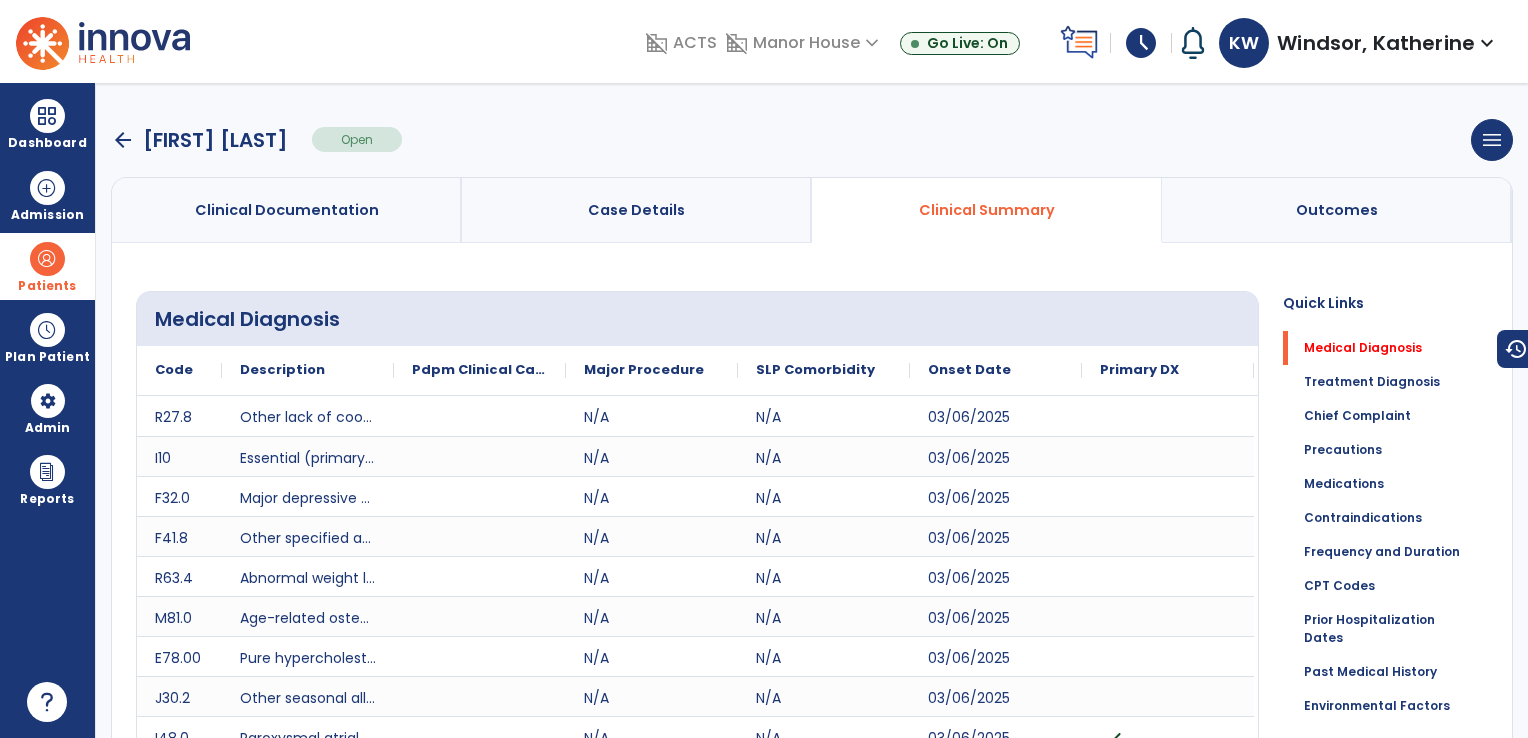 click on "Patients" at bounding box center (47, 266) 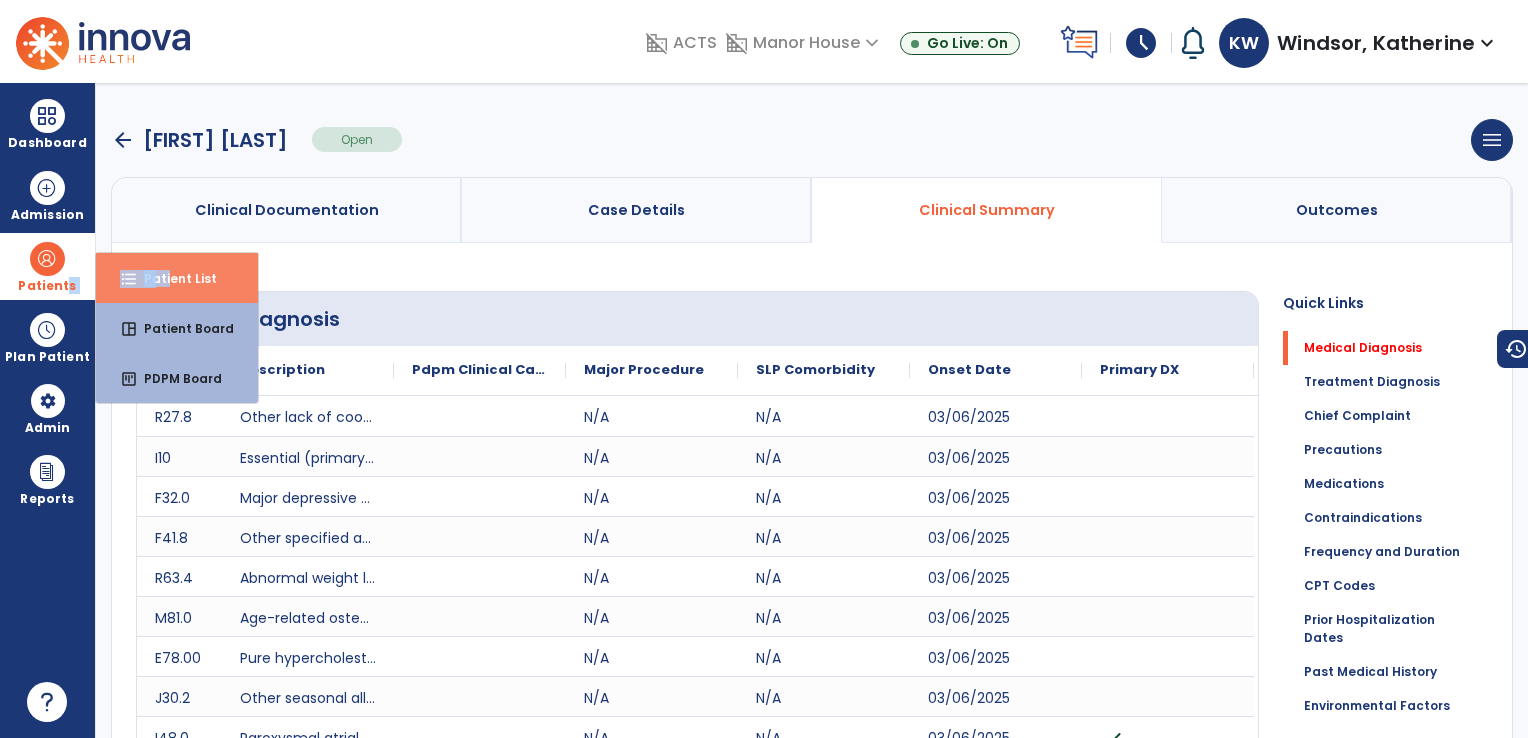 drag, startPoint x: 68, startPoint y: 276, endPoint x: 168, endPoint y: 282, distance: 100.17984 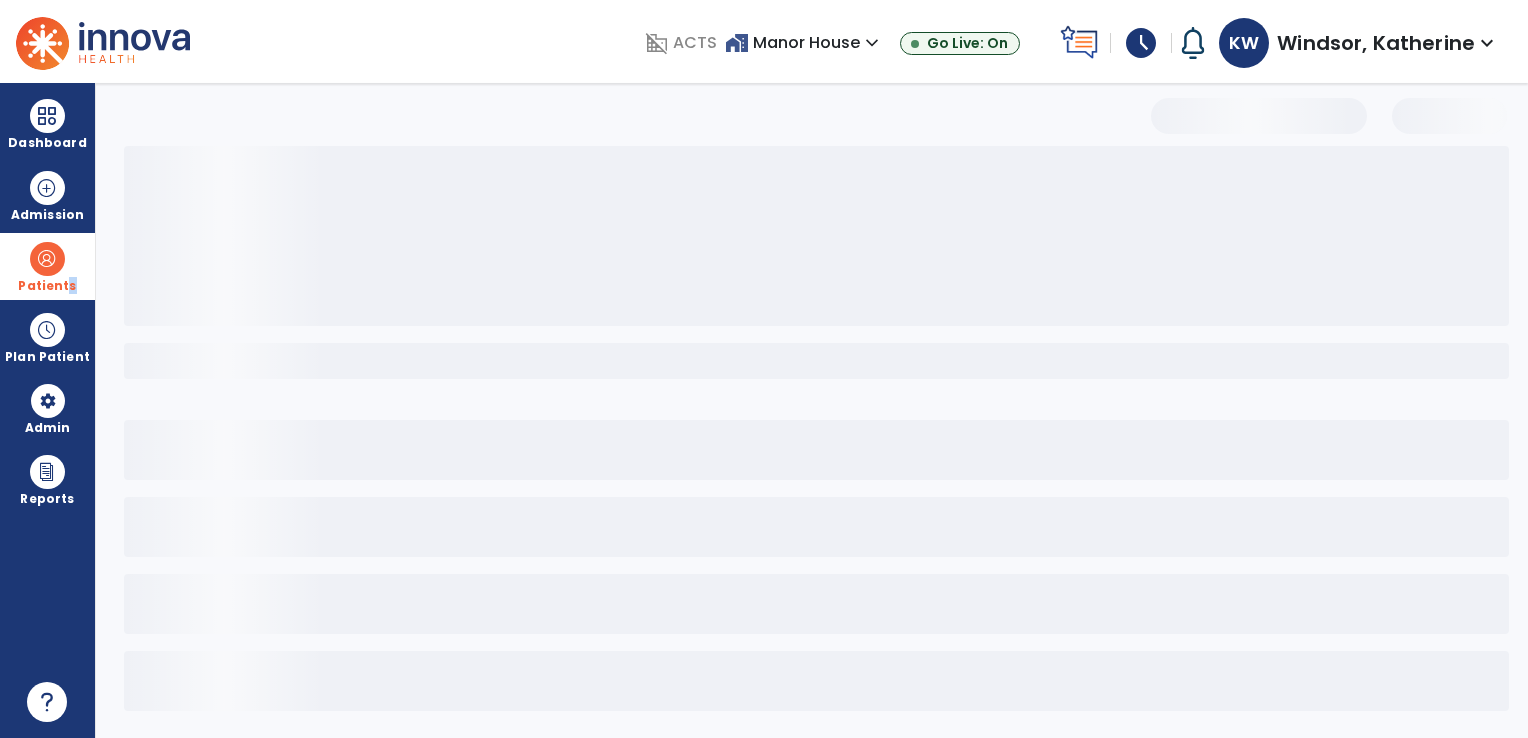 select on "***" 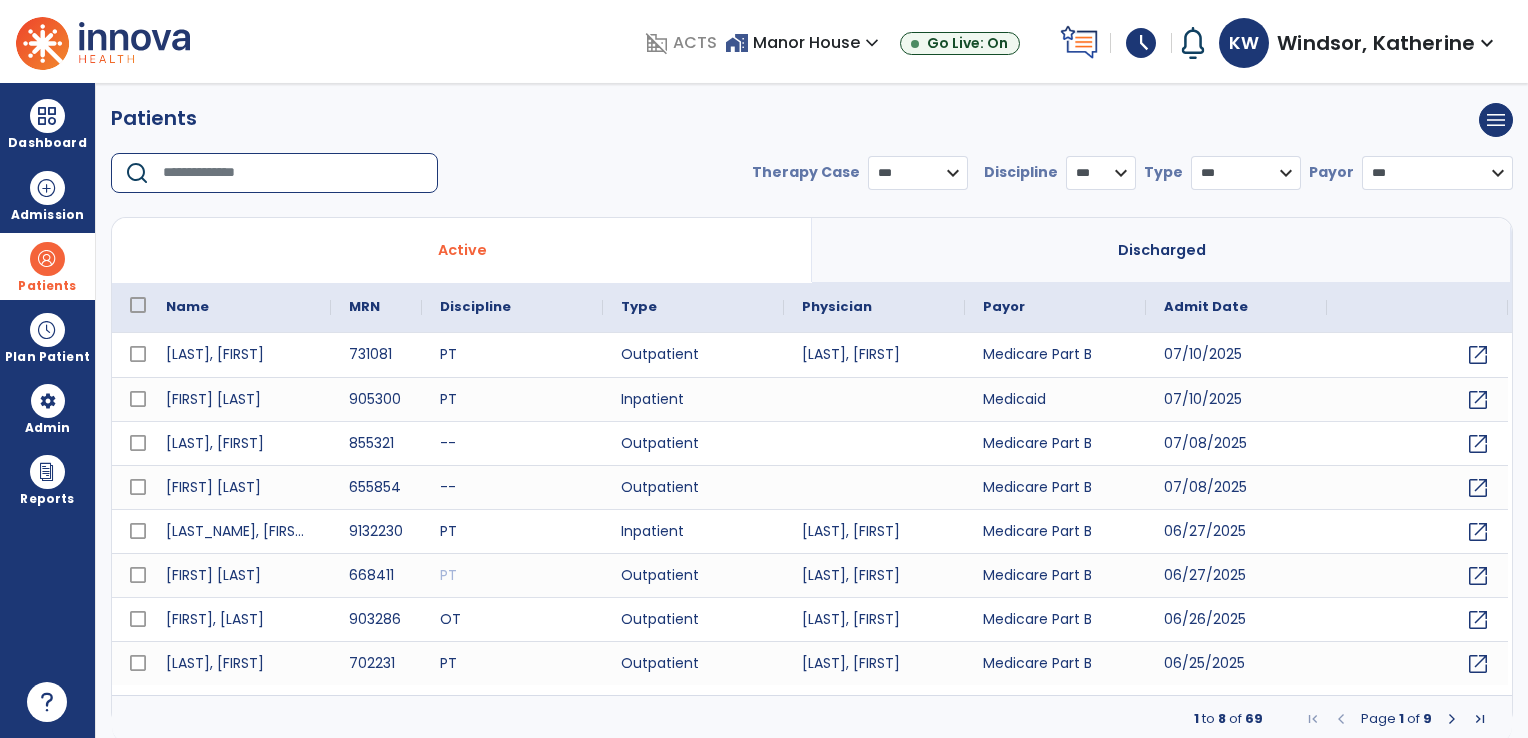 click at bounding box center (293, 173) 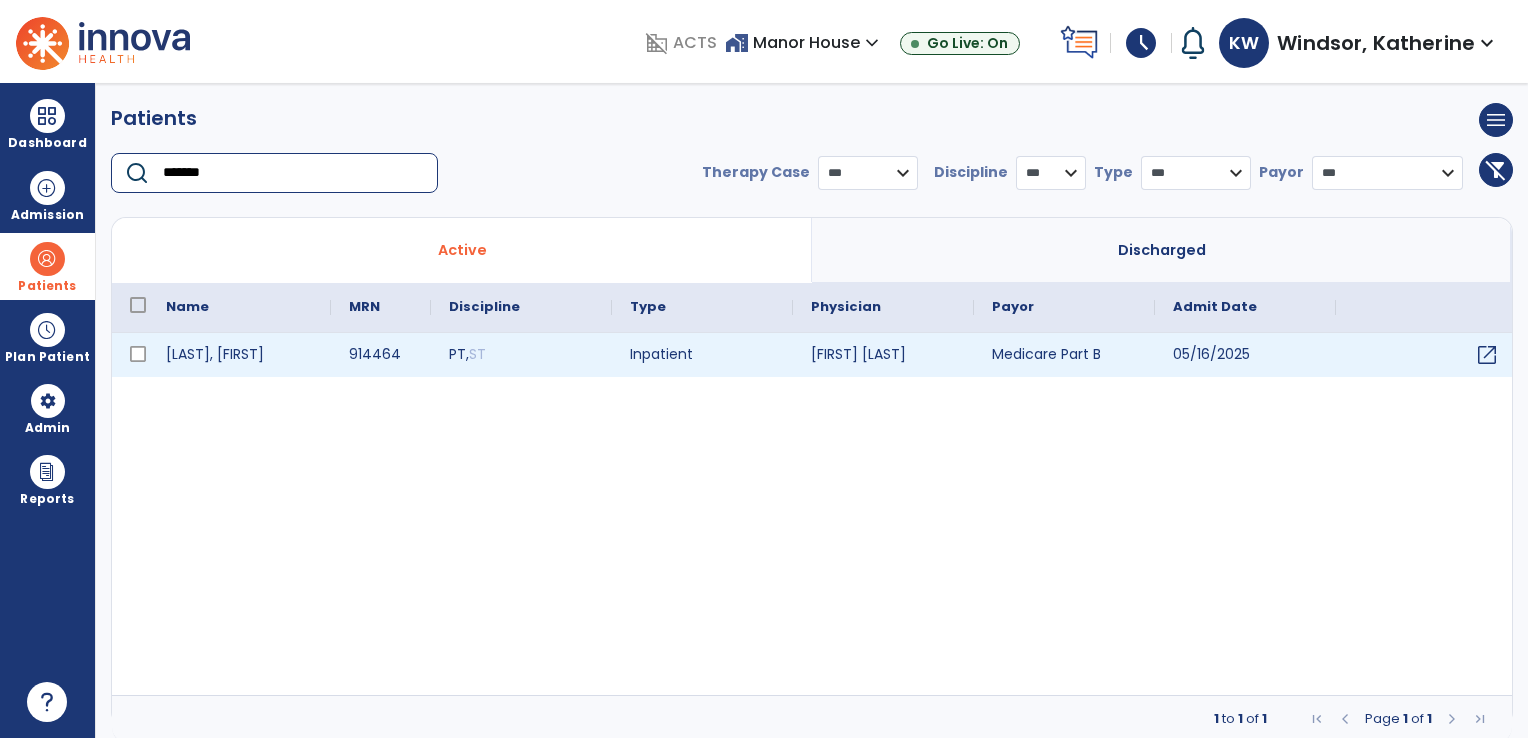 type on "*******" 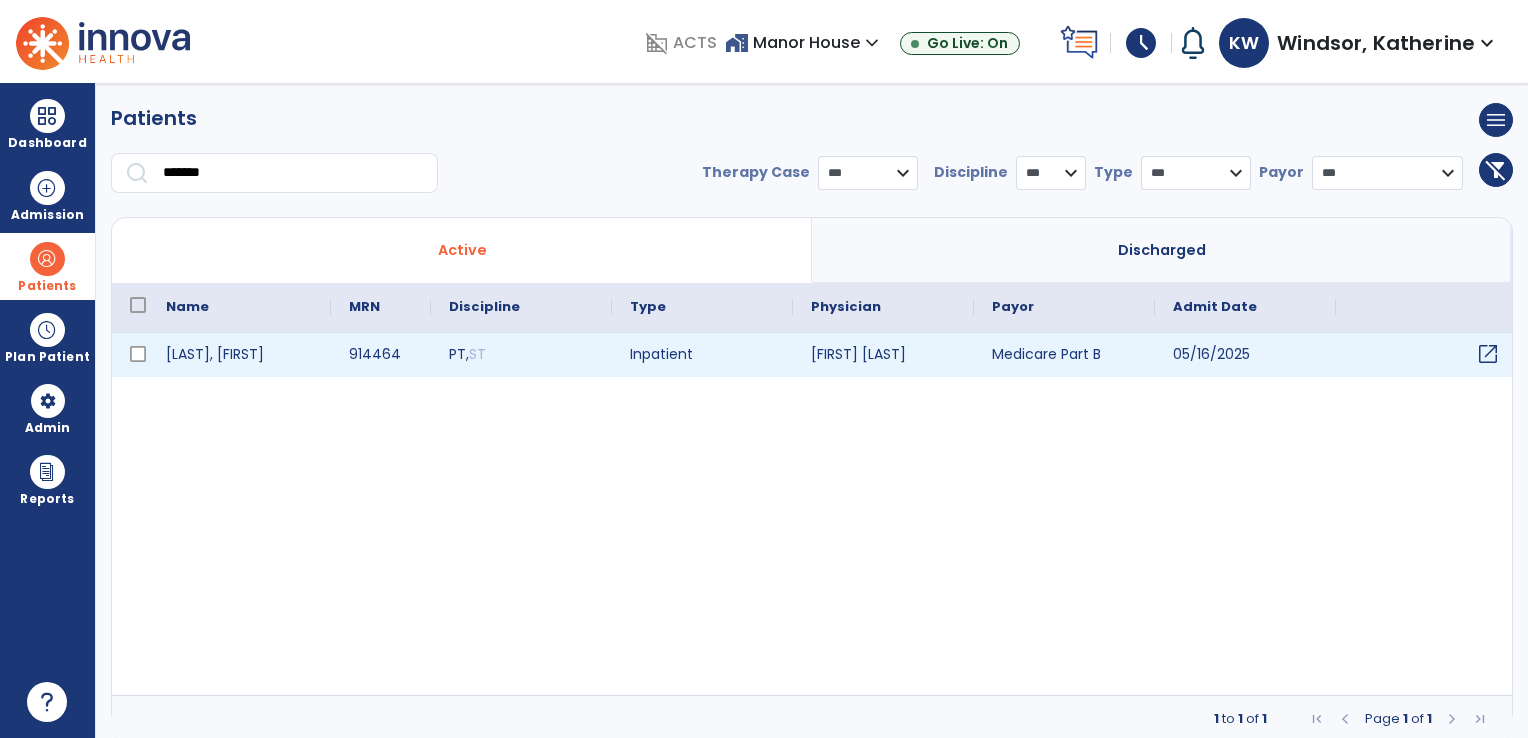 click on "open_in_new" at bounding box center [1488, 354] 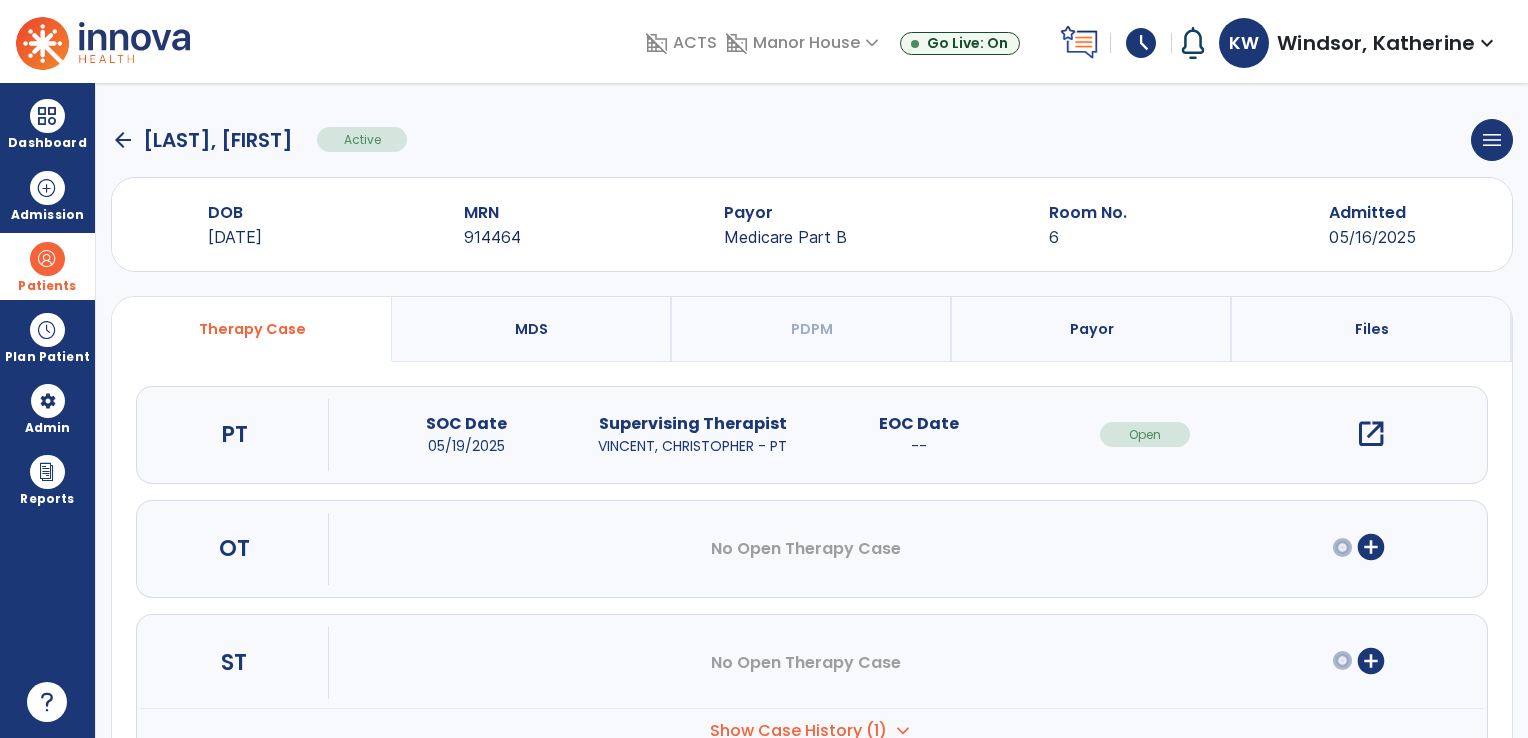 click on "open_in_new" at bounding box center (1371, 434) 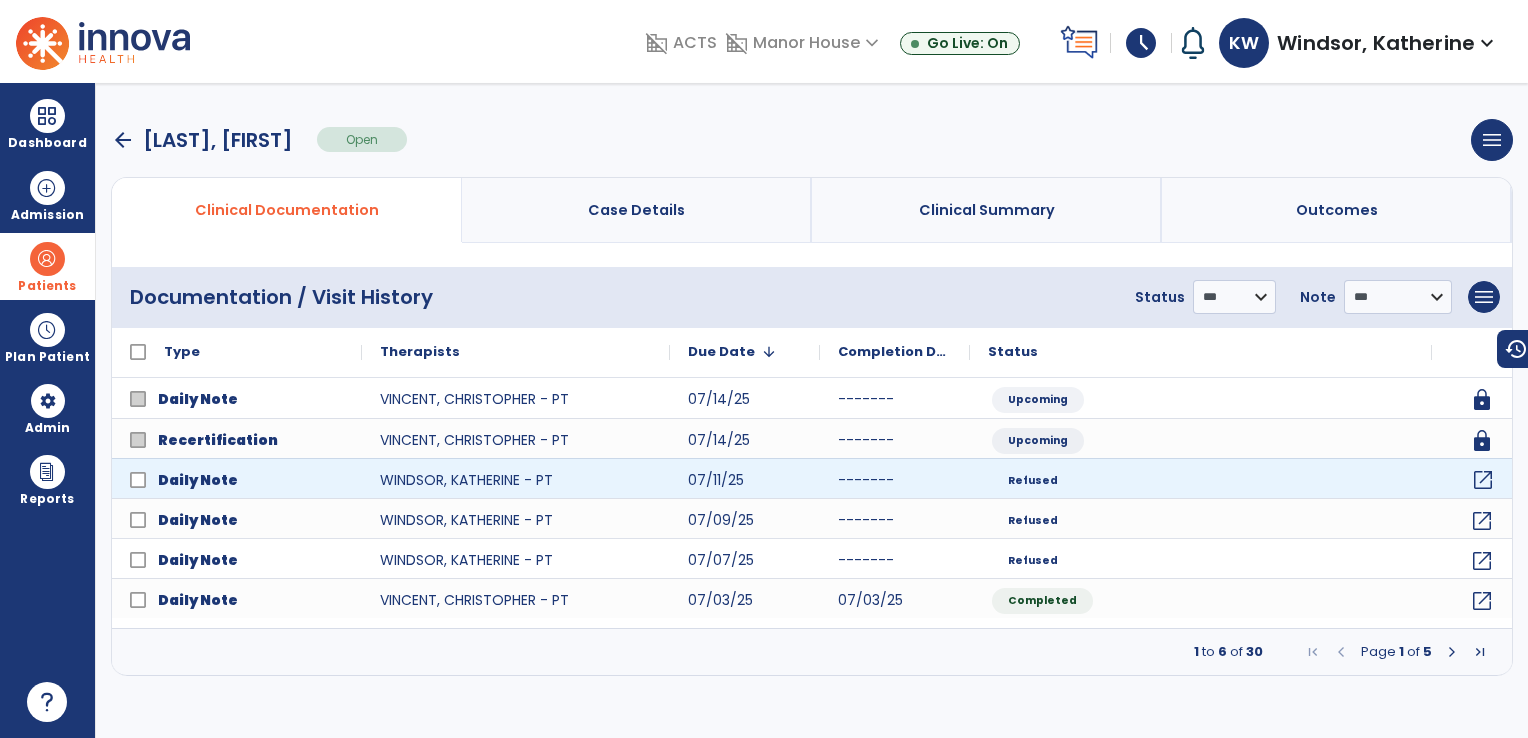 click on "open_in_new" 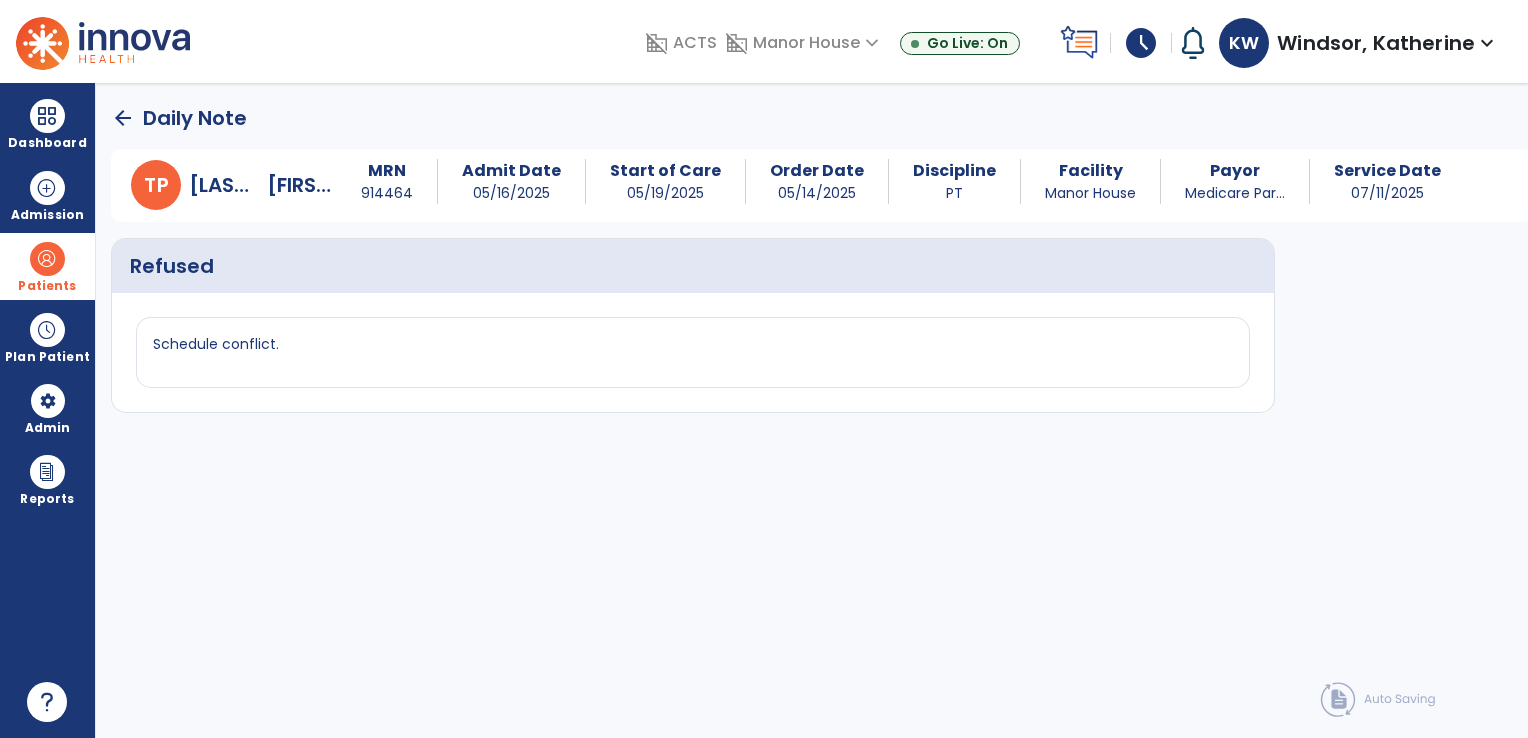 click on "arrow_back" 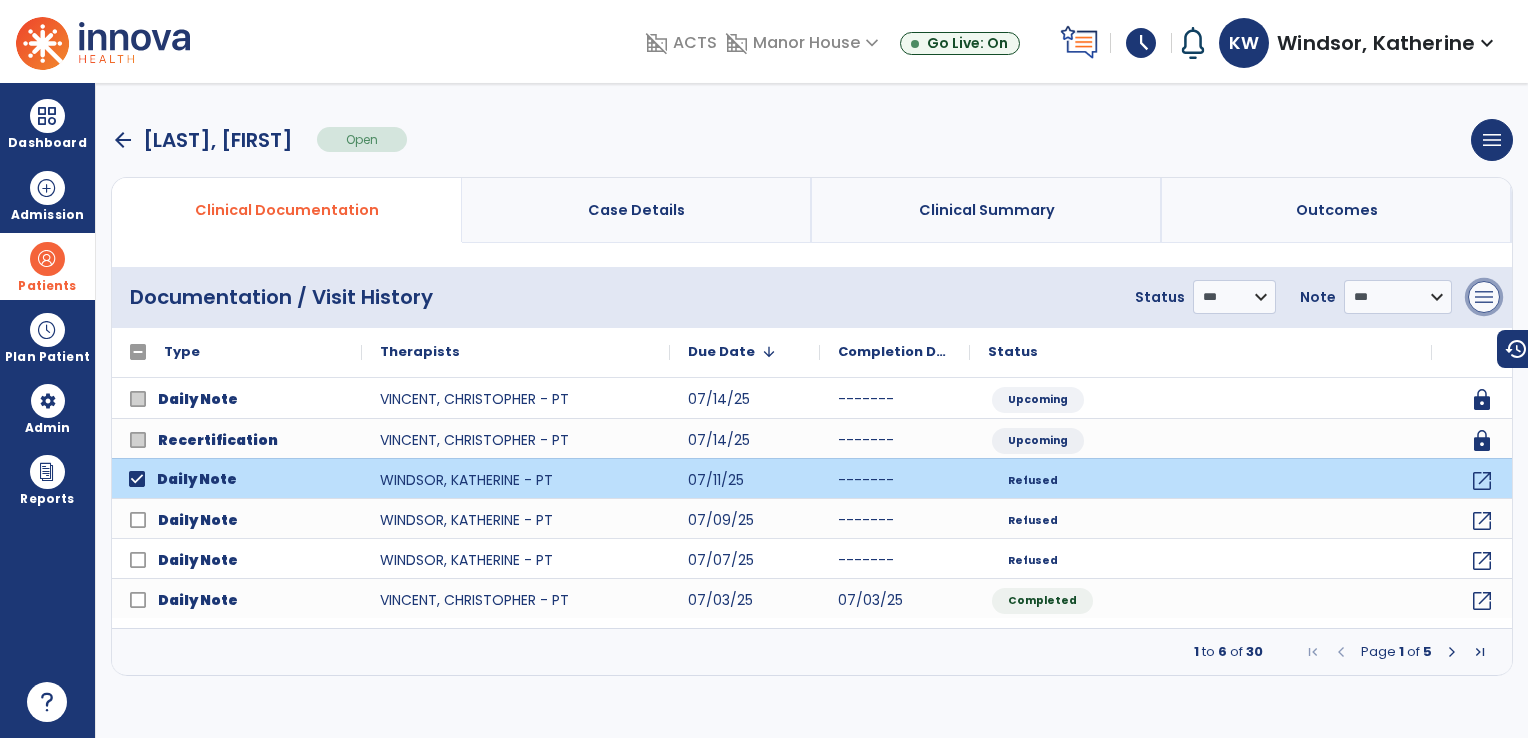 click on "menu" at bounding box center [1484, 297] 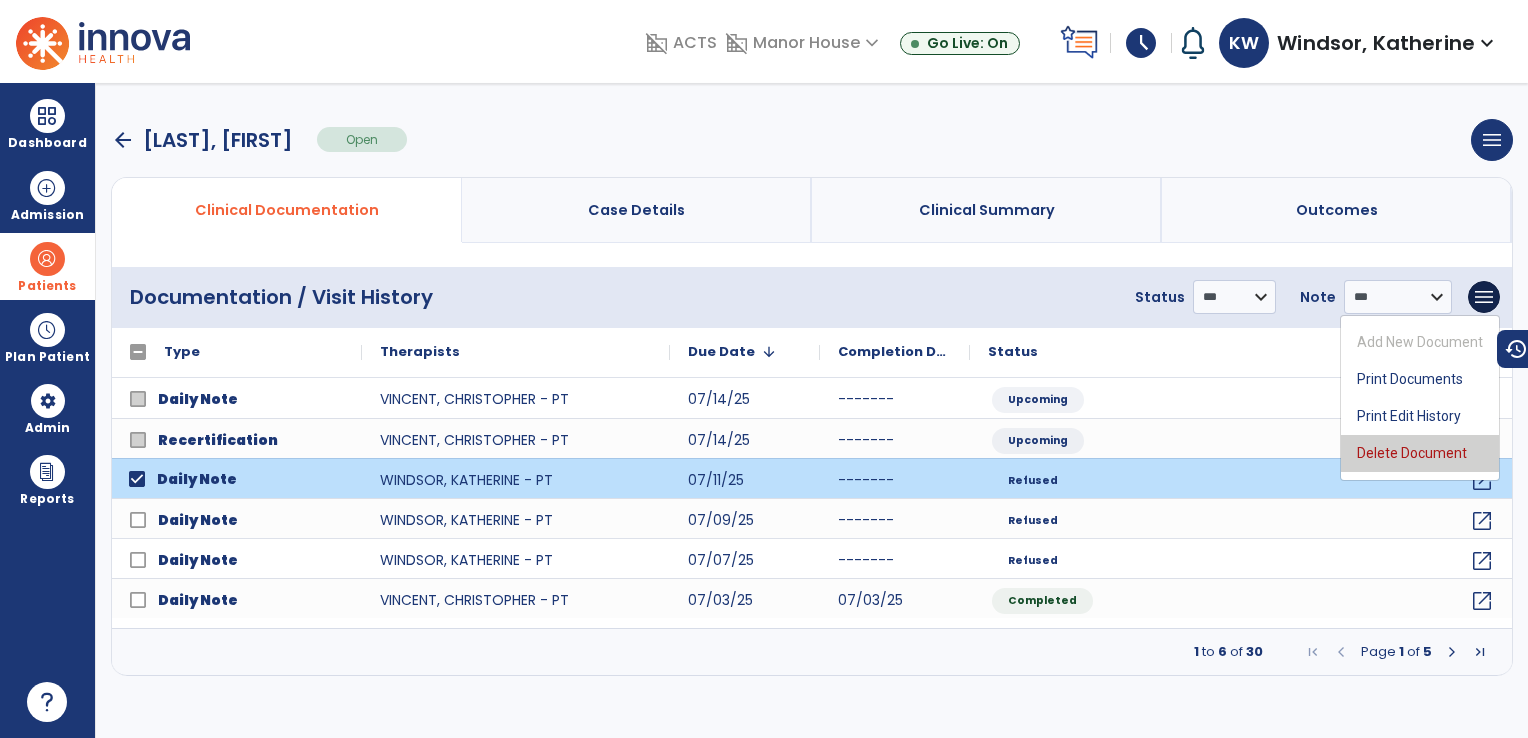 click on "Delete Document" at bounding box center [1420, 453] 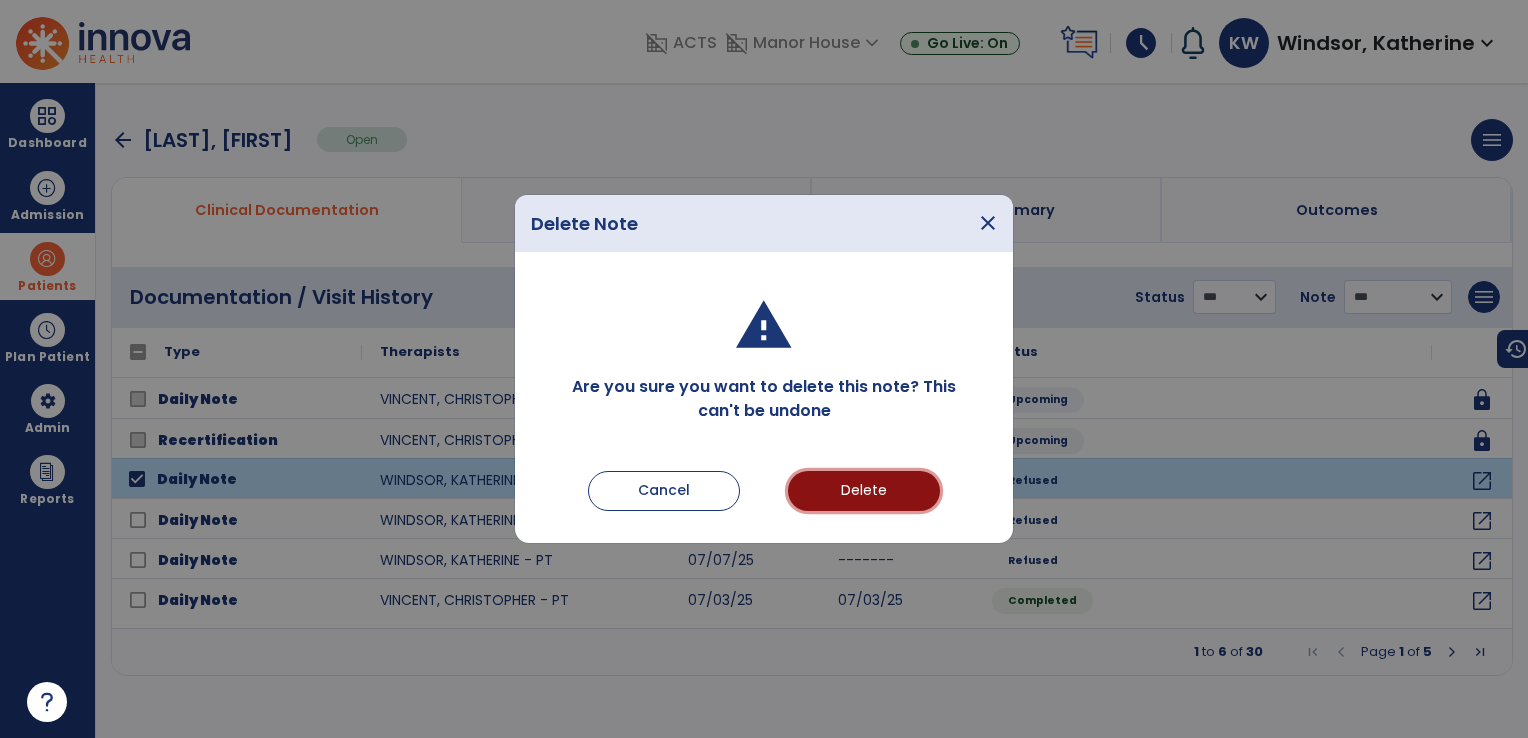 click on "Delete" at bounding box center [864, 491] 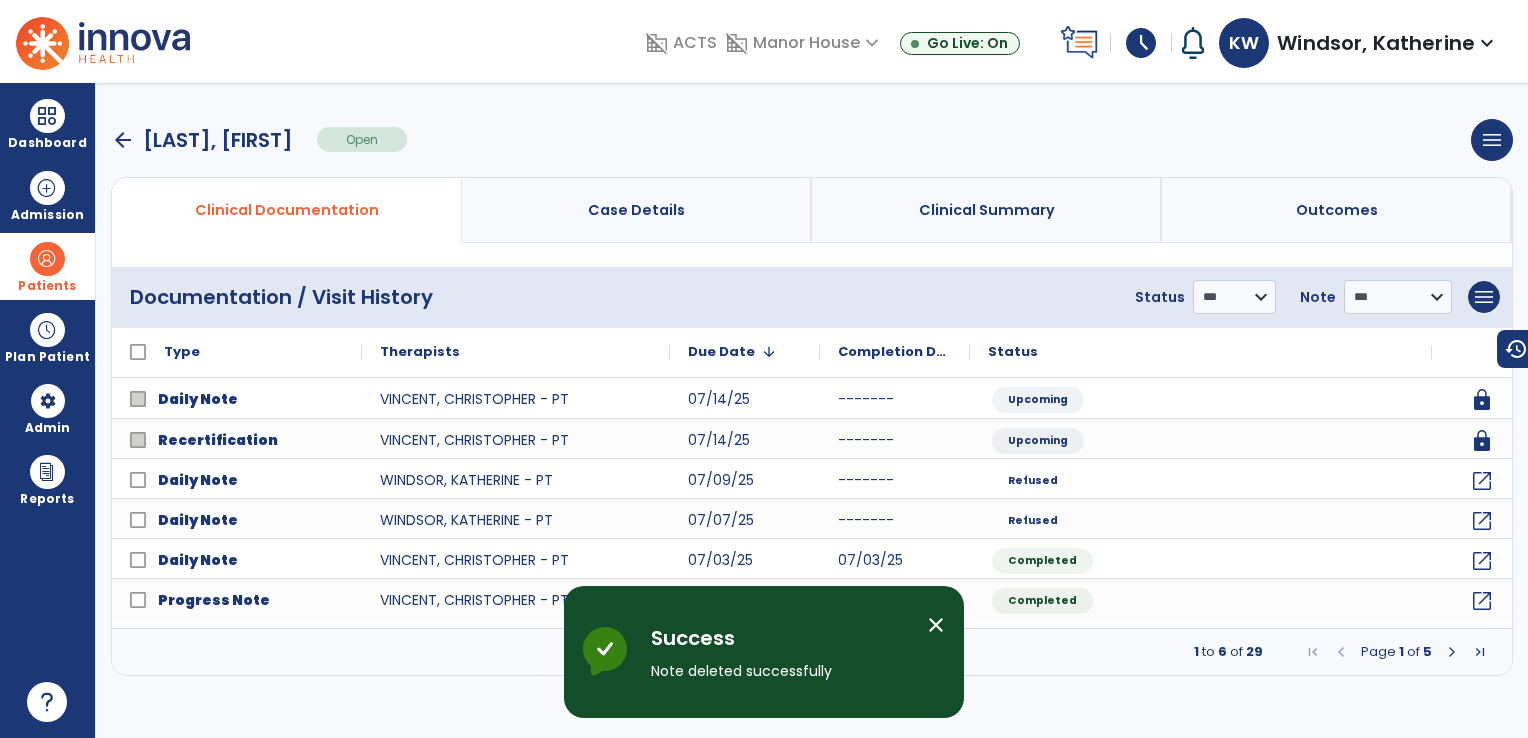 click at bounding box center (47, 259) 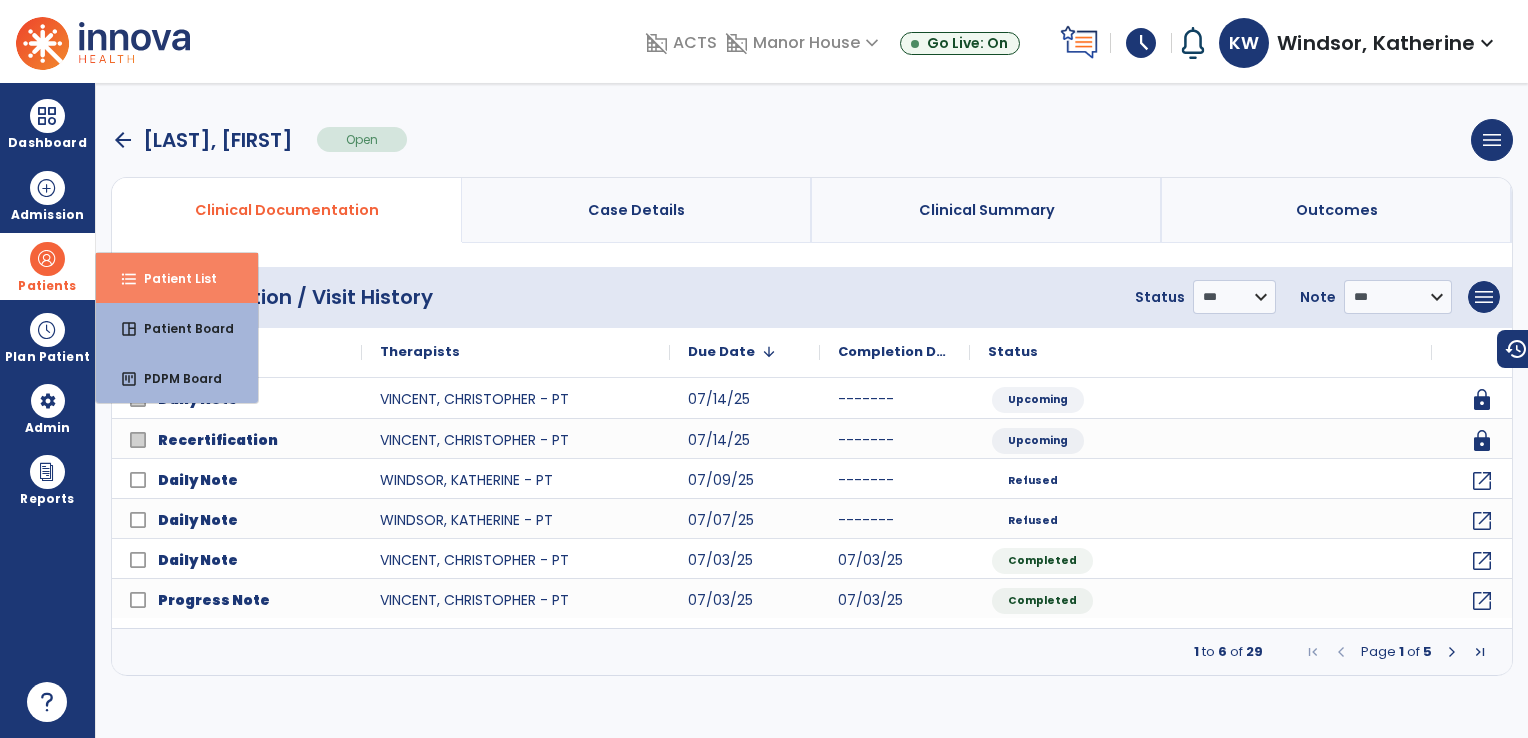 click on "format_list_bulleted  Patient List" at bounding box center (177, 278) 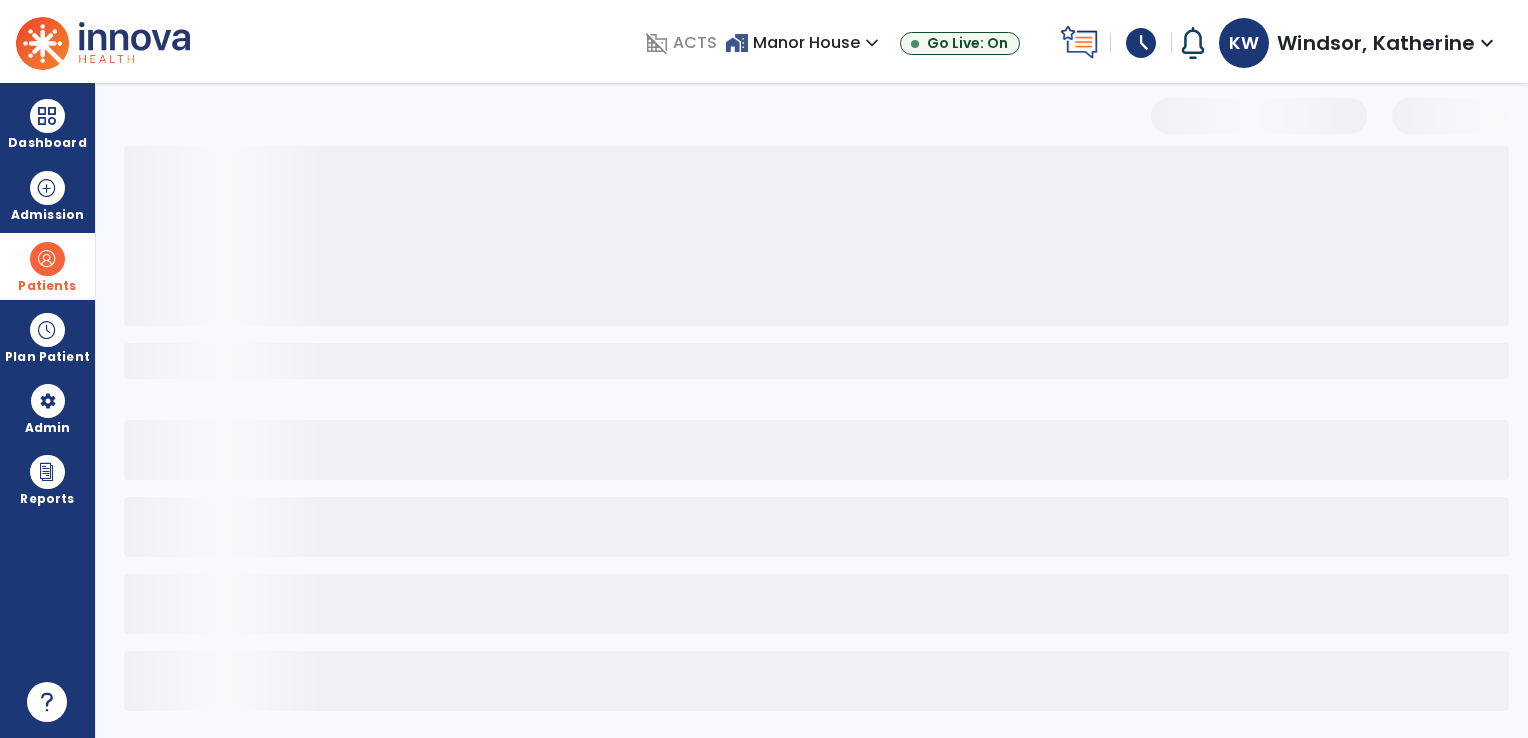 select on "***" 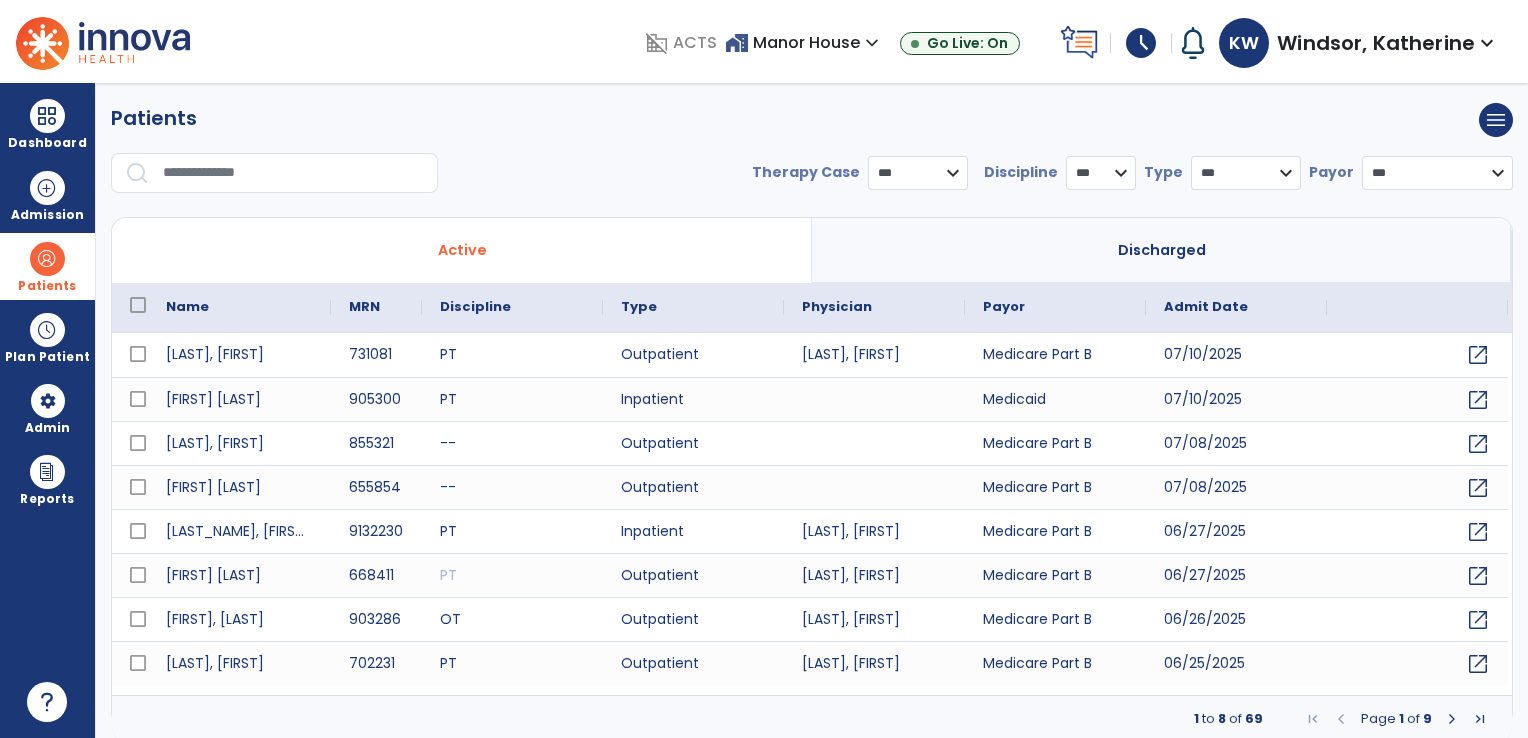 click 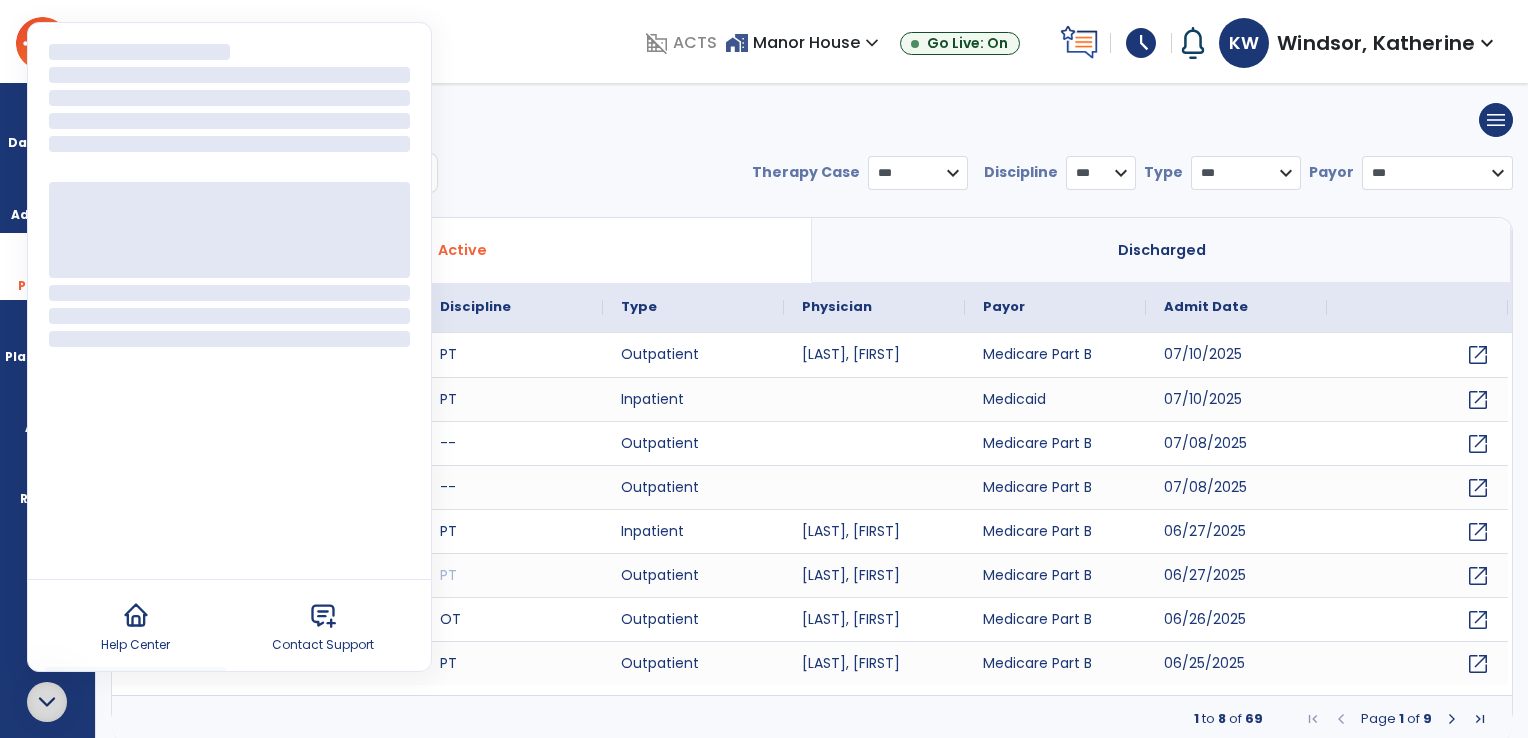 click on "Help Center" at bounding box center (135, 645) 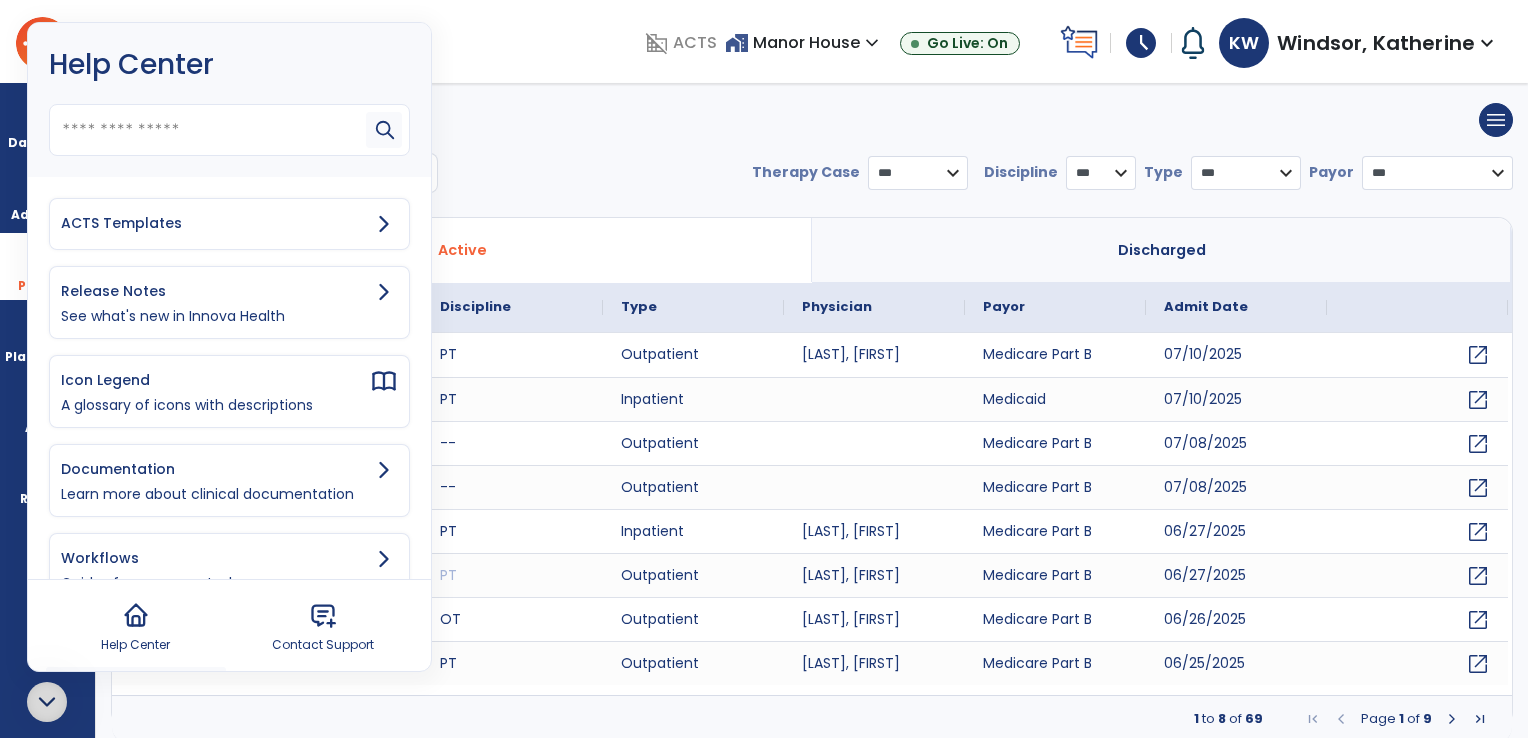 click on "ACTS Templates" at bounding box center [229, 224] 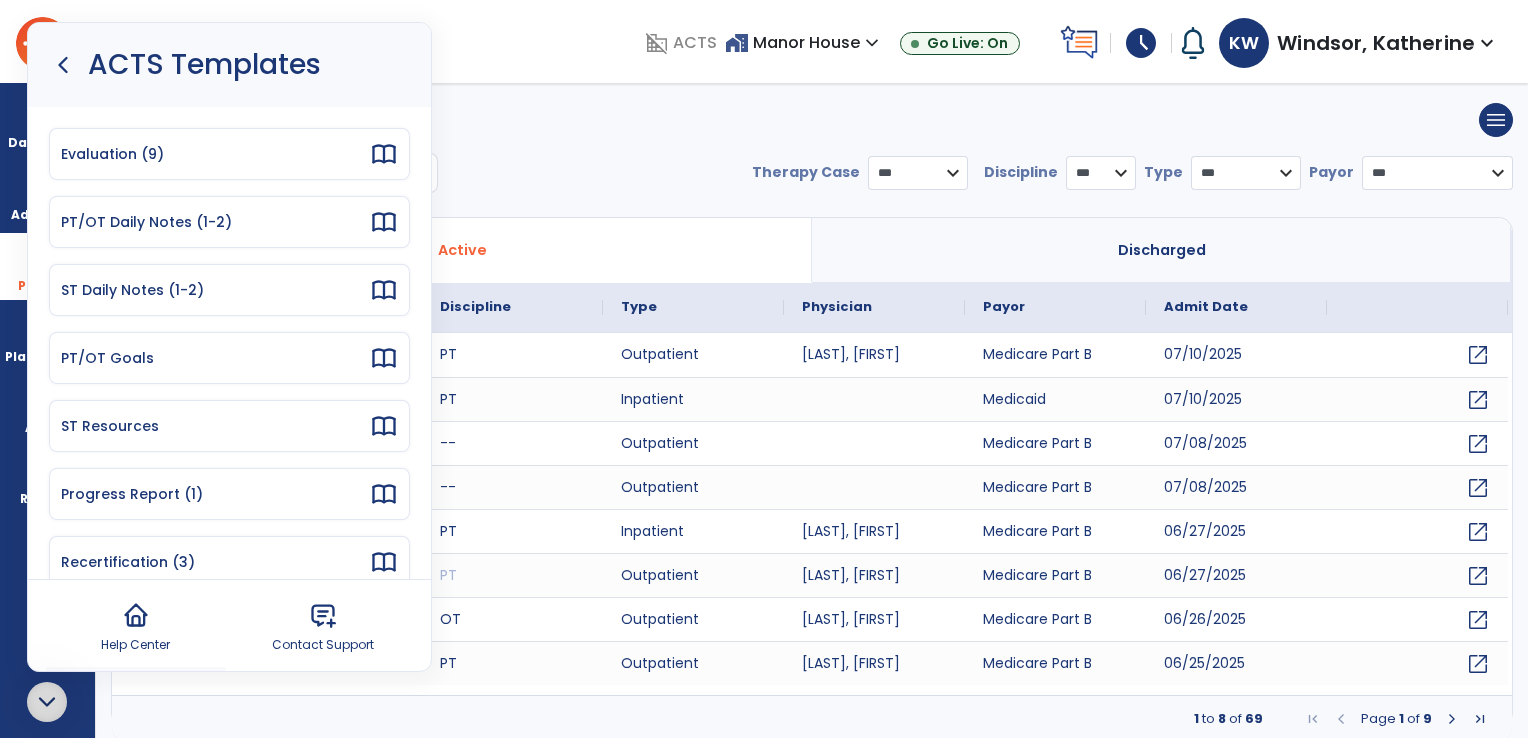 scroll, scrollTop: 166, scrollLeft: 0, axis: vertical 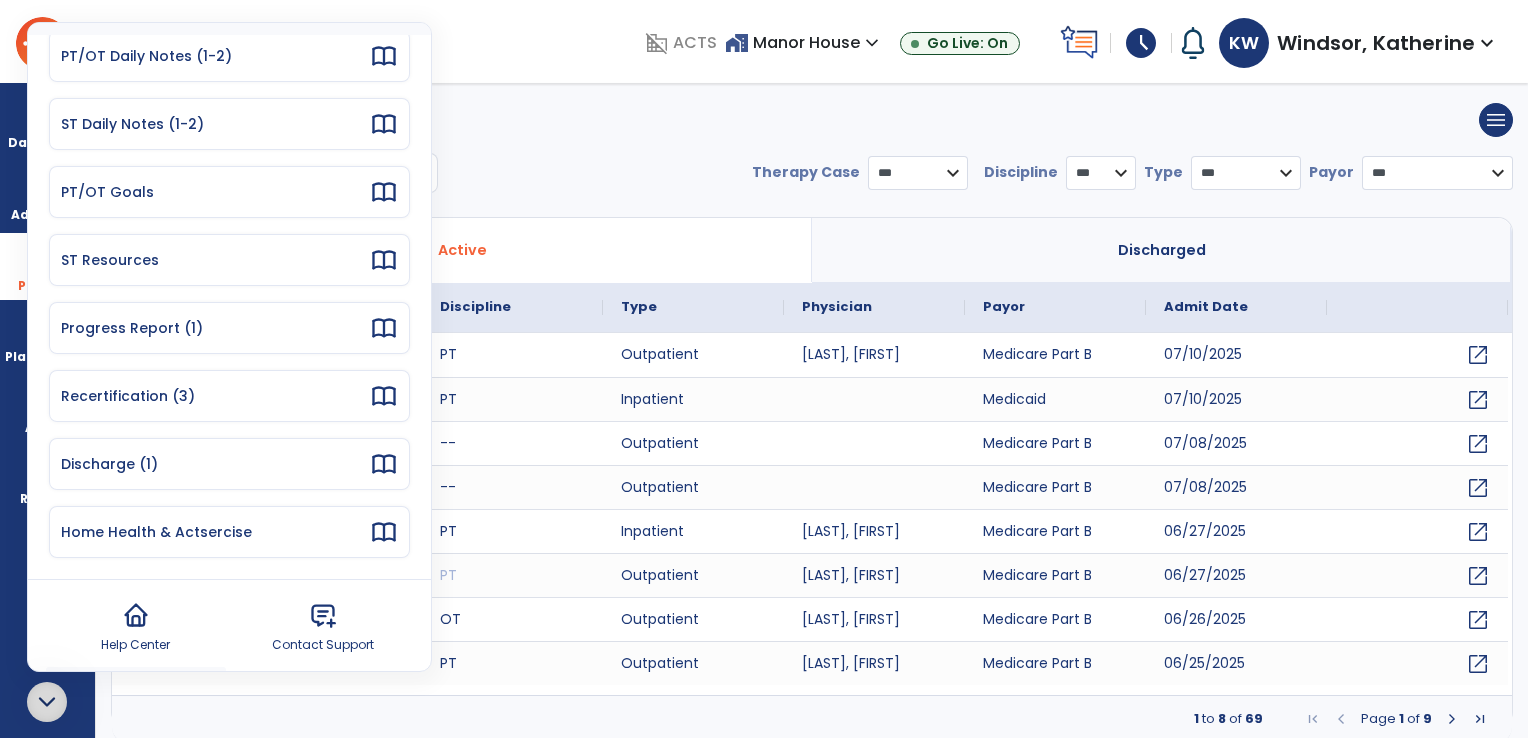 click on "Discharge (1)" at bounding box center [215, 464] 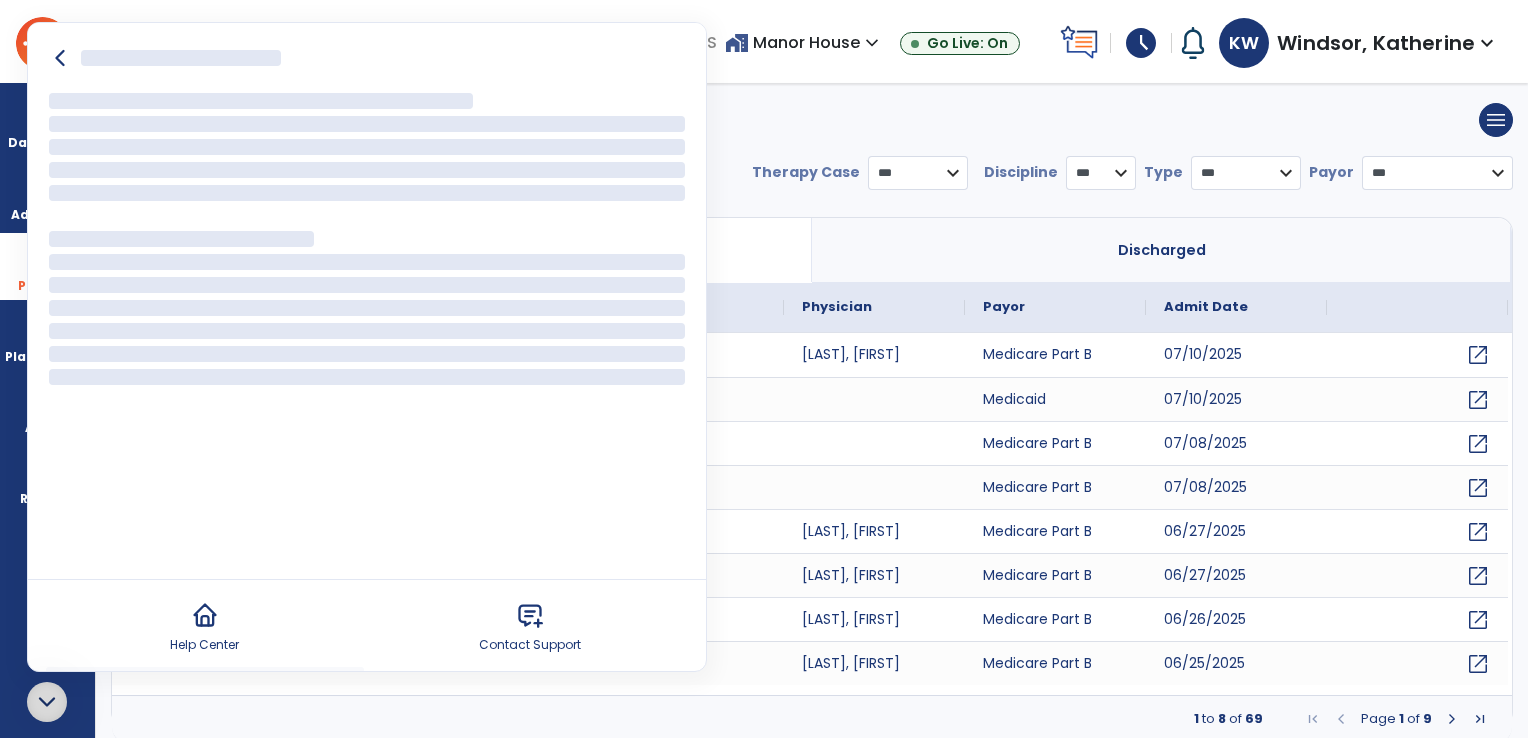 scroll, scrollTop: 0, scrollLeft: 0, axis: both 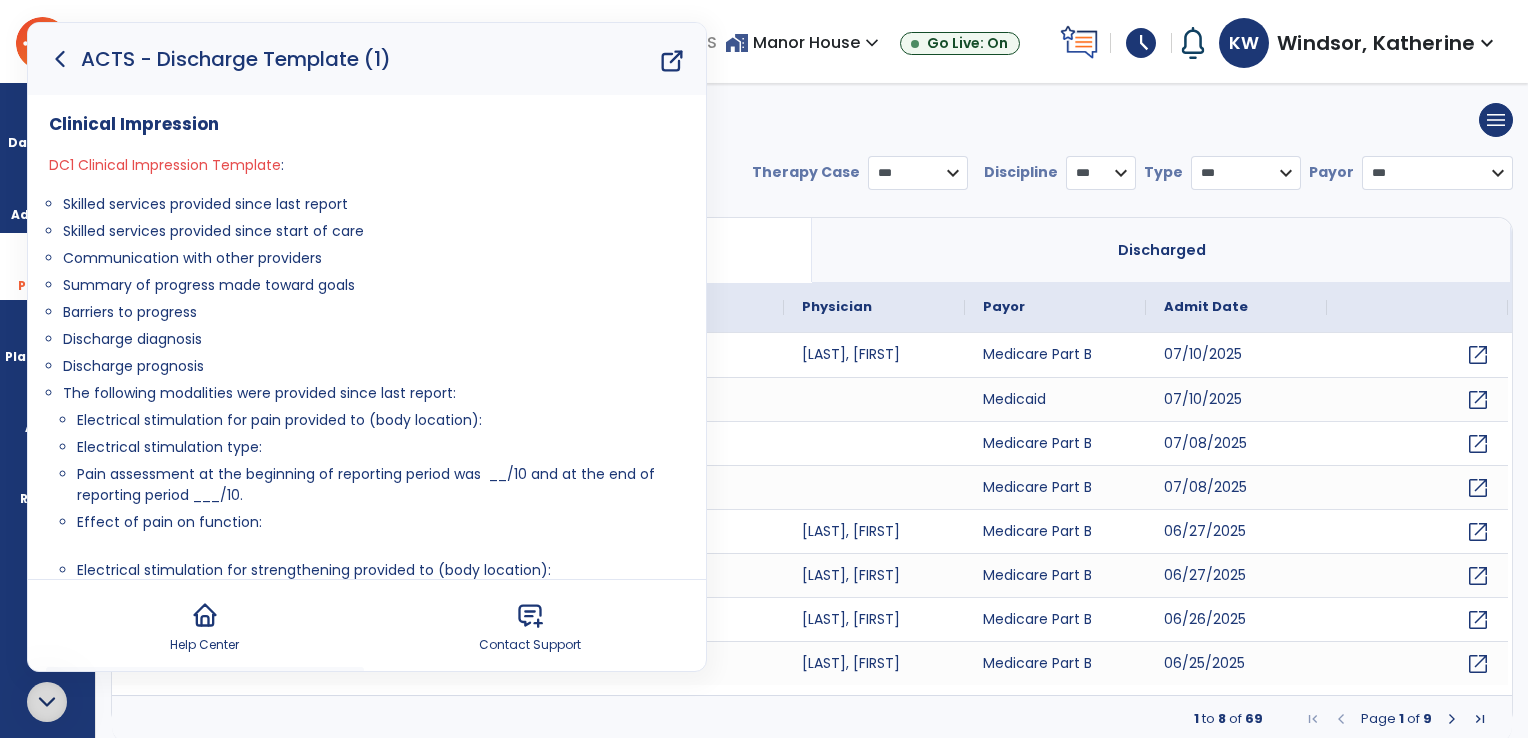 click 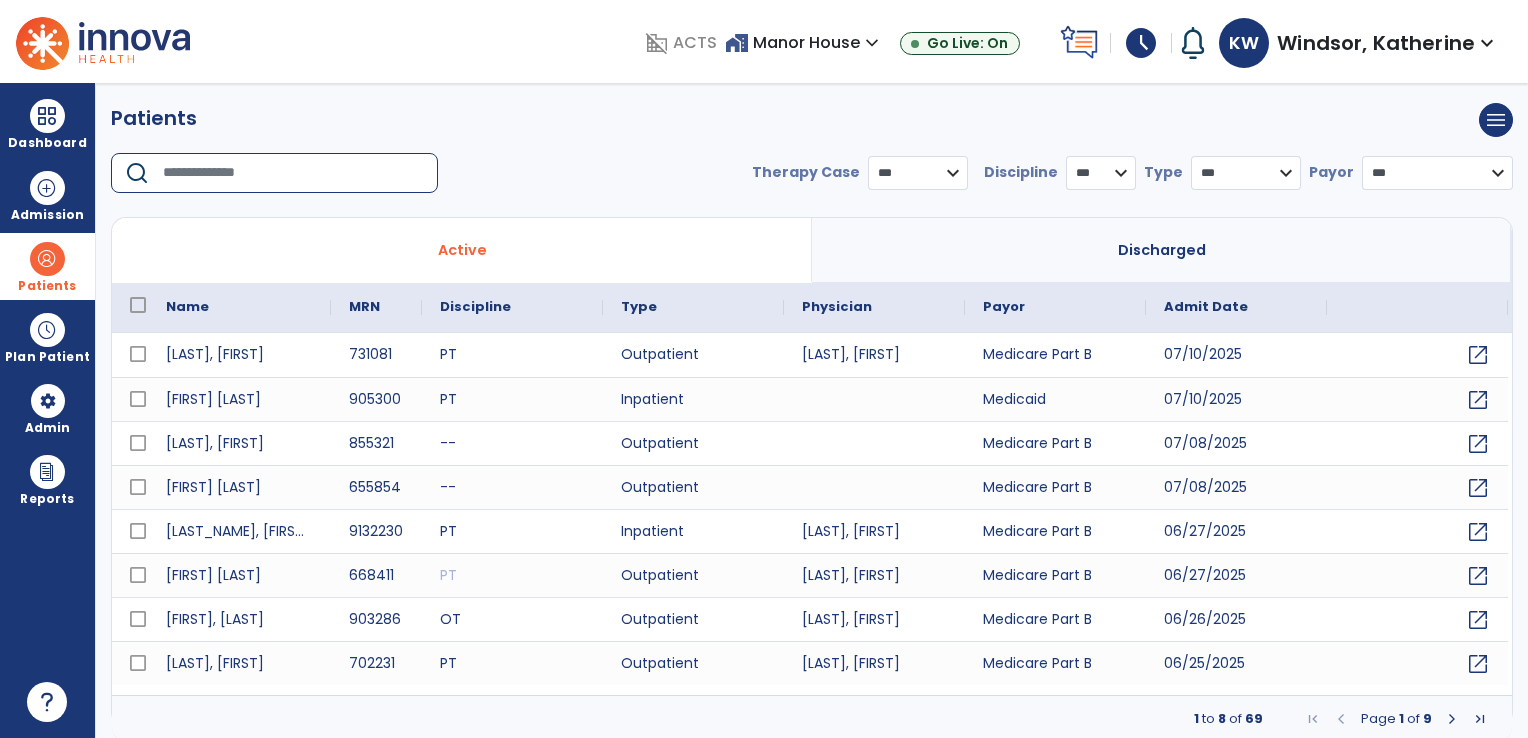 click at bounding box center (293, 173) 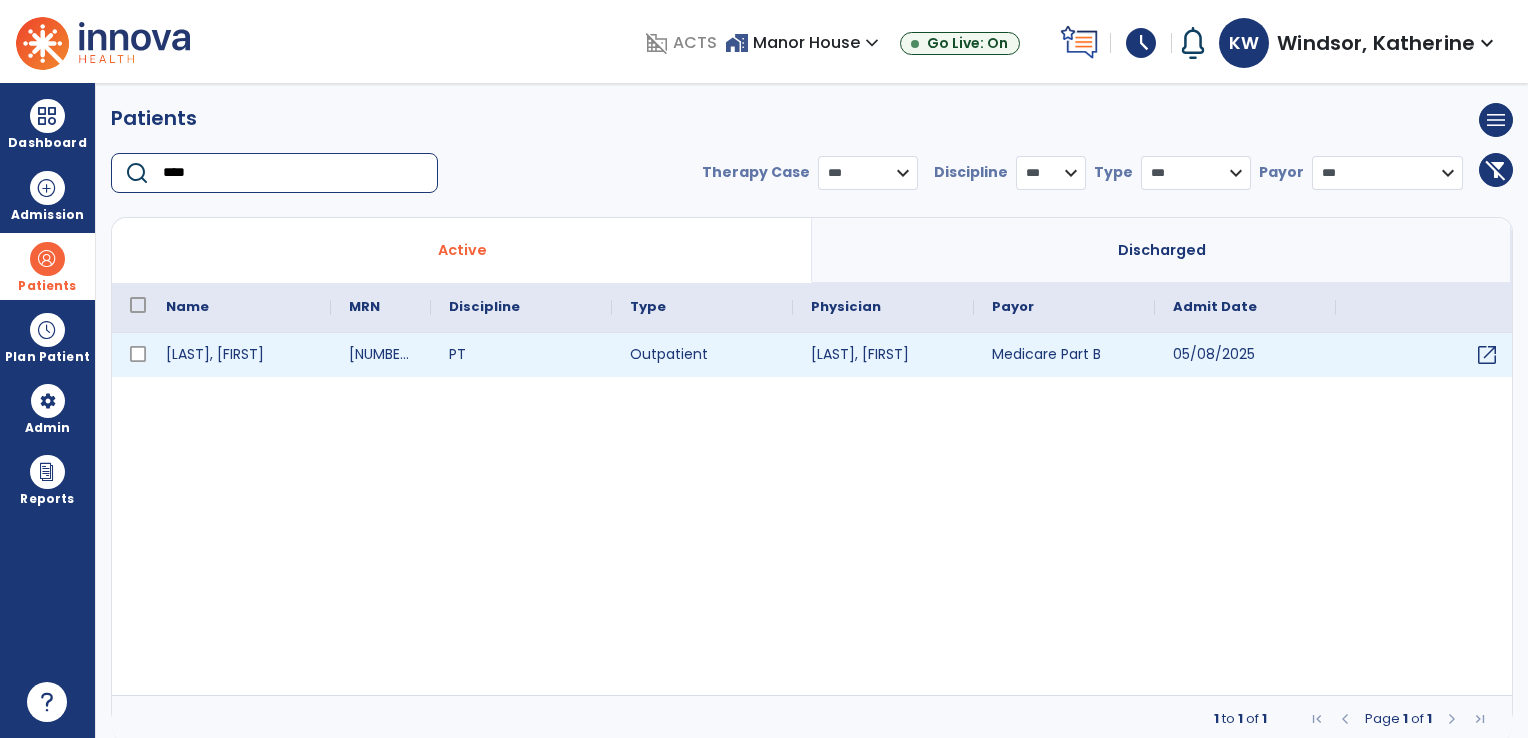 type on "****" 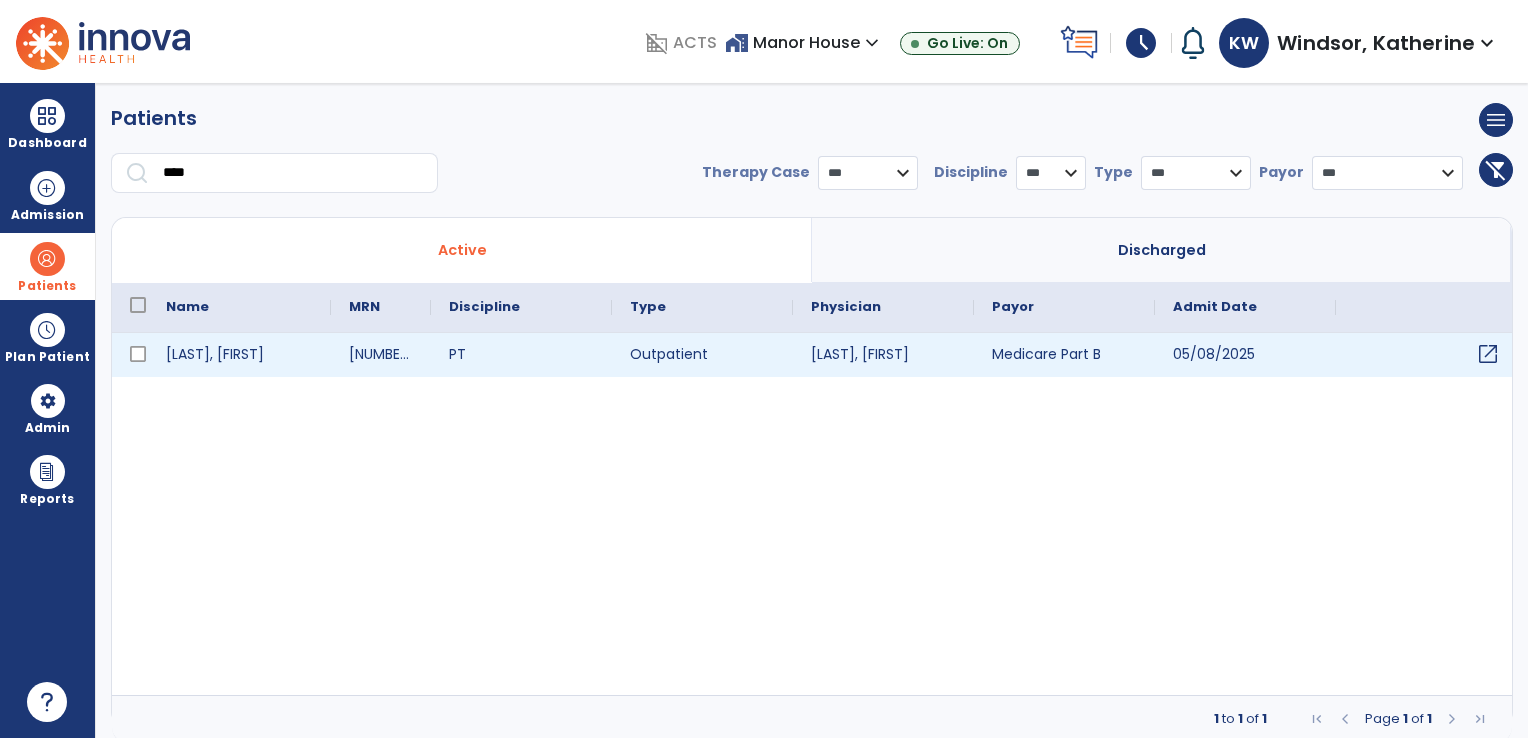 click on "open_in_new" at bounding box center (1488, 354) 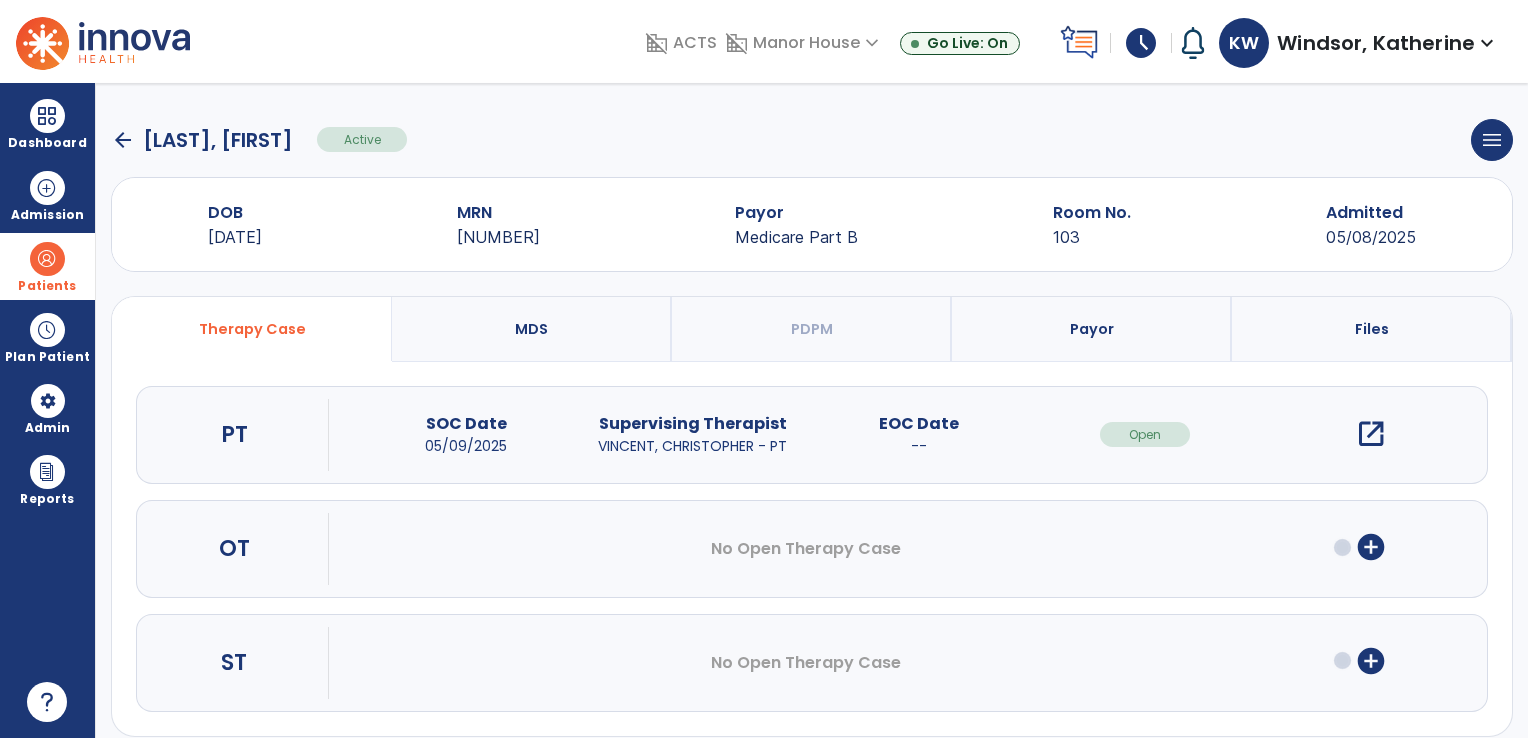 click on "open_in_new" at bounding box center (1371, 434) 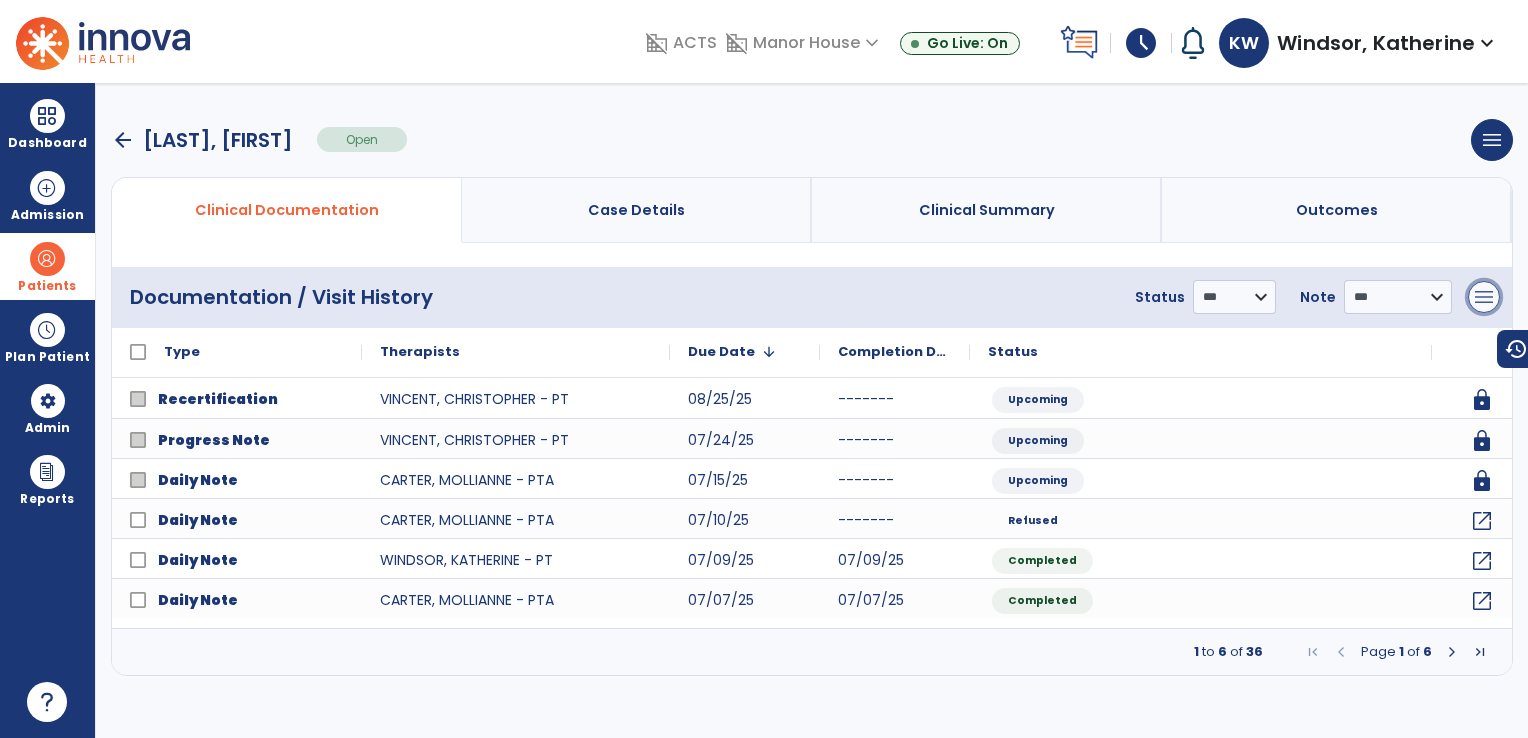 click on "menu" at bounding box center (1484, 297) 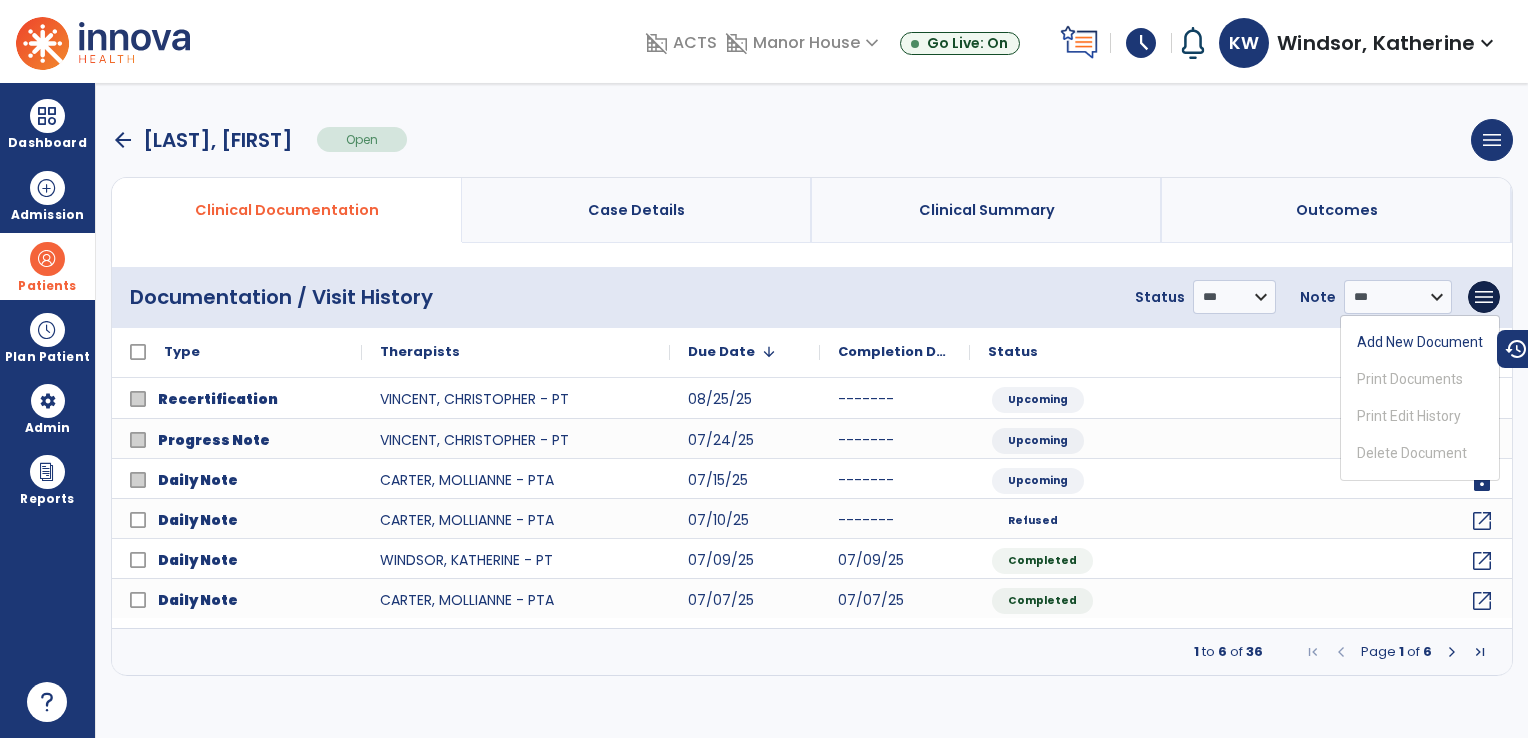 click on "[NUMBER]
to
[NUMBER]
of
[NUMBER]
Page
[NUMBER]
of
[NUMBER]" at bounding box center [812, 652] 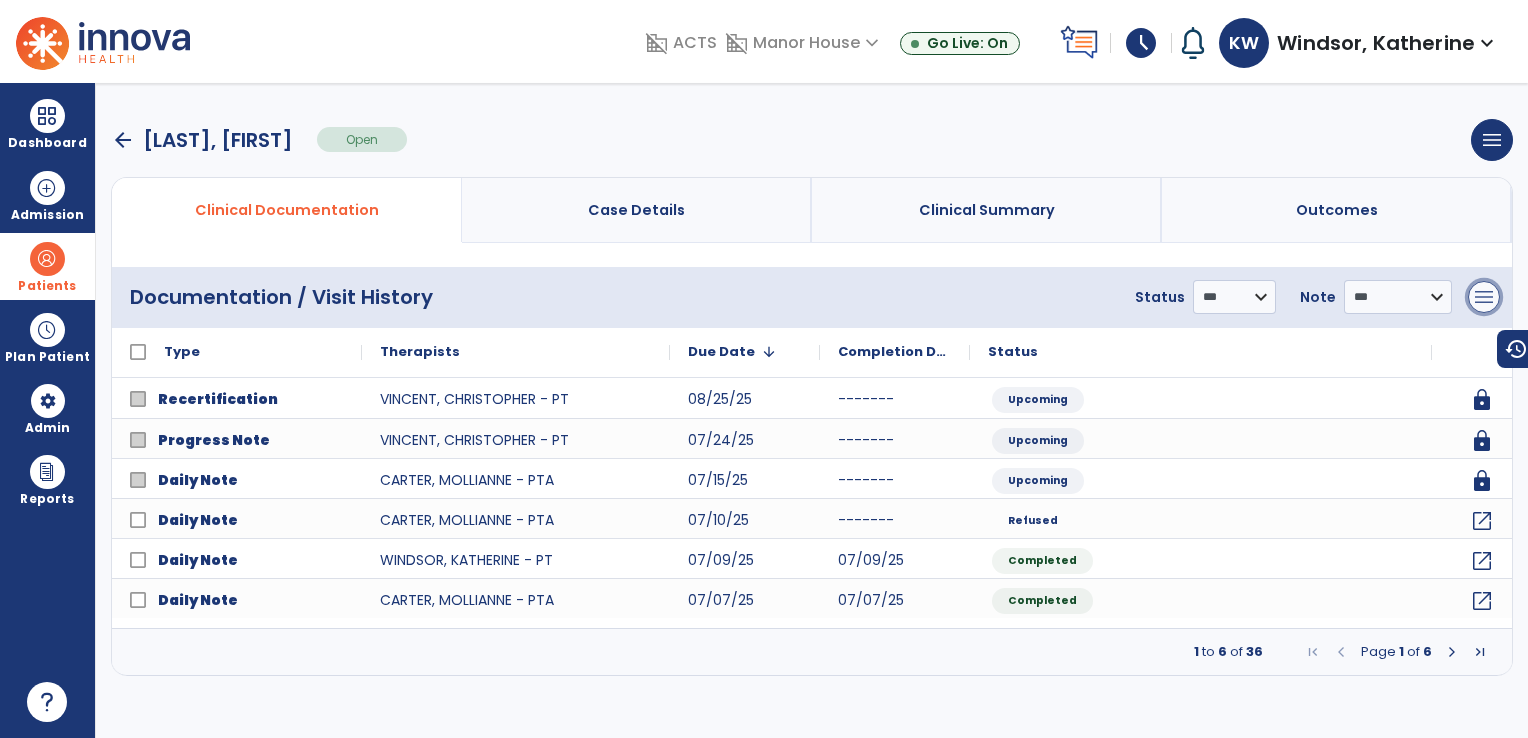 click on "menu" at bounding box center (1484, 297) 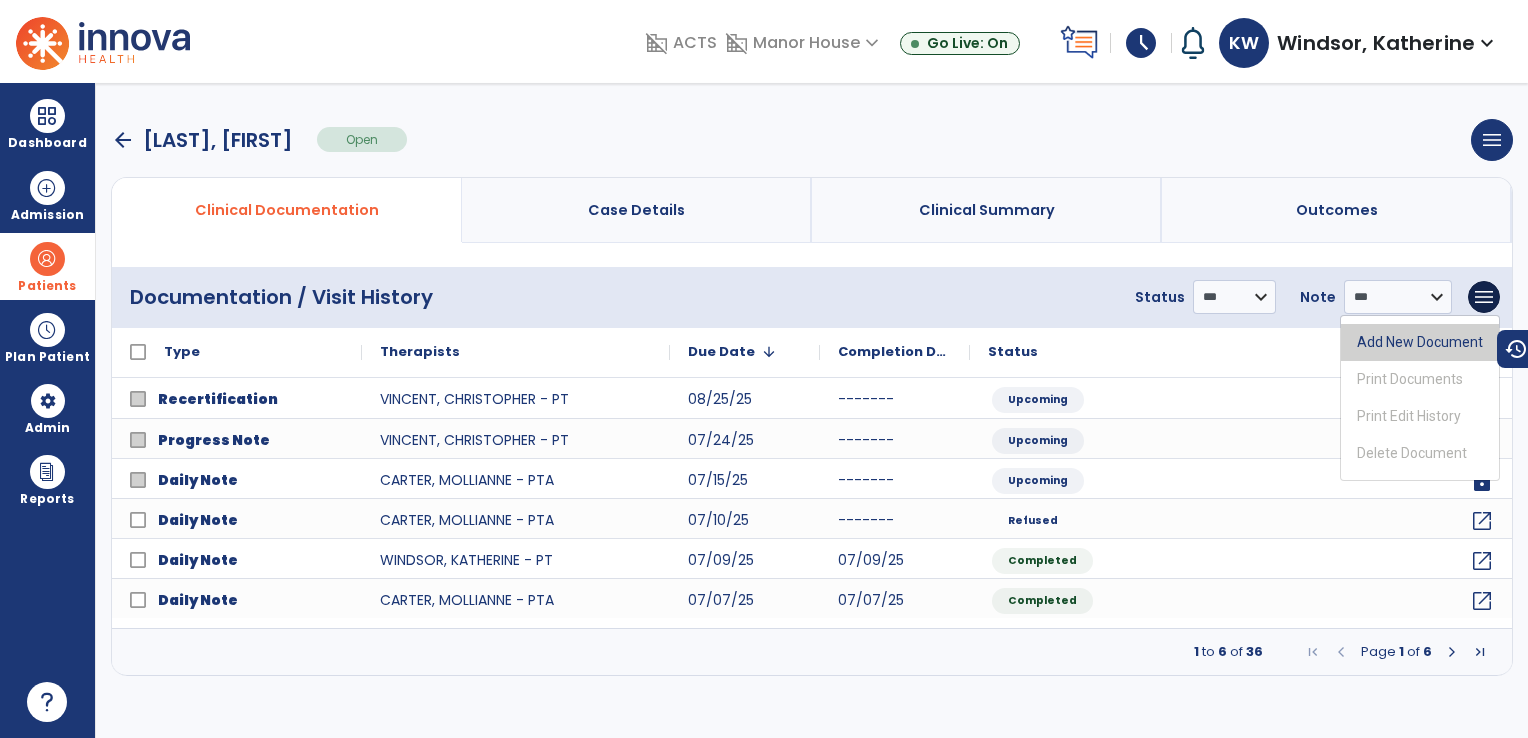click on "Add New Document" at bounding box center (1420, 342) 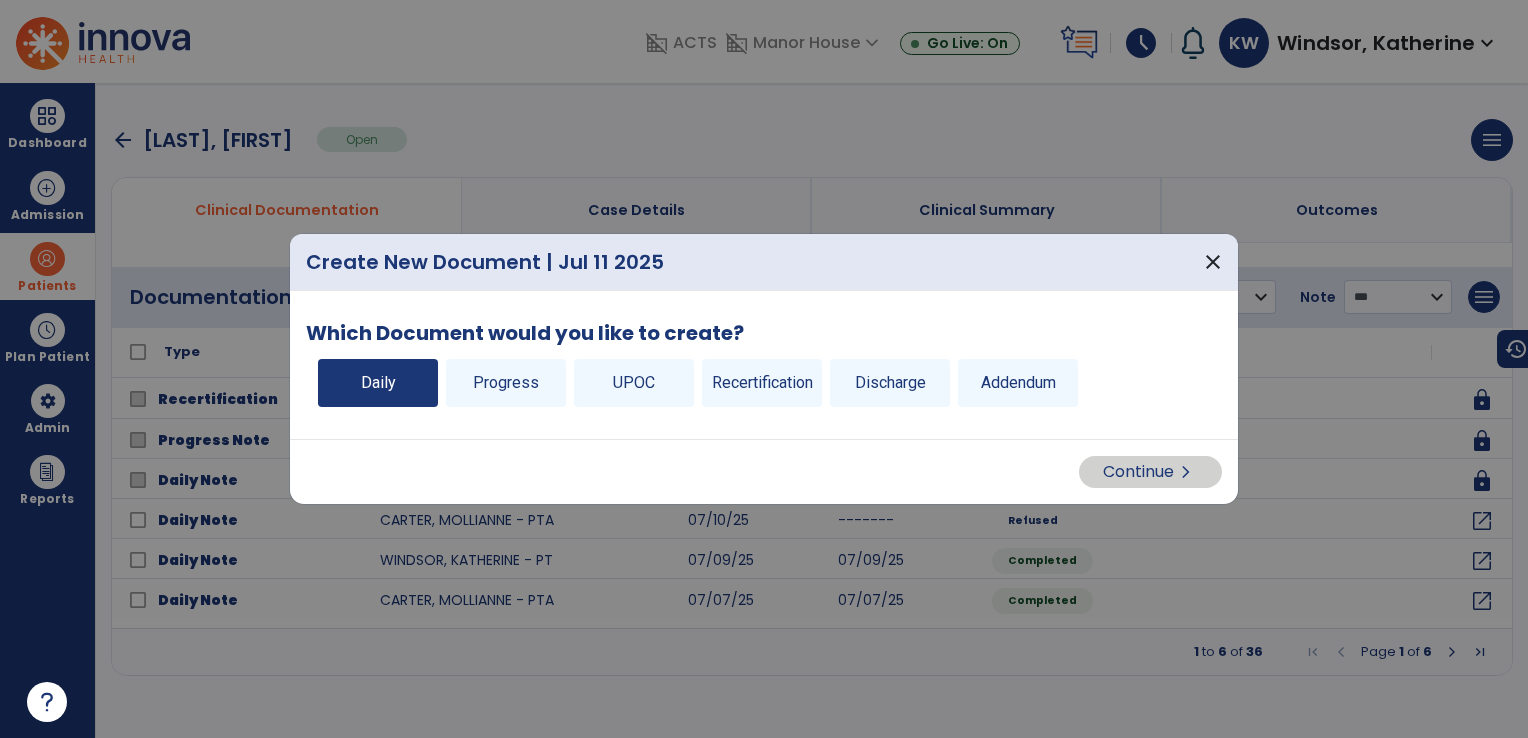 click on "Daily" at bounding box center [378, 383] 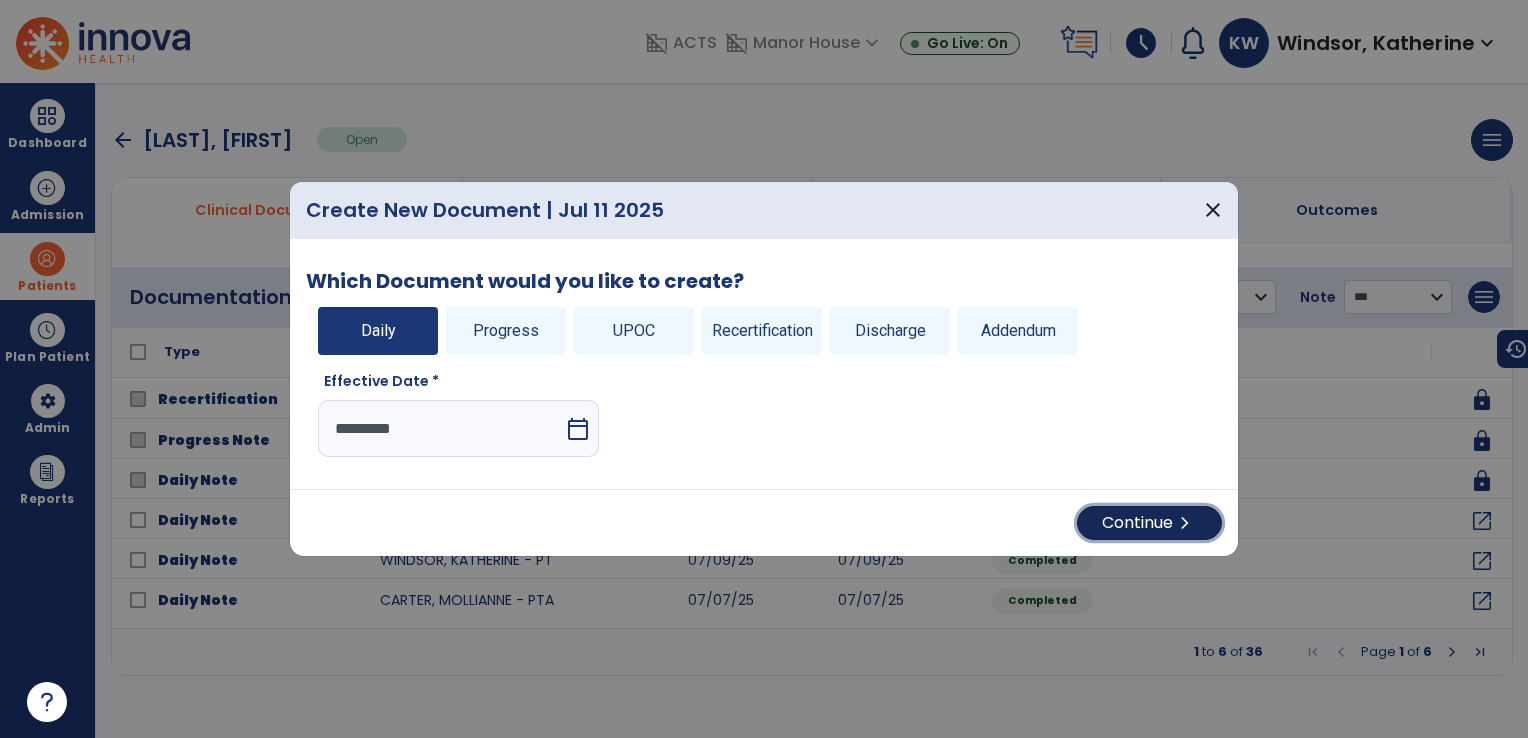 click on "Continue   chevron_right" at bounding box center (1149, 523) 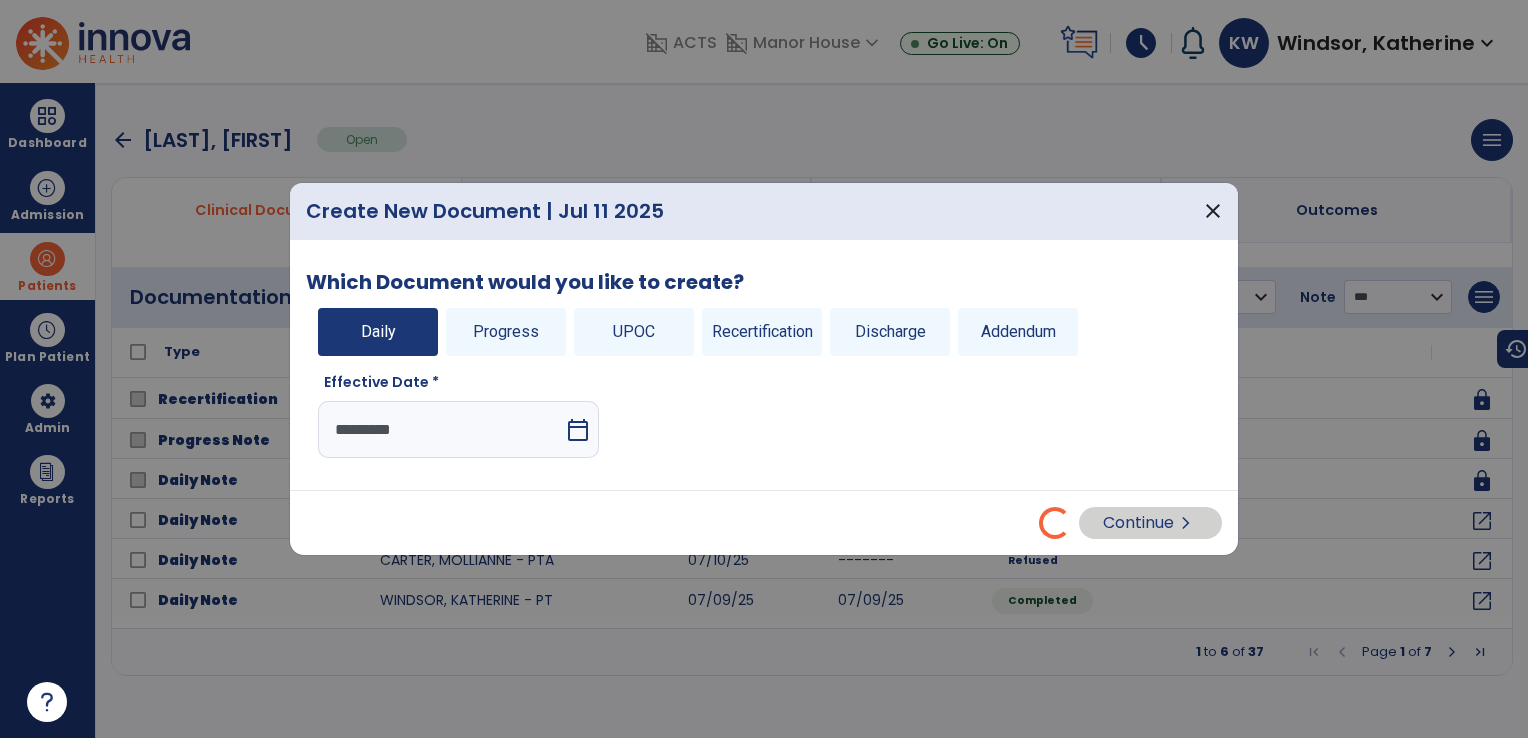 select on "*" 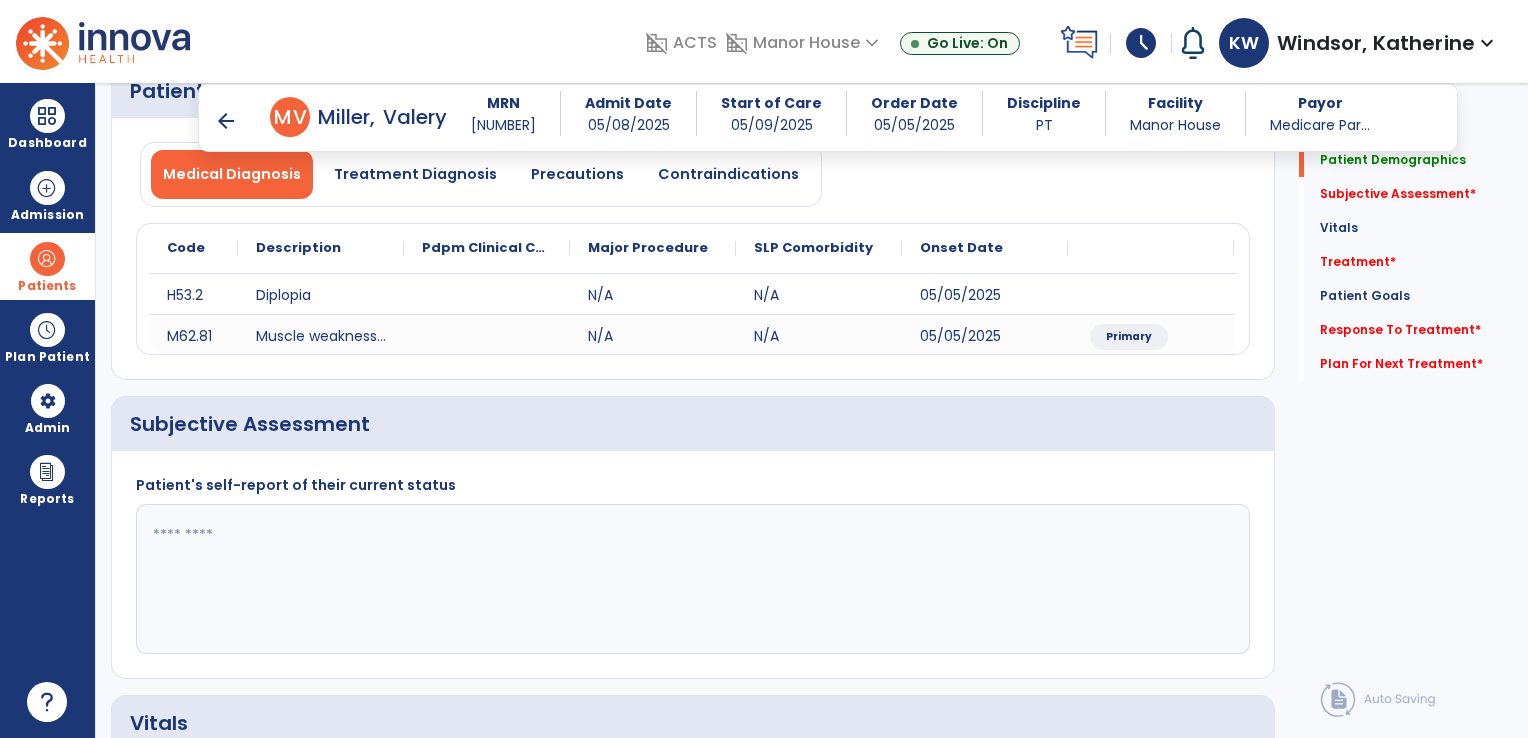 scroll, scrollTop: 174, scrollLeft: 0, axis: vertical 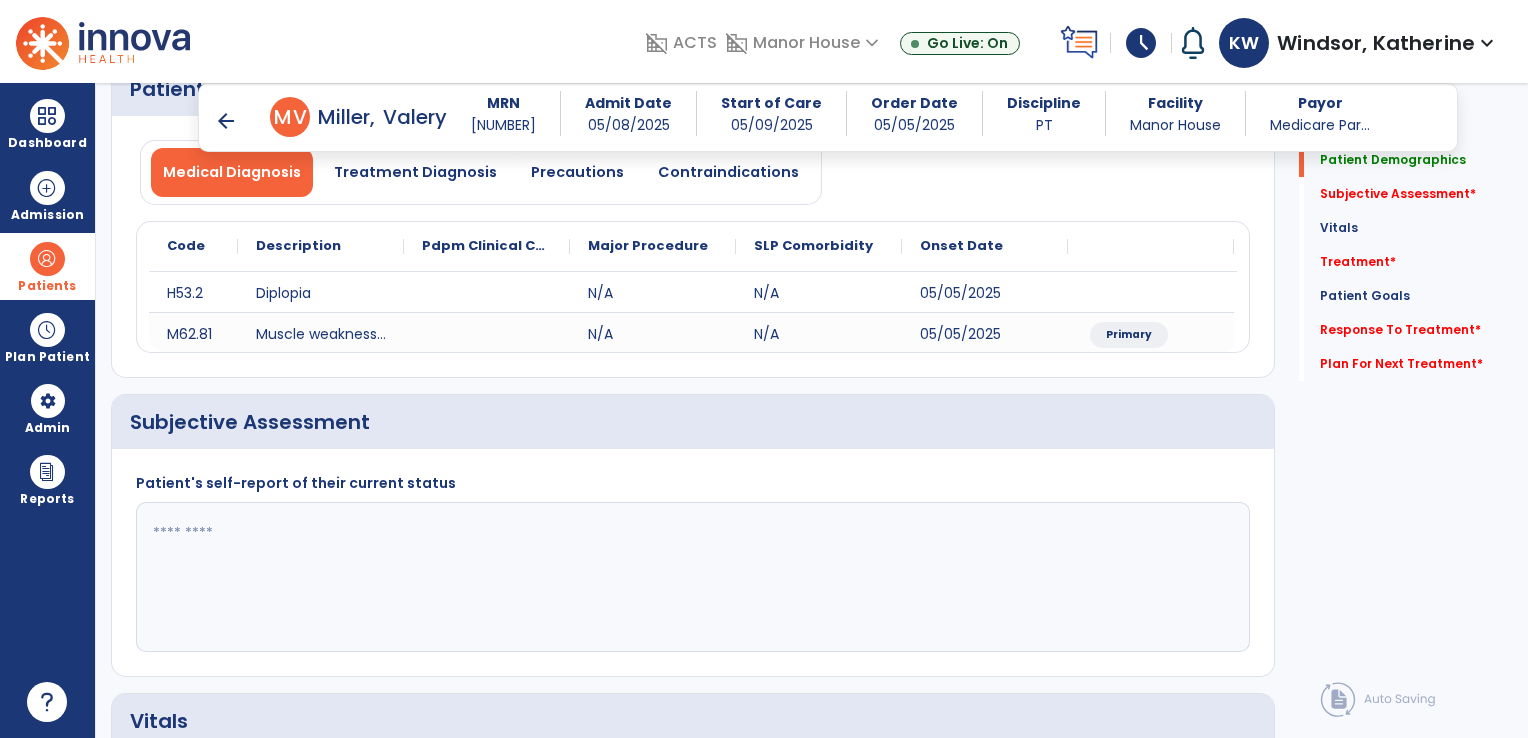 click 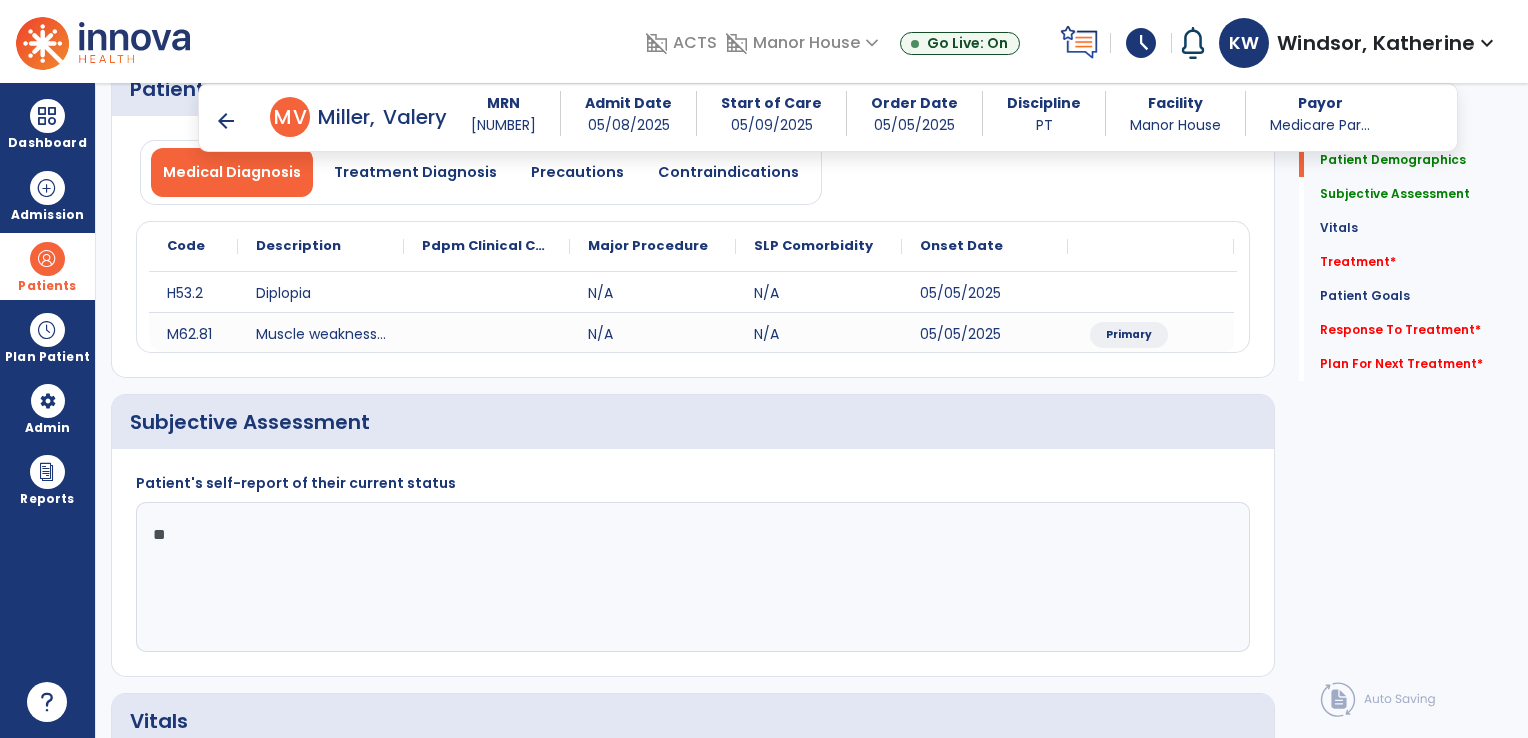 type on "*" 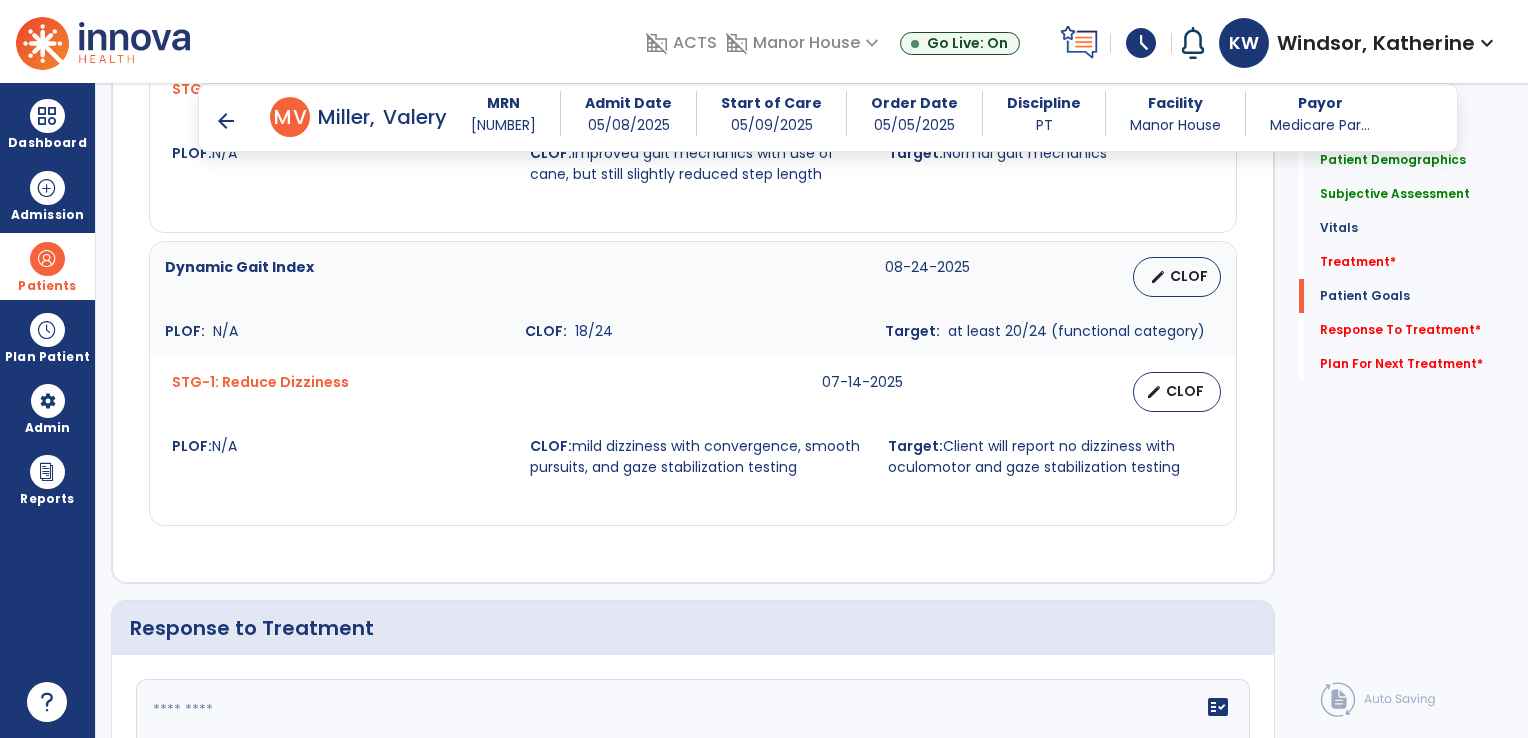 scroll, scrollTop: 2136, scrollLeft: 0, axis: vertical 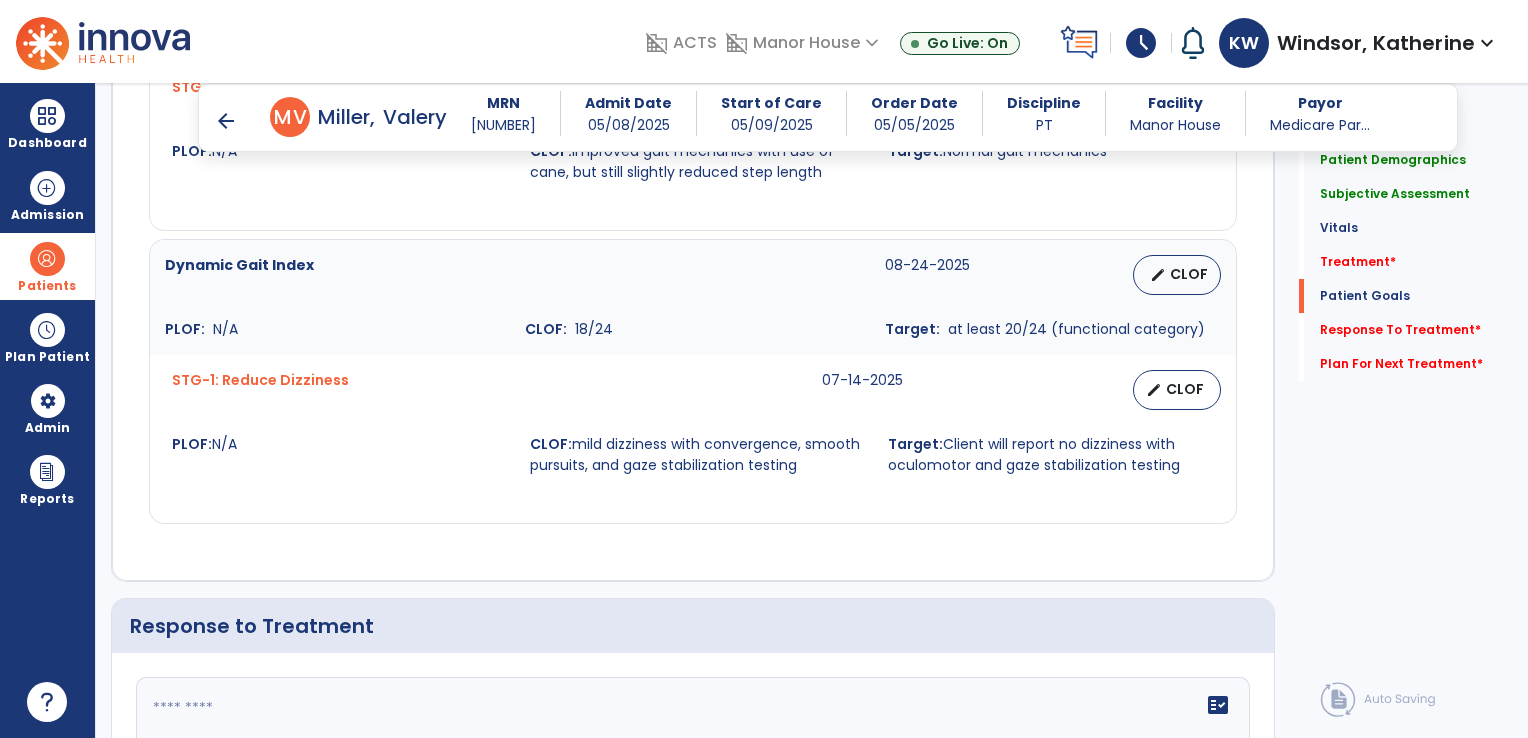 type on "**********" 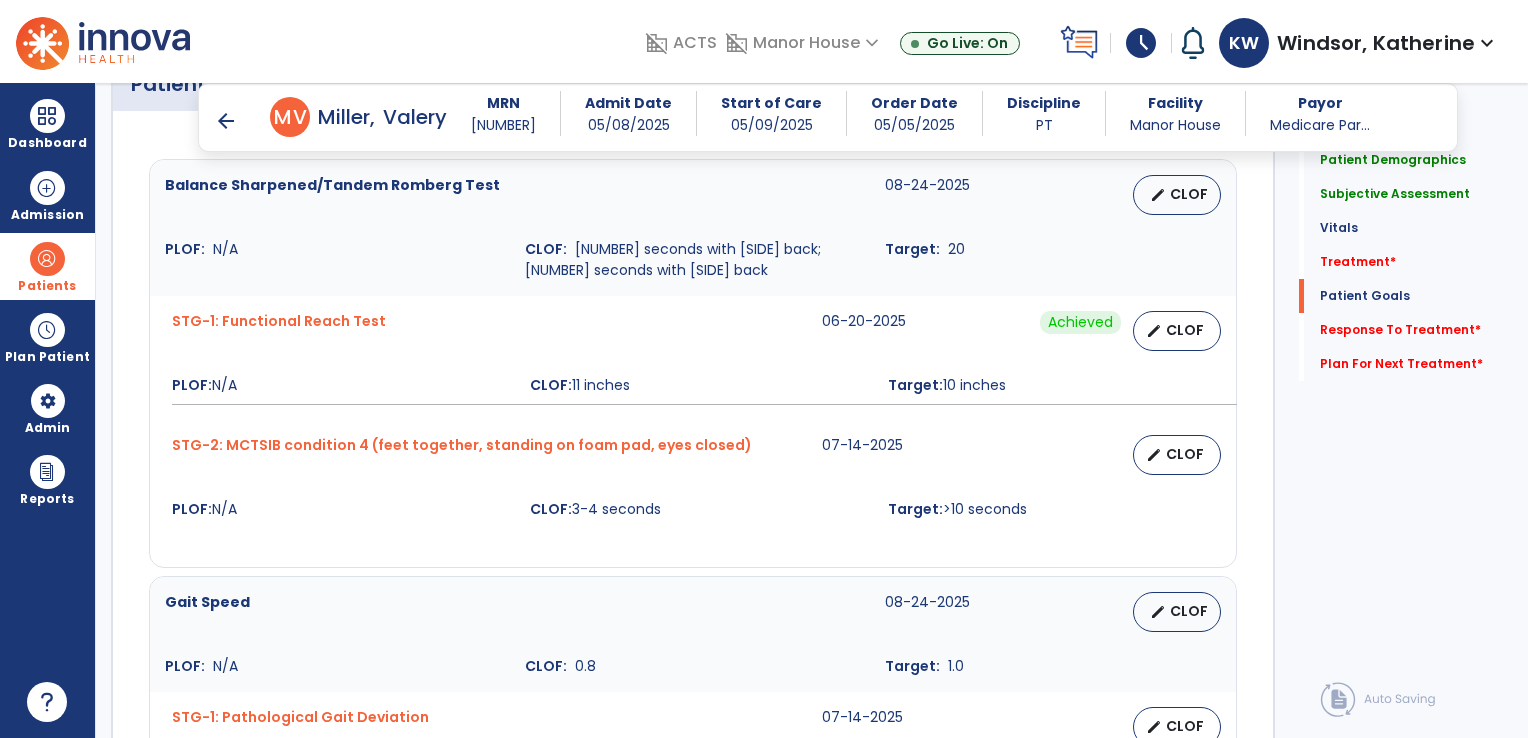 scroll, scrollTop: 1500, scrollLeft: 0, axis: vertical 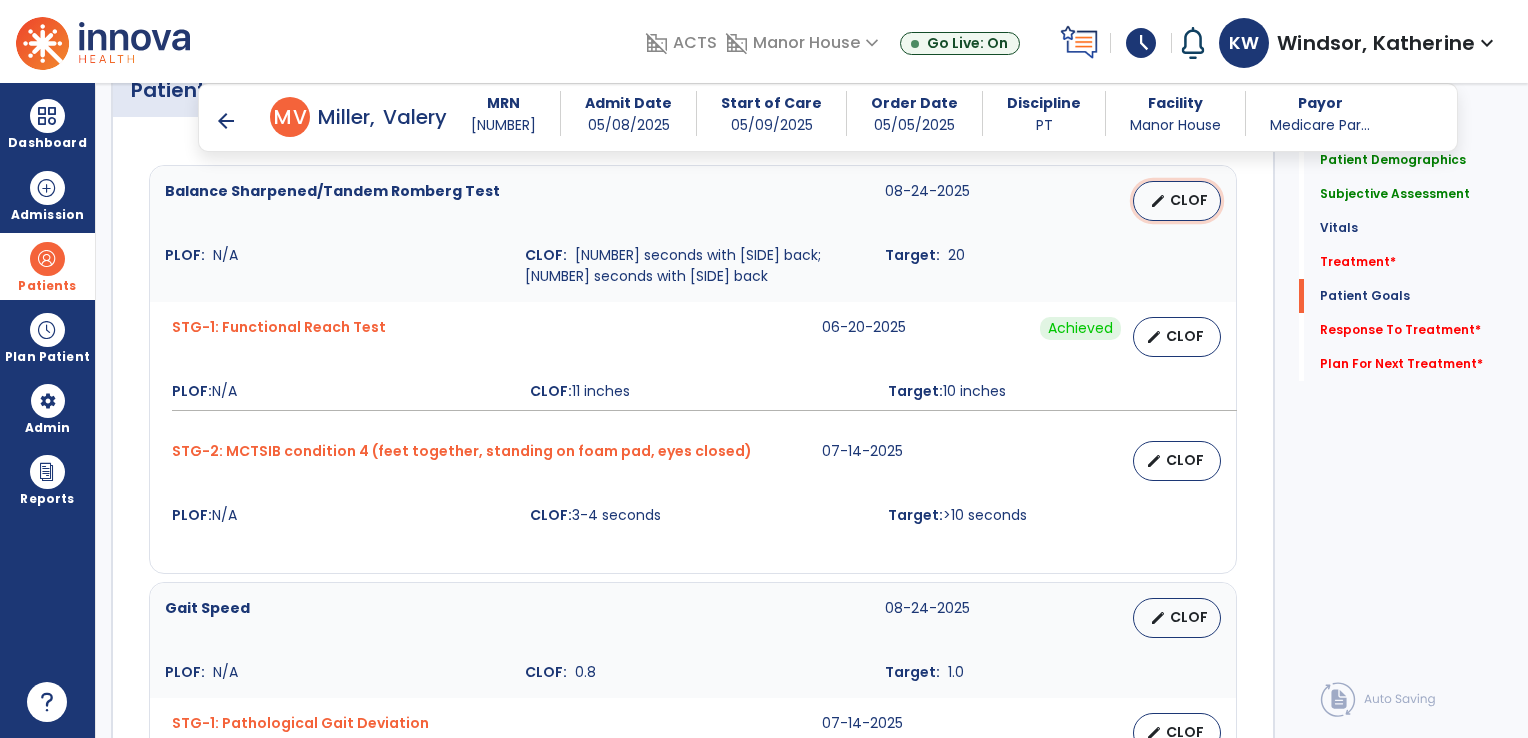 click on "edit   CLOF" at bounding box center [1177, 201] 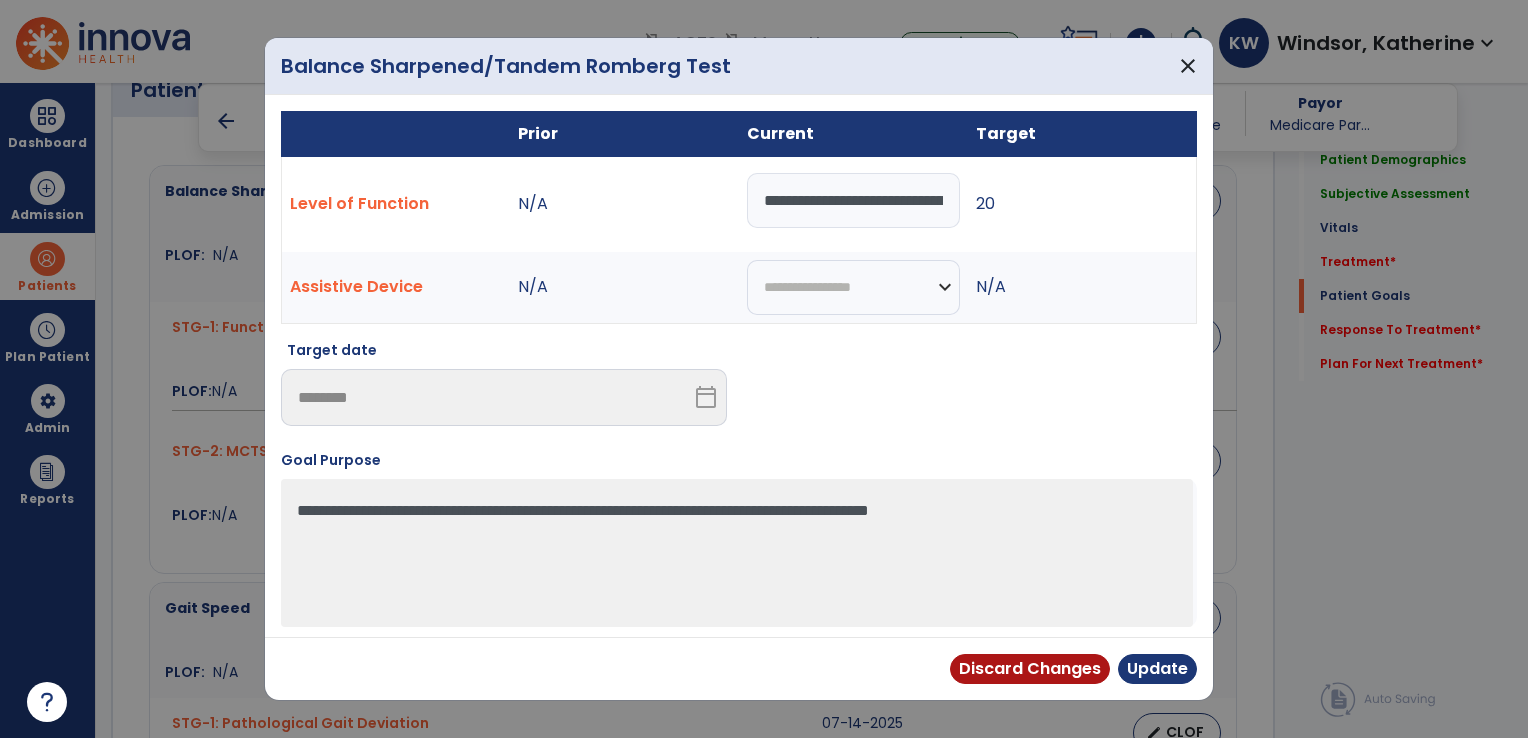 scroll, scrollTop: 0, scrollLeft: 225, axis: horizontal 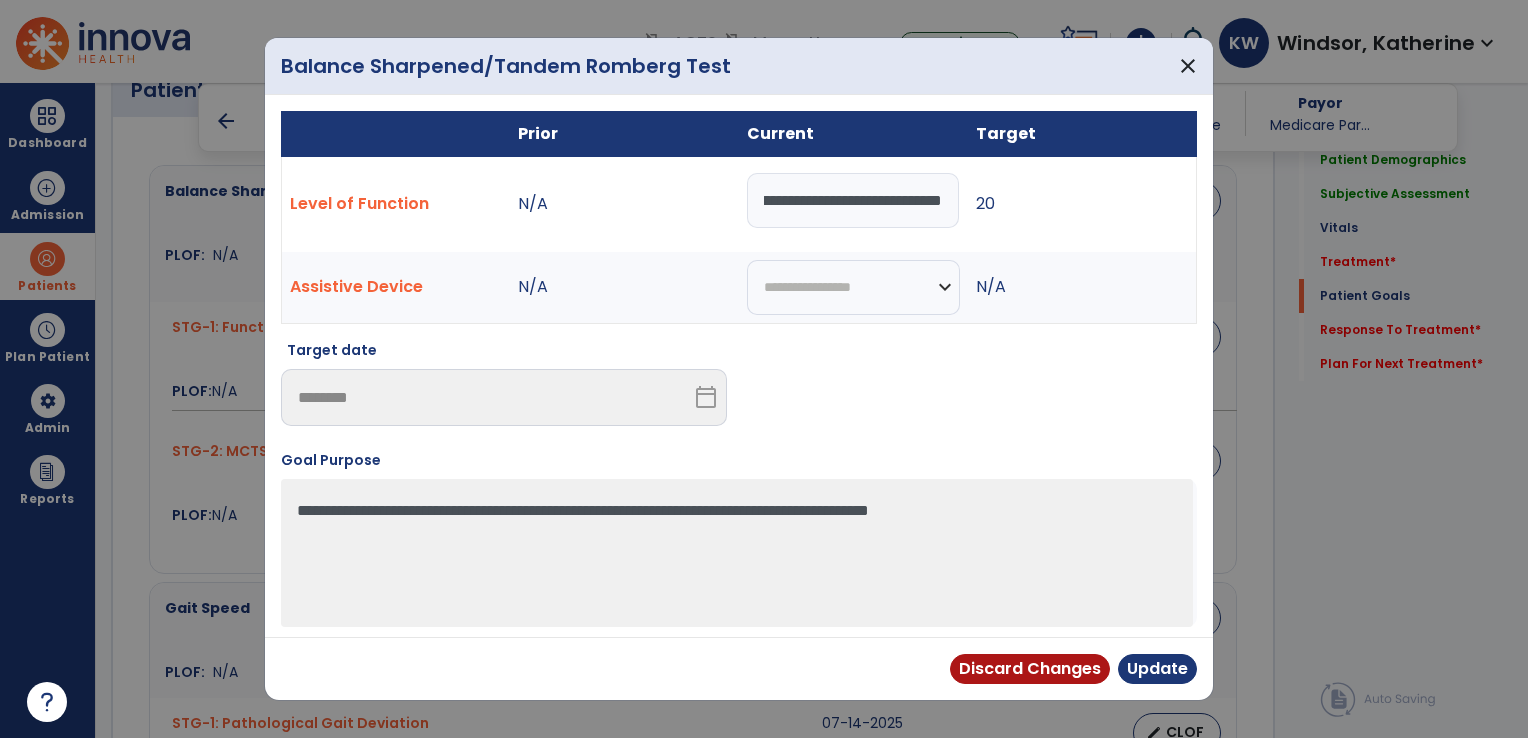 drag, startPoint x: 763, startPoint y: 200, endPoint x: 992, endPoint y: 274, distance: 240.65952 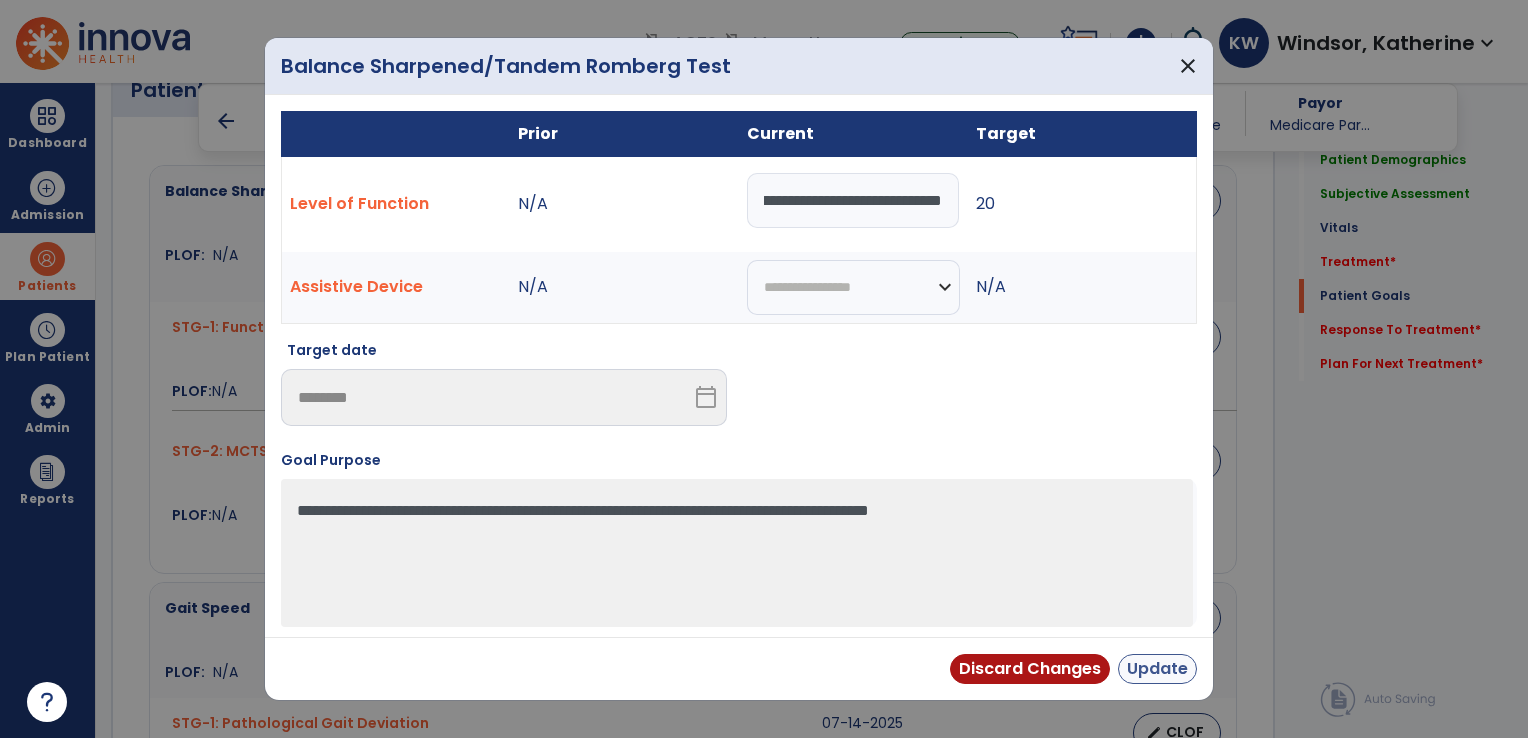 type on "**********" 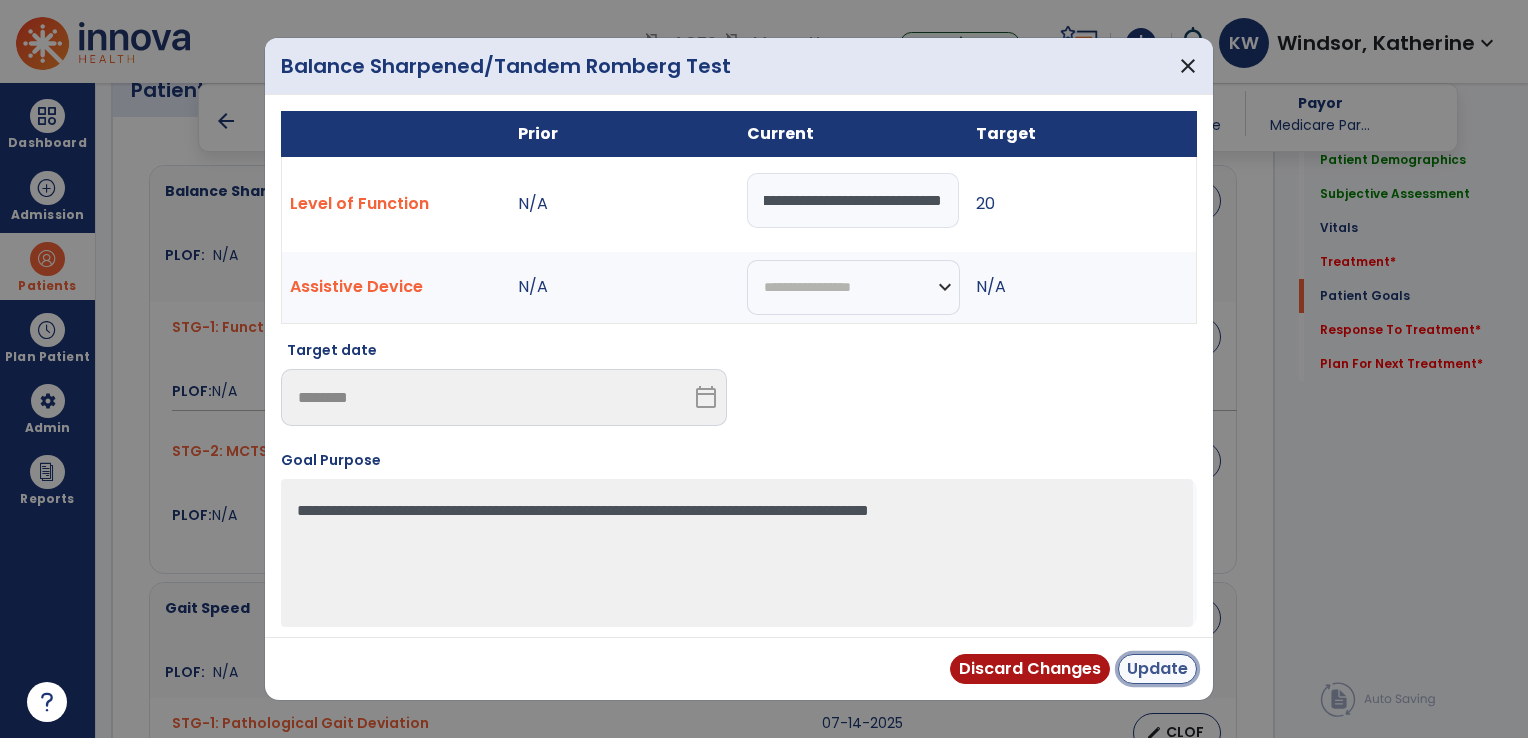 scroll, scrollTop: 0, scrollLeft: 0, axis: both 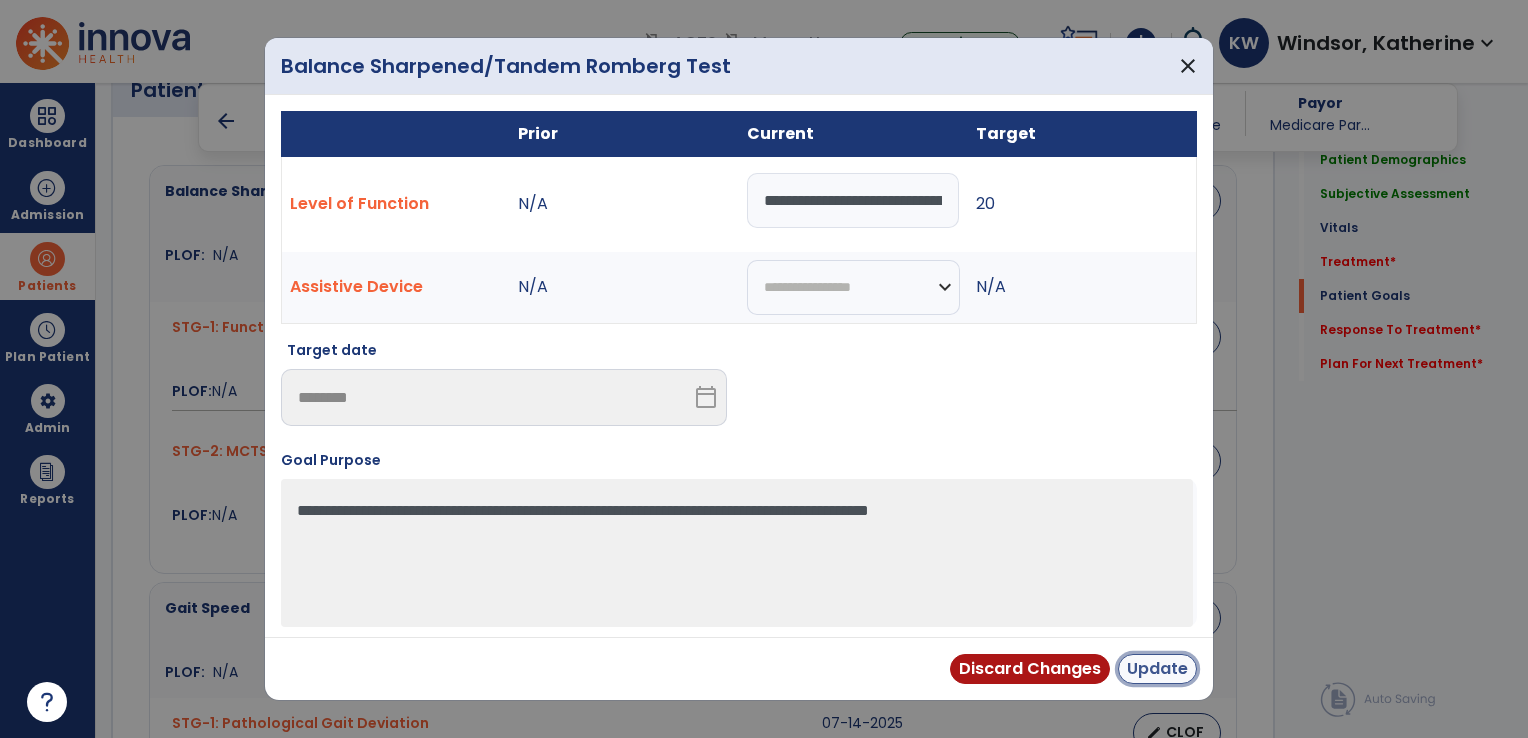 click on "Update" at bounding box center [1157, 669] 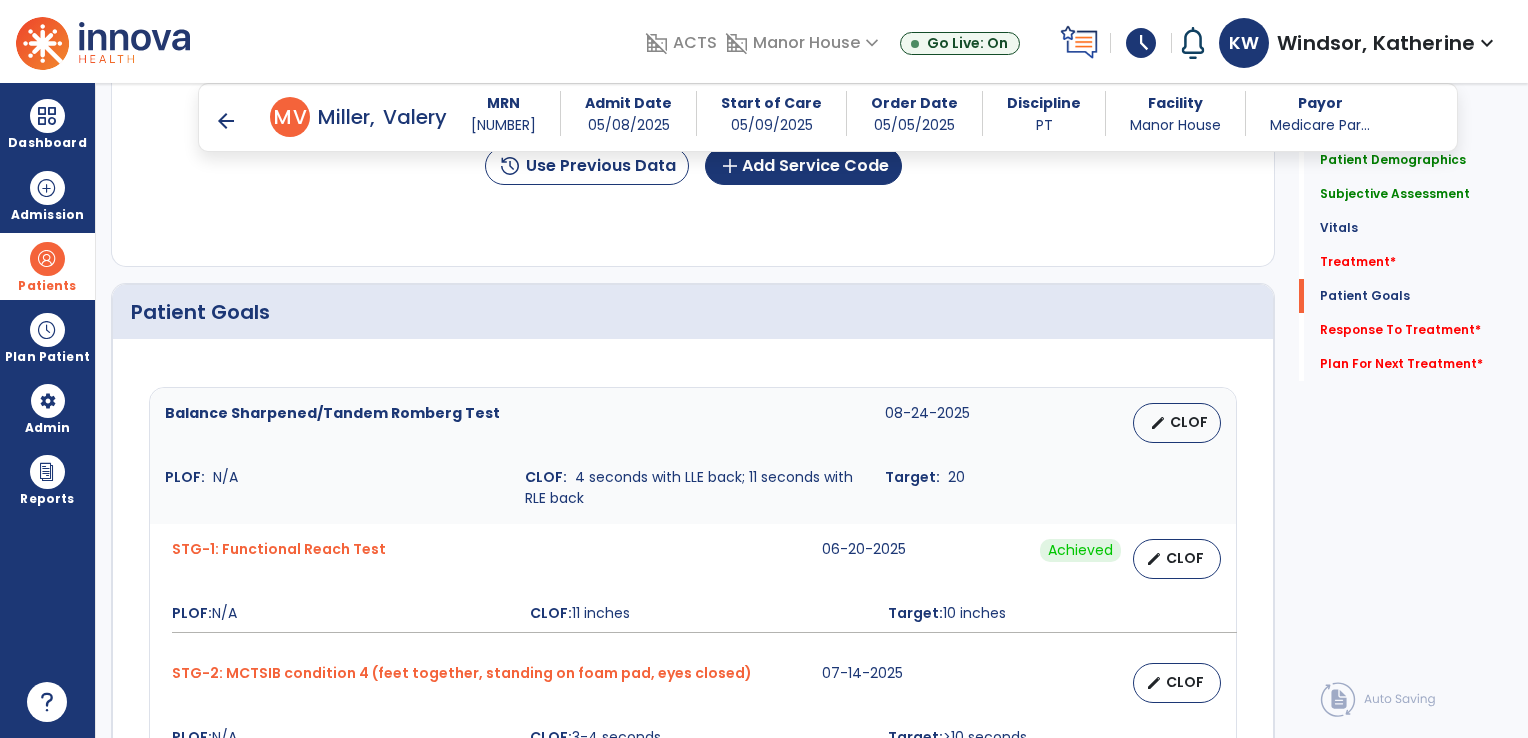 scroll, scrollTop: 1568, scrollLeft: 0, axis: vertical 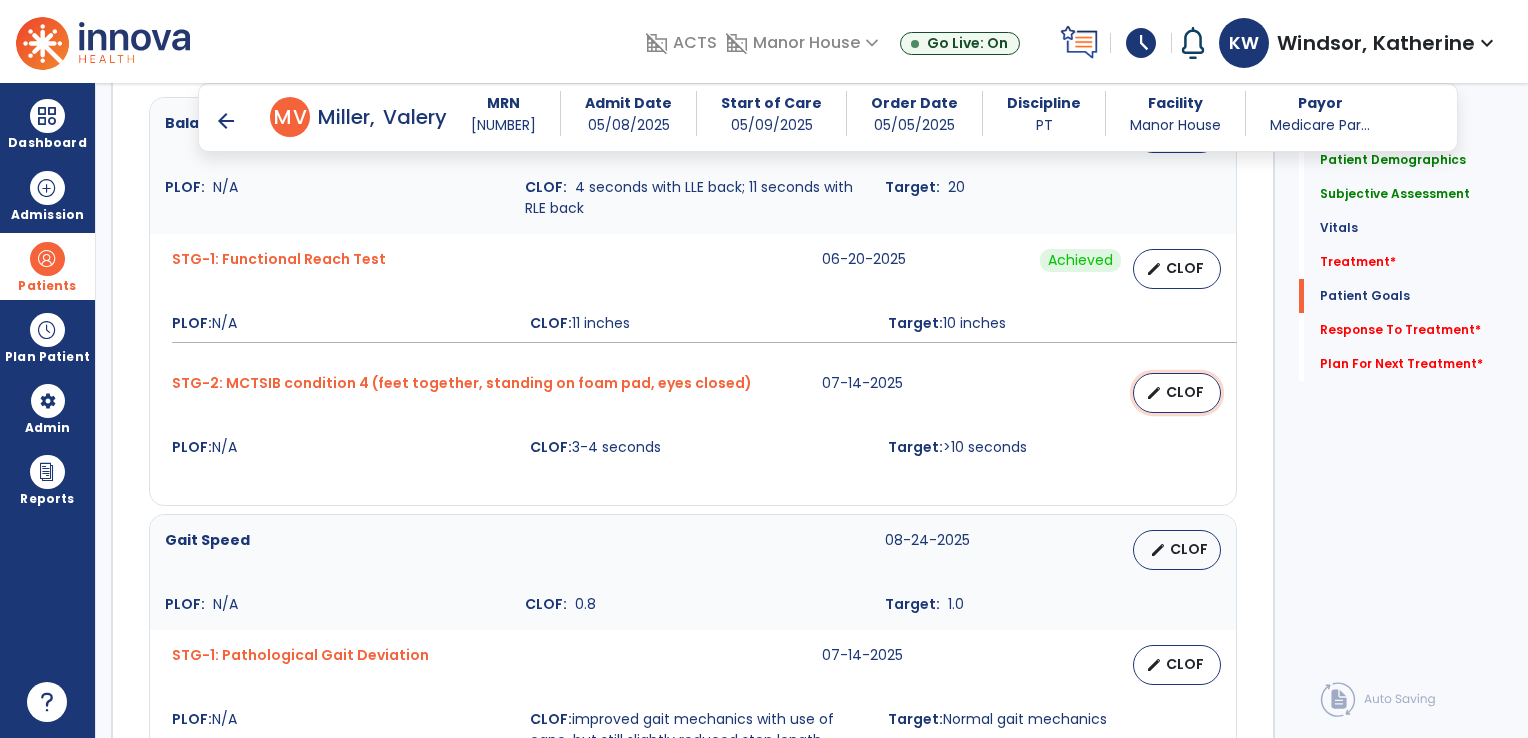 click on "edit" at bounding box center (1154, 393) 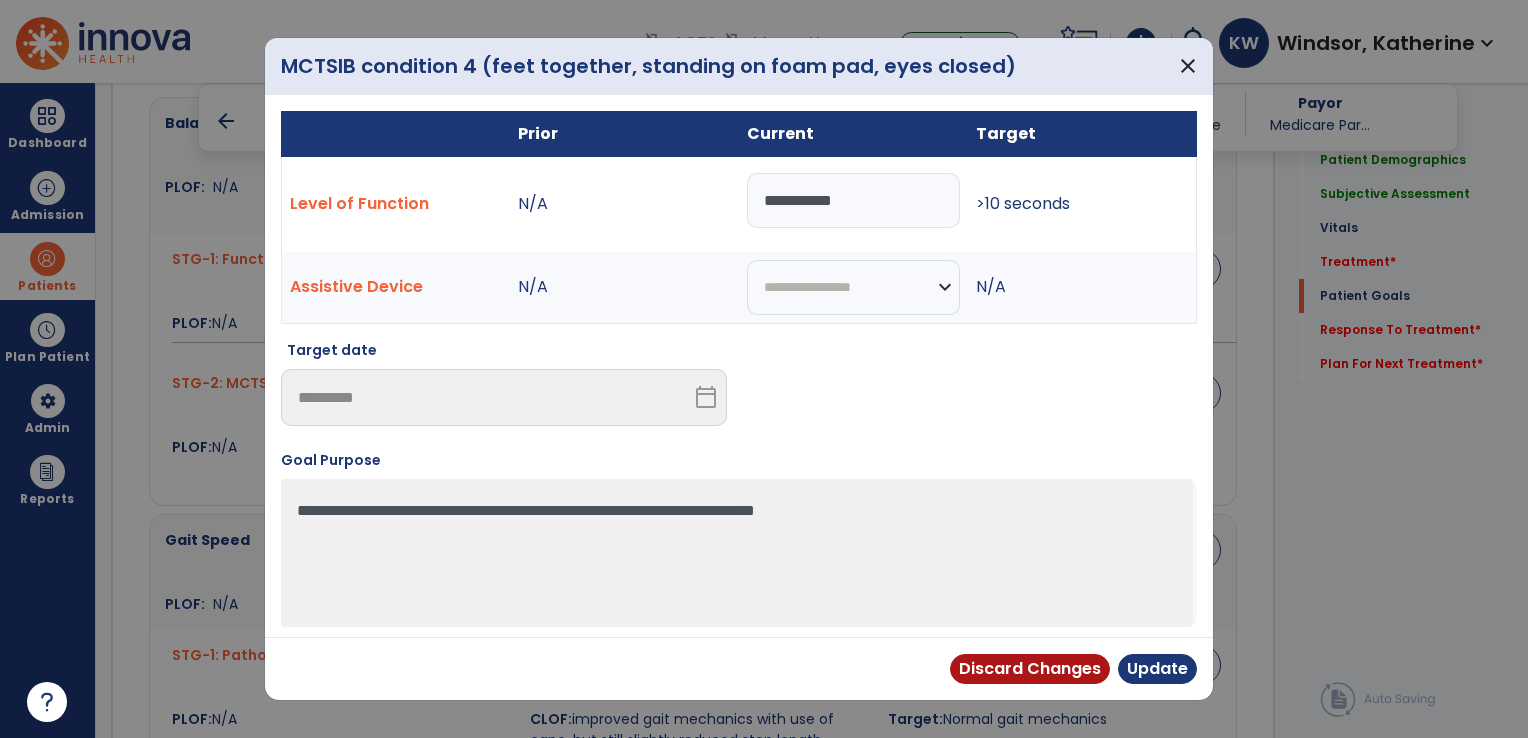 click on "**********" at bounding box center (853, 200) 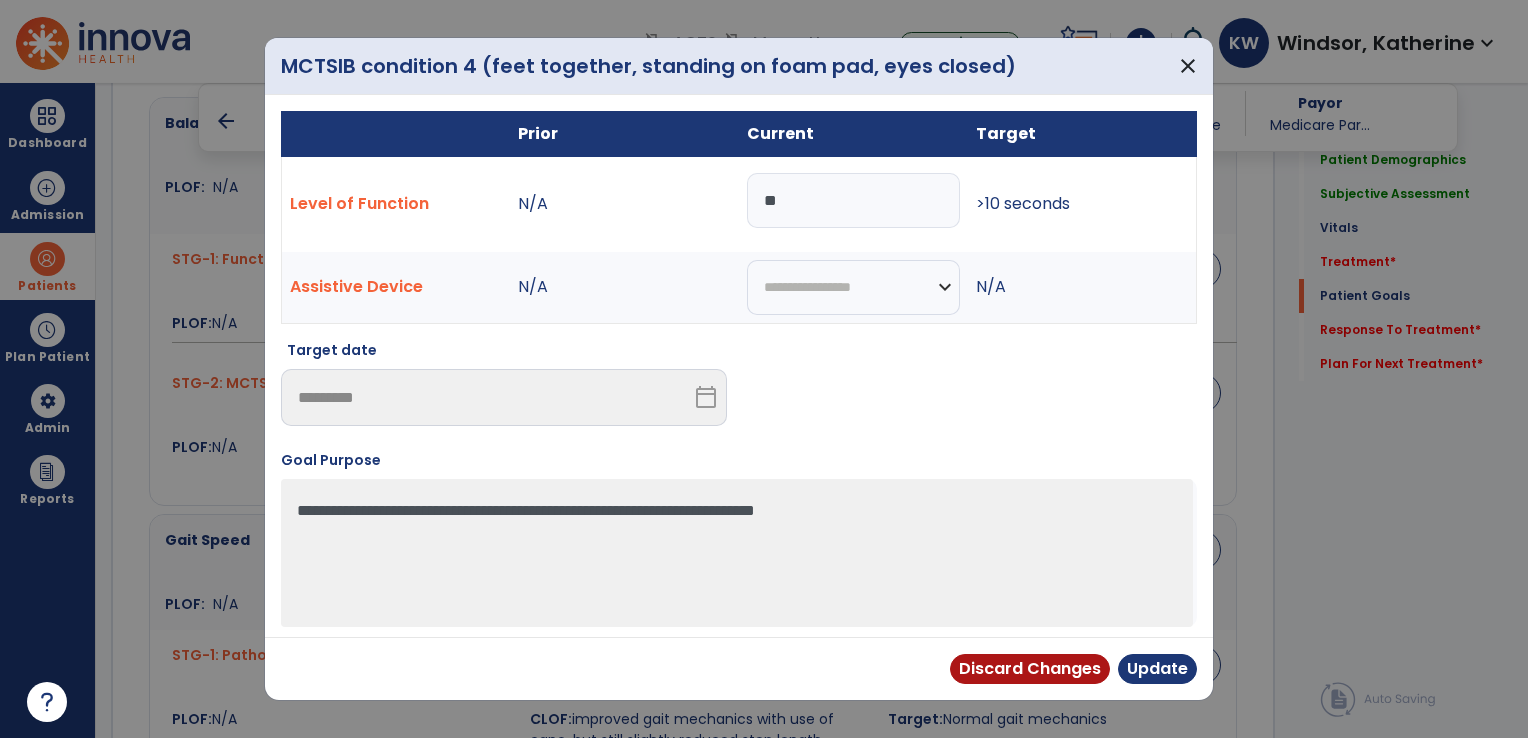 type on "*" 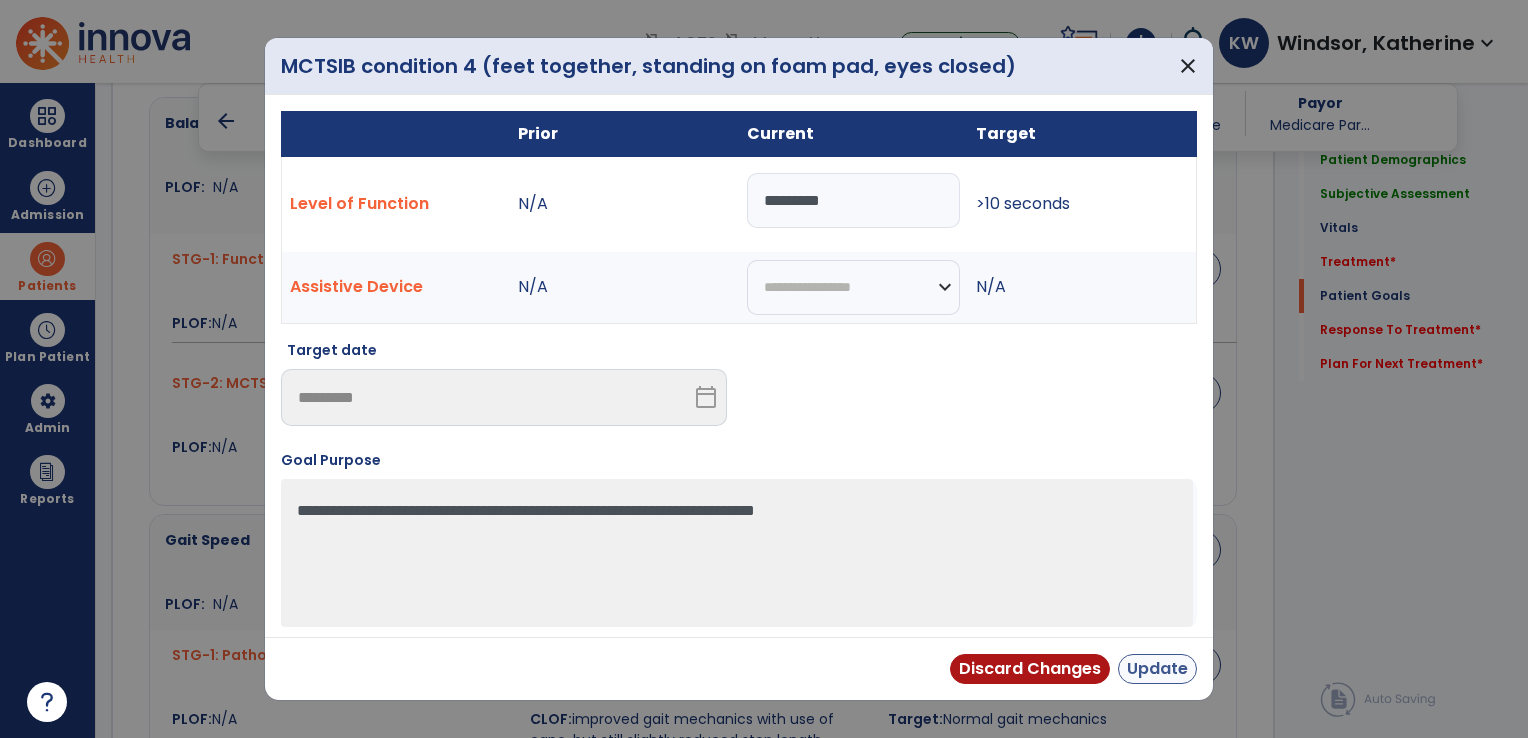 type on "*********" 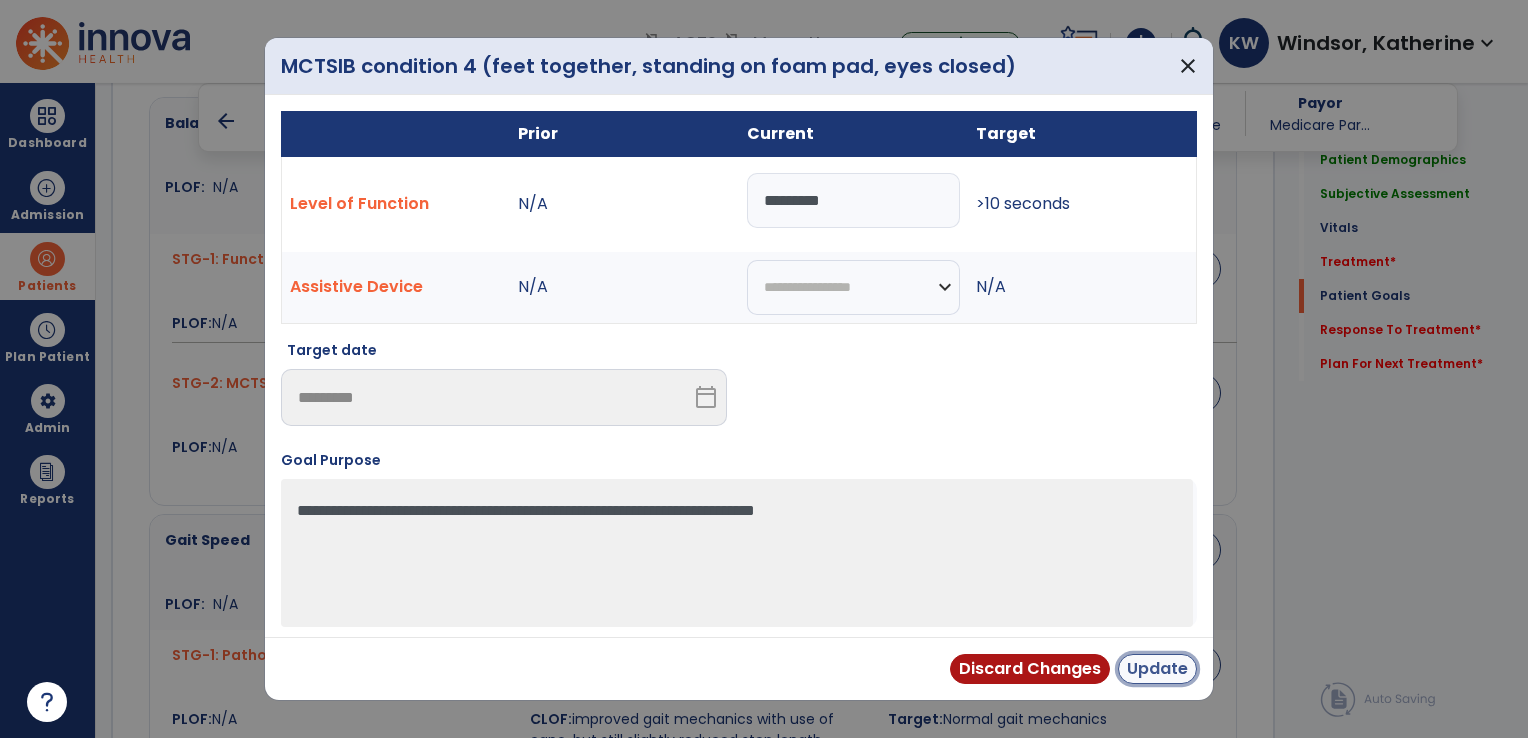 click on "Update" at bounding box center [1157, 669] 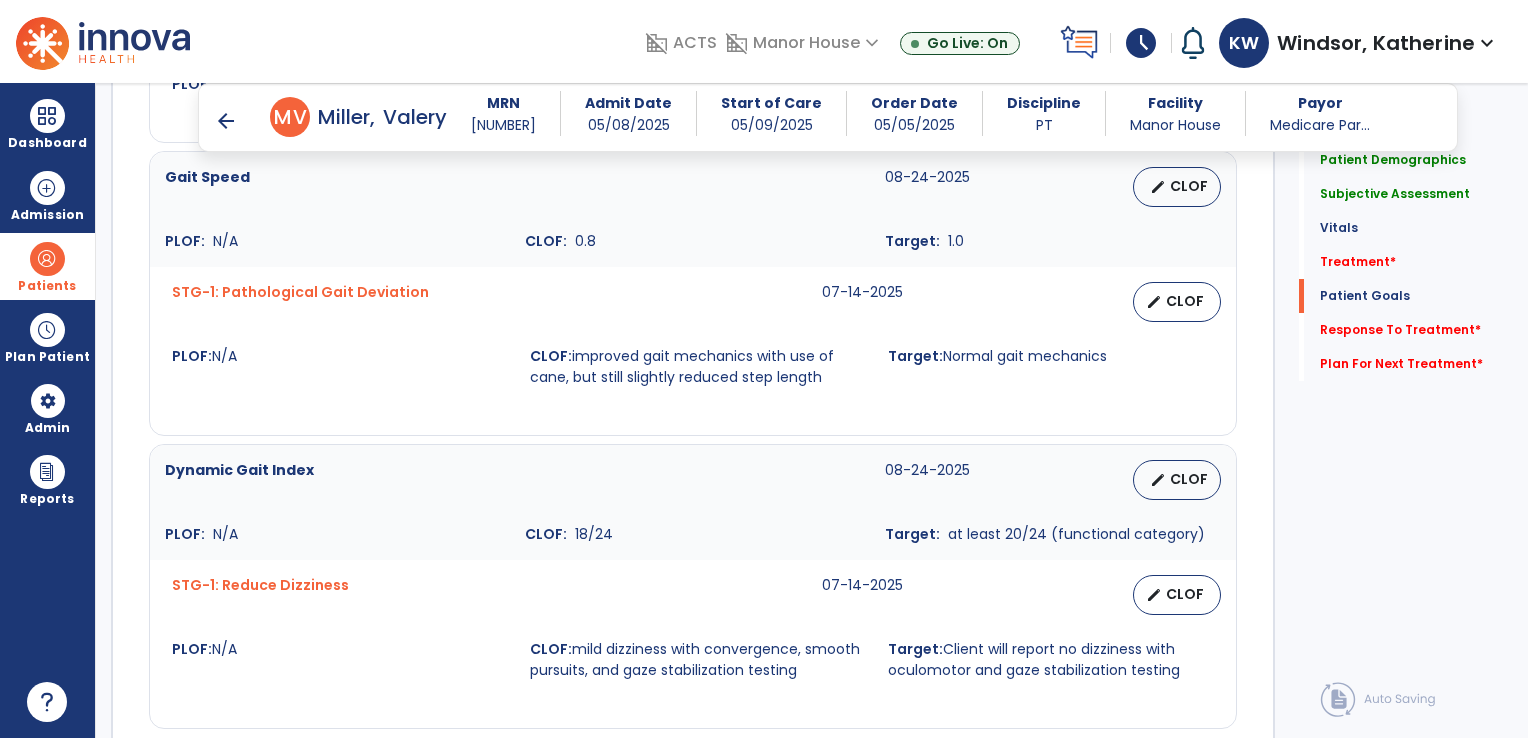 scroll, scrollTop: 1930, scrollLeft: 0, axis: vertical 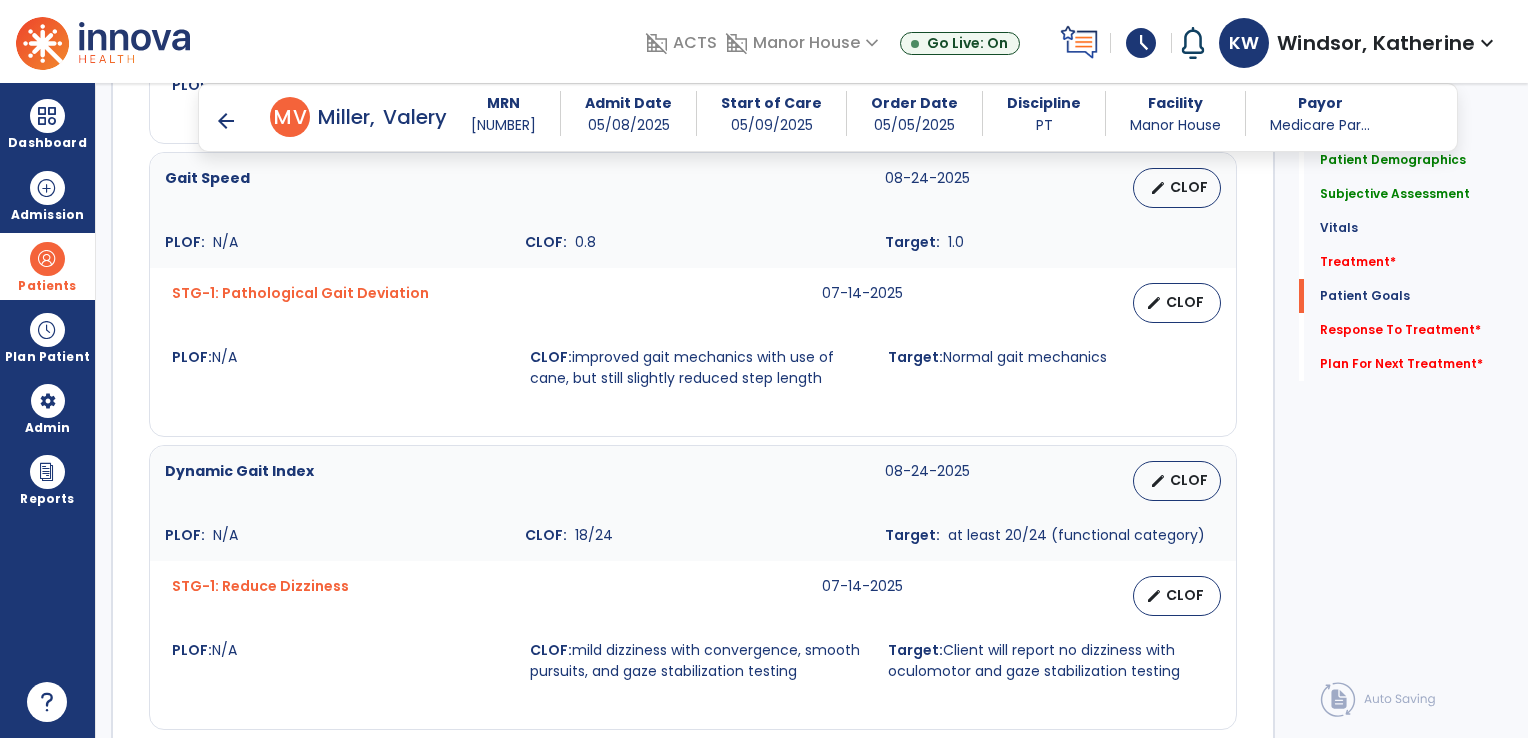 click on "Quick Links  Patient Demographics   Patient Demographics   Subjective Assessment   Subjective Assessment   Vitals   Vitals   Treatment   *  Treatment   *  Patient Goals   Patient Goals   Response To Treatment   *  Response To Treatment   *  Plan For Next Treatment   *  Plan For Next Treatment   *" 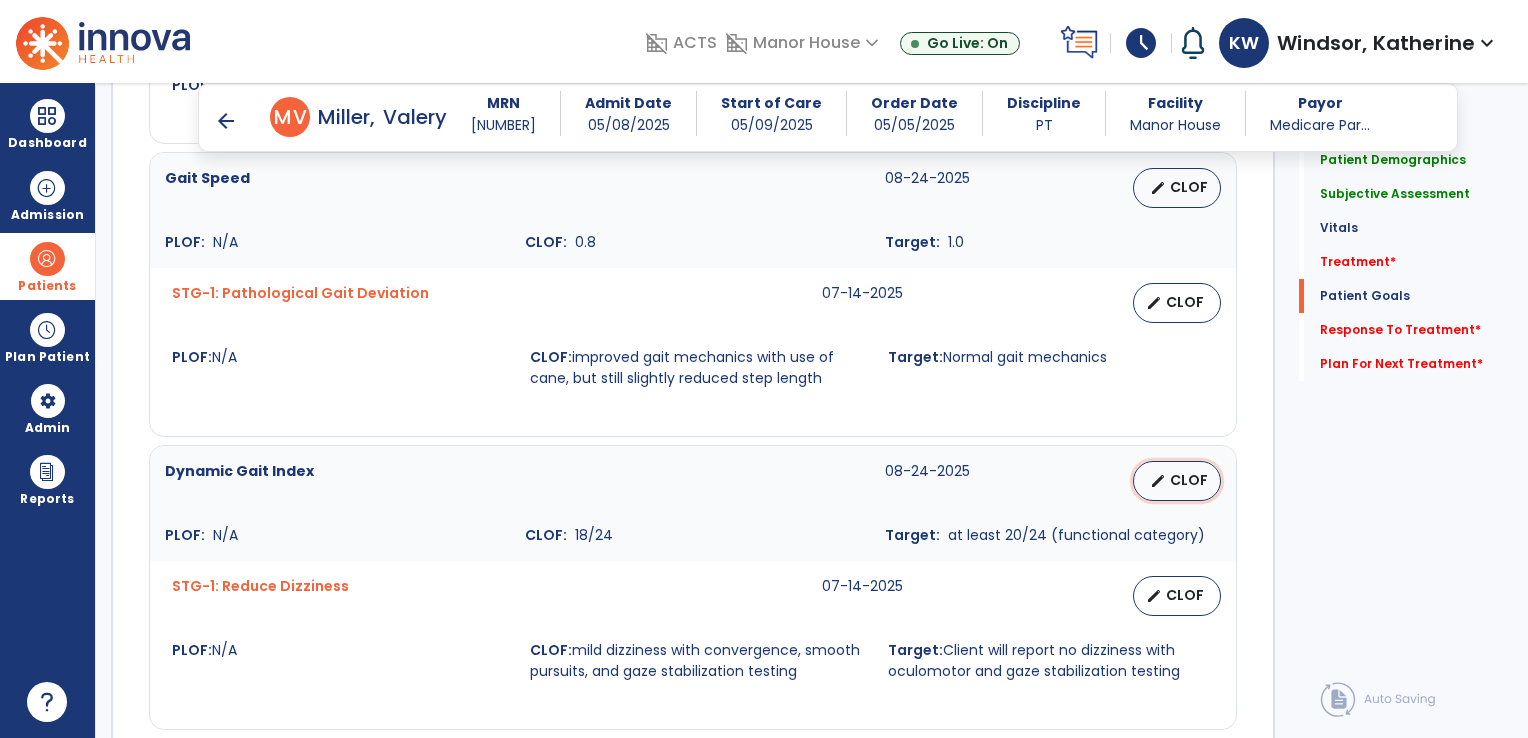 click on "CLOF" at bounding box center [1189, 480] 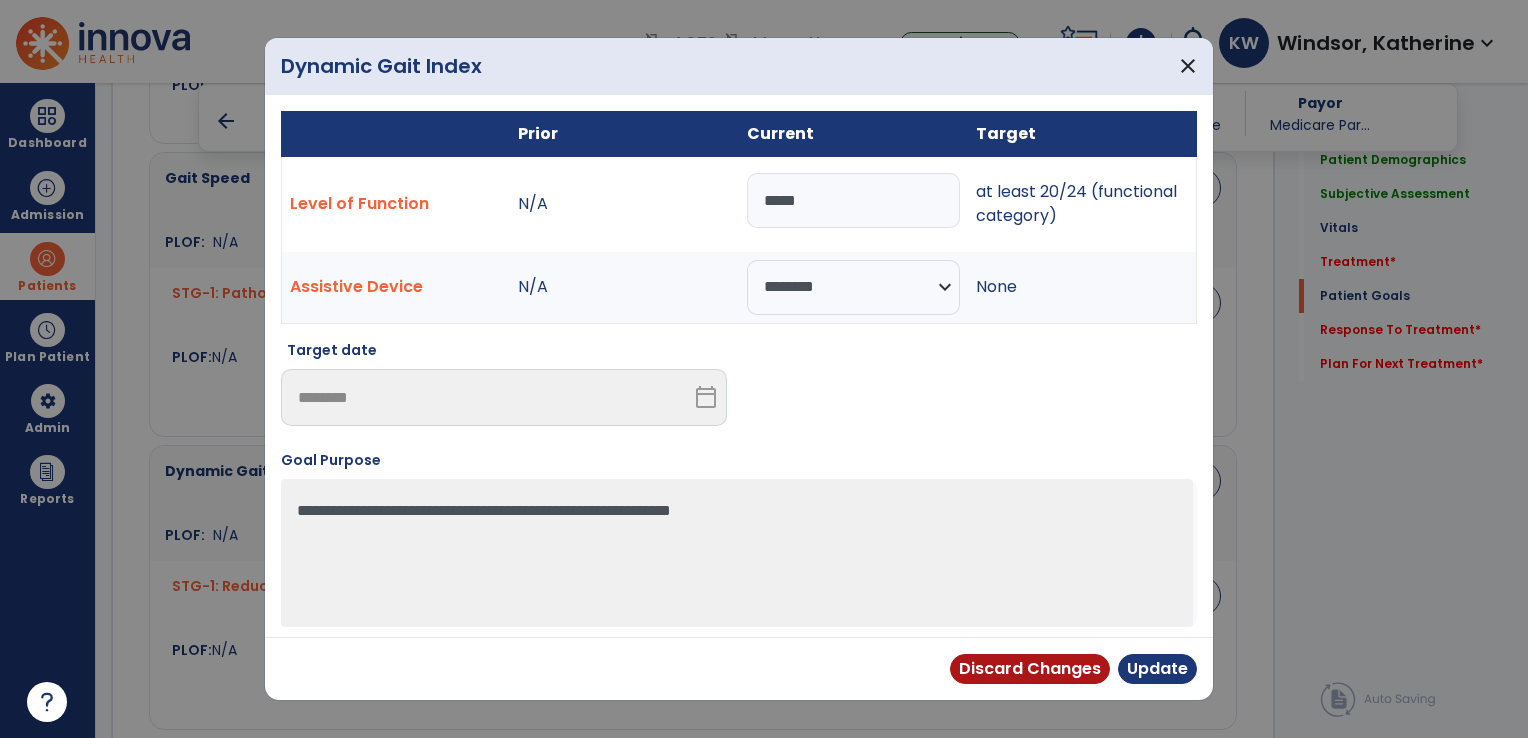 click on "*****" at bounding box center (853, 200) 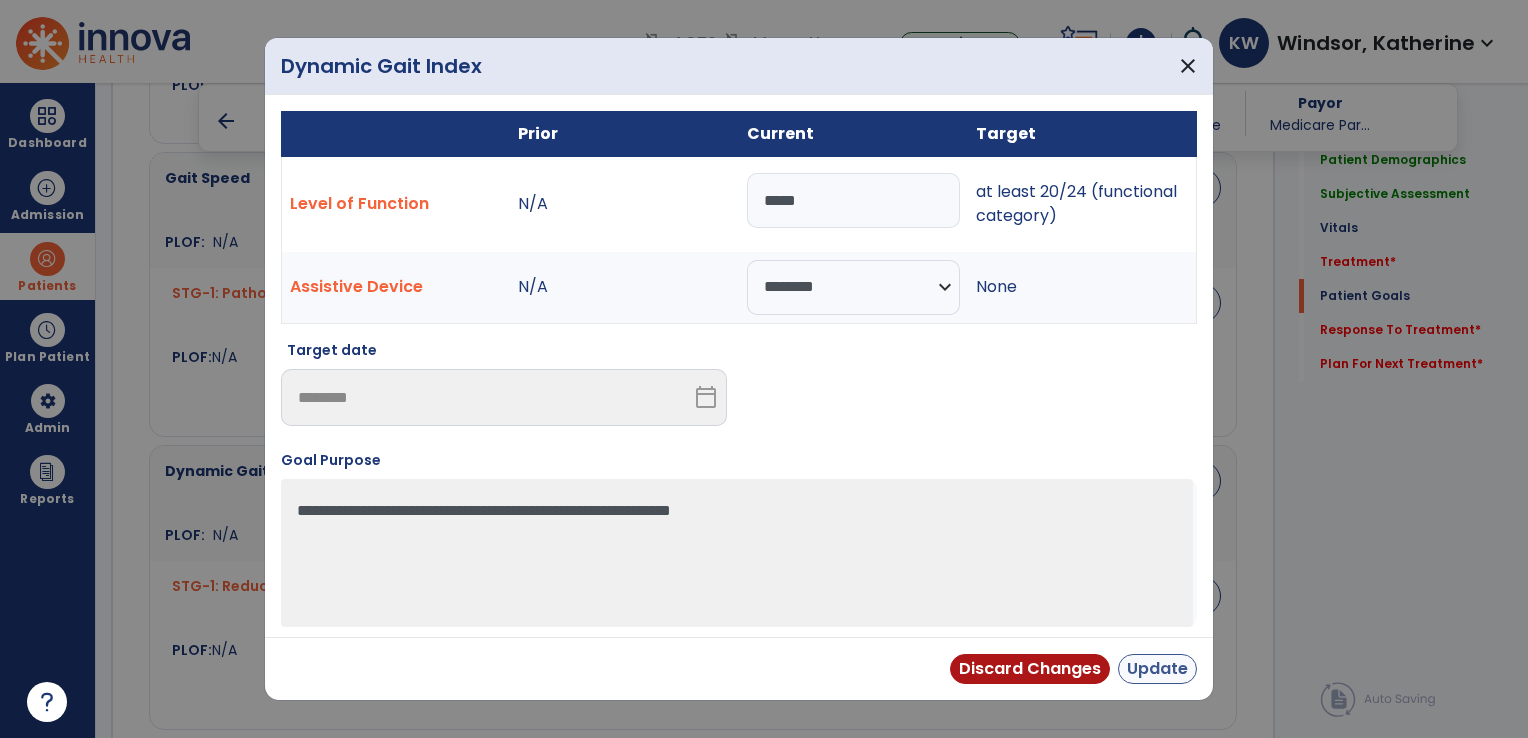 type on "*****" 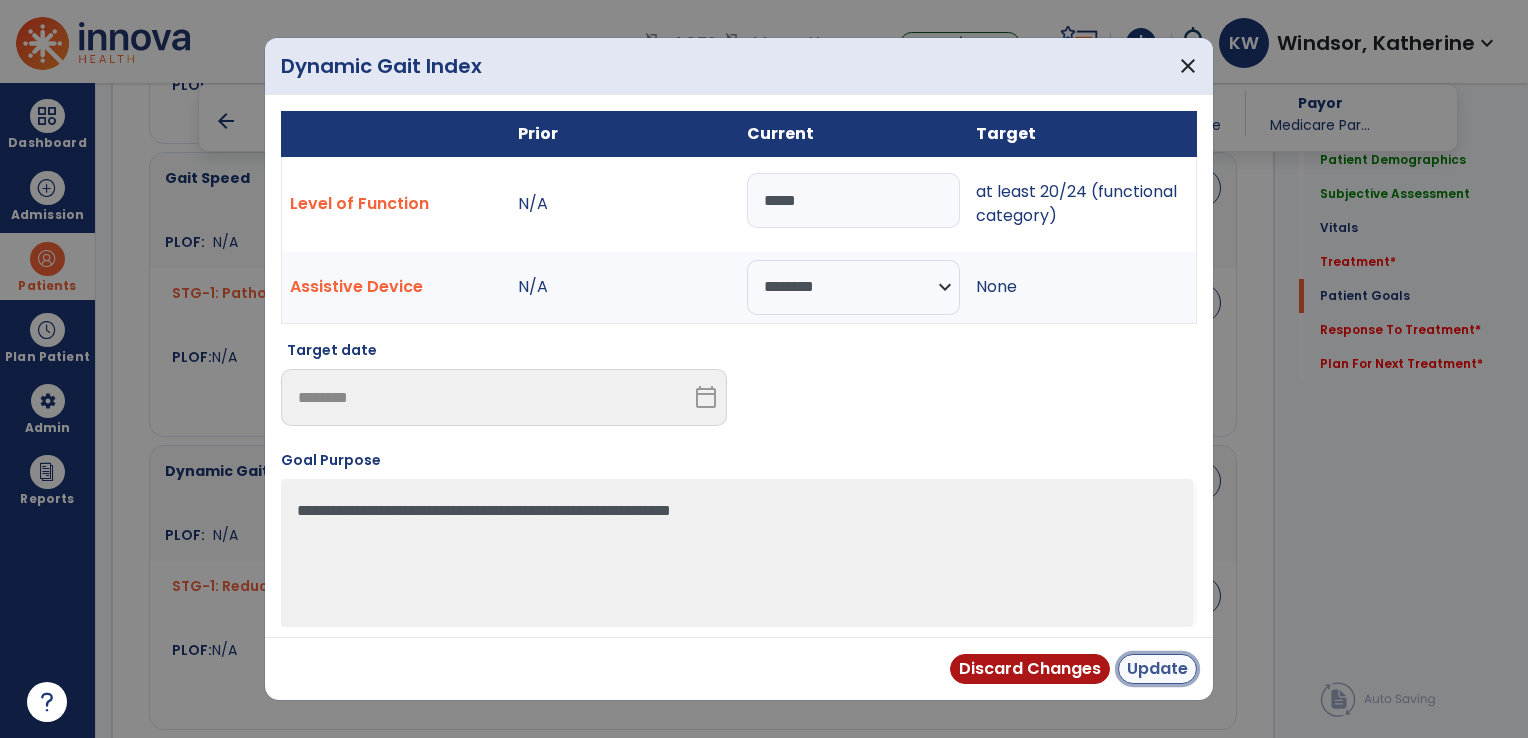 click on "Update" at bounding box center (1157, 669) 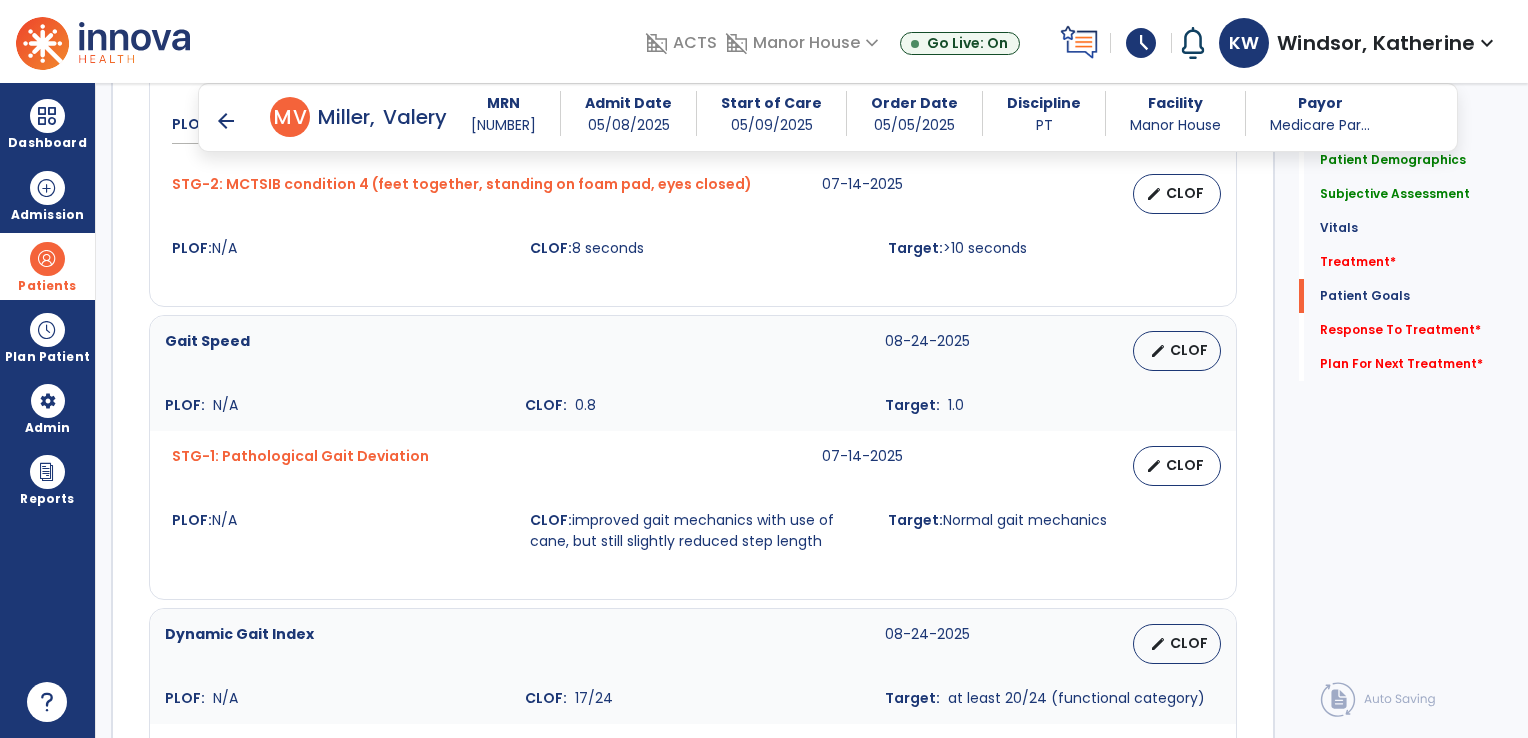 scroll, scrollTop: 1736, scrollLeft: 0, axis: vertical 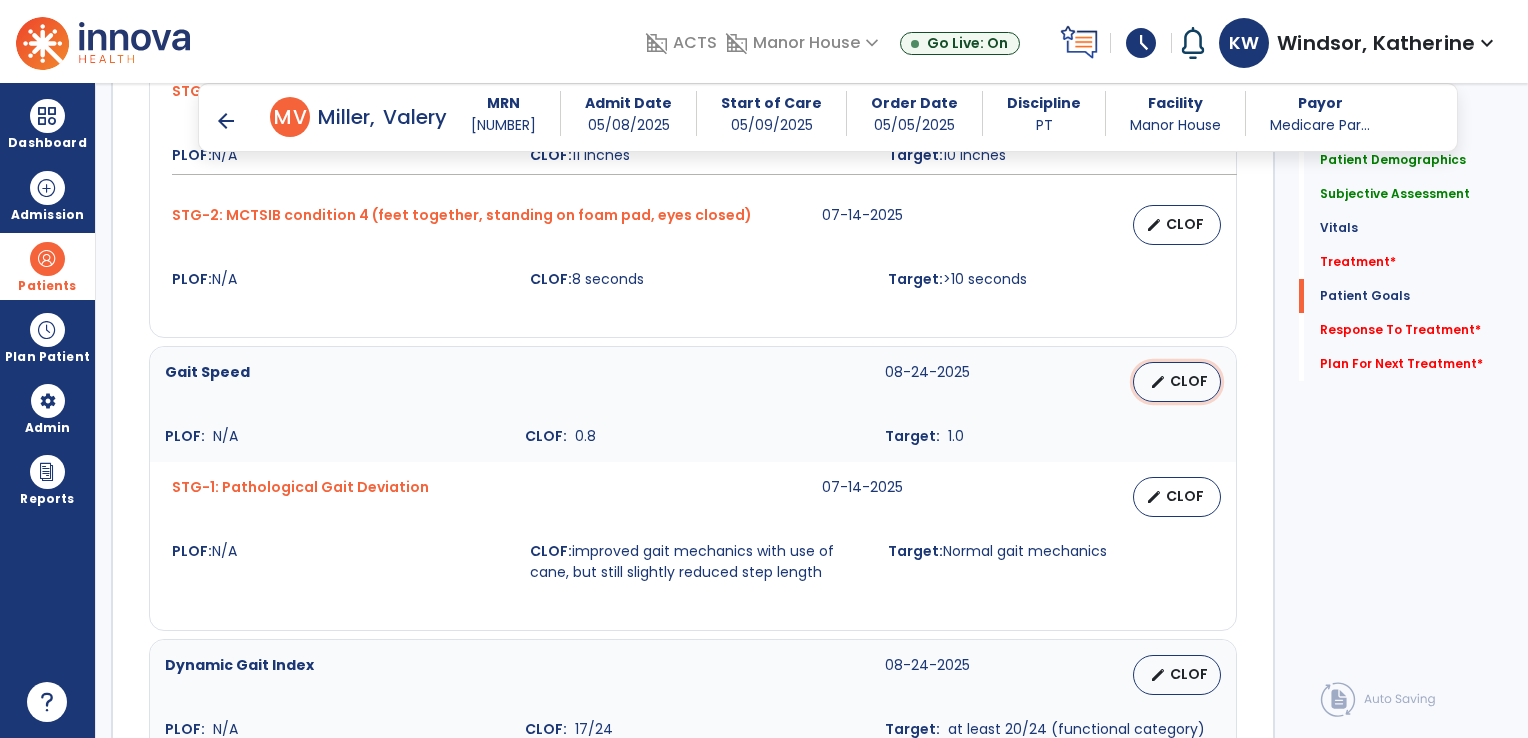 click on "CLOF" at bounding box center [1189, 381] 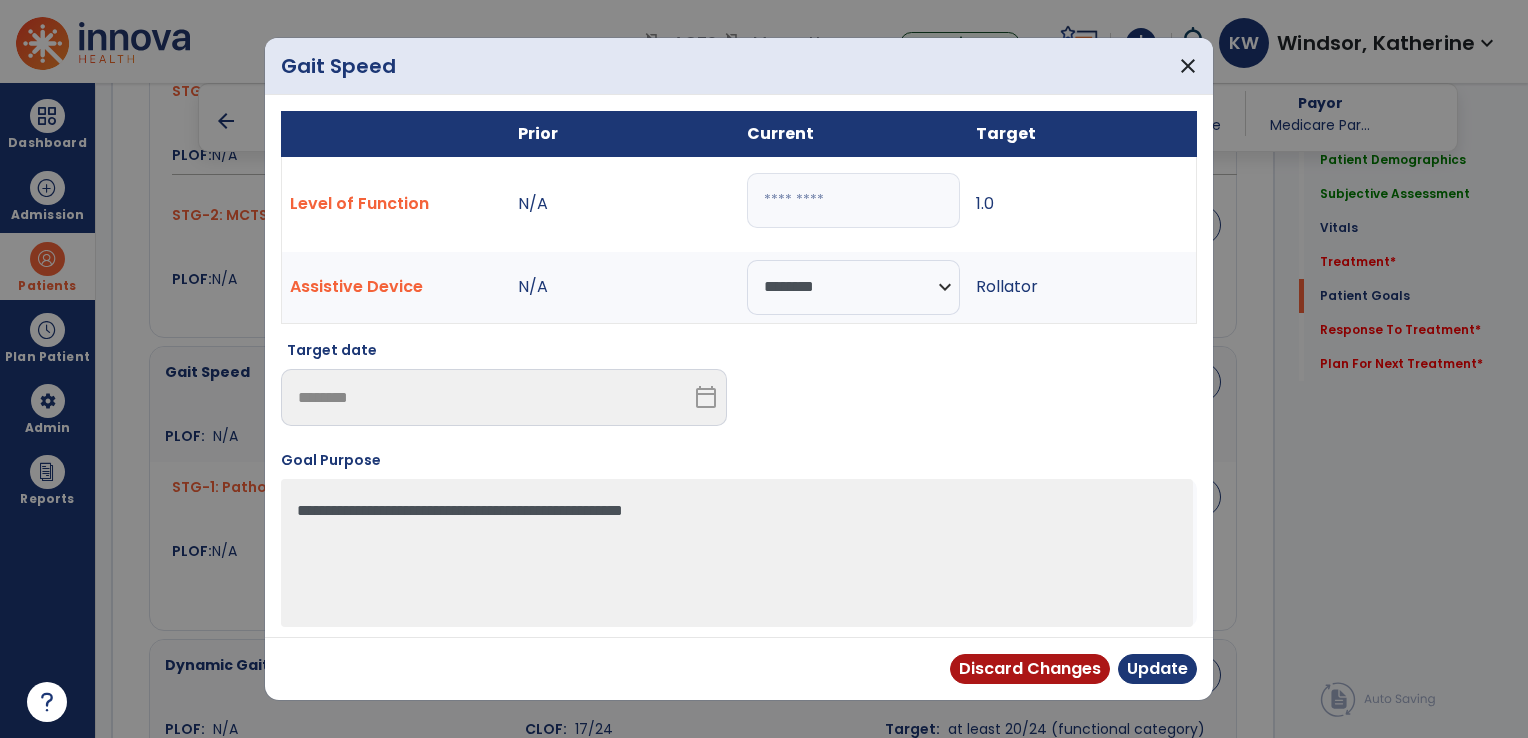 click on "***" at bounding box center (853, 200) 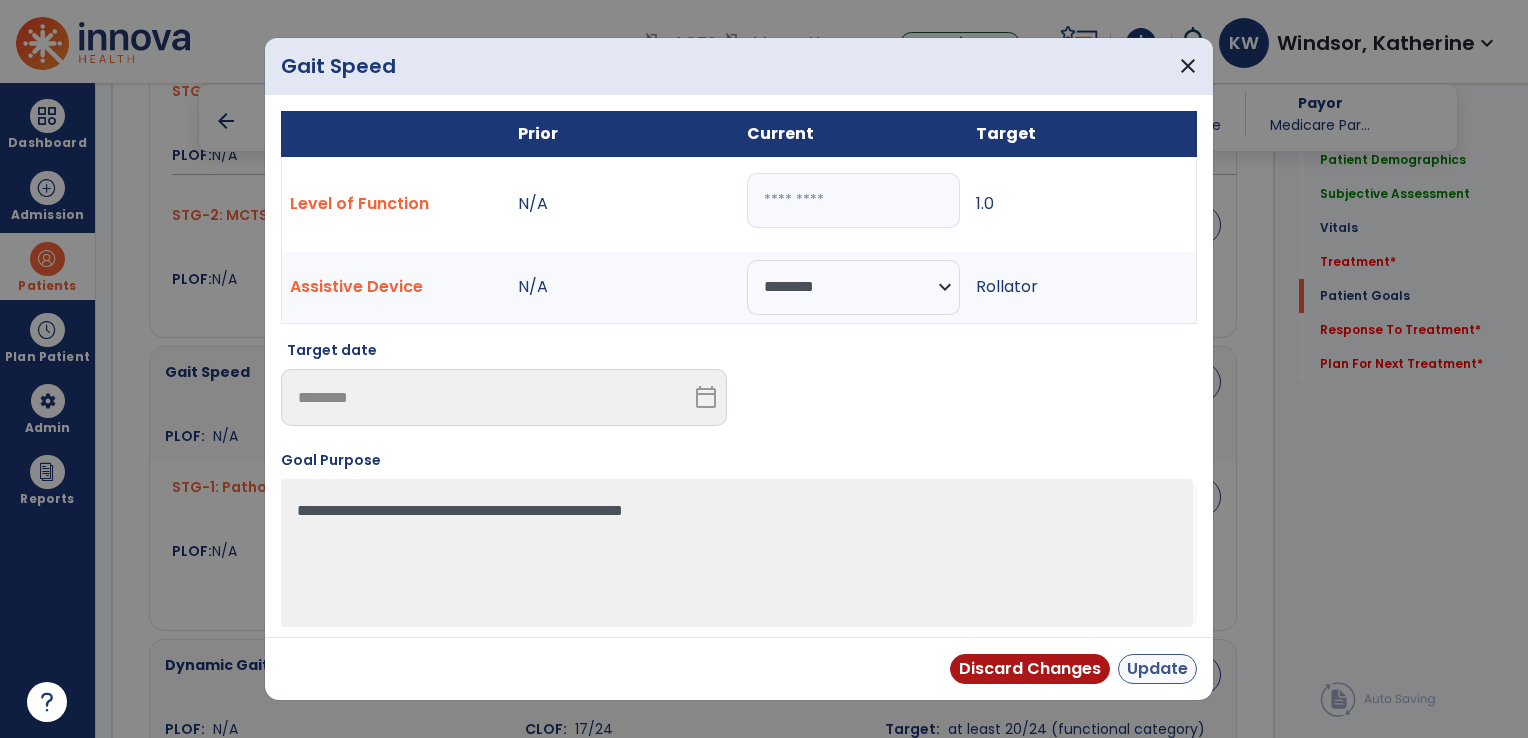 type on "***" 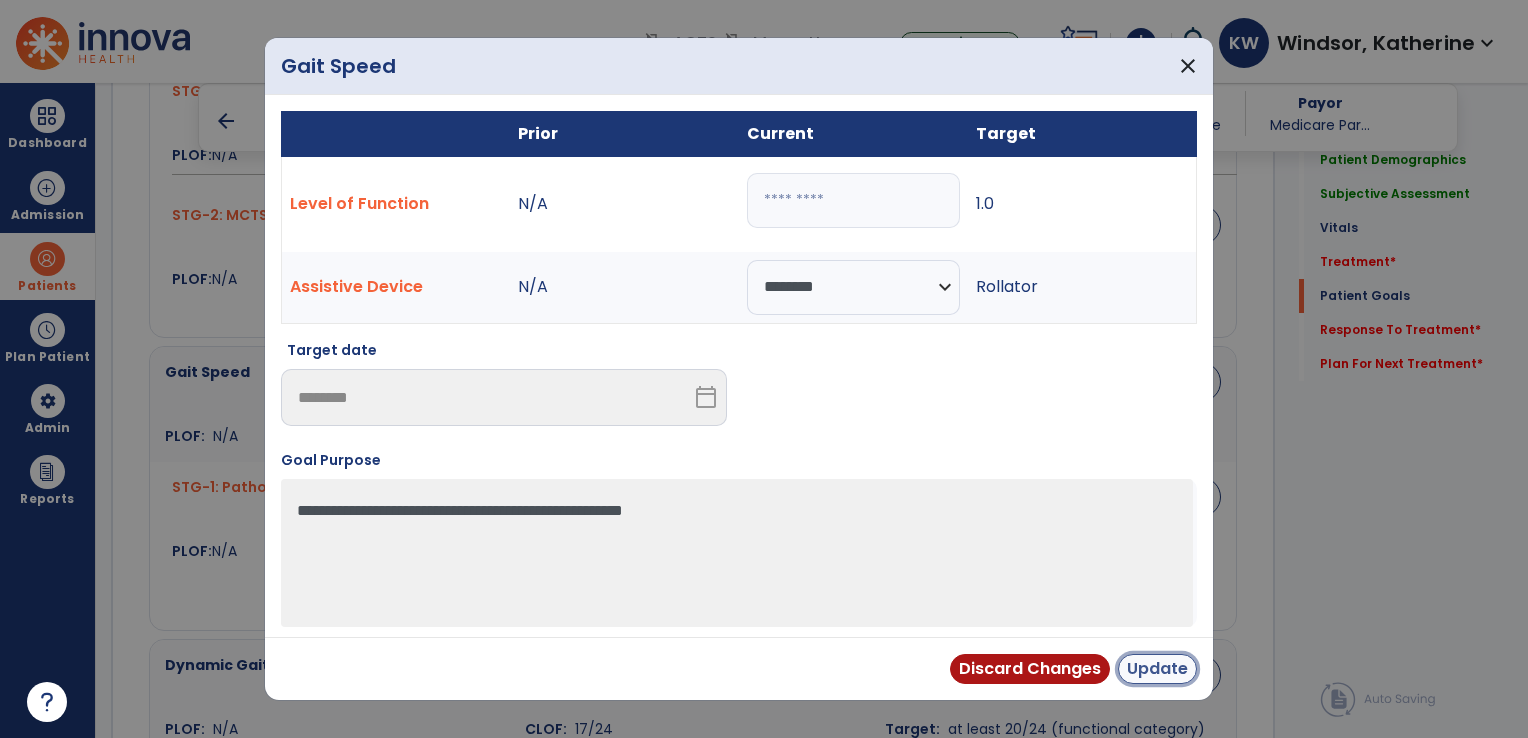 click on "Update" at bounding box center [1157, 669] 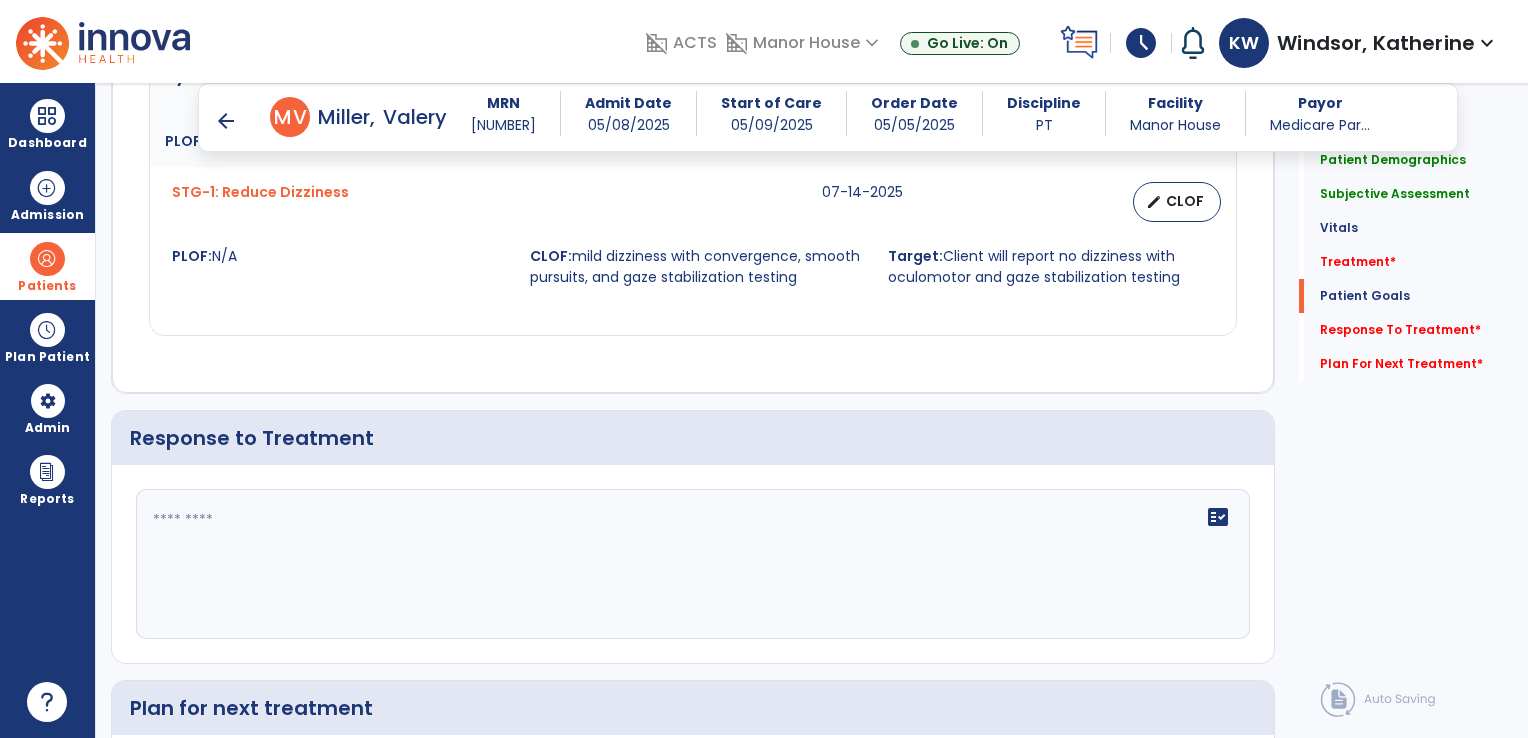 scroll, scrollTop: 2326, scrollLeft: 0, axis: vertical 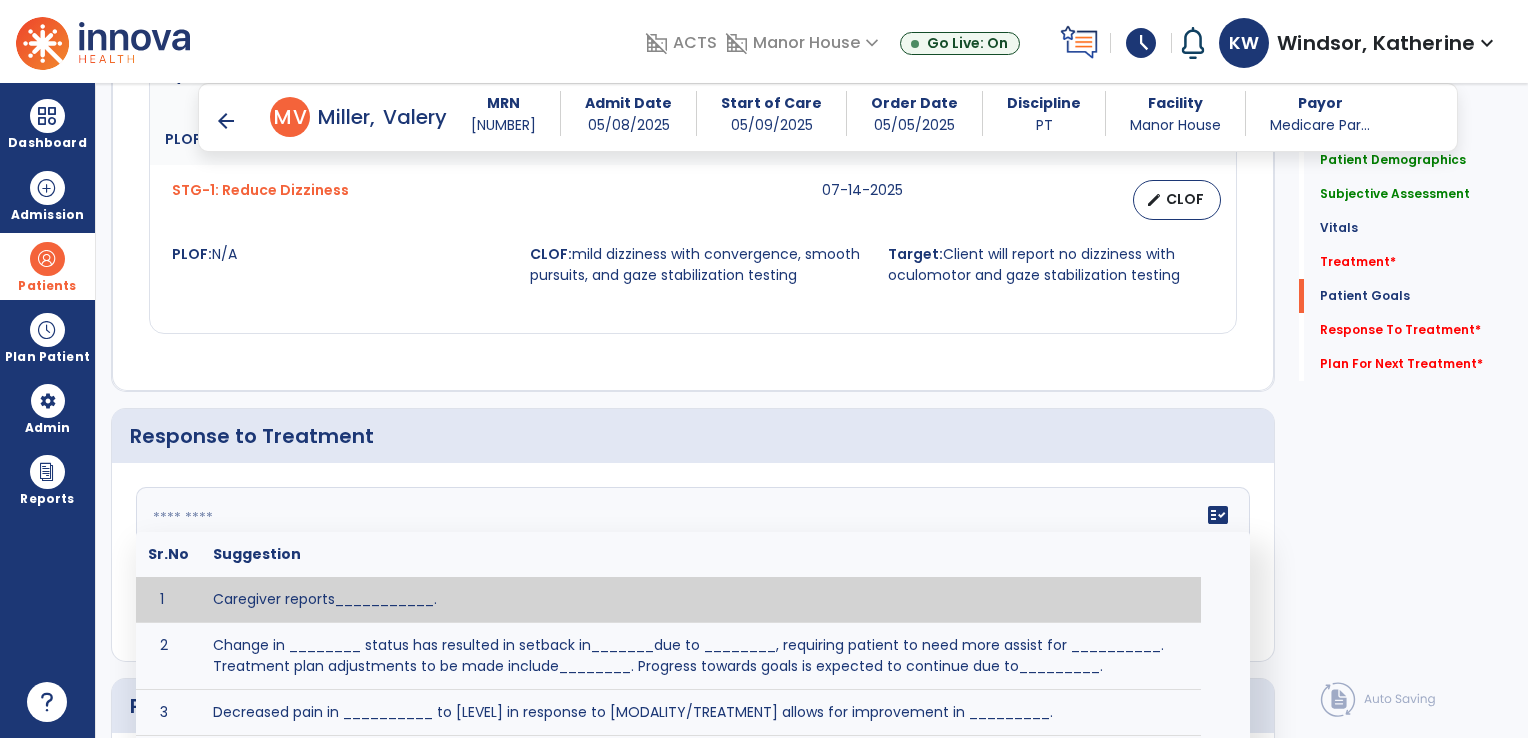 click 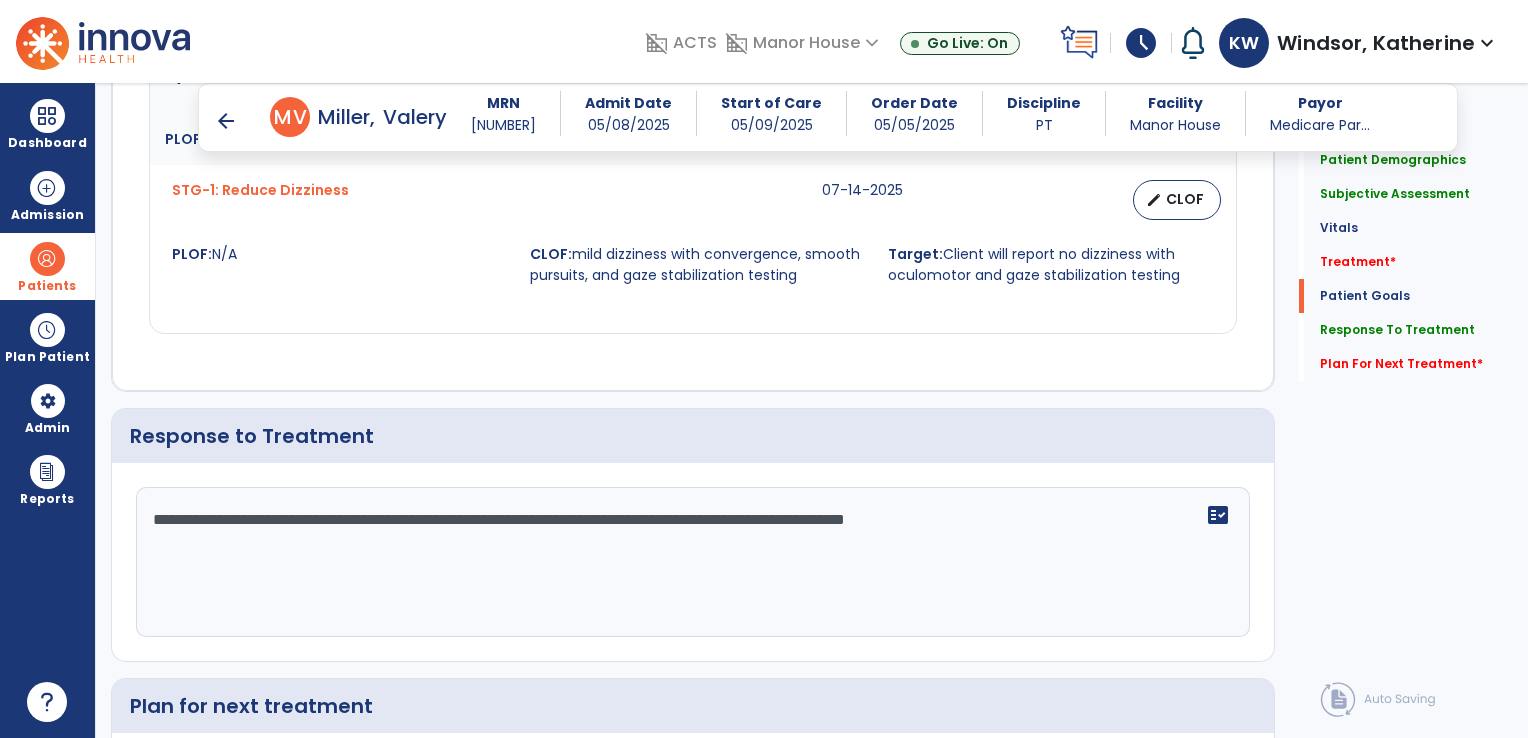 click on "**********" 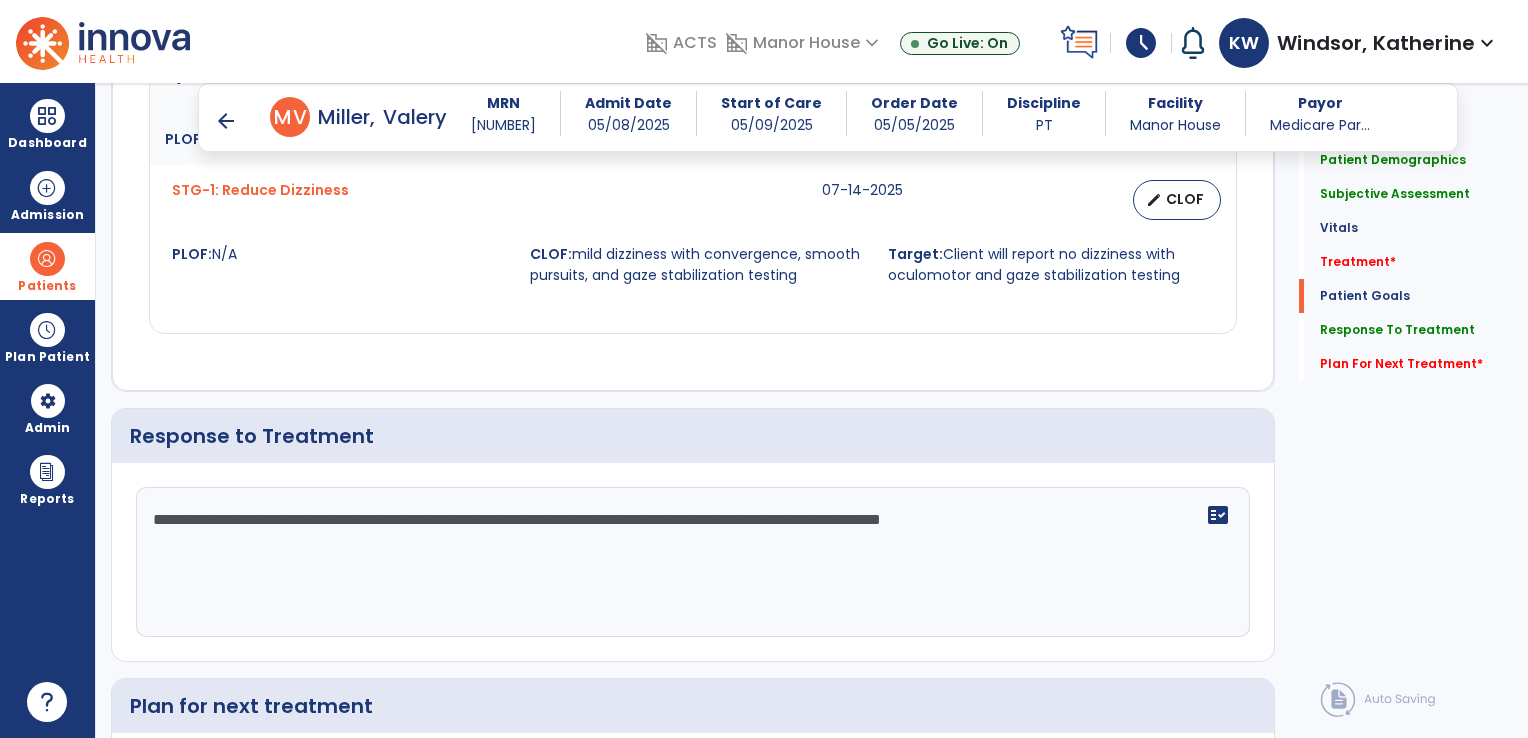 click on "**********" 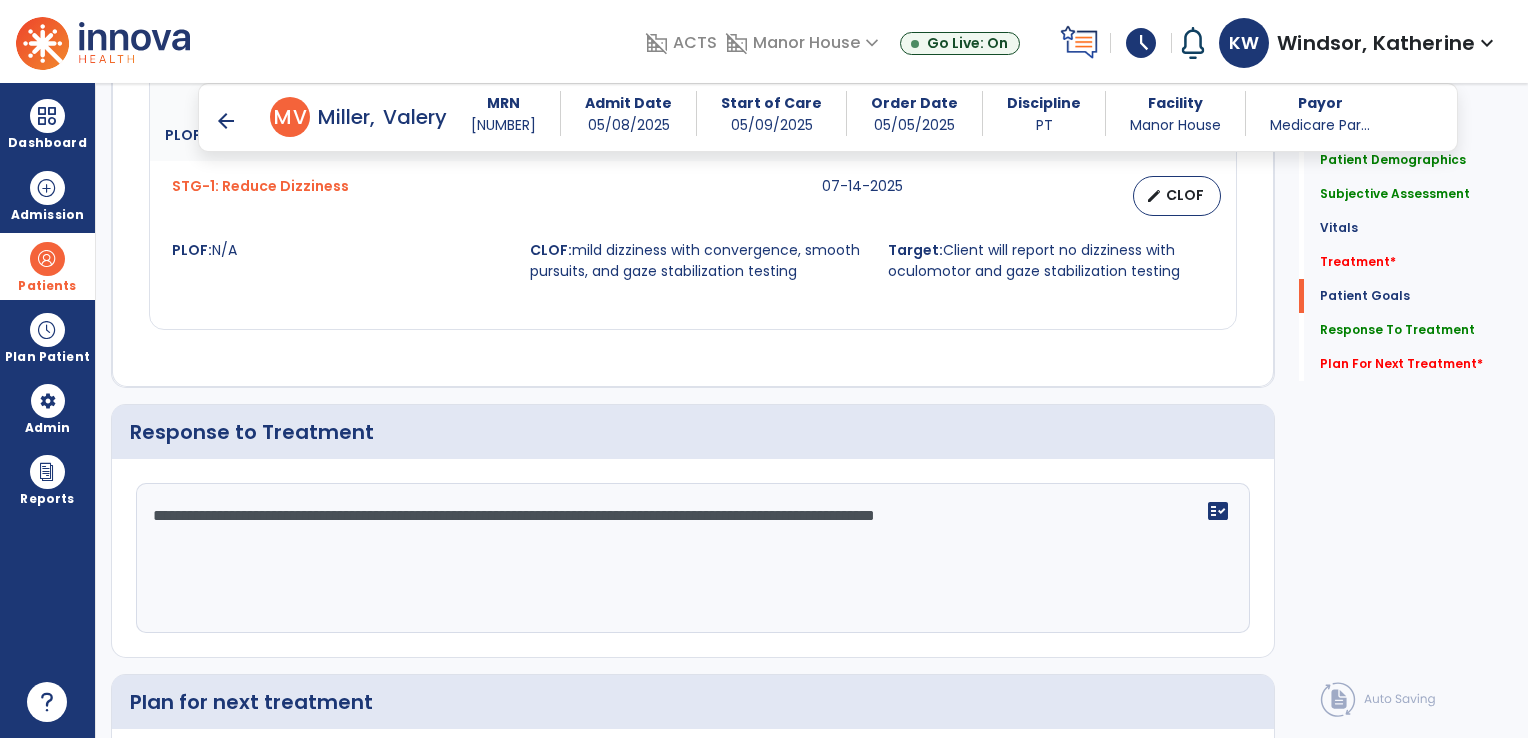 scroll, scrollTop: 2332, scrollLeft: 0, axis: vertical 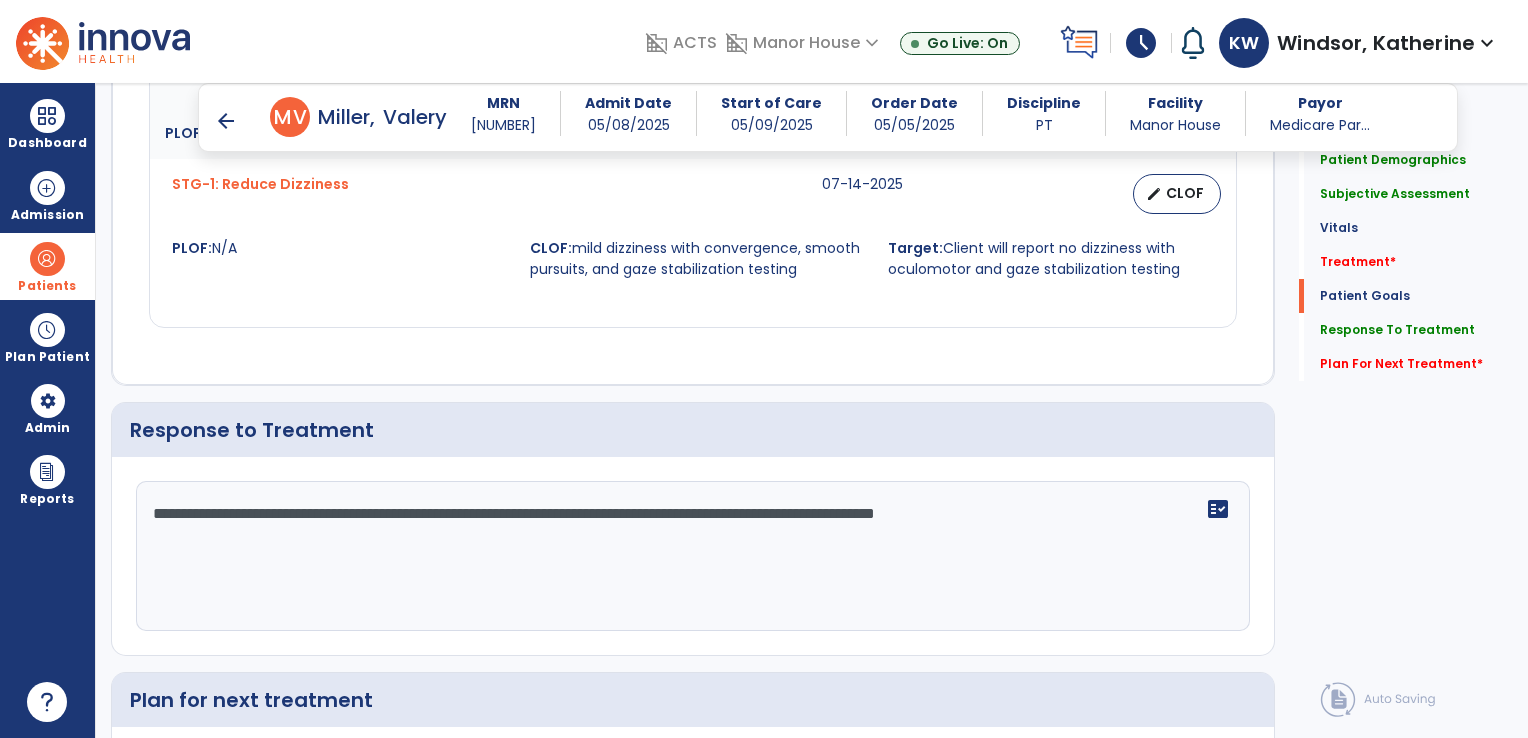 drag, startPoint x: 624, startPoint y: 515, endPoint x: 535, endPoint y: 516, distance: 89.005615 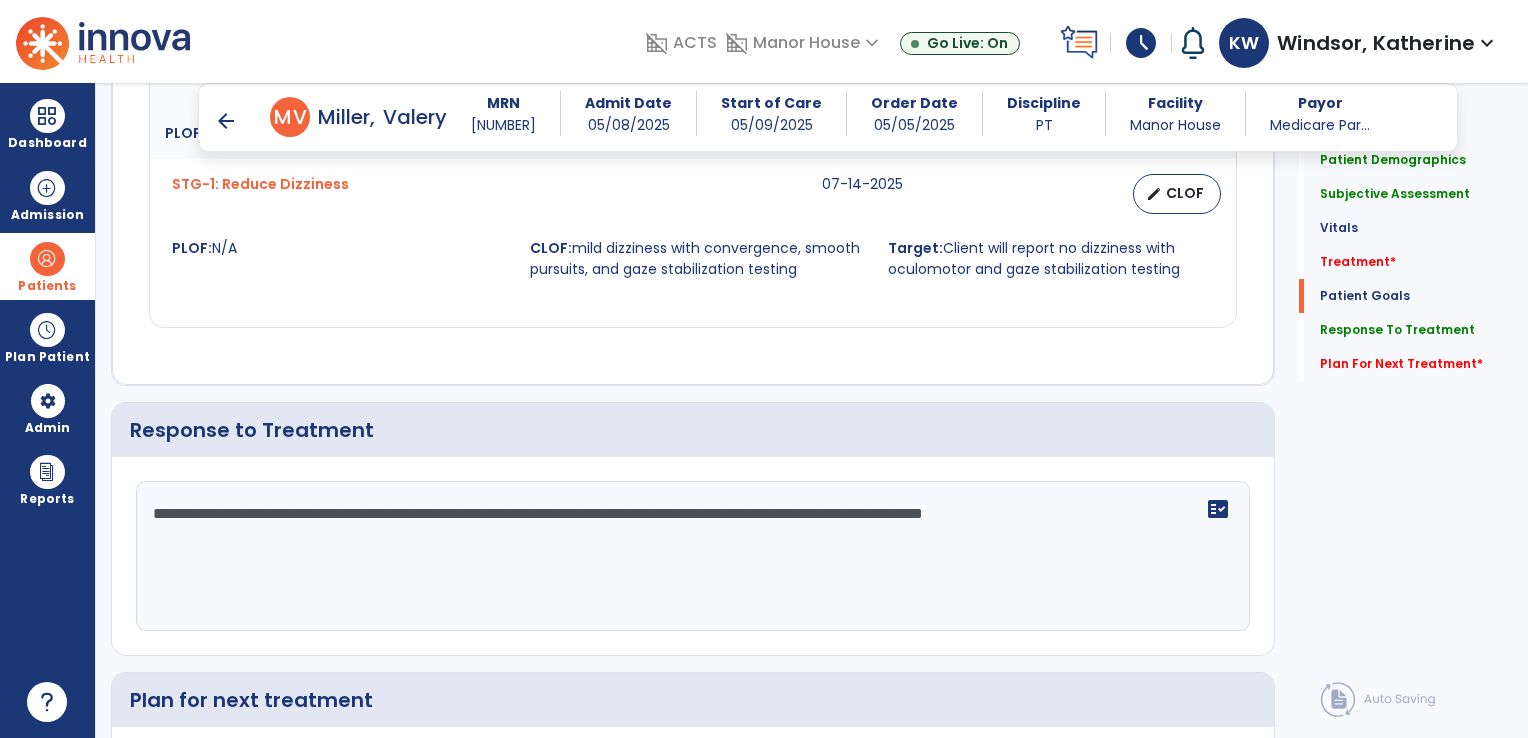 click on "**********" 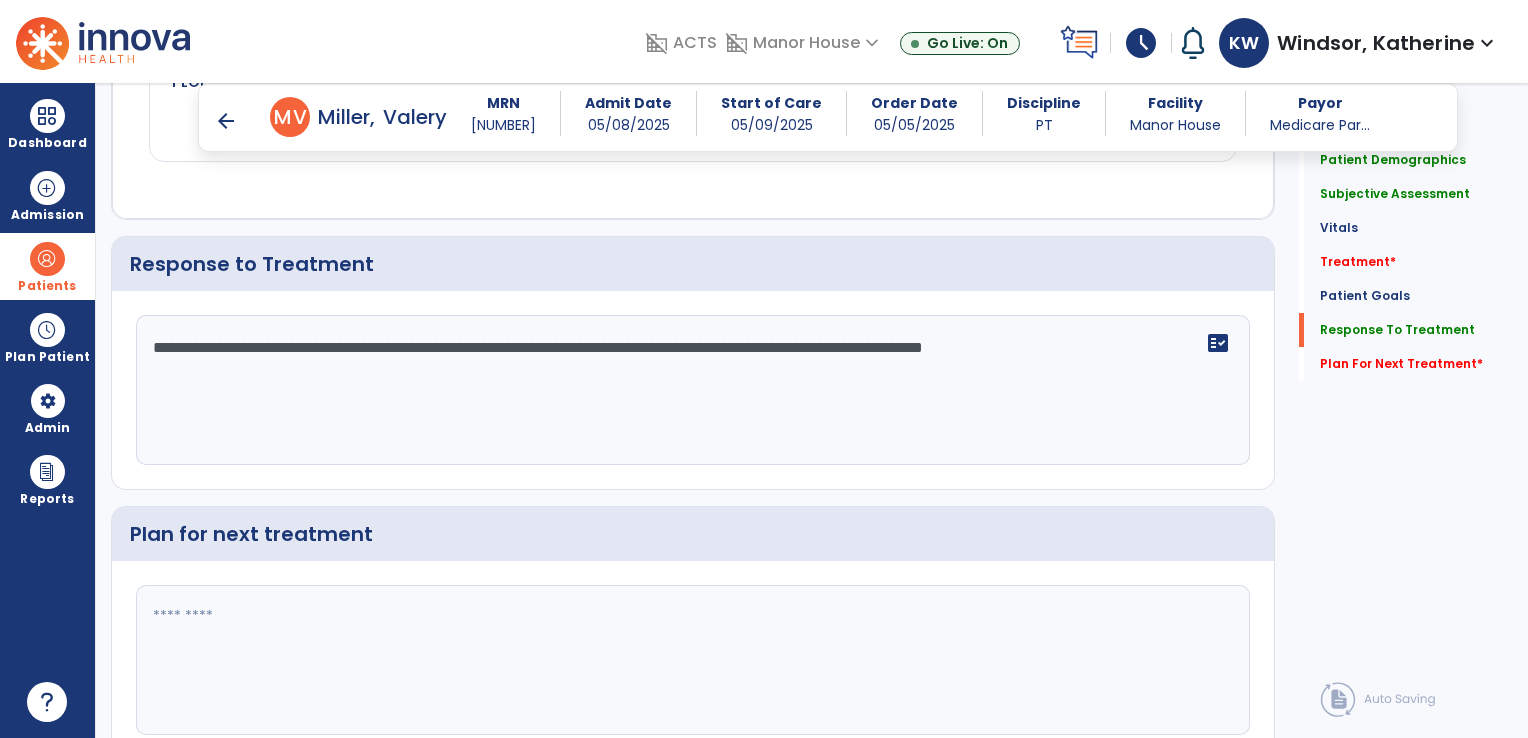 scroll, scrollTop: 2518, scrollLeft: 0, axis: vertical 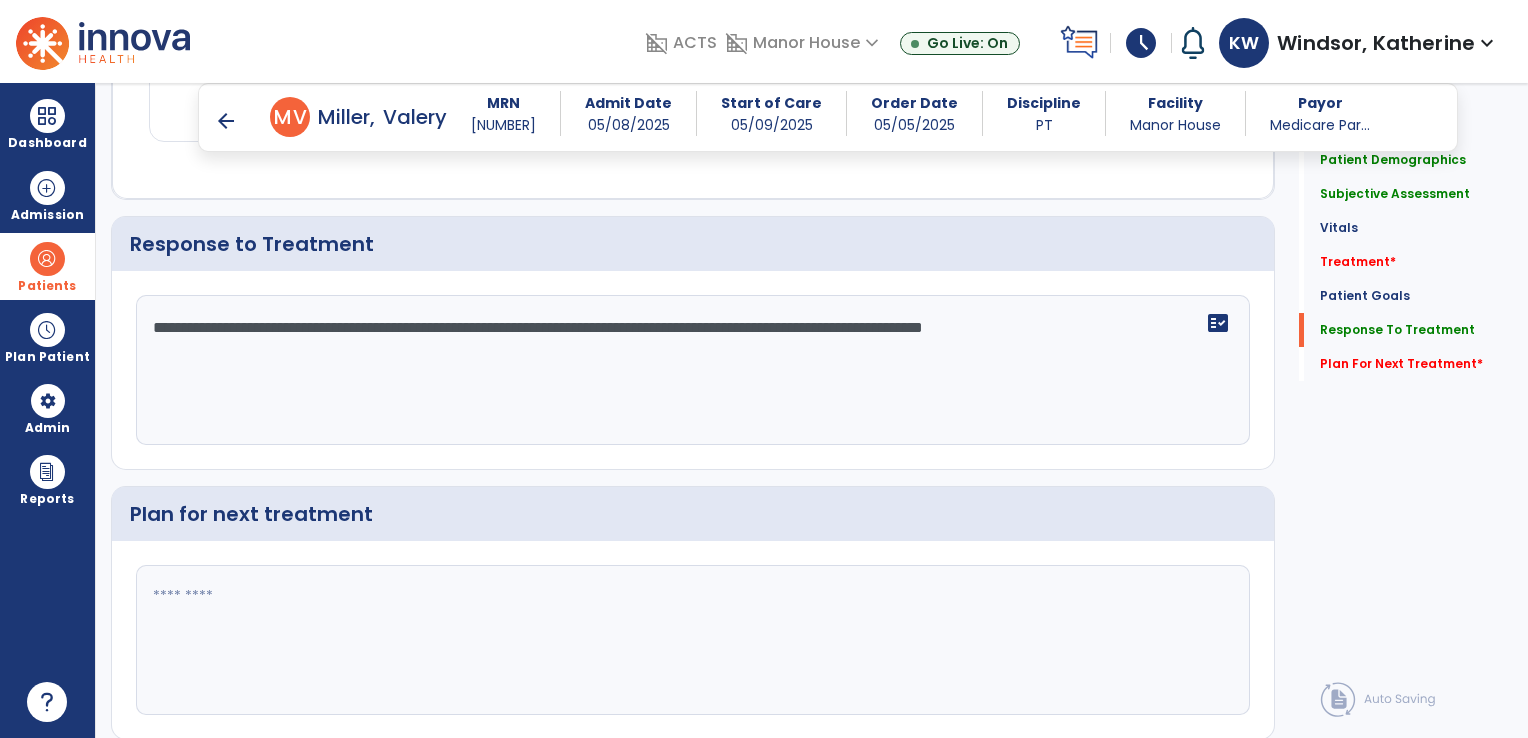 type on "**********" 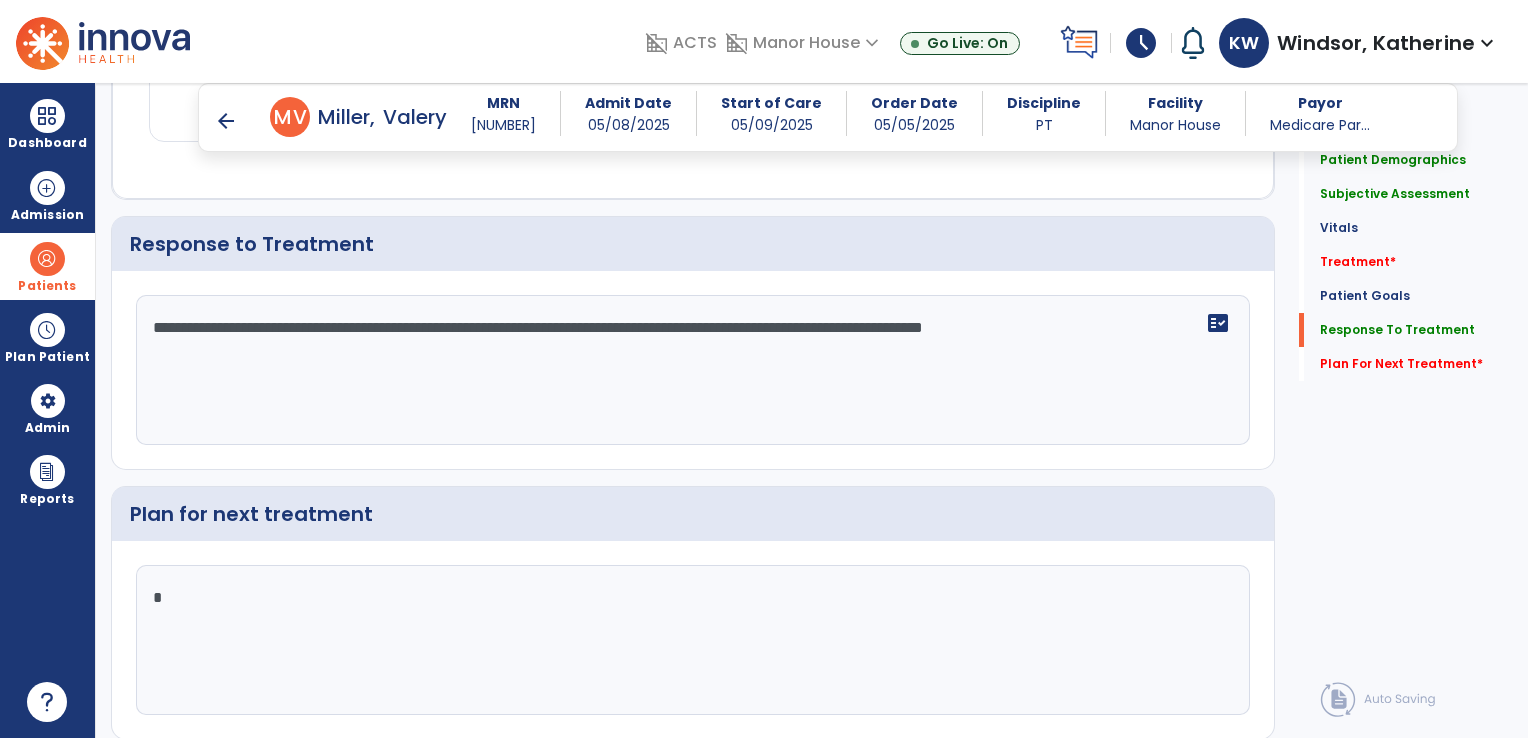 click 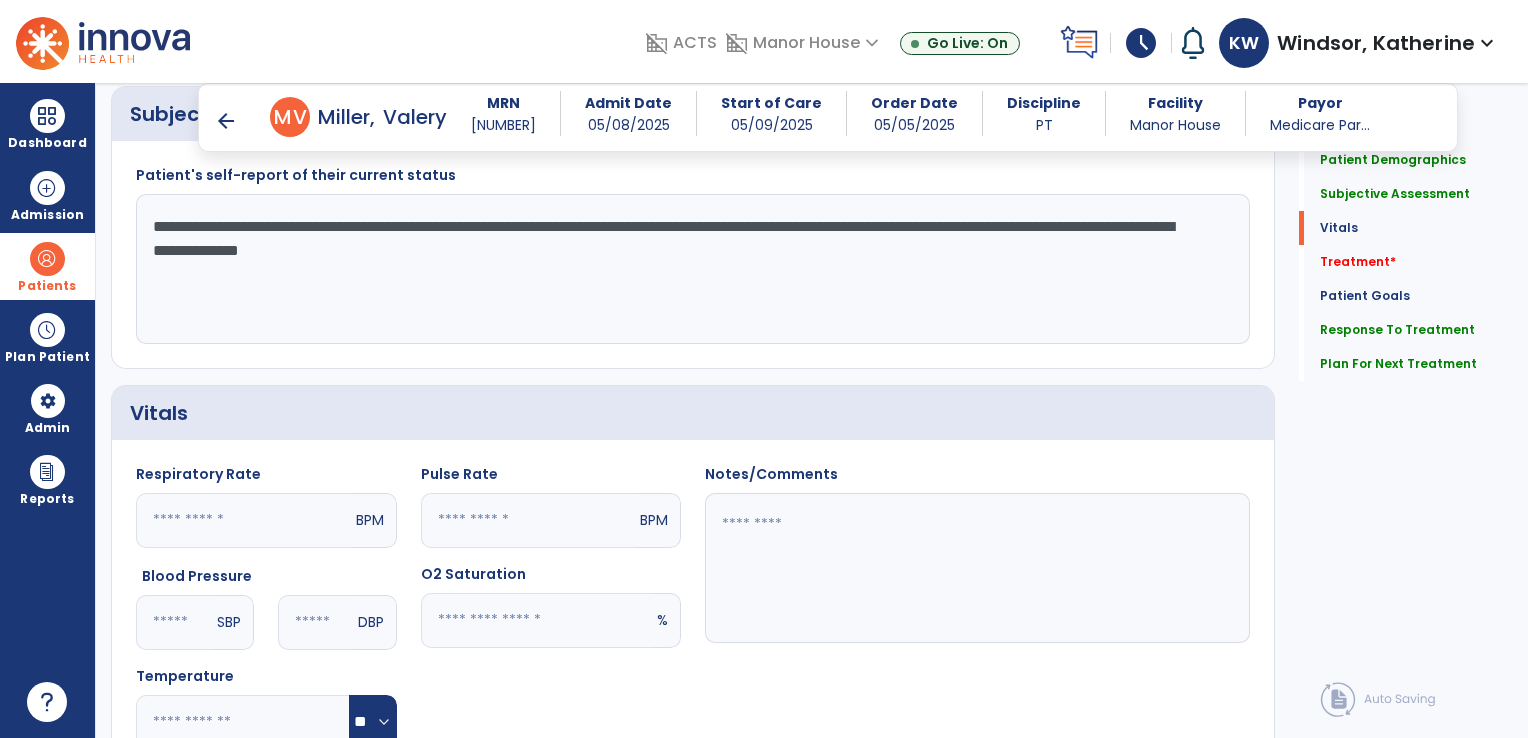scroll, scrollTop: 238, scrollLeft: 0, axis: vertical 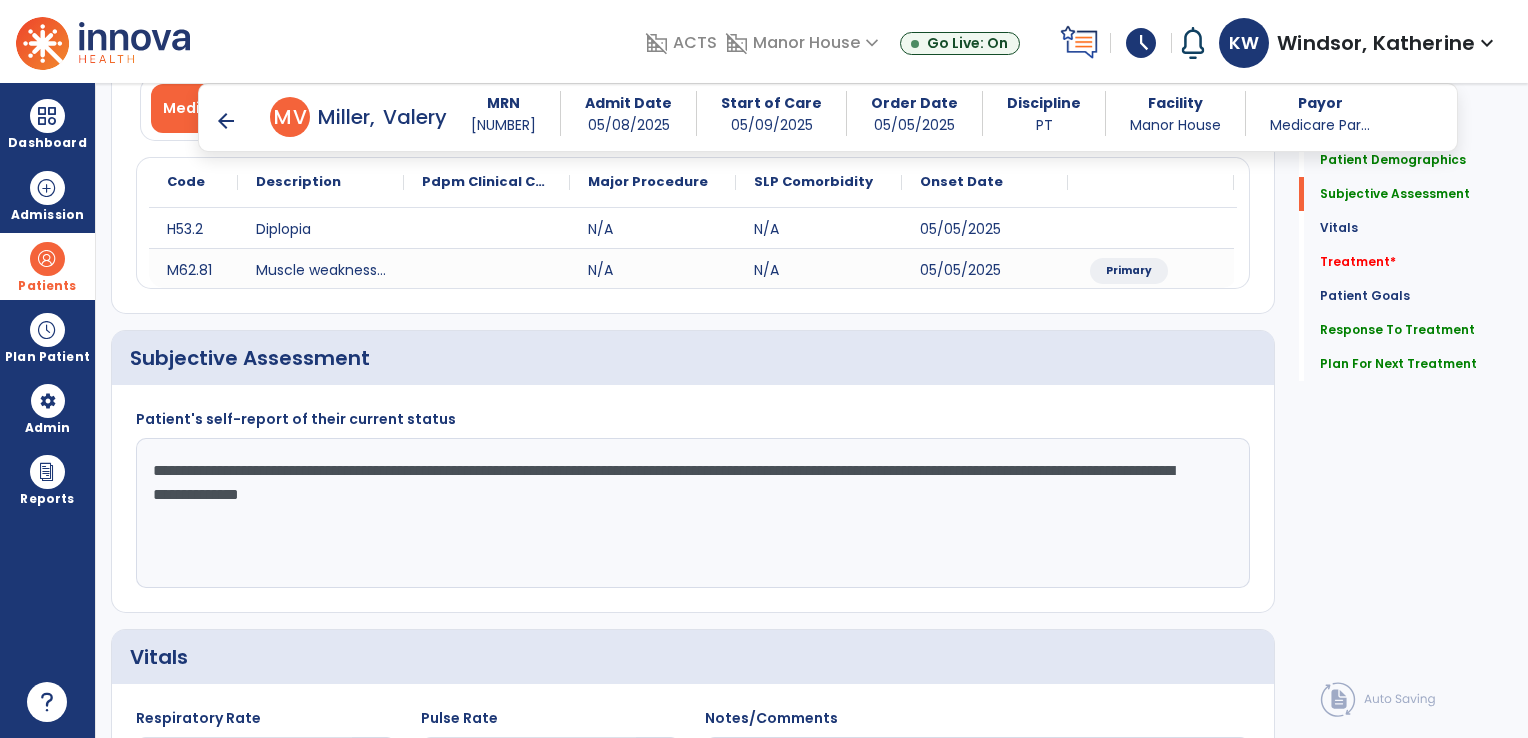 type on "**********" 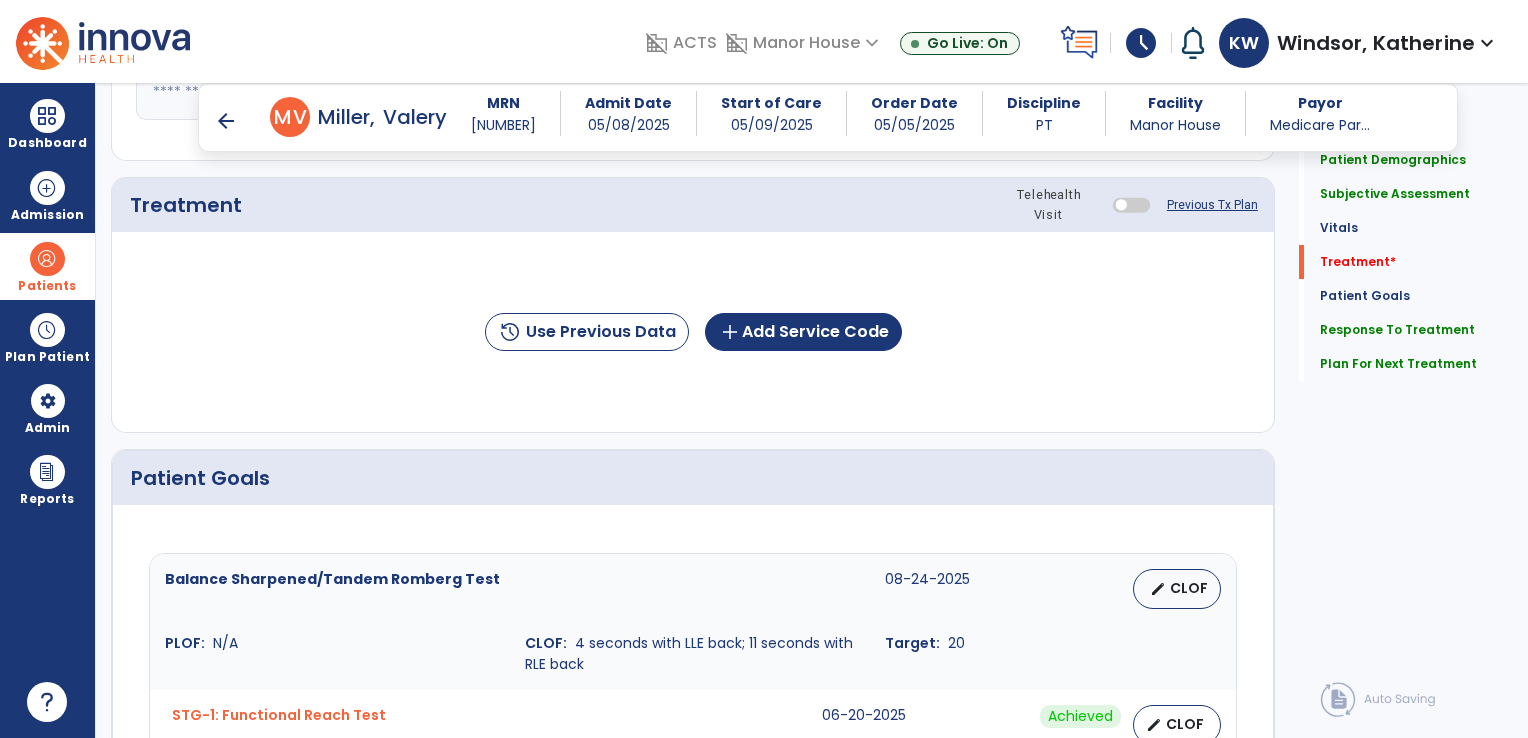 scroll, scrollTop: 1115, scrollLeft: 0, axis: vertical 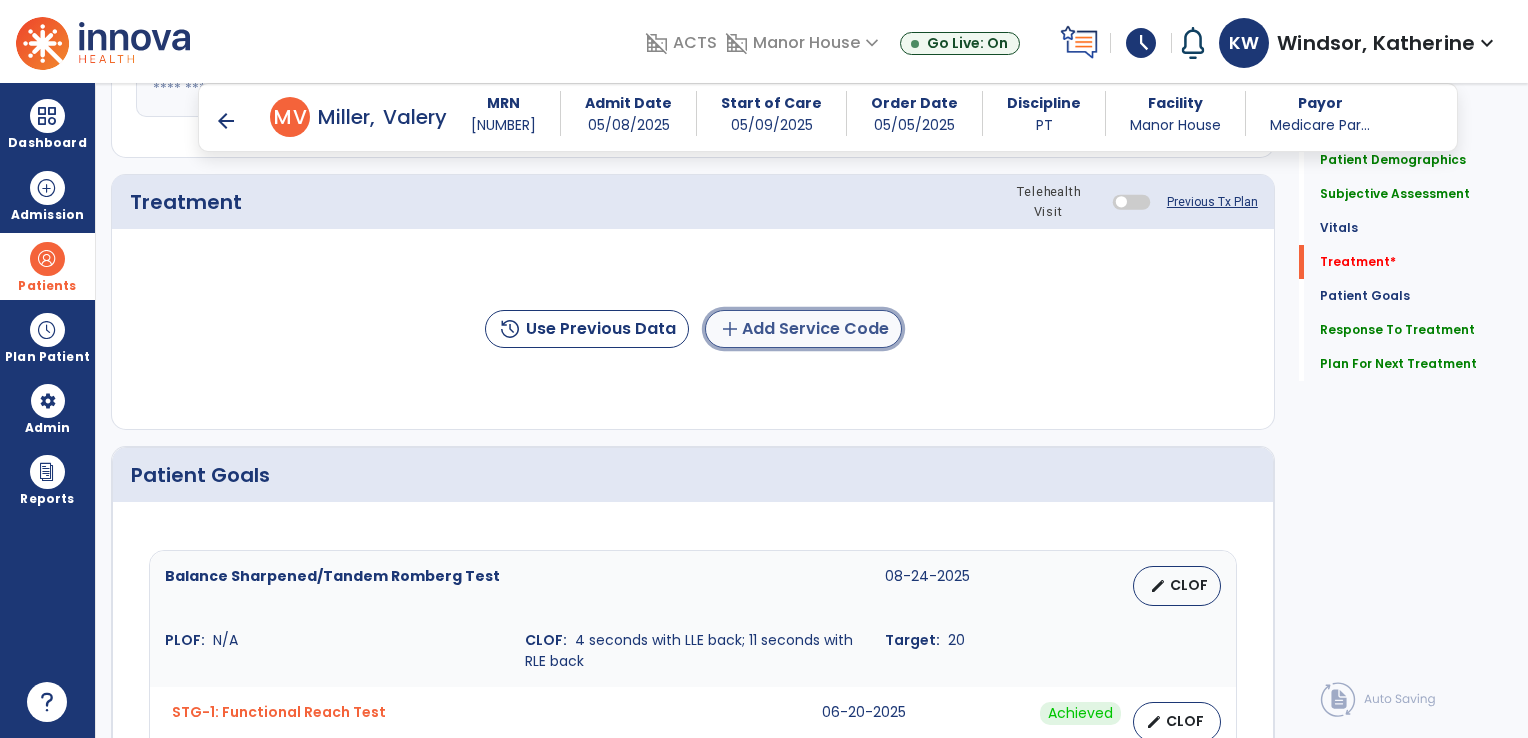click on "add  Add Service Code" 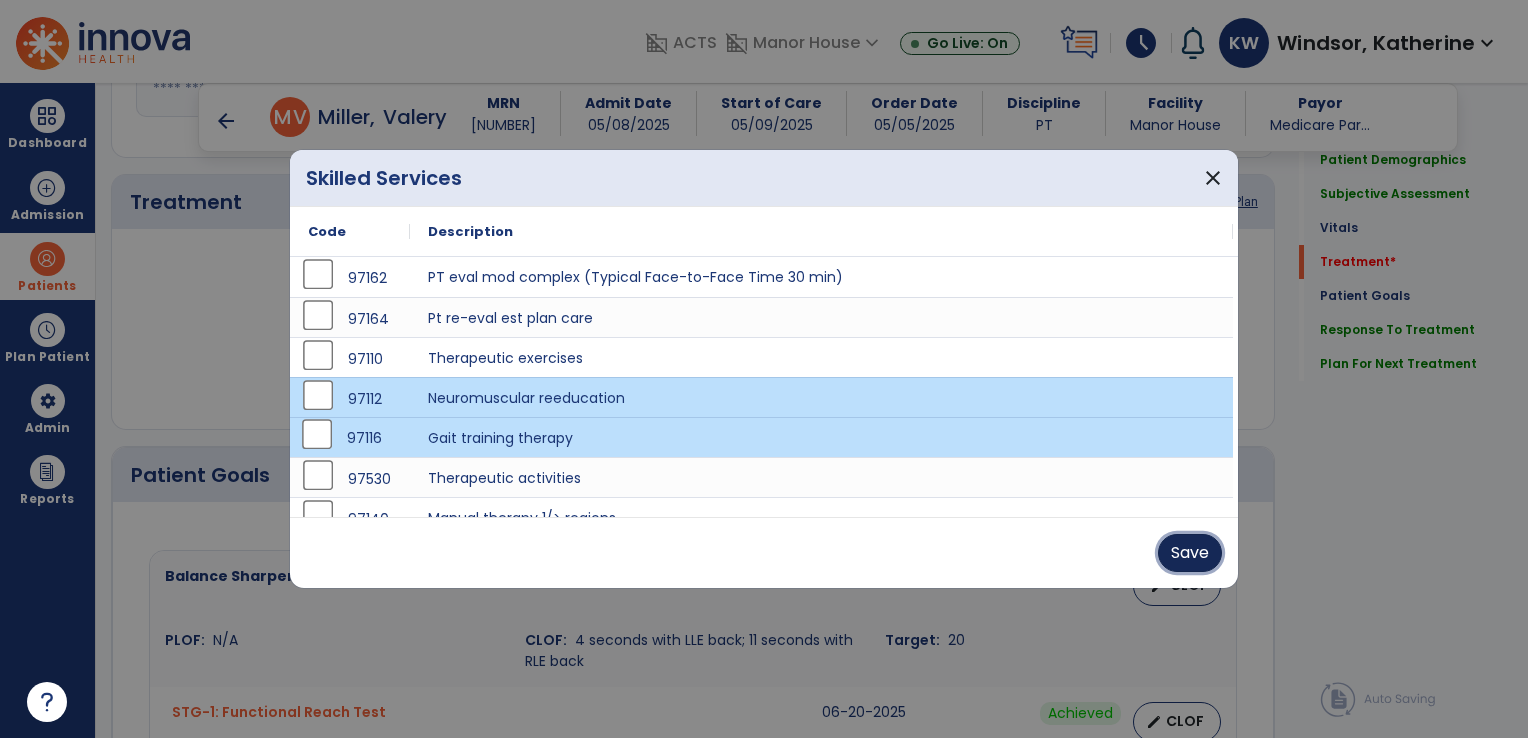 click on "Save" at bounding box center [1190, 553] 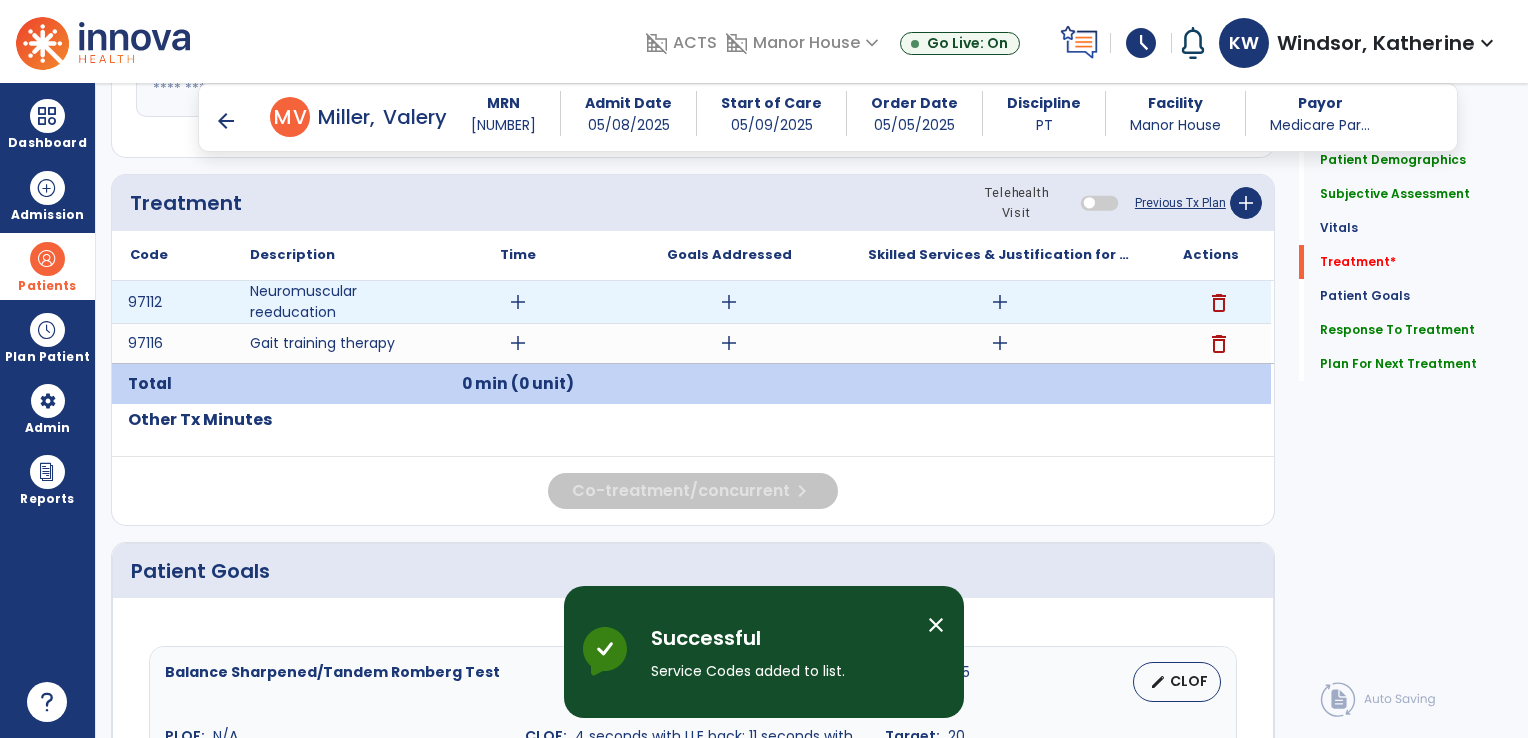 click on "add" at bounding box center [1000, 302] 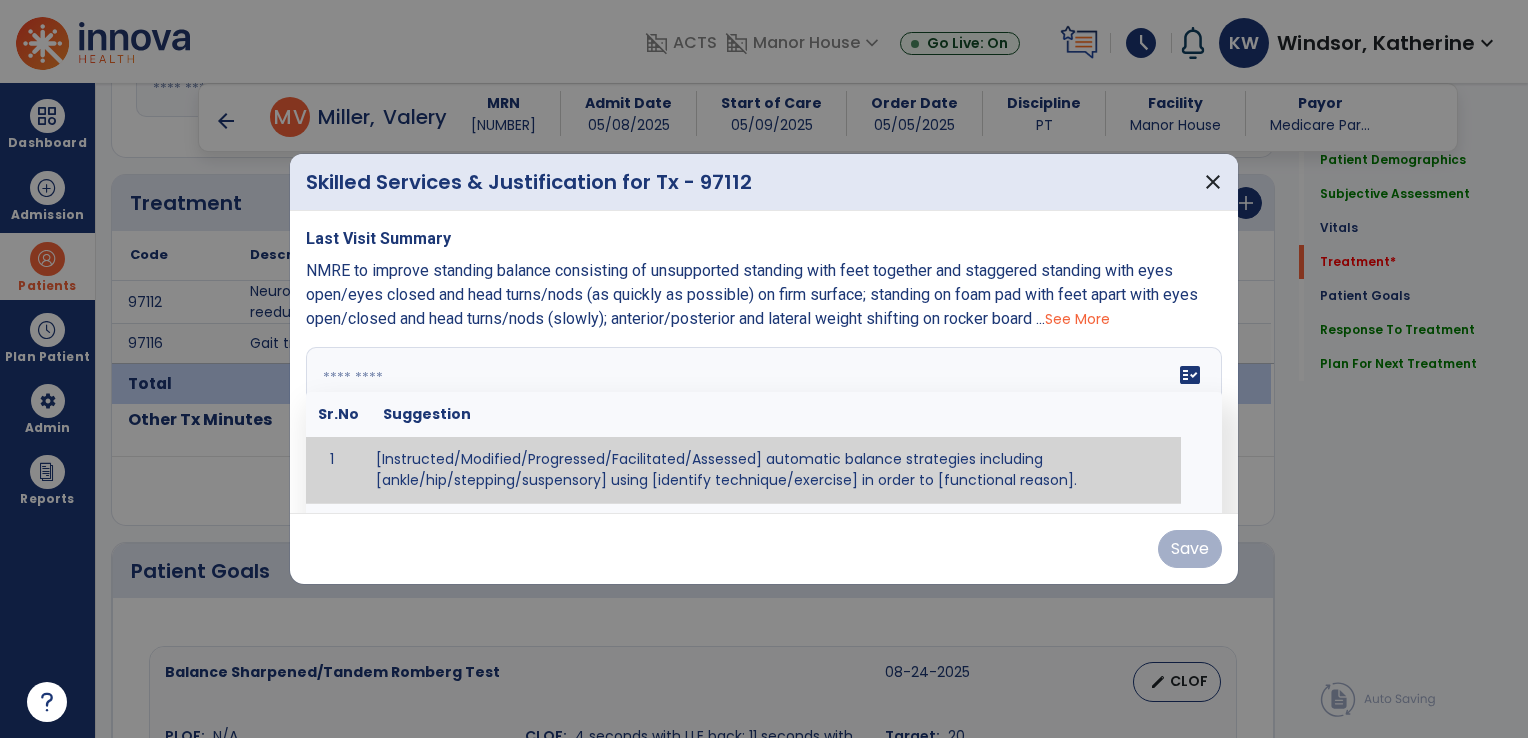 click at bounding box center (762, 422) 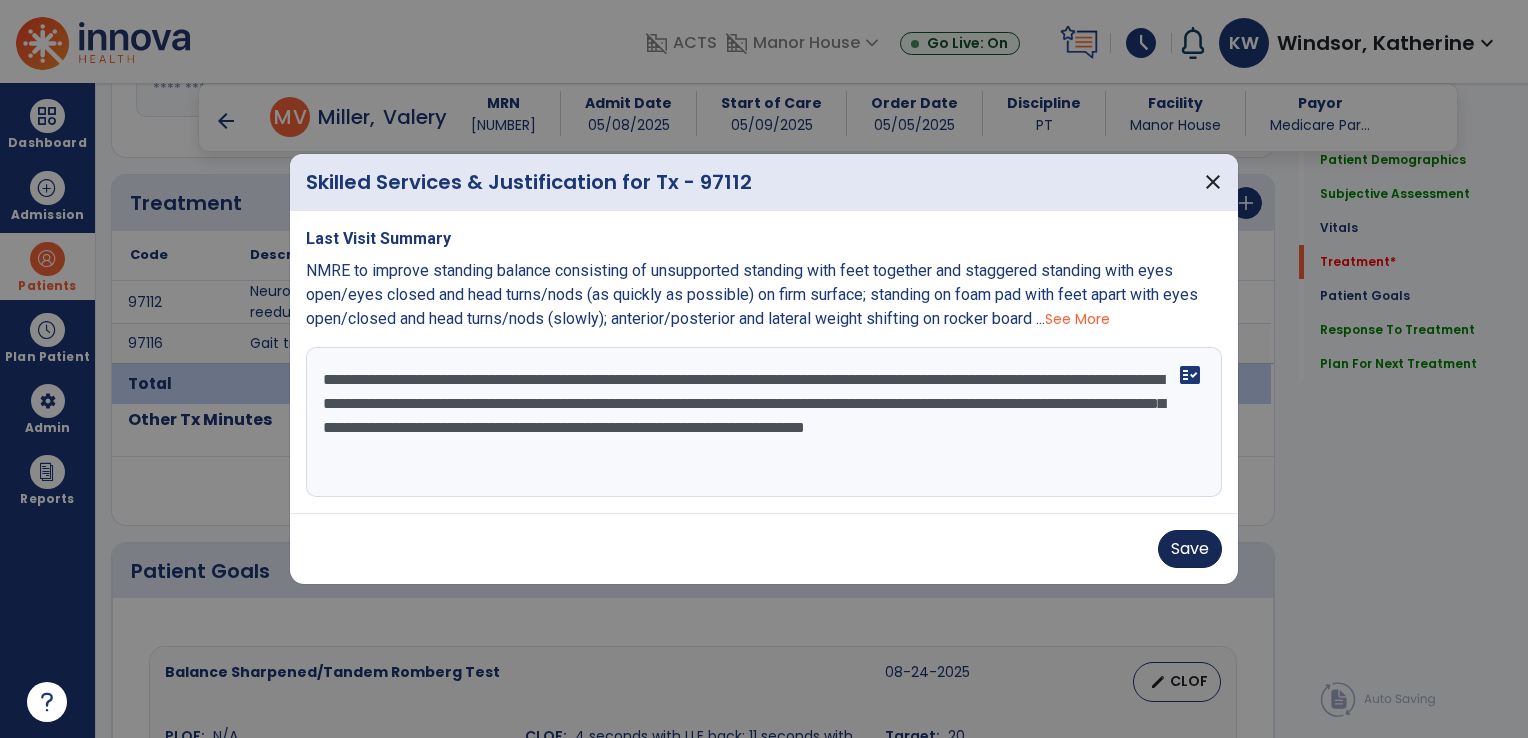 type on "**********" 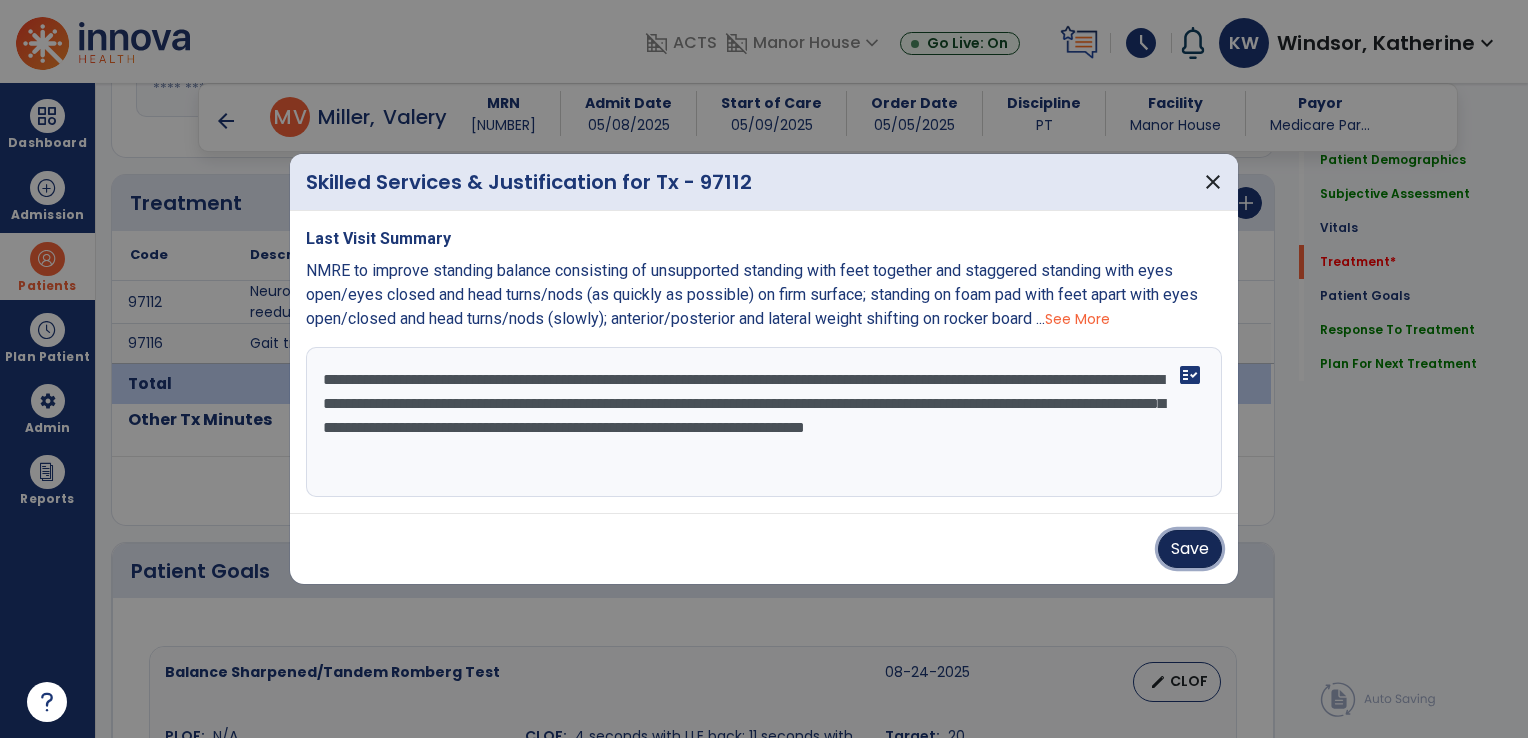 click on "Save" at bounding box center [1190, 549] 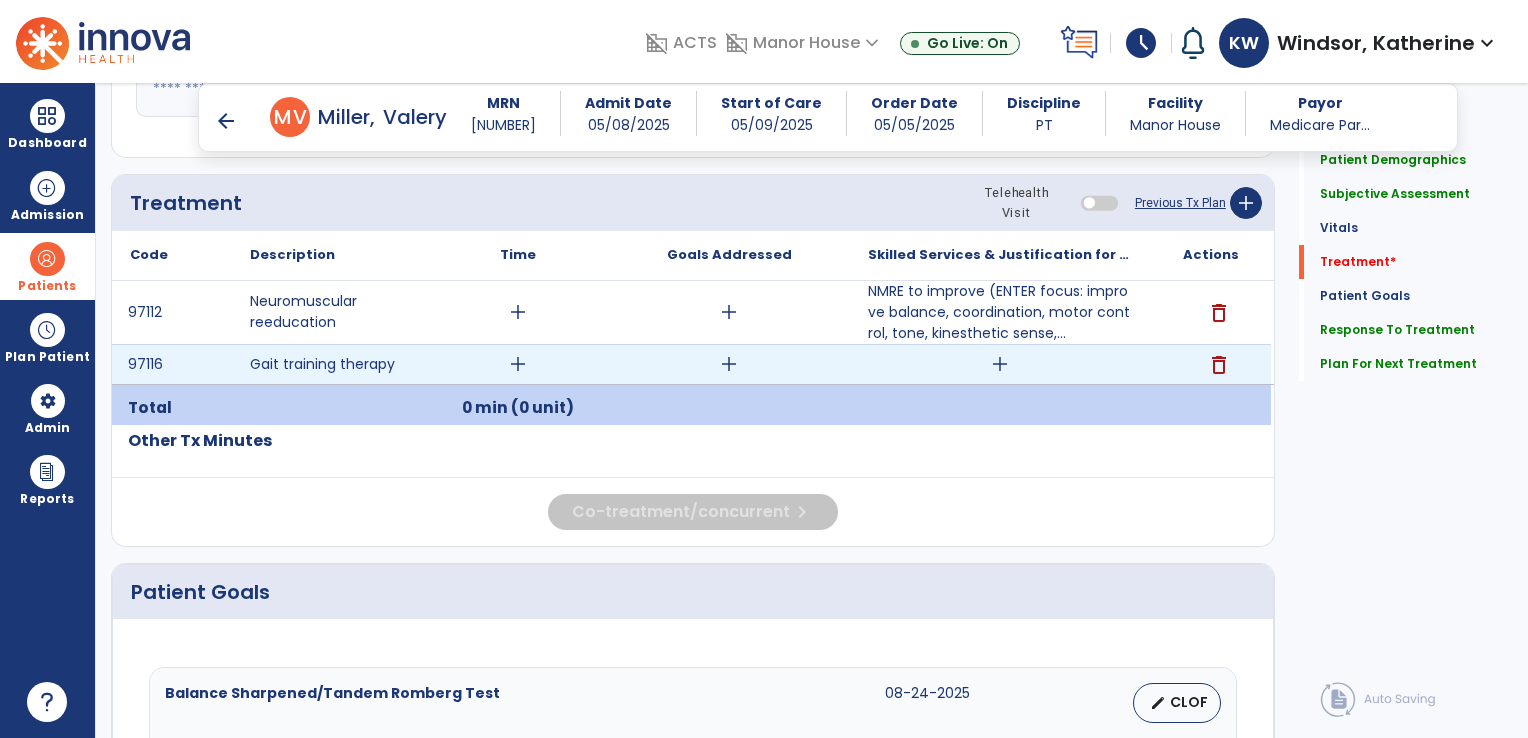 click on "add" at bounding box center (1000, 364) 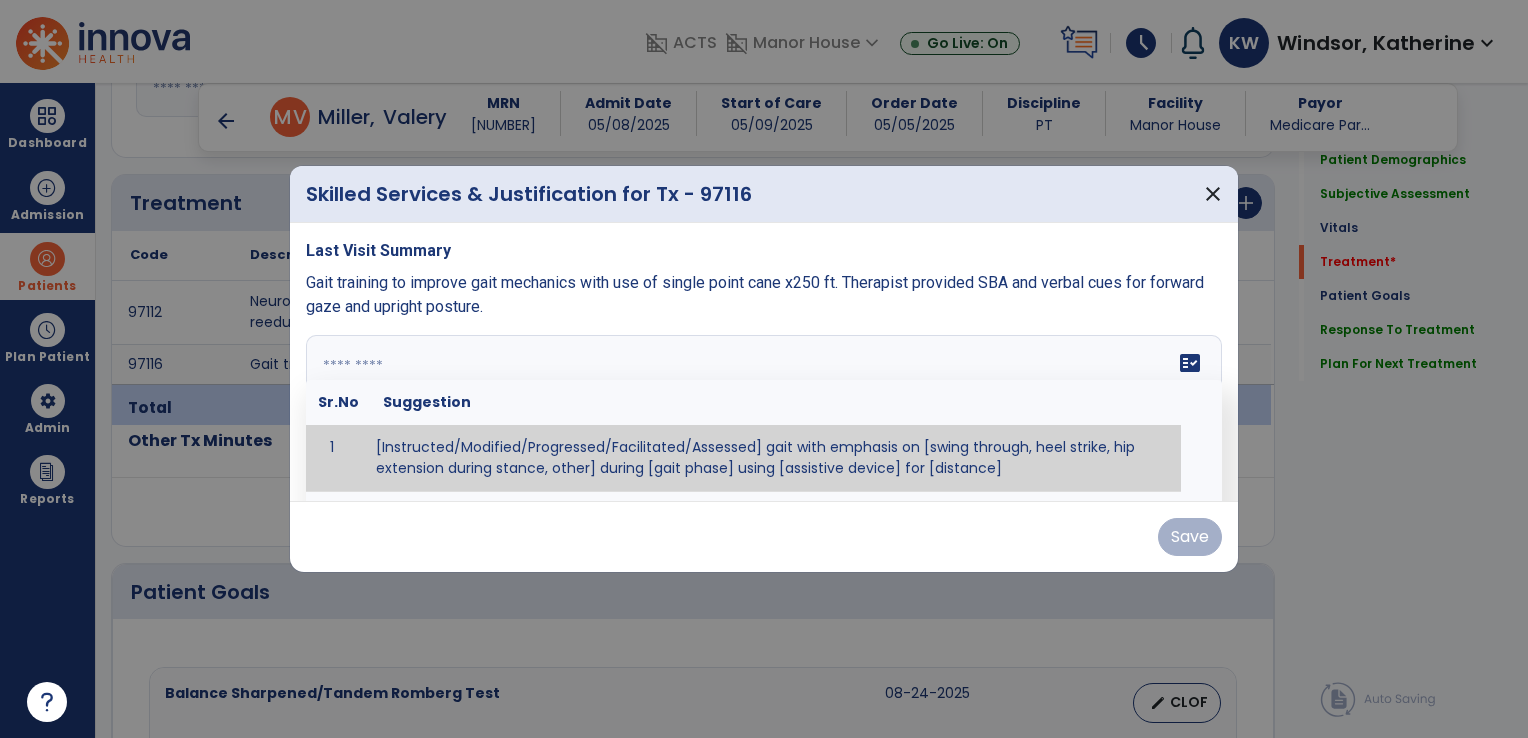 click on "fact_check  Sr.No Suggestion 1 [Instructed/Modified/Progressed/Facilitated/Assessed] gait with emphasis on [swing through, heel strike, hip extension during stance, other] during [gait phase] using [assistive device] for [distance] 2 [Instructed/Modified/Progressed/Facilitated/Assessed] use of [assistive device] and [NWB, PWB, step-to gait pattern, step through gait pattern] 3 [Instructed/Modified/Progressed/Facilitated/Assessed] patient's ability to [ascend/descend # of steps, perform directional changes, walk on even/uneven surfaces, pick-up objects off floor, velocity changes, other] using [assistive device]. 4 [Instructed/Modified/Progressed/Facilitated/Assessed] pre-gait activities including [identify exercise] in order to prepare for gait training. 5" at bounding box center (764, 410) 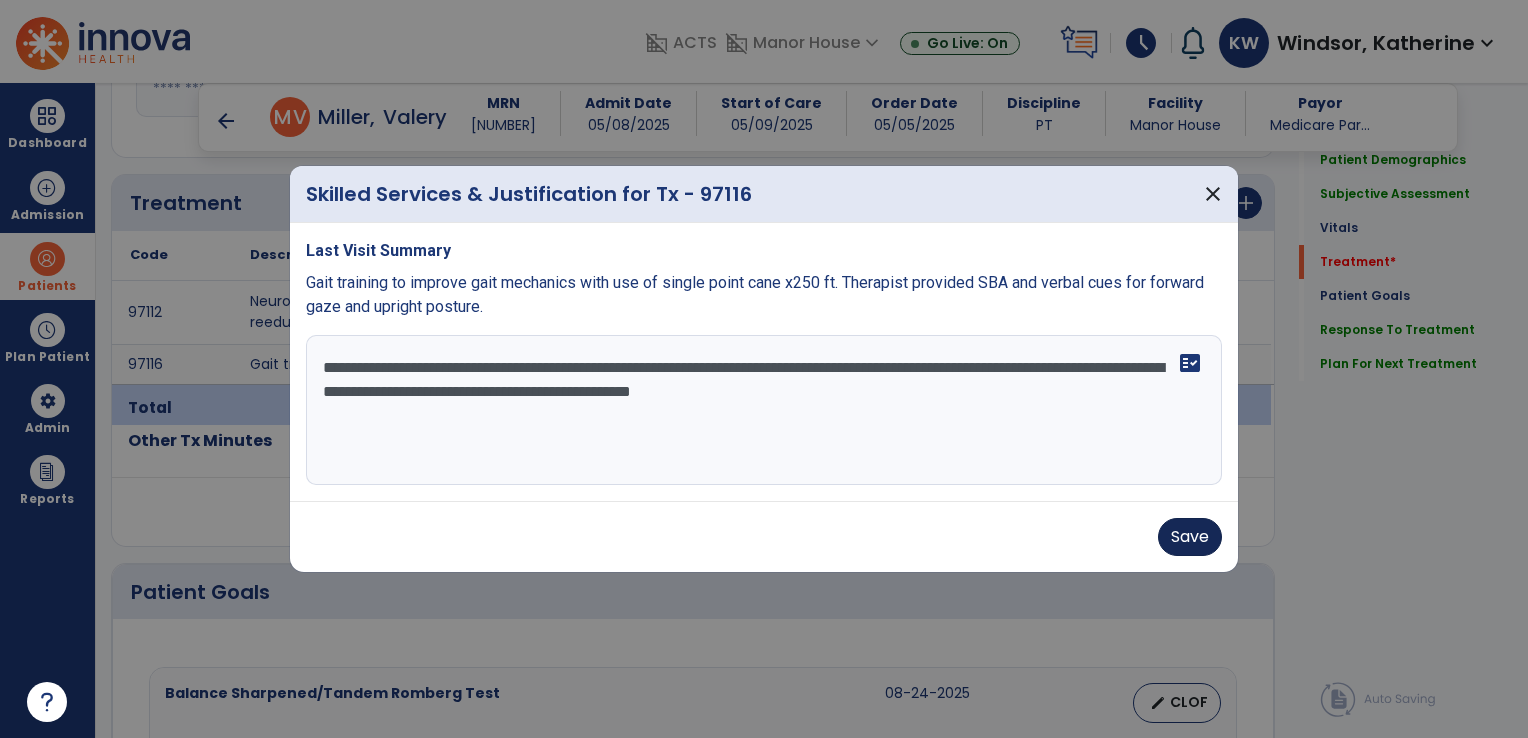 type on "**********" 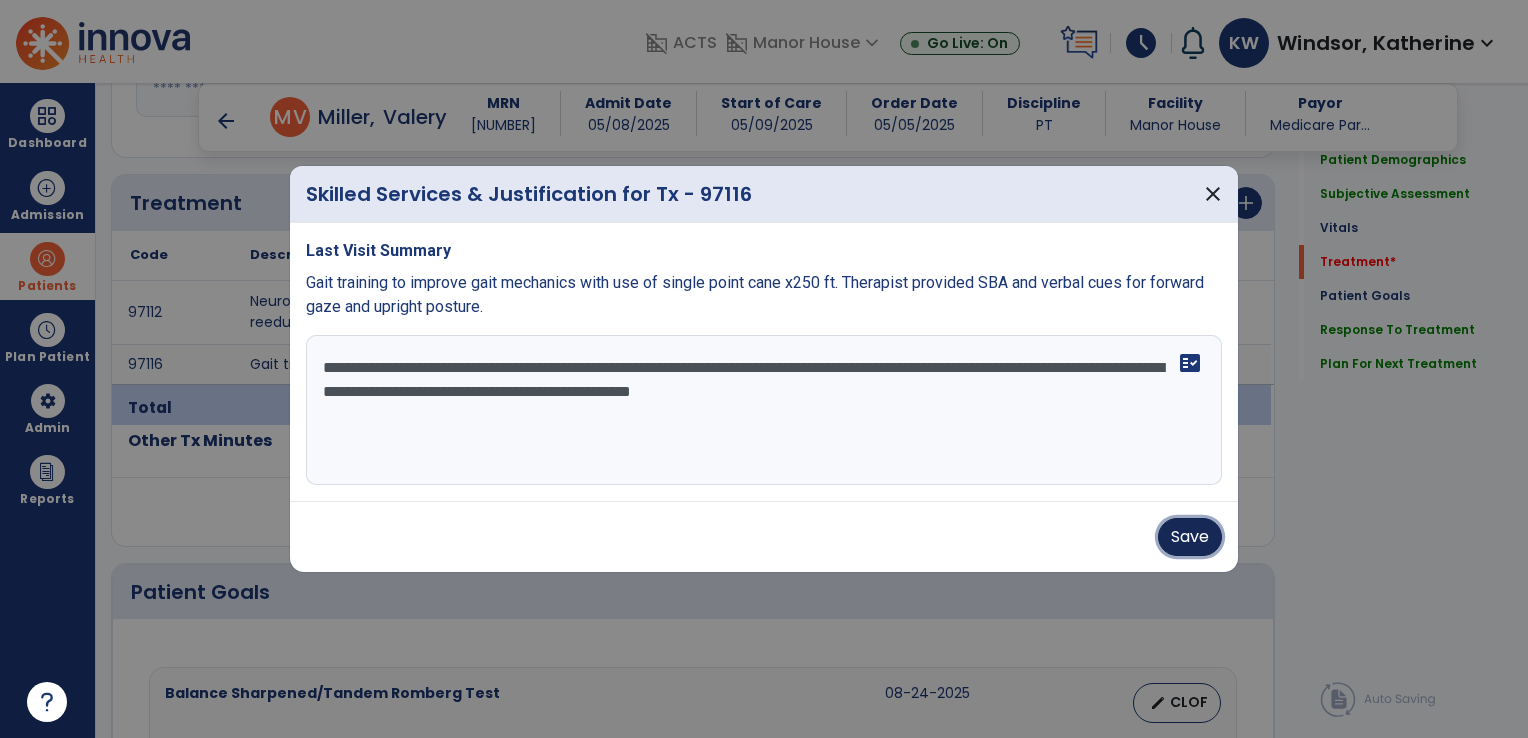 click on "Save" at bounding box center (1190, 537) 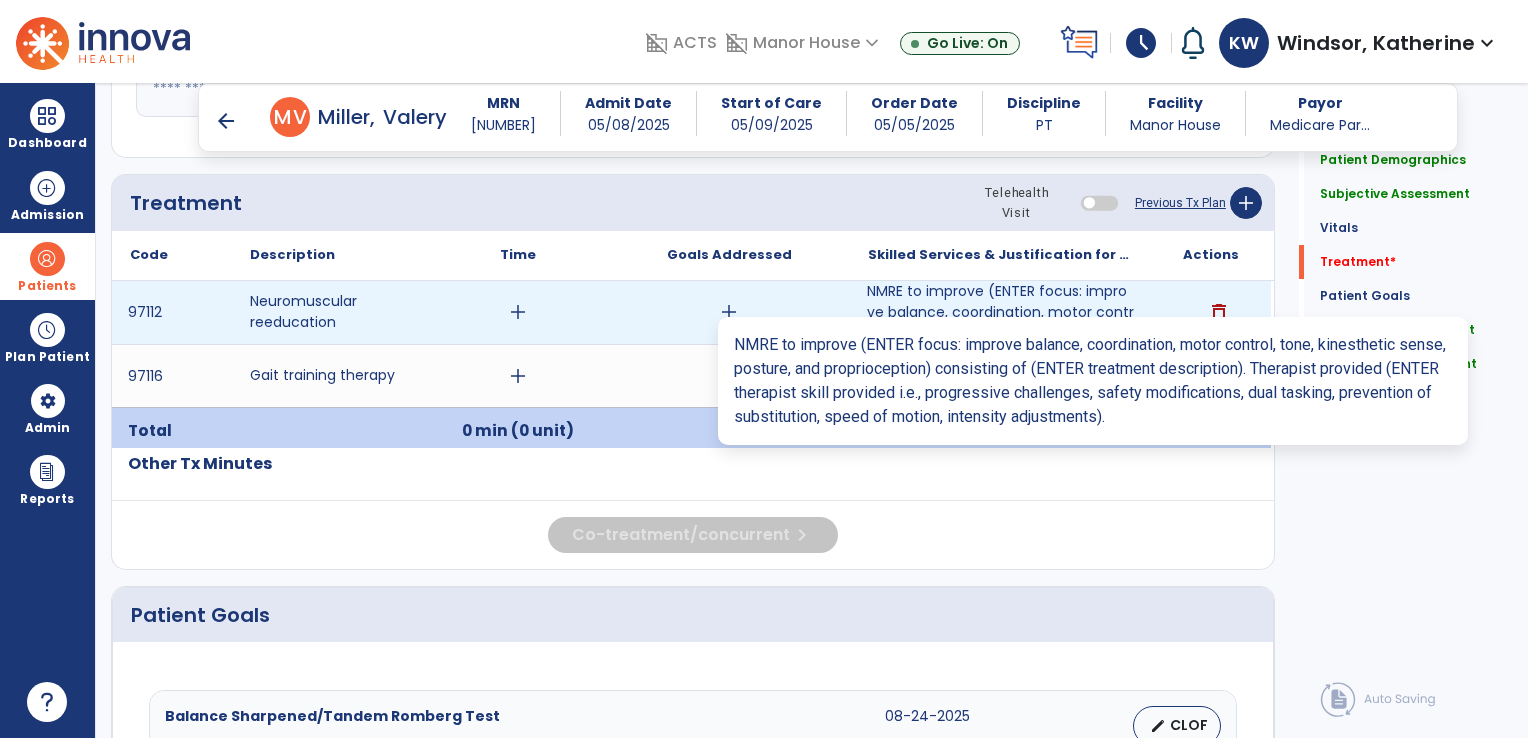 click on "NMRE to improve (ENTER focus: improve balance, coordination, motor control, tone, kinesthetic sense,..." at bounding box center (1000, 312) 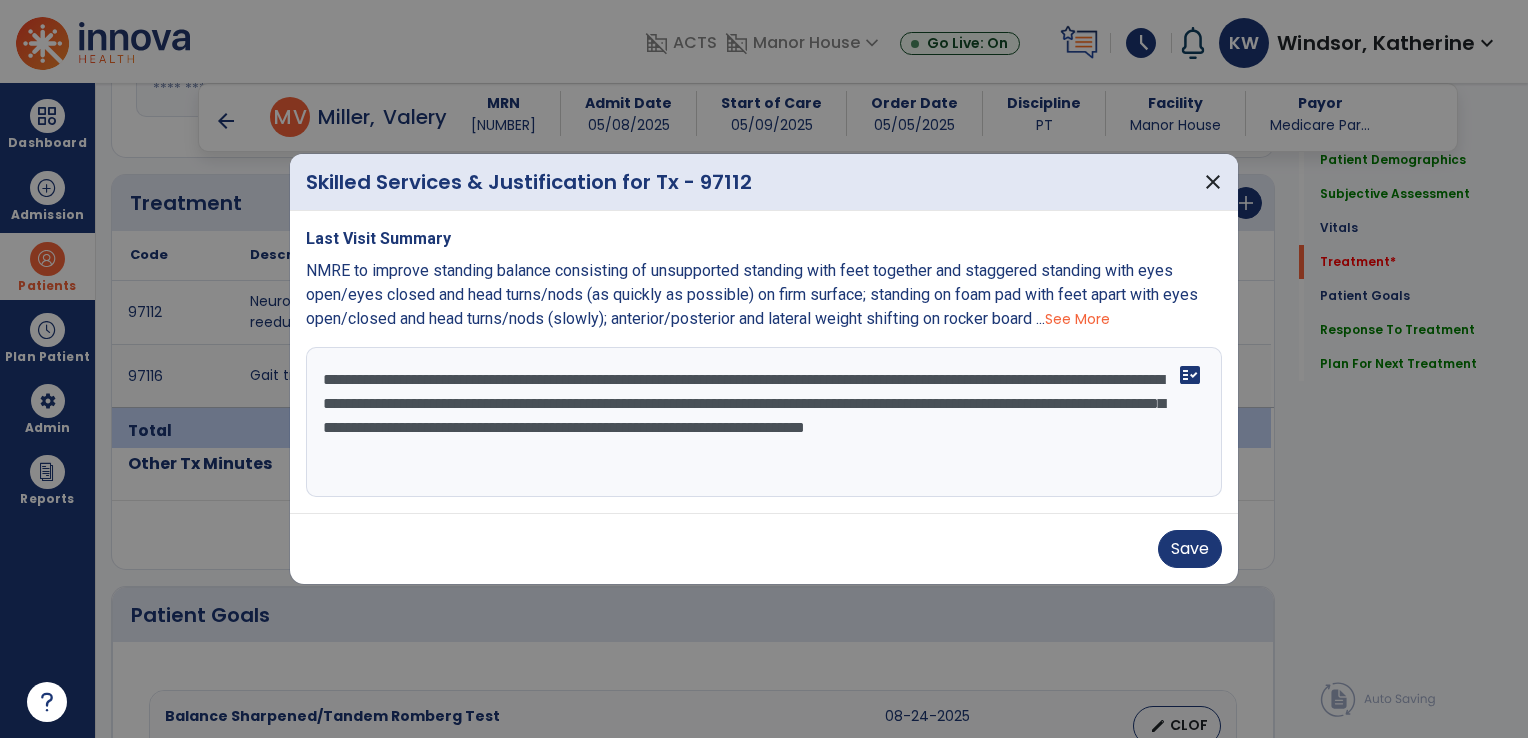 drag, startPoint x: 458, startPoint y: 373, endPoint x: 553, endPoint y: 406, distance: 100.56838 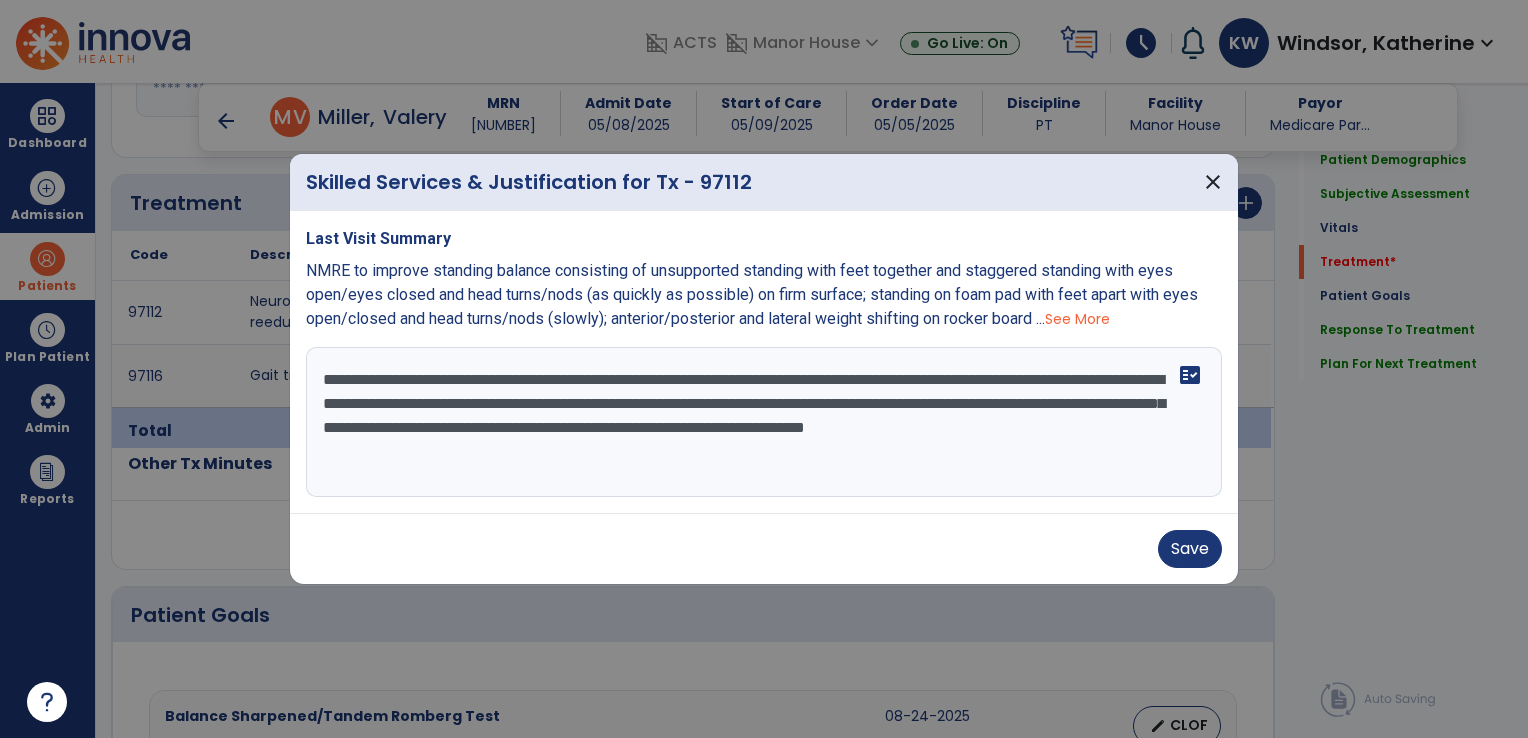click on "**********" at bounding box center (764, 422) 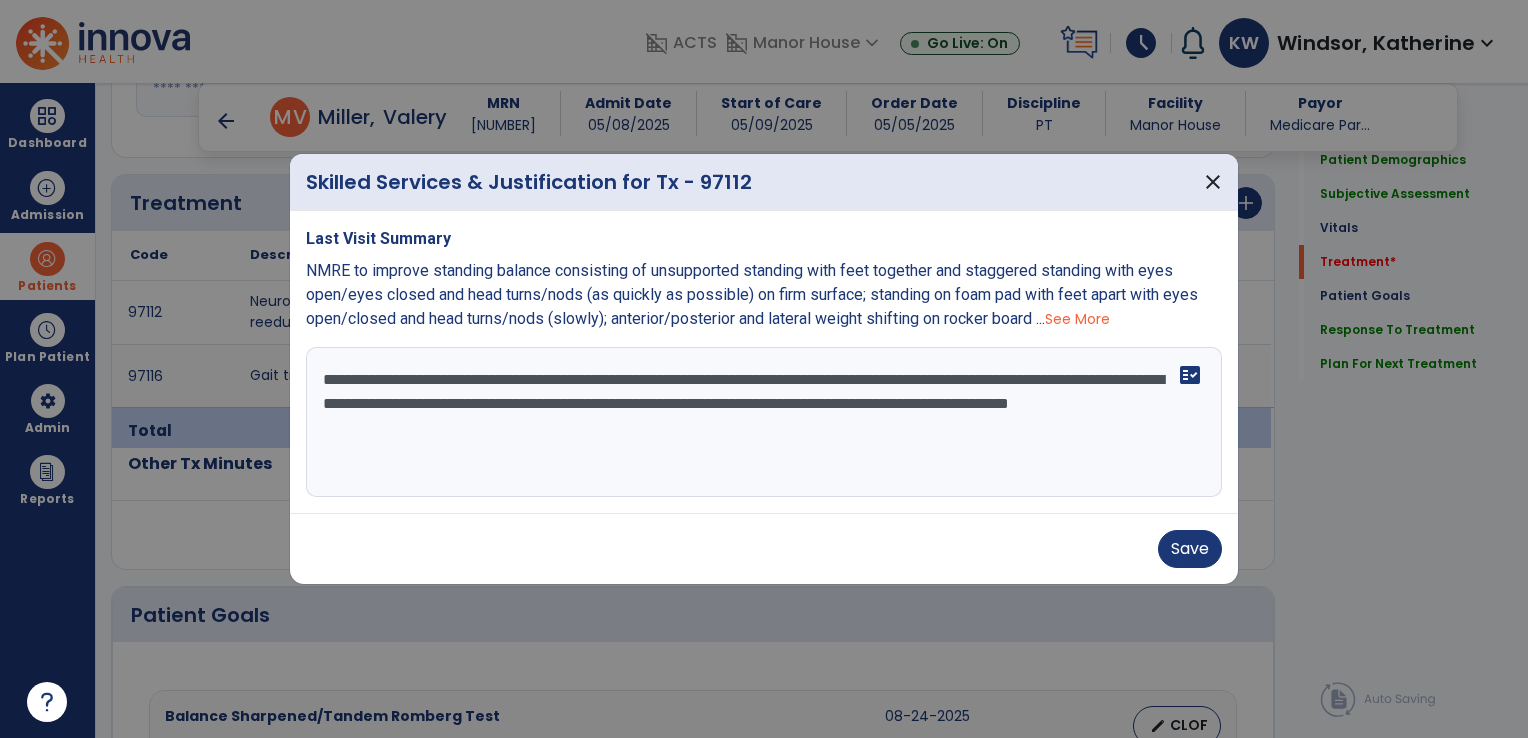 click on "**********" at bounding box center [764, 422] 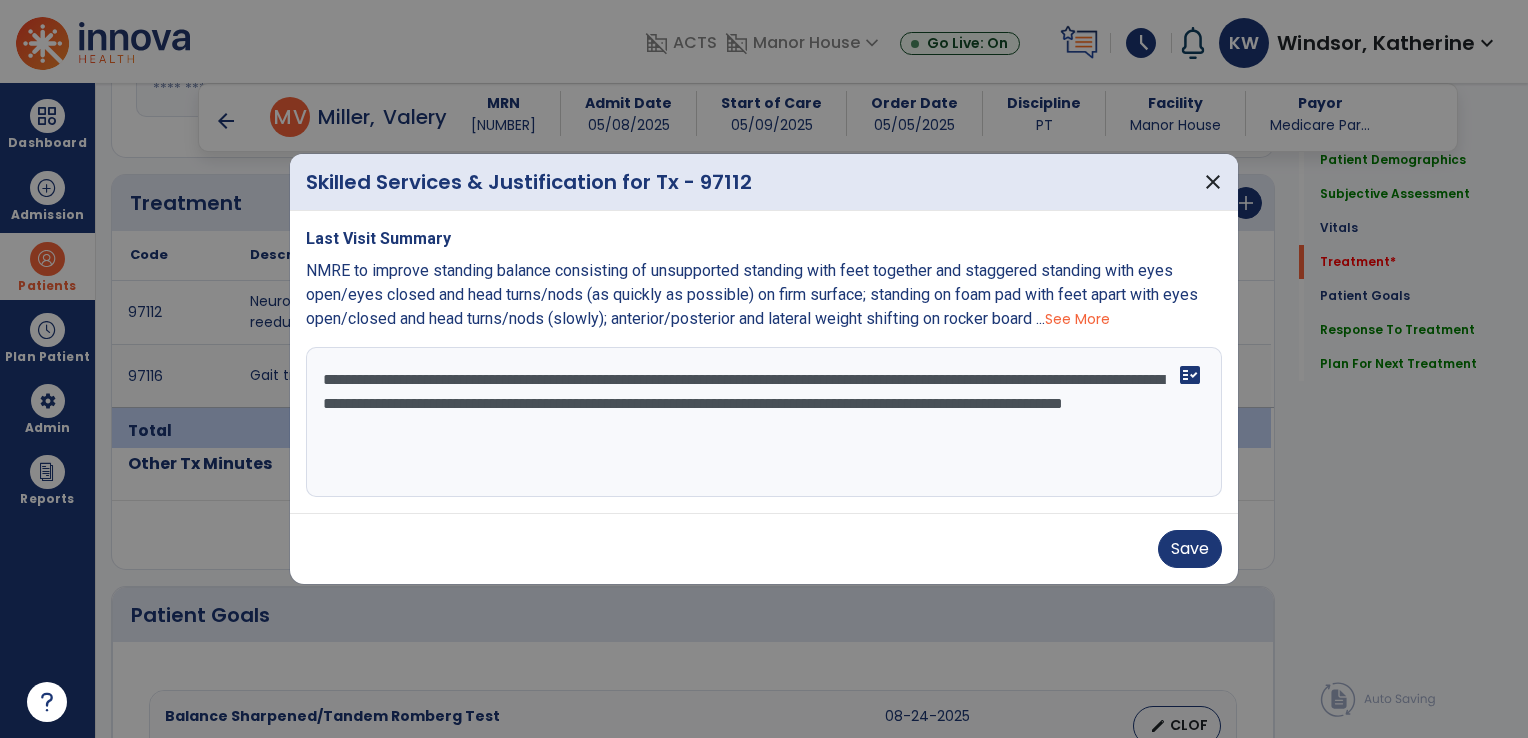 drag, startPoint x: 713, startPoint y: 383, endPoint x: 950, endPoint y: 366, distance: 237.60892 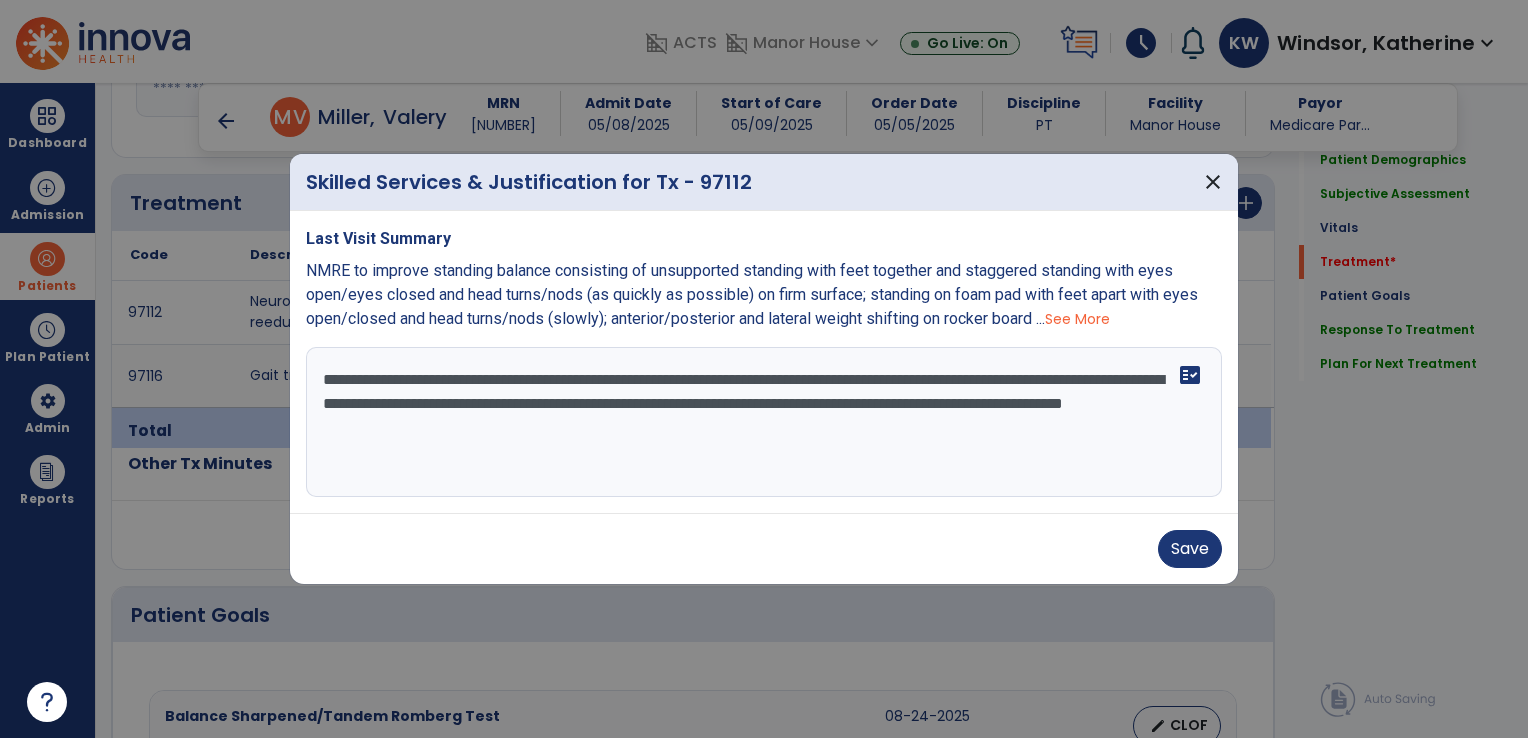 click on "**********" at bounding box center [764, 422] 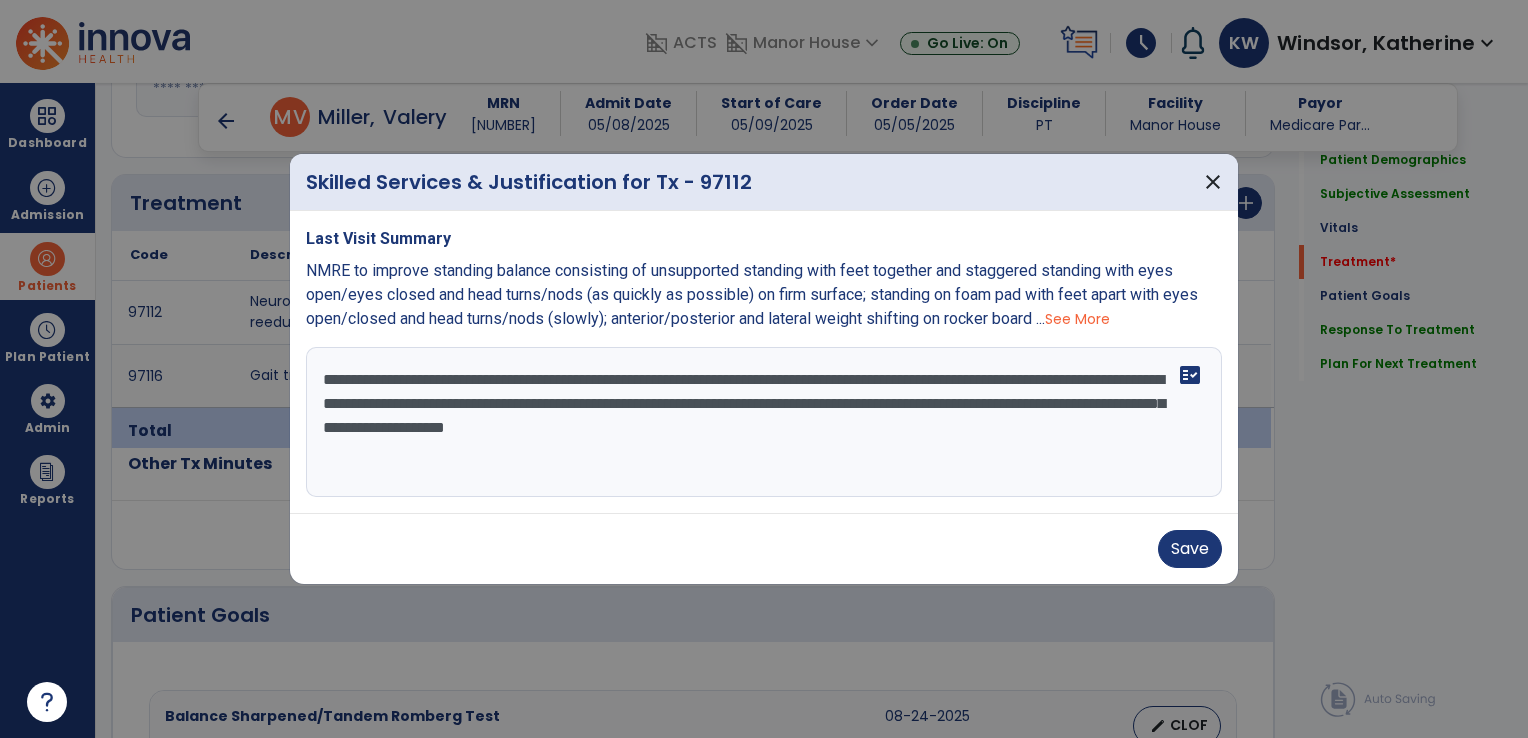 drag, startPoint x: 1048, startPoint y: 384, endPoint x: 968, endPoint y: 384, distance: 80 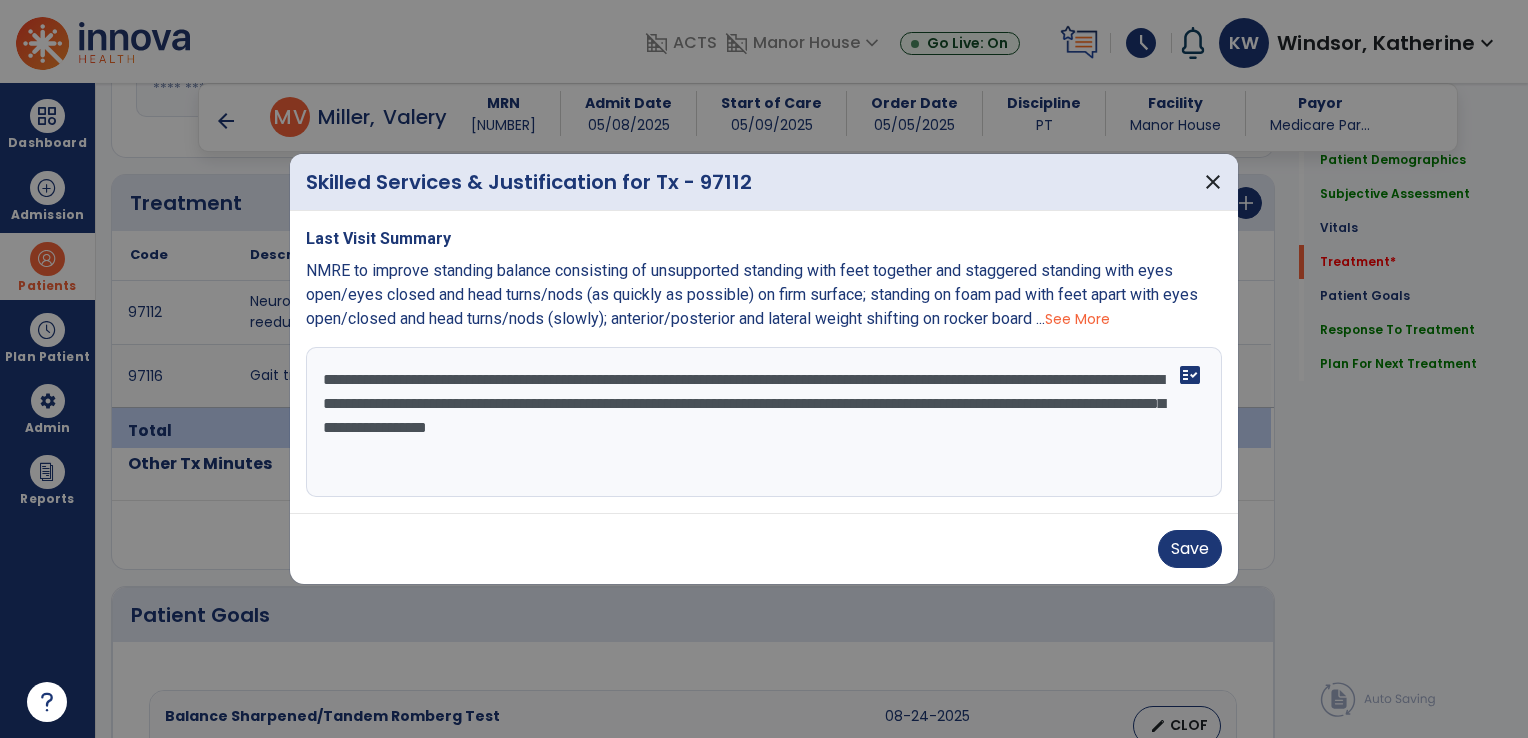 click on "**********" at bounding box center [764, 422] 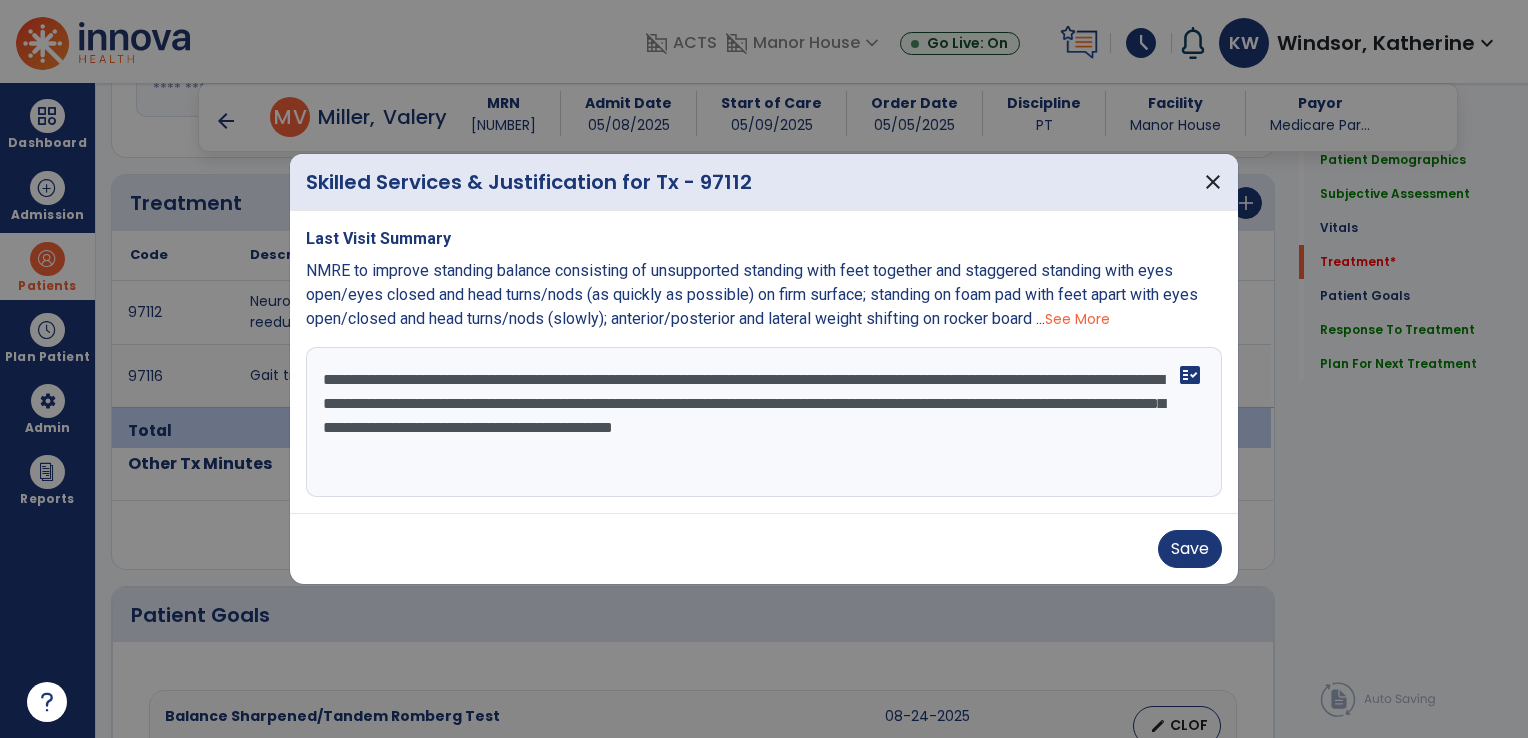 drag, startPoint x: 884, startPoint y: 411, endPoint x: 502, endPoint y: 445, distance: 383.5101 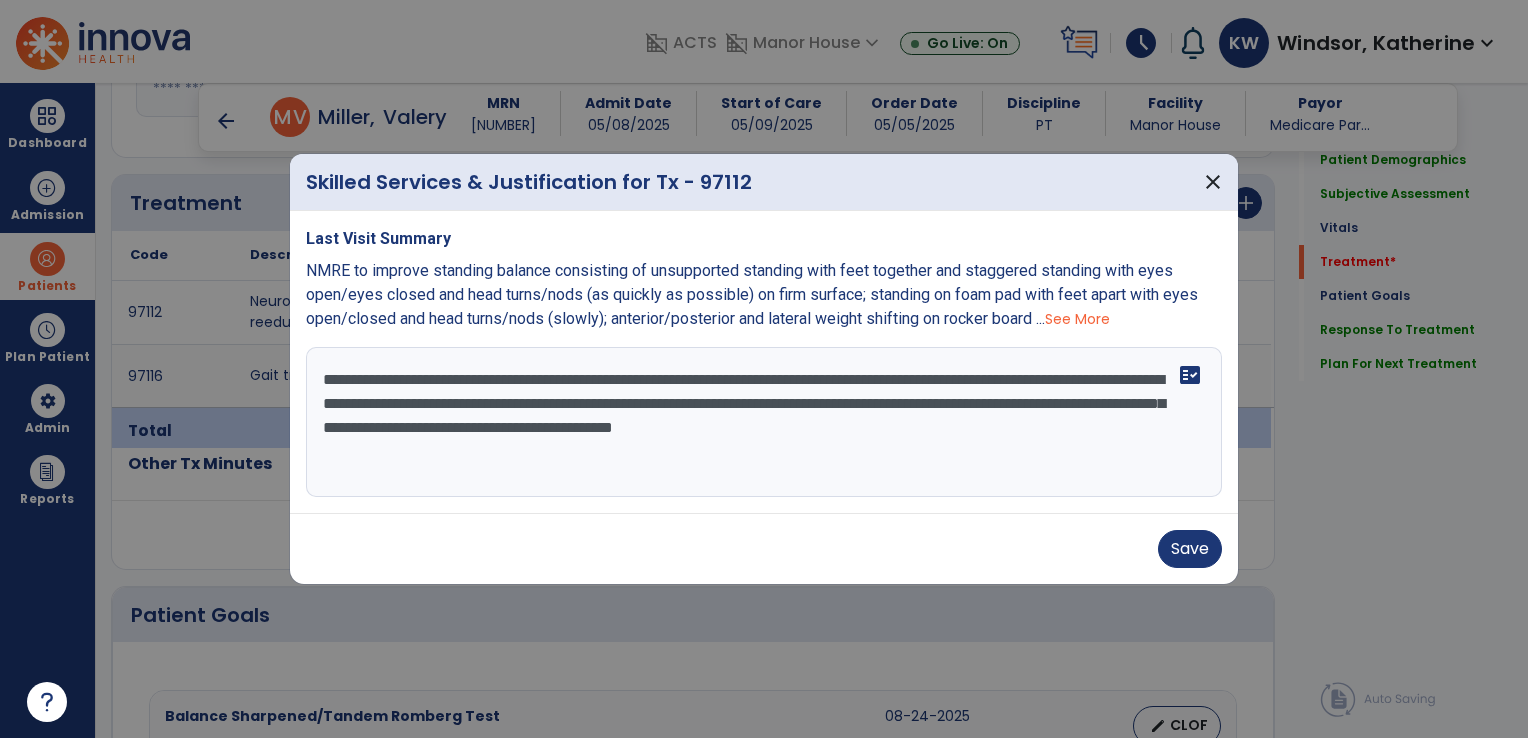 click on "**********" at bounding box center (764, 422) 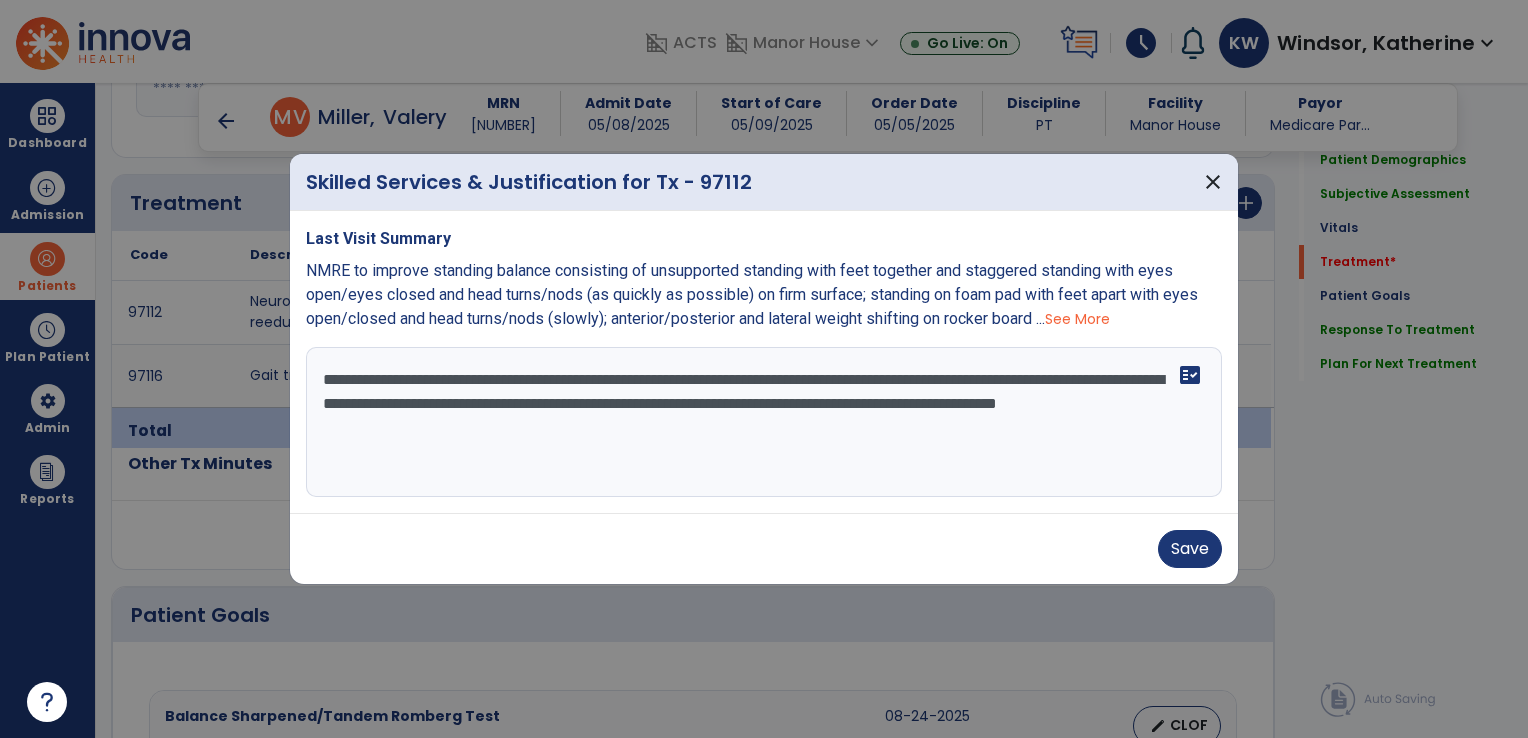 click on "**********" at bounding box center [764, 422] 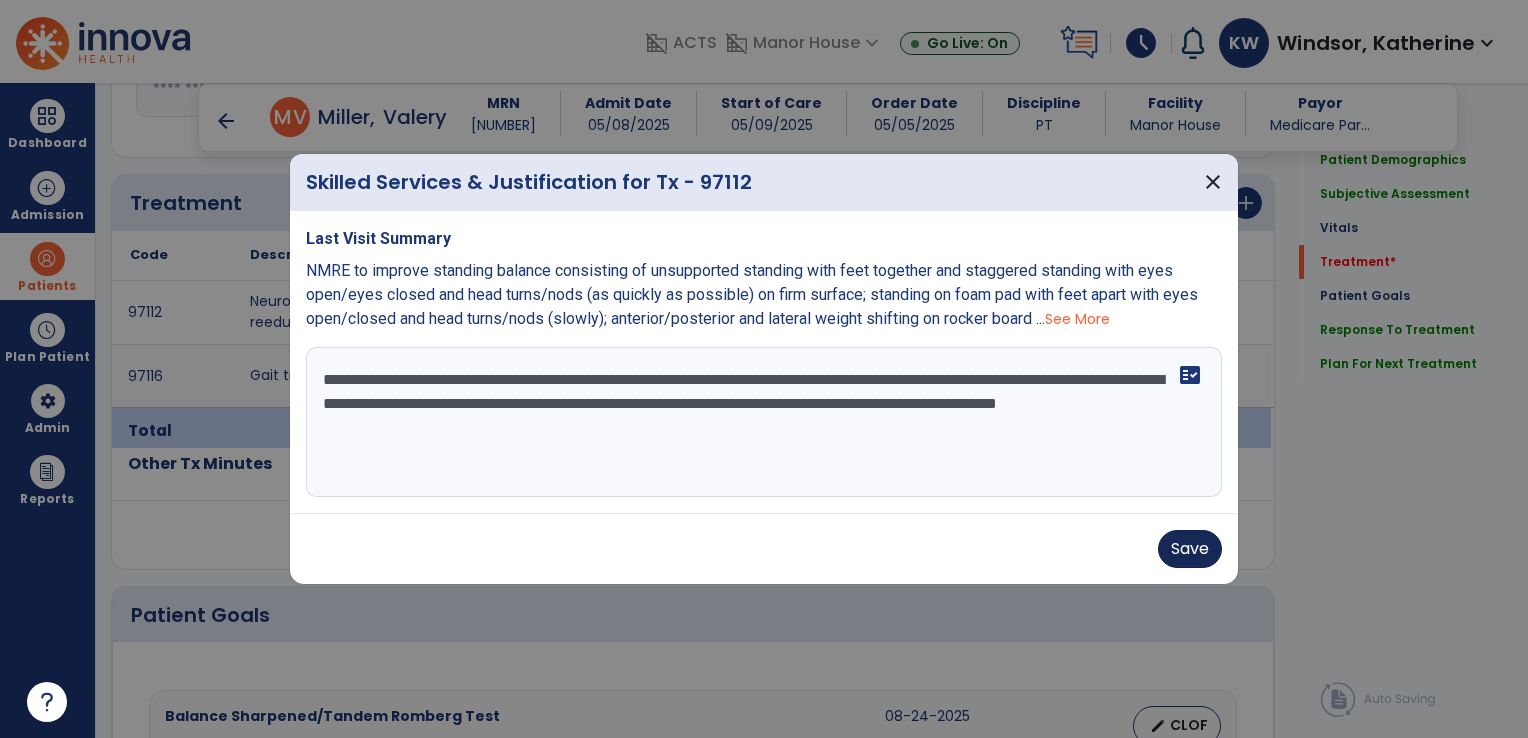 type on "**********" 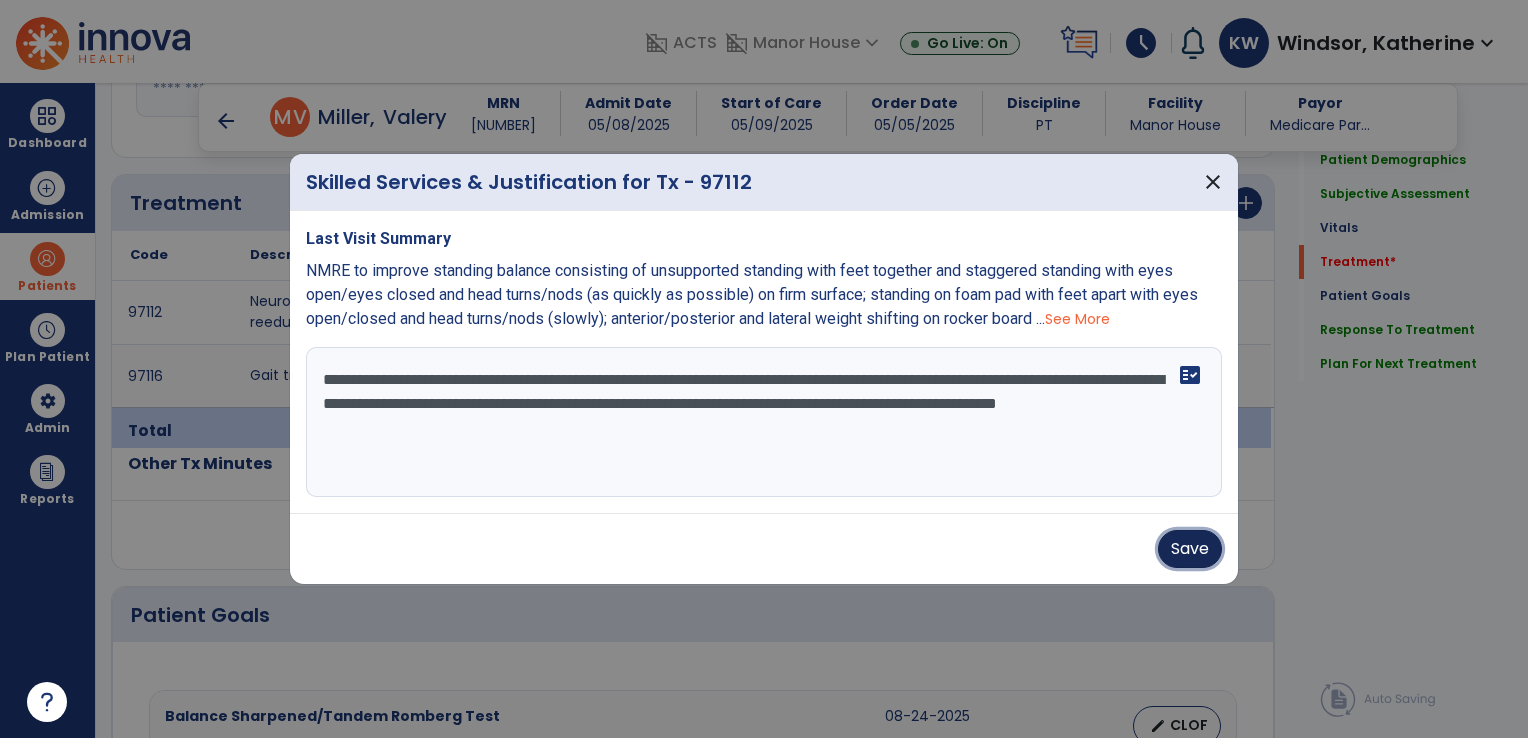 click on "Save" at bounding box center [1190, 549] 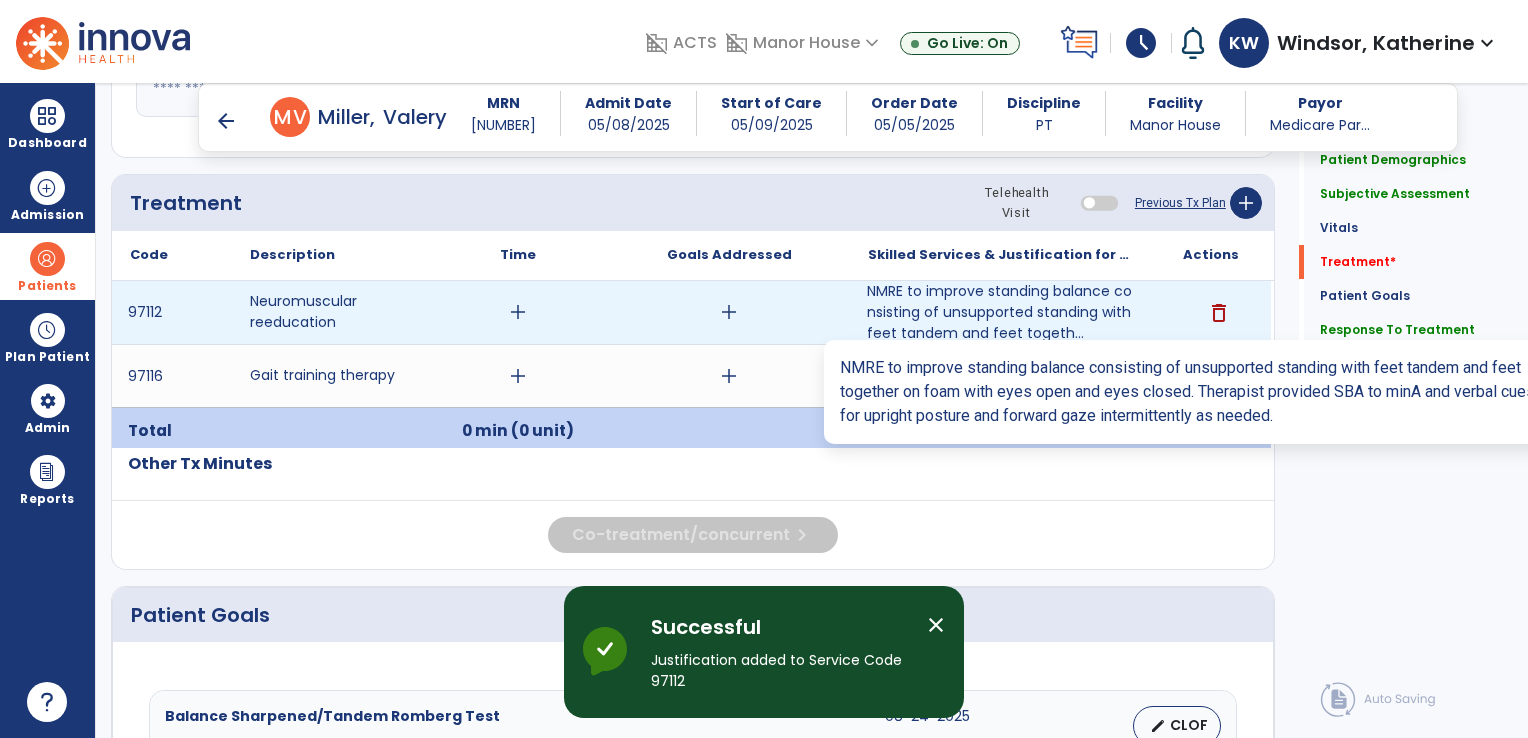 click on "NMRE to improve standing balance consisting of unsupported standing with feet tandem and feet togeth..." at bounding box center (1000, 312) 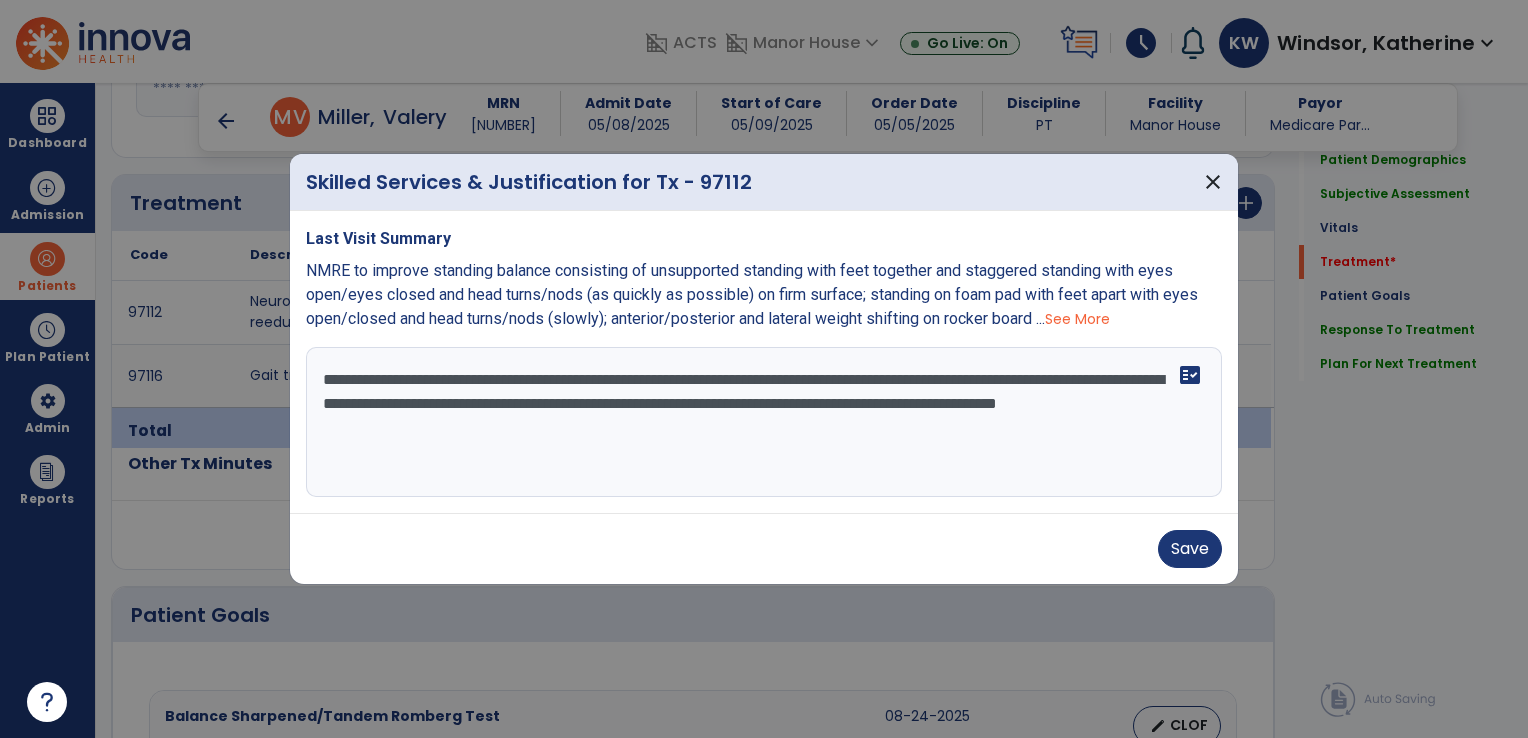 click on "**********" at bounding box center [764, 422] 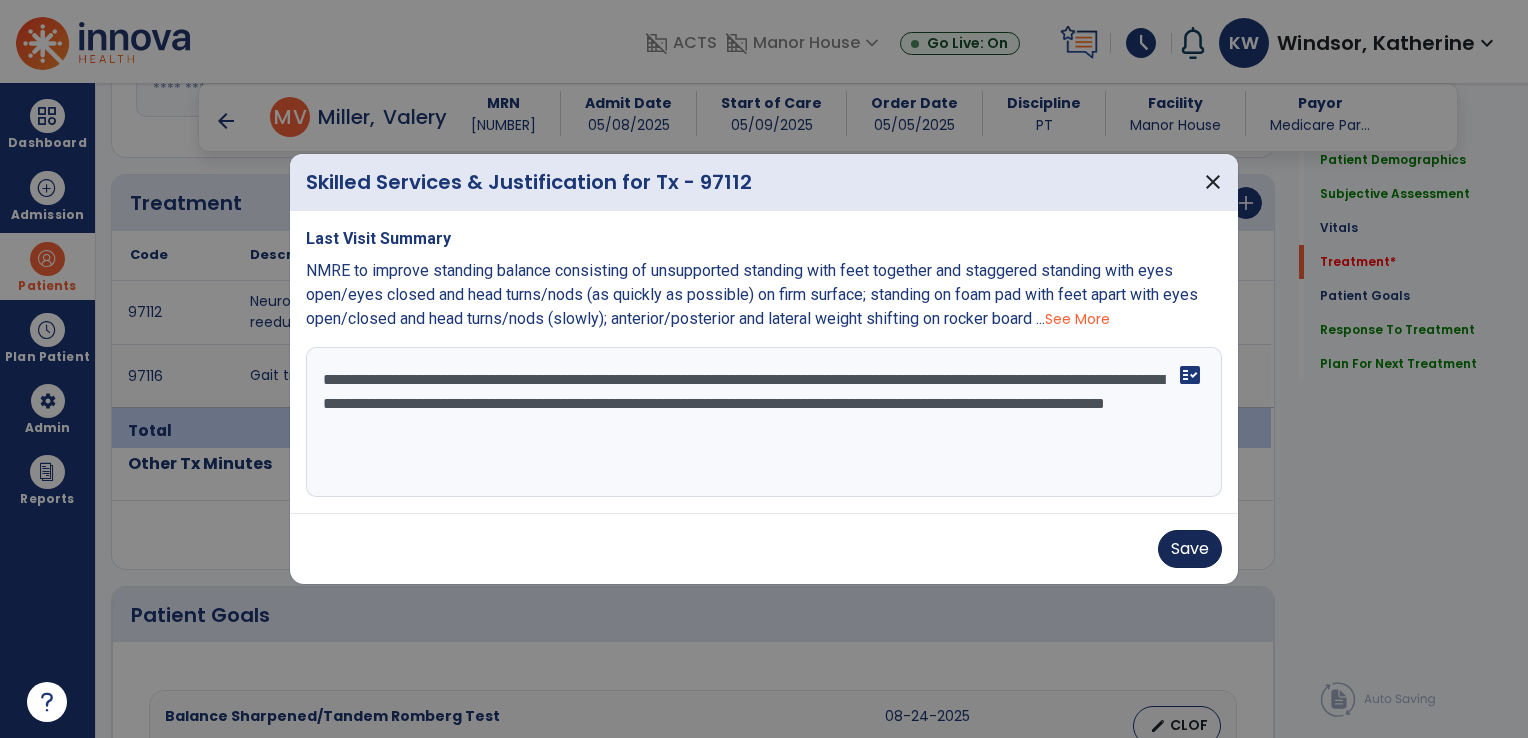 type on "**********" 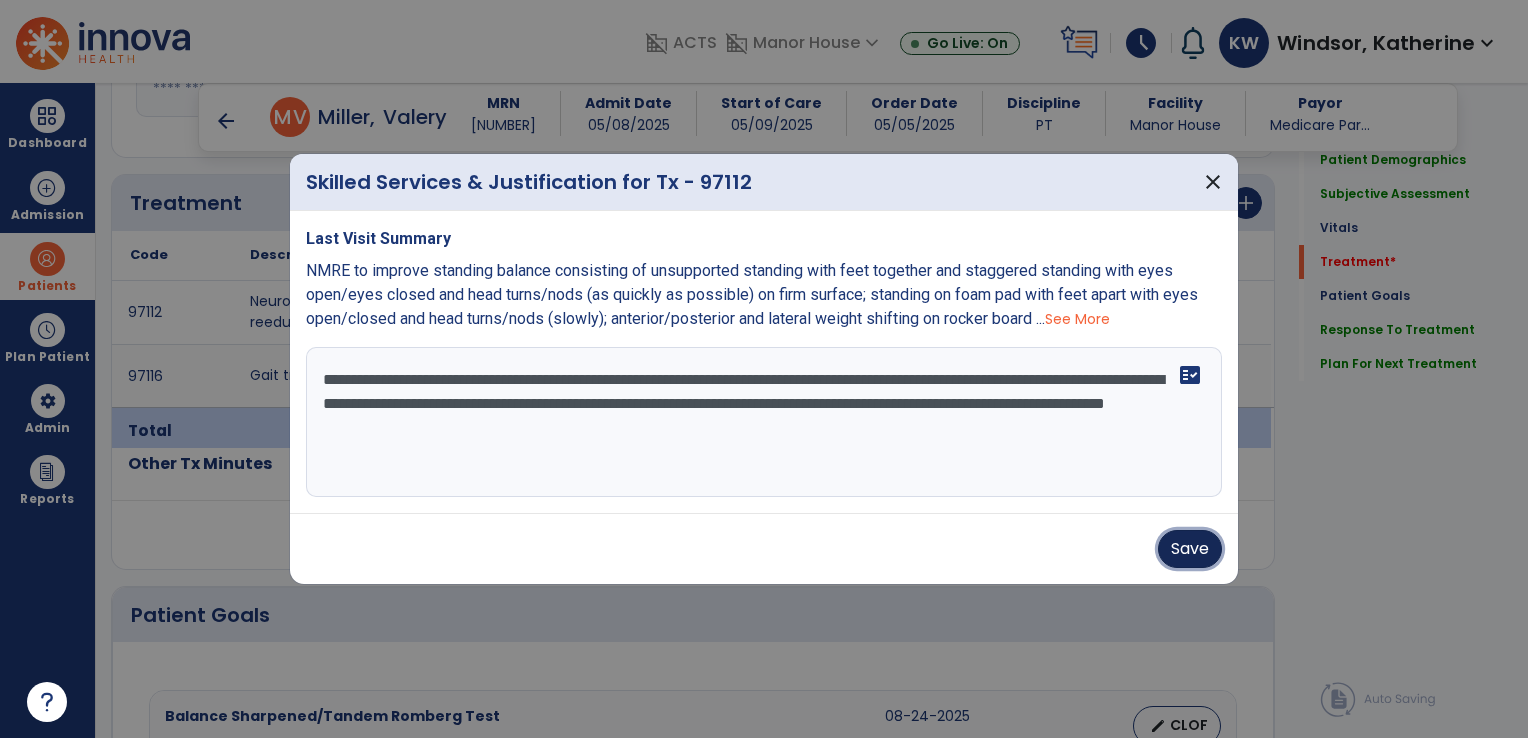 click on "Save" at bounding box center [1190, 549] 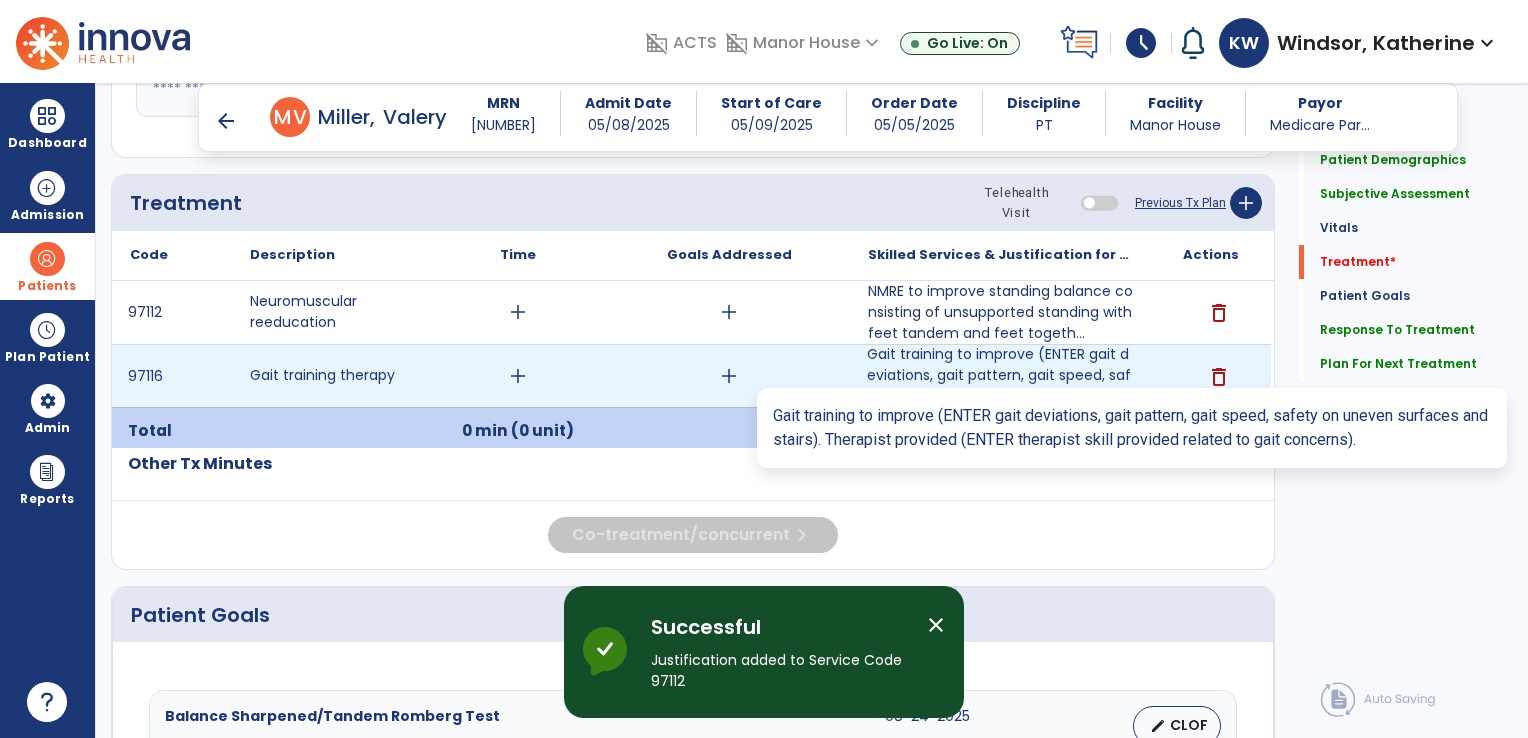 click on "Gait training to improve (ENTER gait deviations, gait pattern, gait speed, safety on uneven surfaces..." at bounding box center [1000, 375] 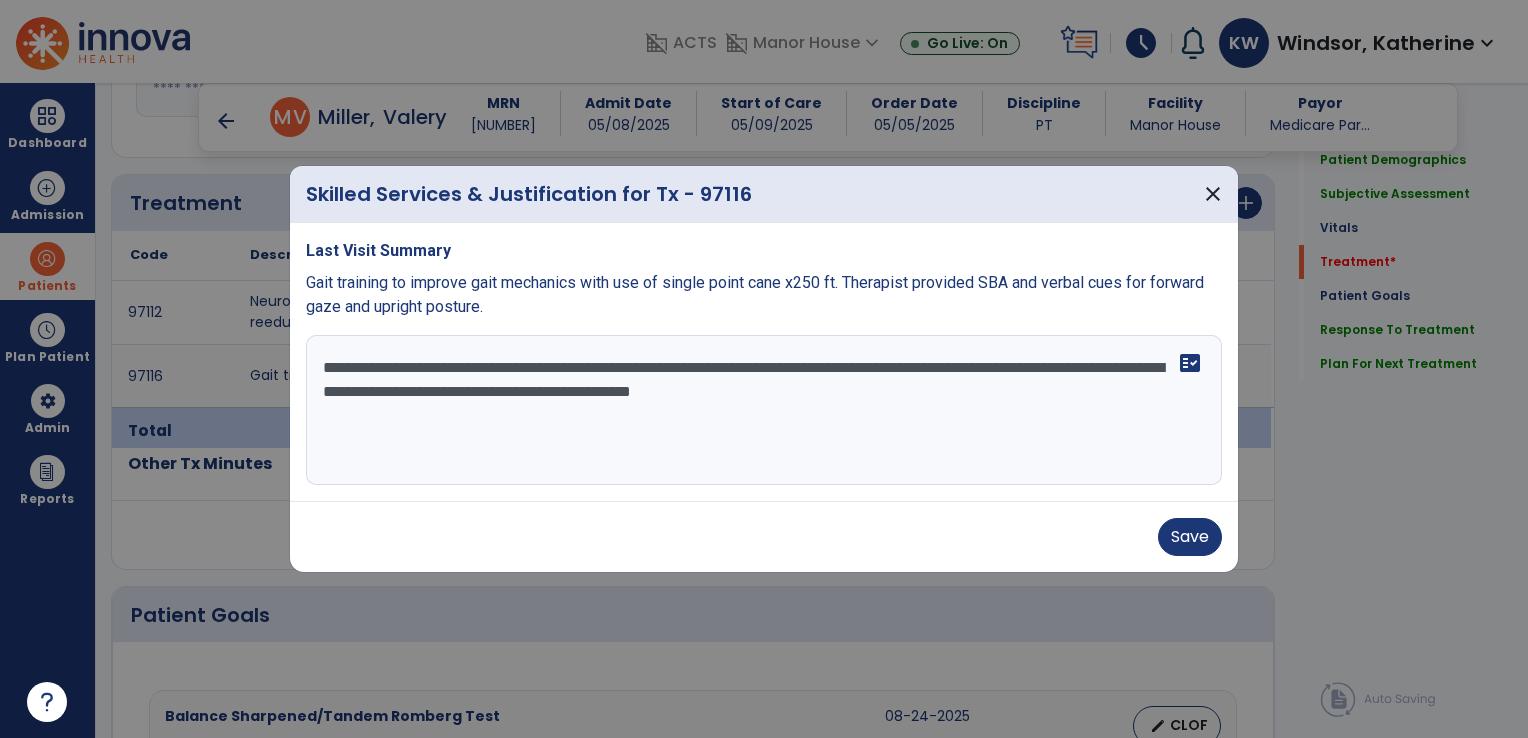 drag, startPoint x: 516, startPoint y: 365, endPoint x: 374, endPoint y: 395, distance: 145.13441 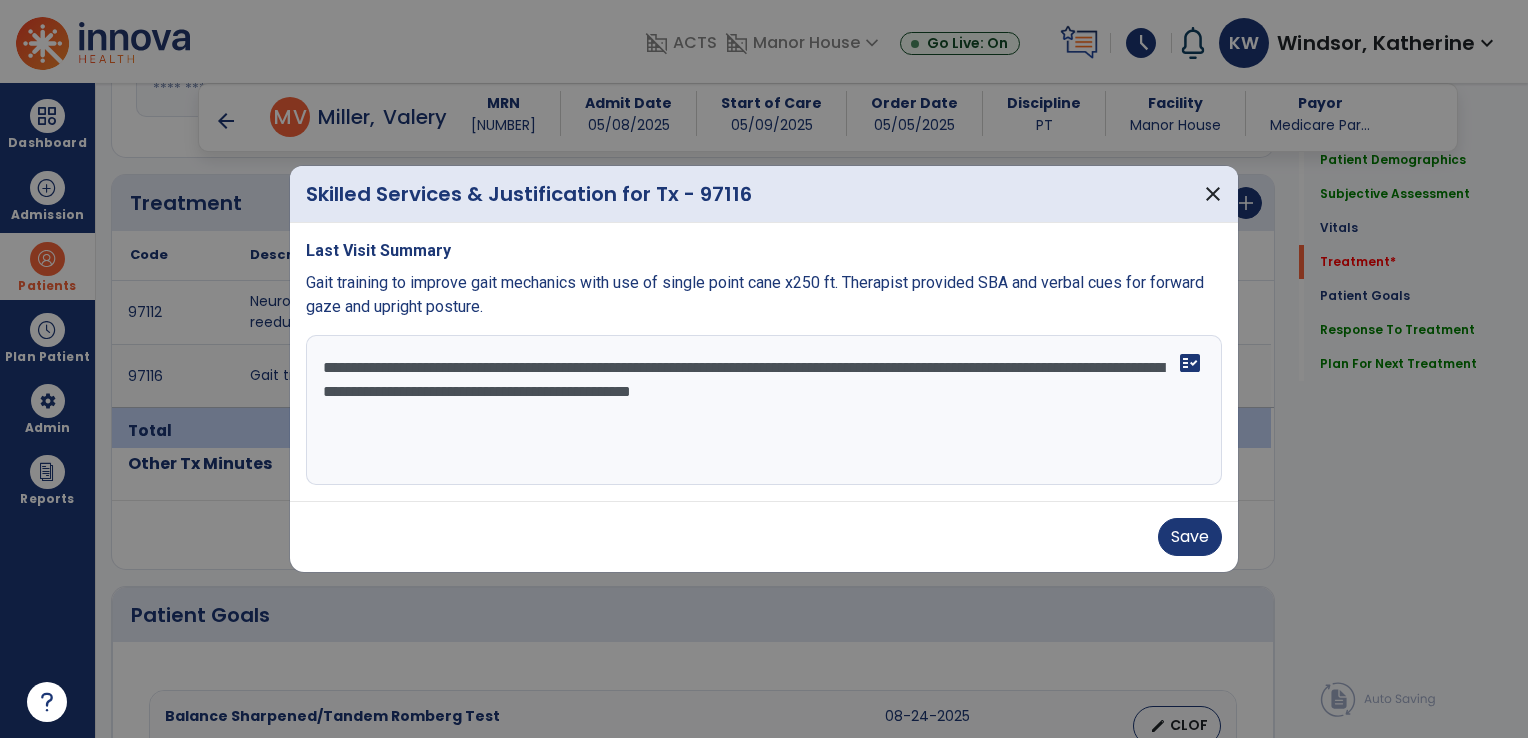 click on "**********" at bounding box center (764, 410) 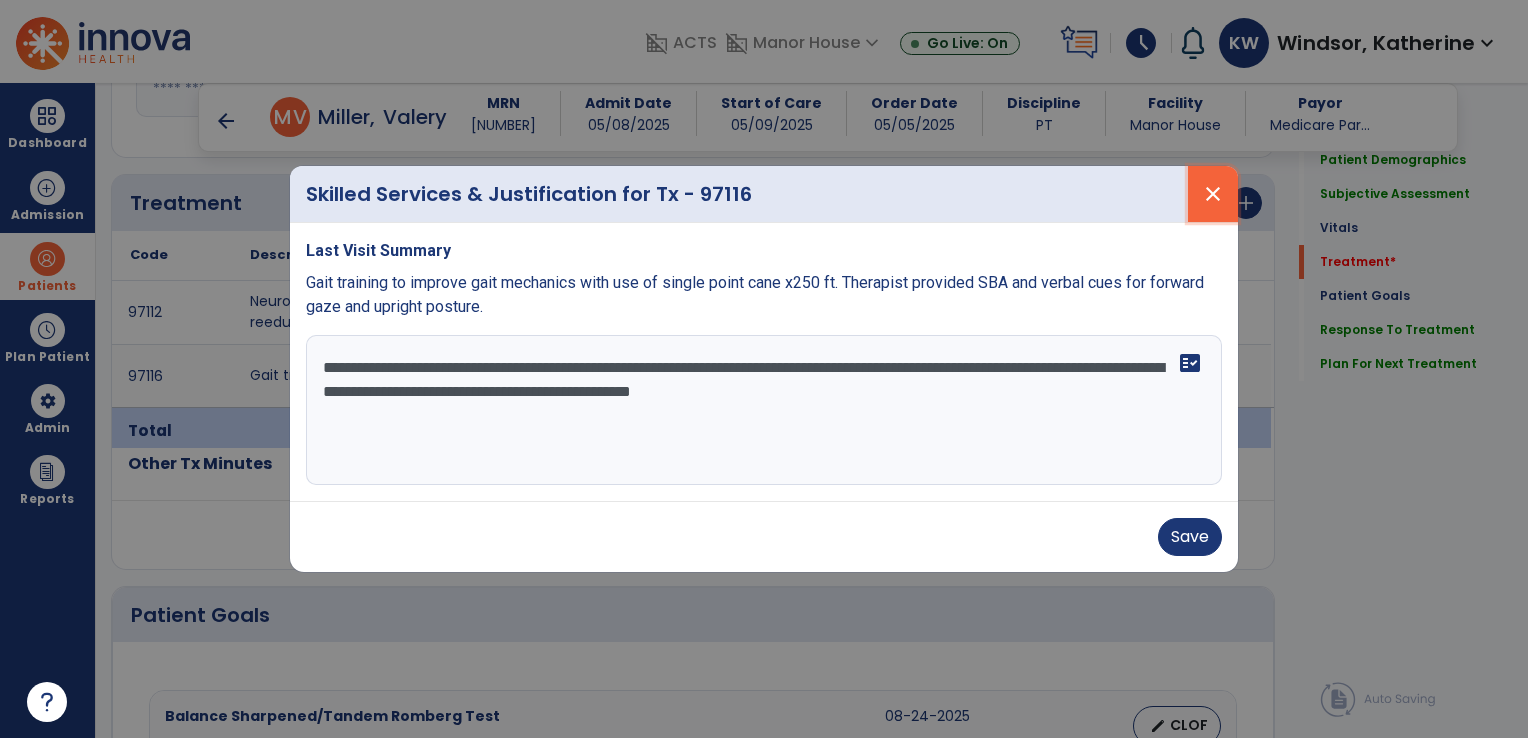 click on "close" at bounding box center [1213, 194] 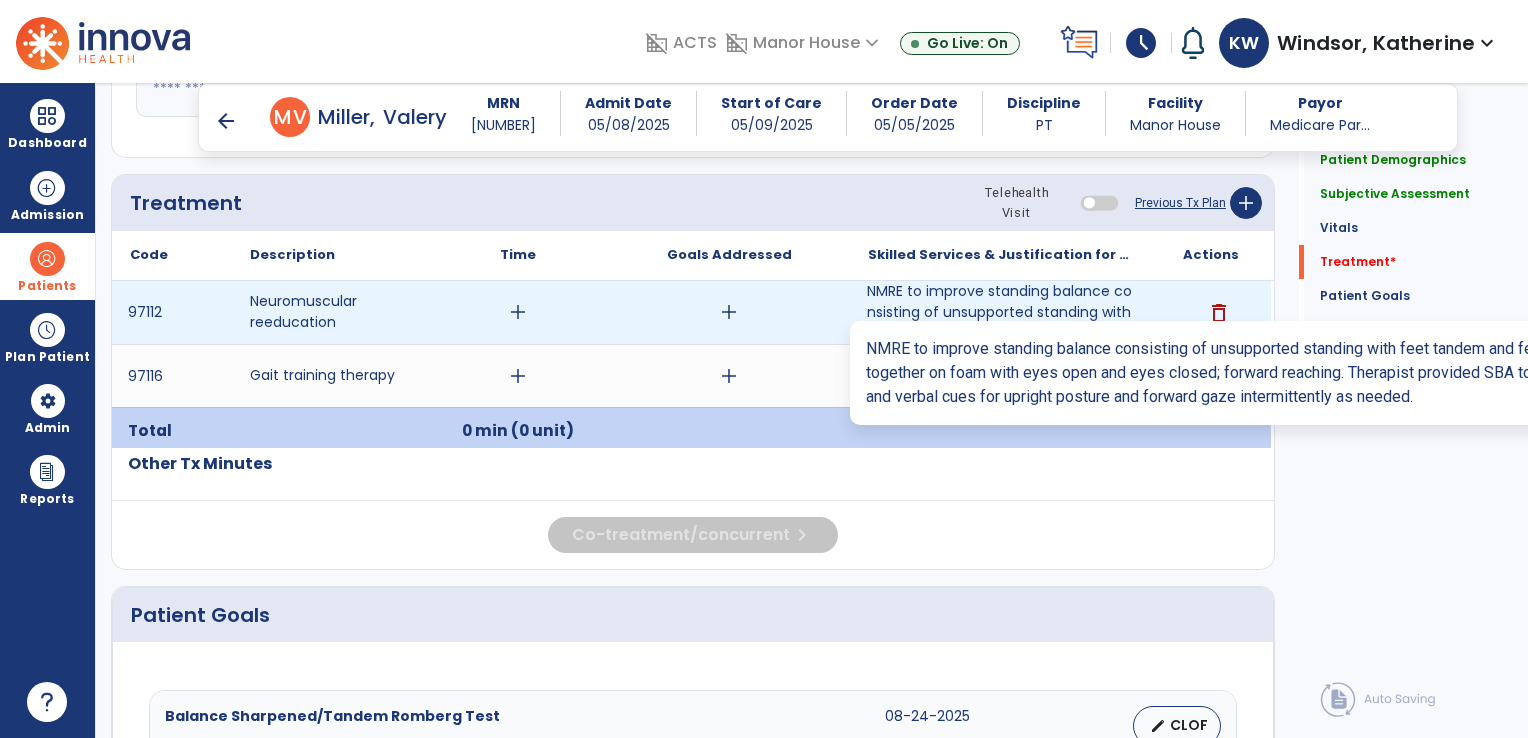click on "NMRE to improve standing balance consisting of unsupported standing with feet tandem and feet togeth..." at bounding box center (1000, 312) 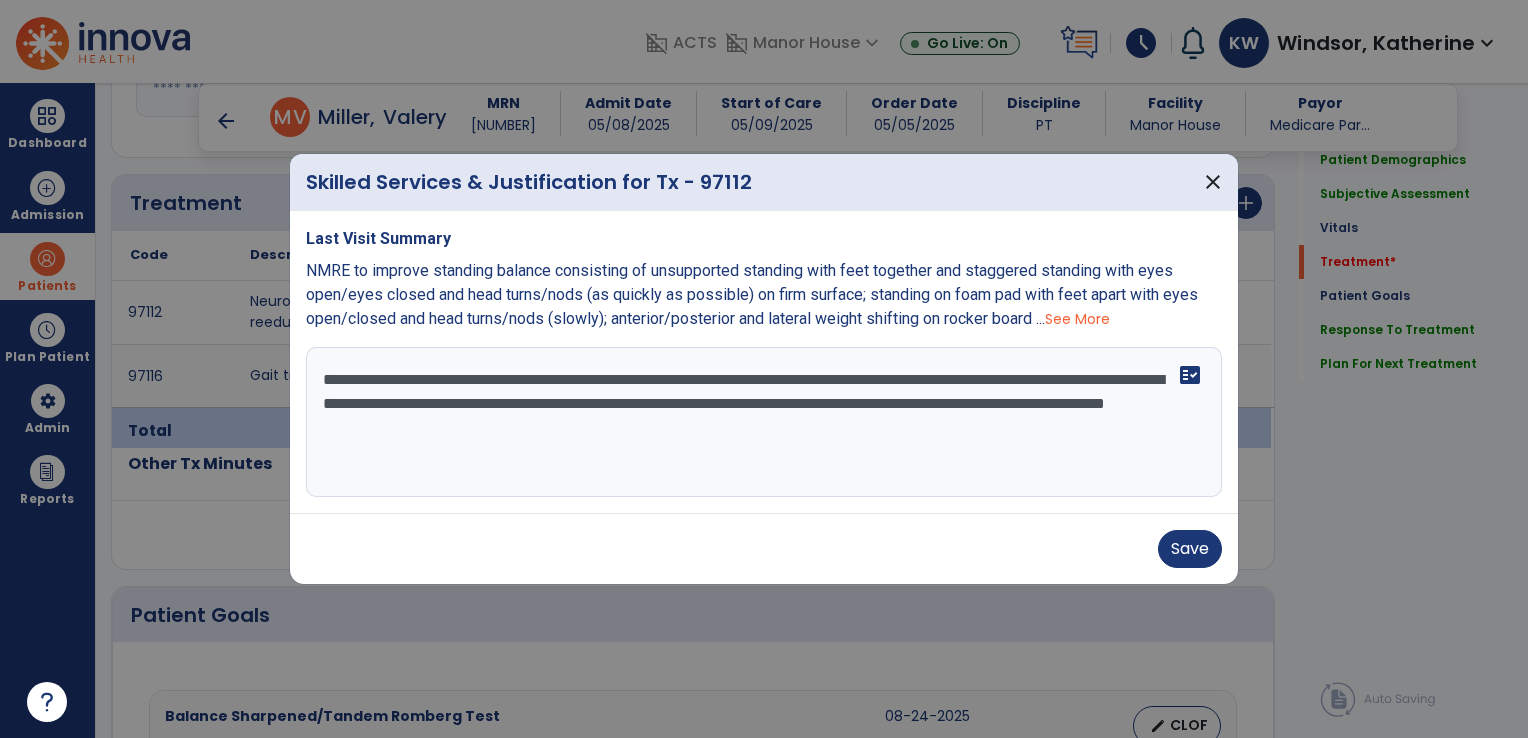 click on "**********" at bounding box center [764, 422] 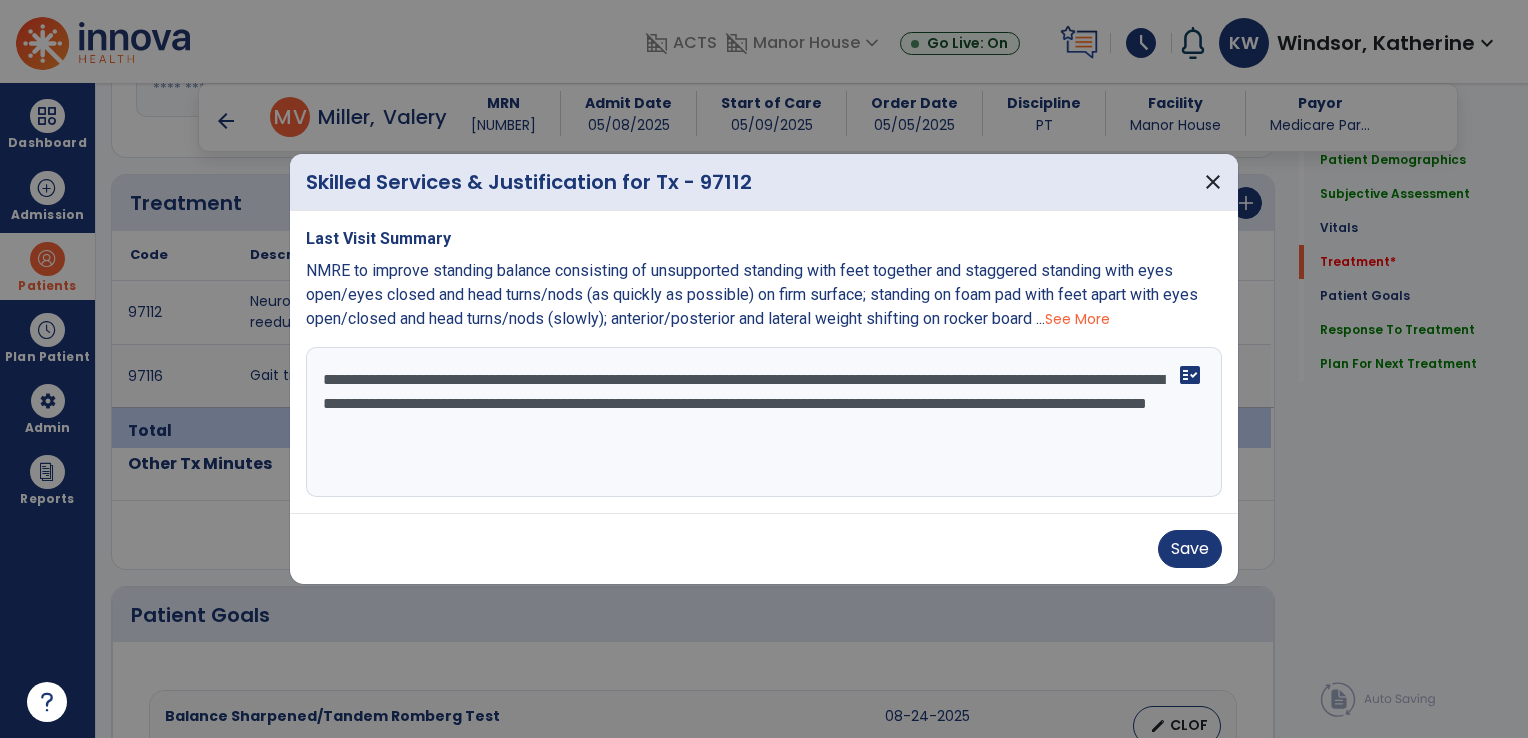 click on "**********" at bounding box center [764, 422] 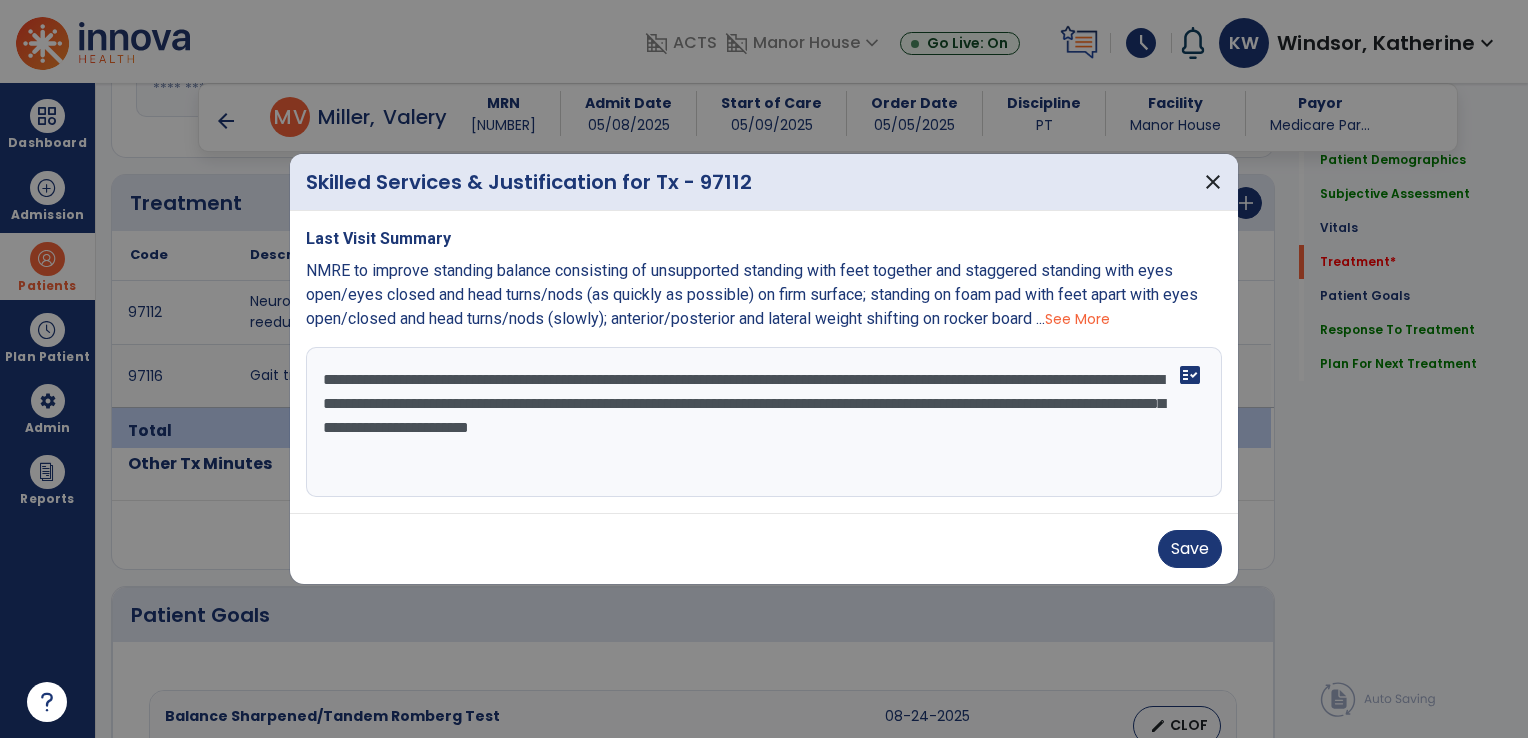 click on "**********" at bounding box center (764, 422) 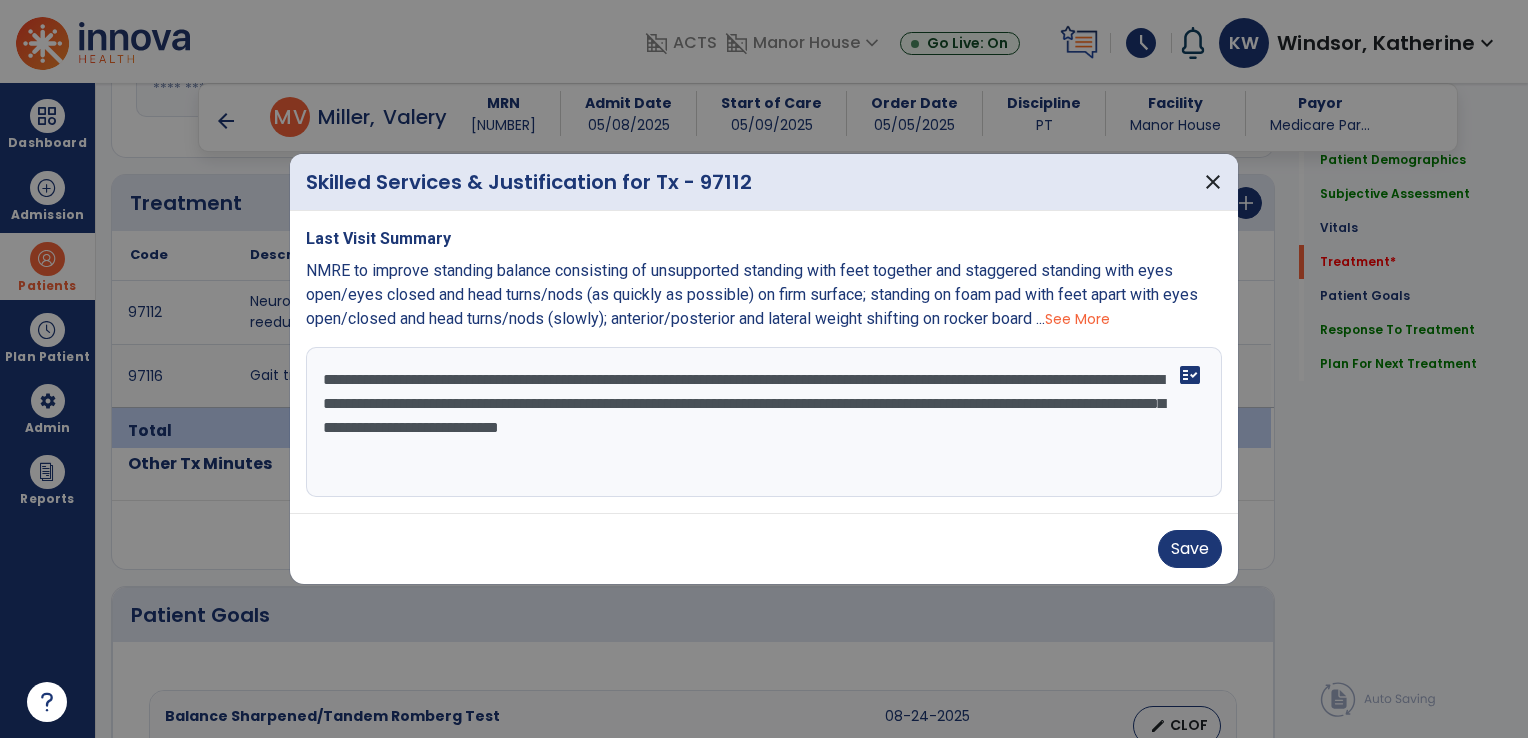 click on "**********" at bounding box center (764, 422) 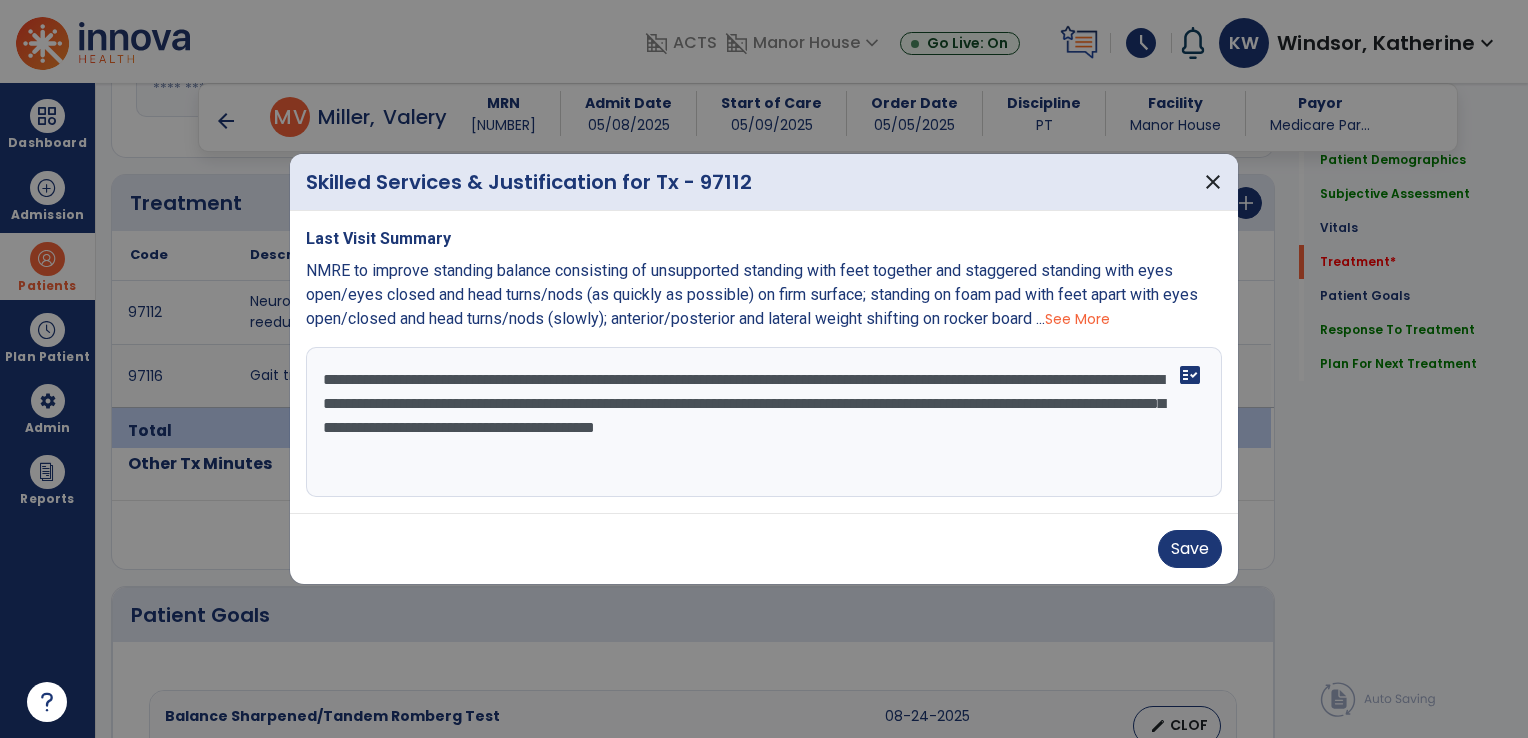 click on "**********" at bounding box center (764, 422) 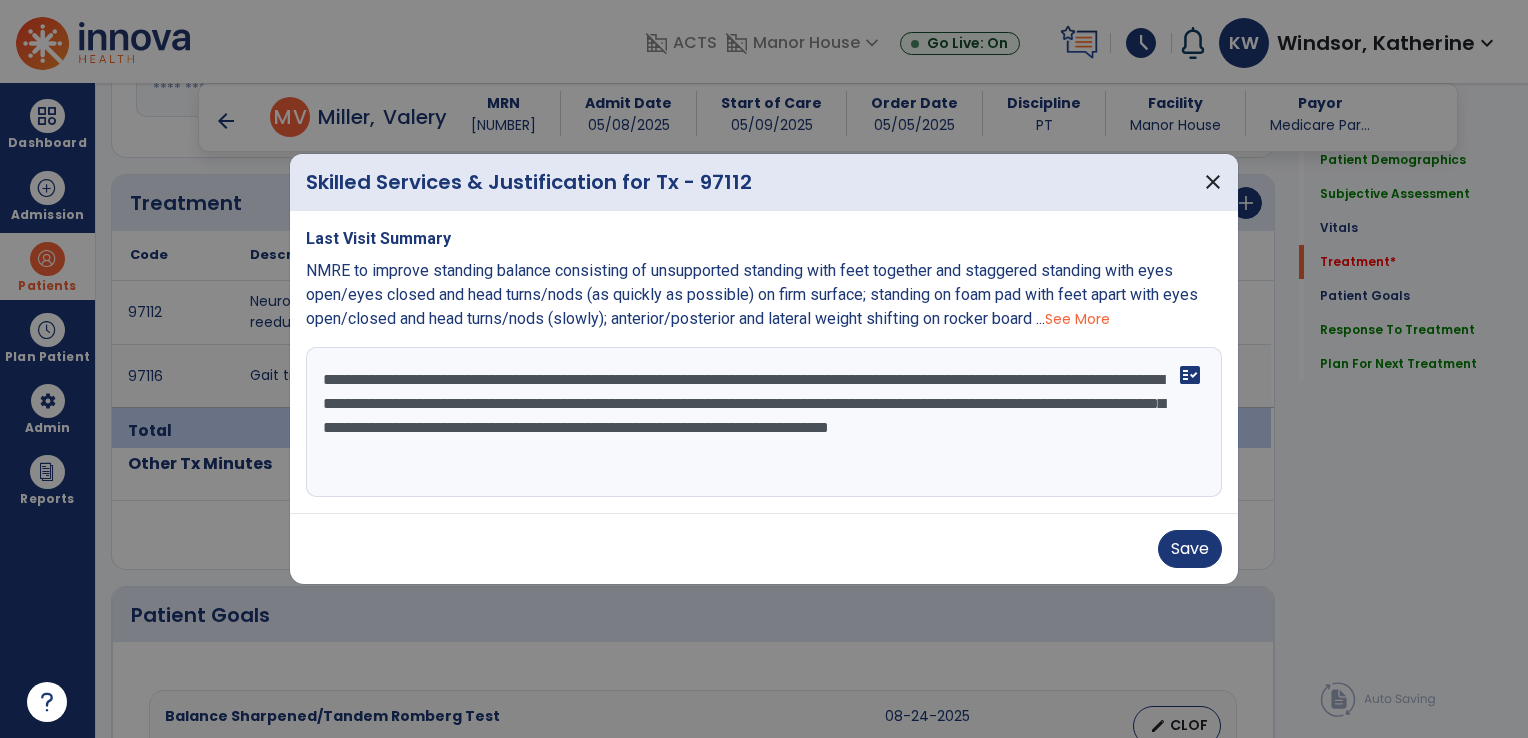 click on "**********" at bounding box center (764, 422) 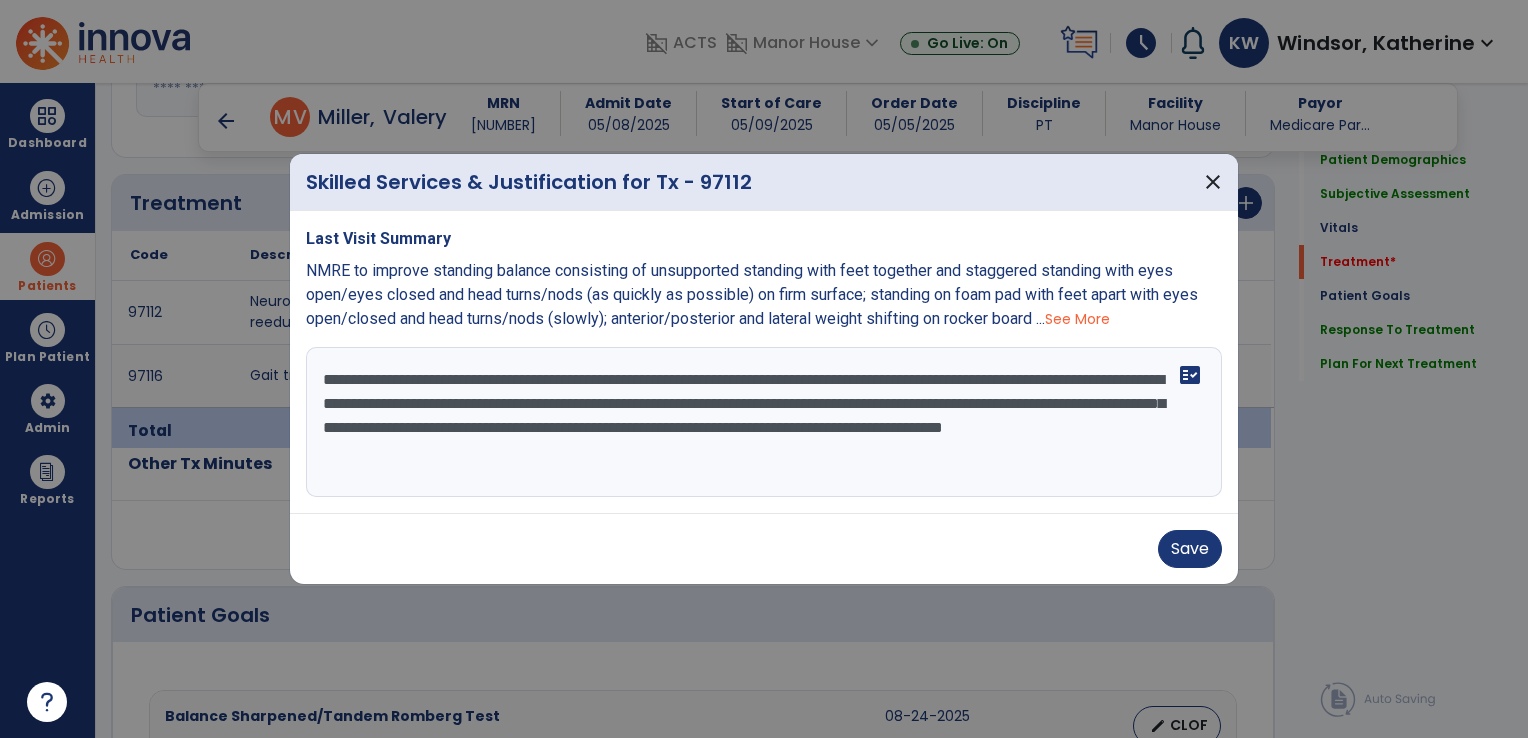 click on "**********" at bounding box center (764, 422) 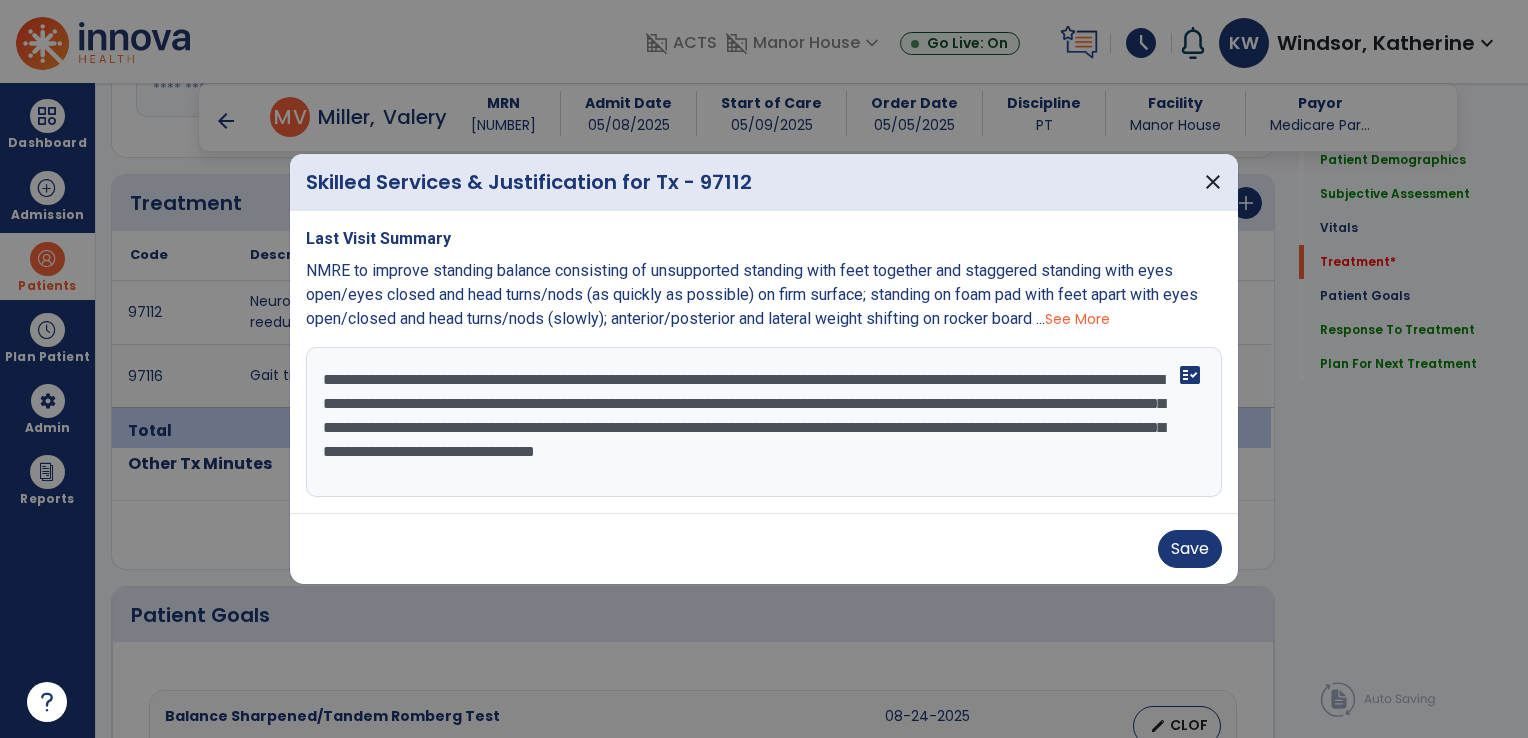 click on "**********" at bounding box center (764, 422) 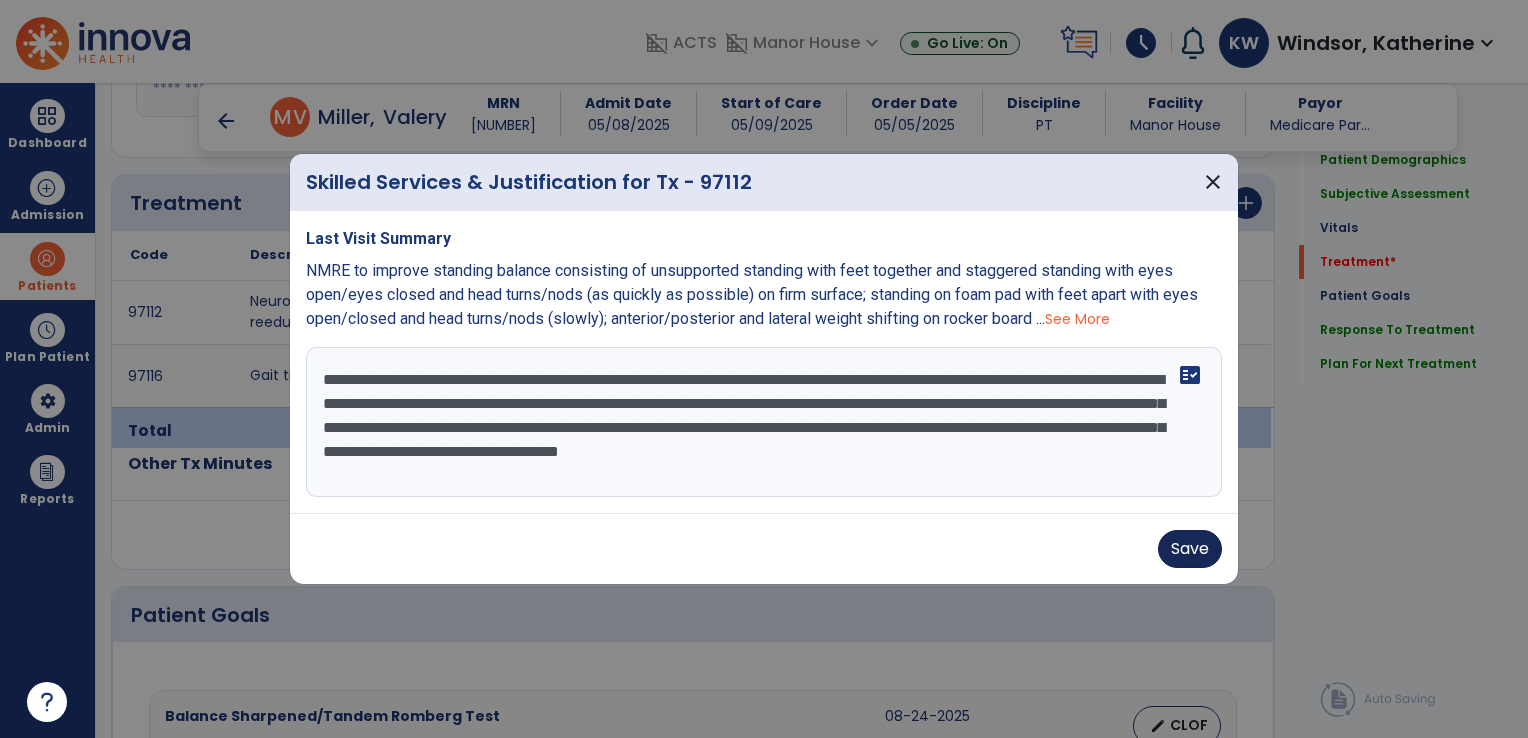 type on "**********" 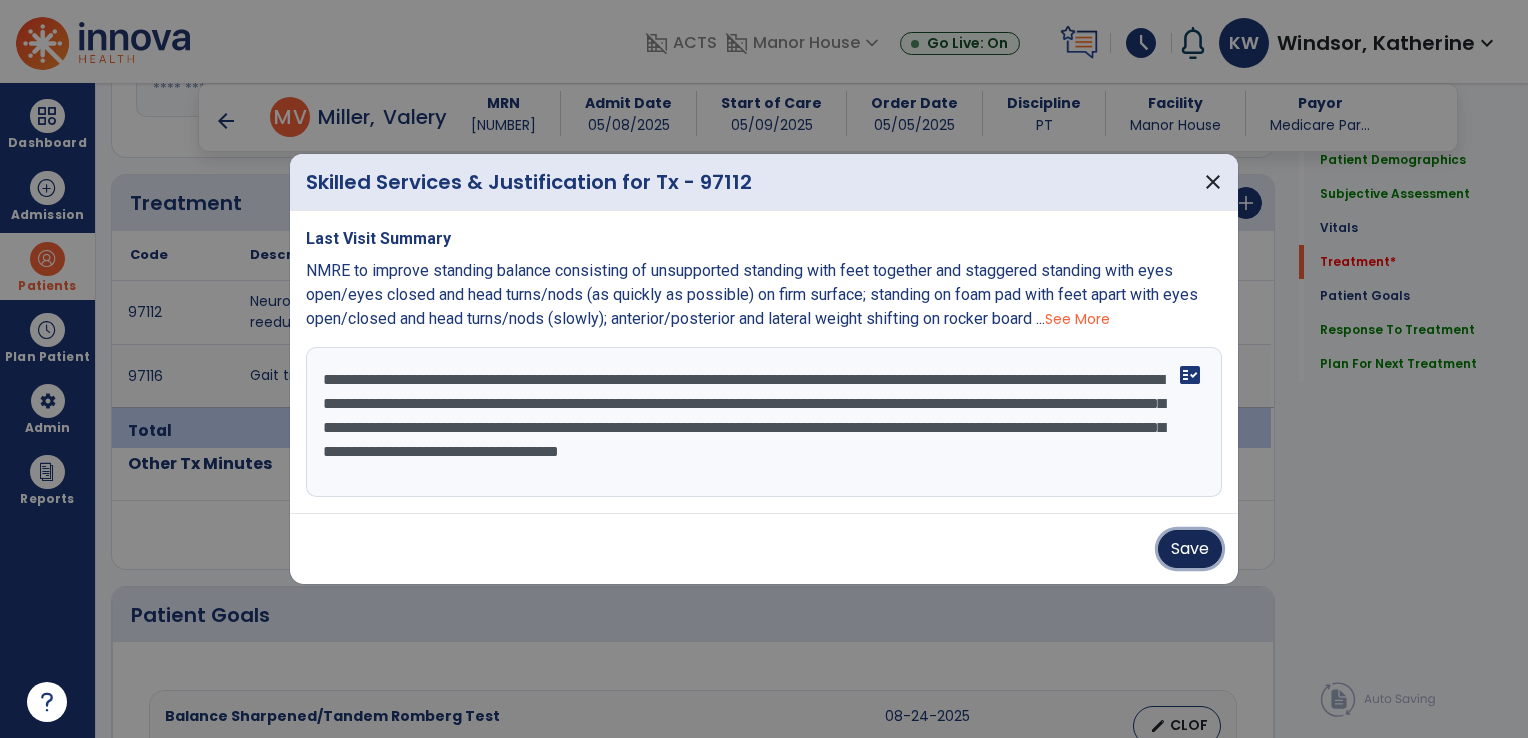click on "Save" at bounding box center (1190, 549) 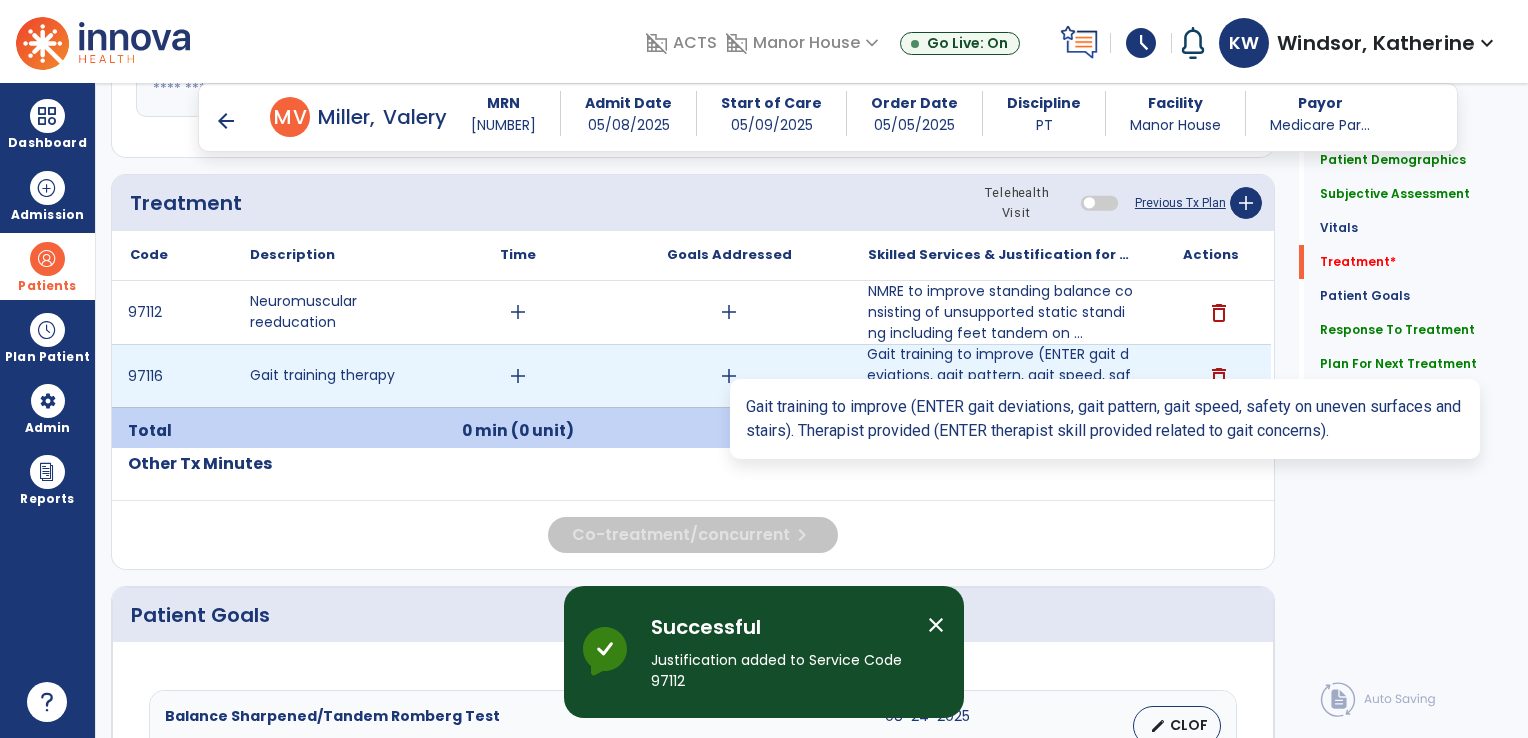 click on "Gait training to improve (ENTER gait deviations, gait pattern, gait speed, safety on uneven surfaces..." at bounding box center (1000, 375) 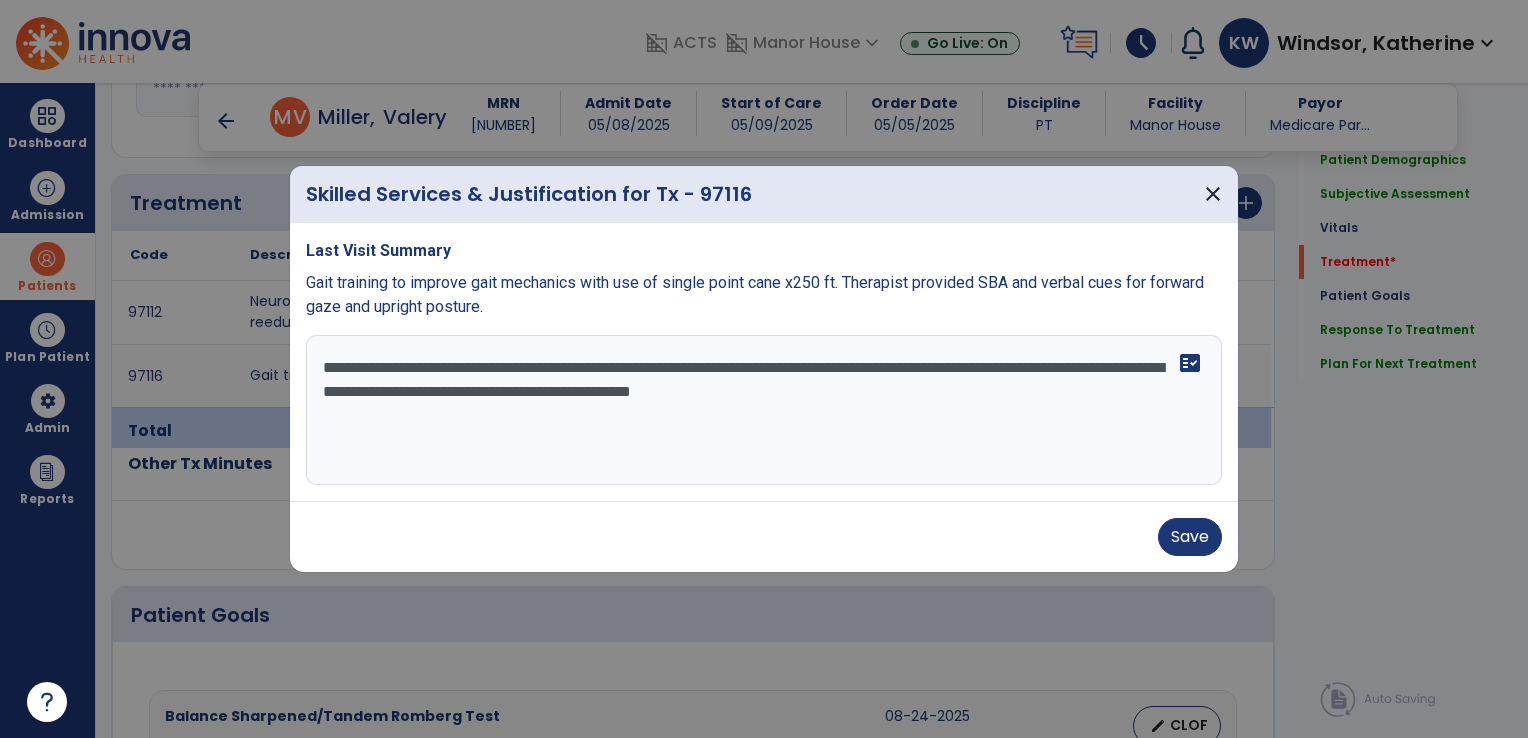 drag, startPoint x: 516, startPoint y: 367, endPoint x: 369, endPoint y: 386, distance: 148.22281 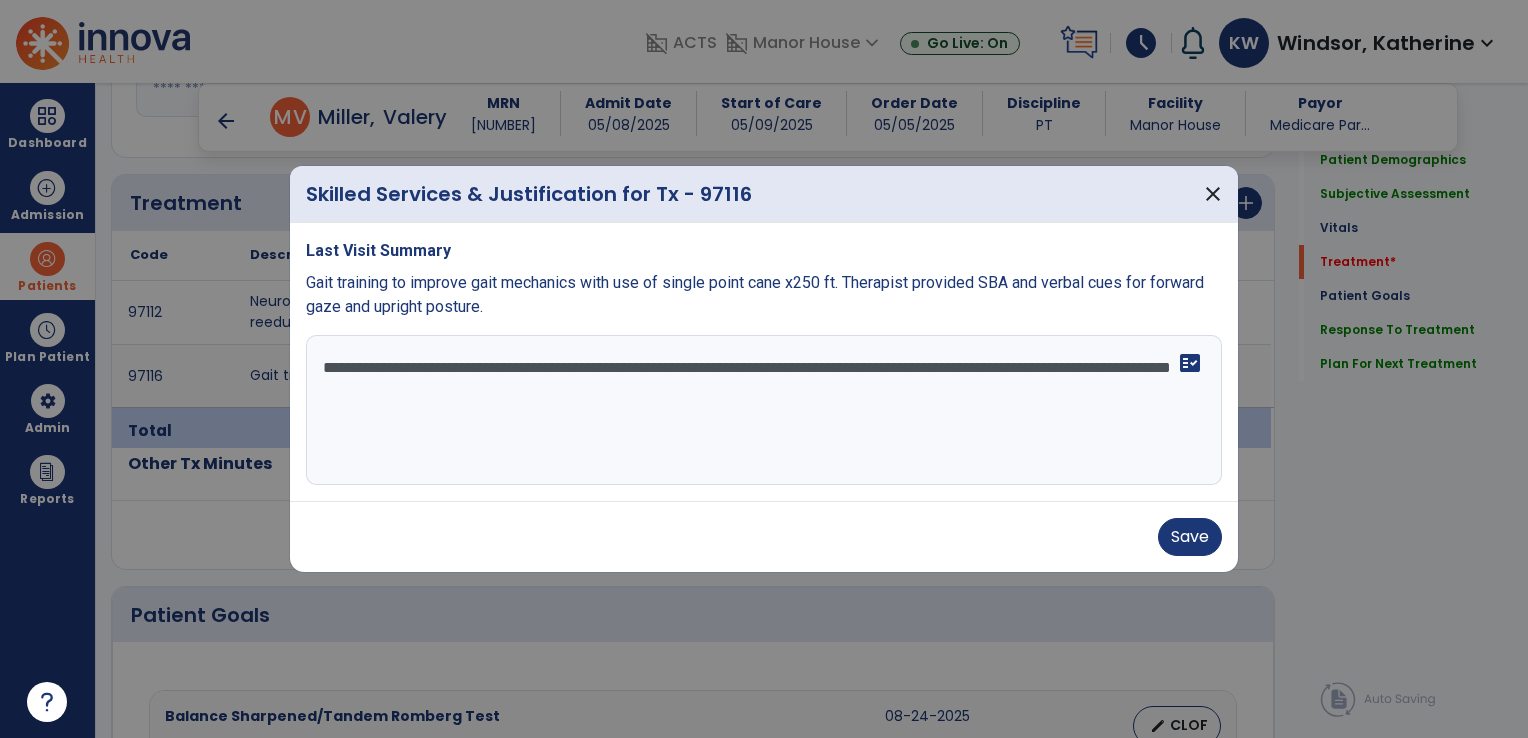 drag, startPoint x: 973, startPoint y: 368, endPoint x: 594, endPoint y: 393, distance: 379.82364 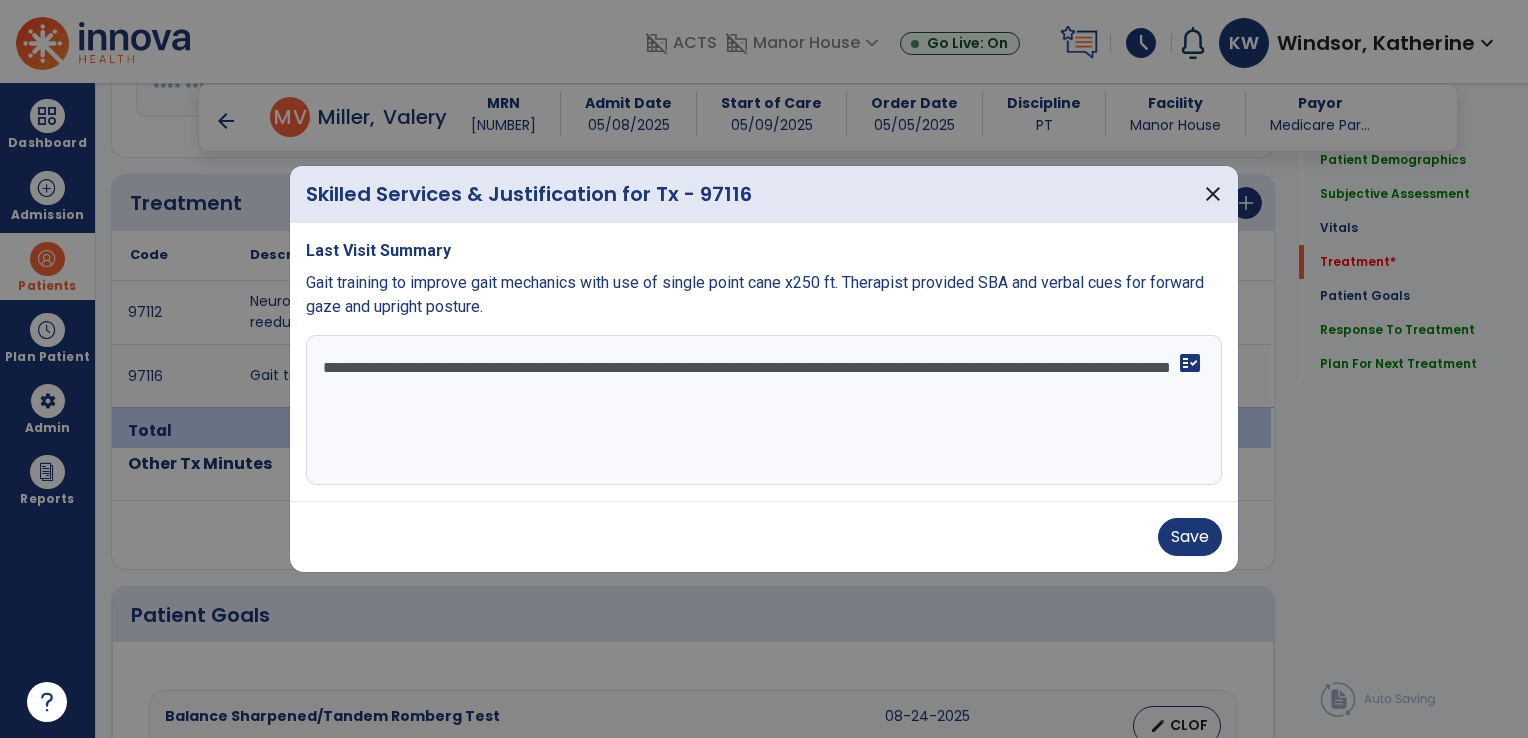 click on "**********" at bounding box center [764, 410] 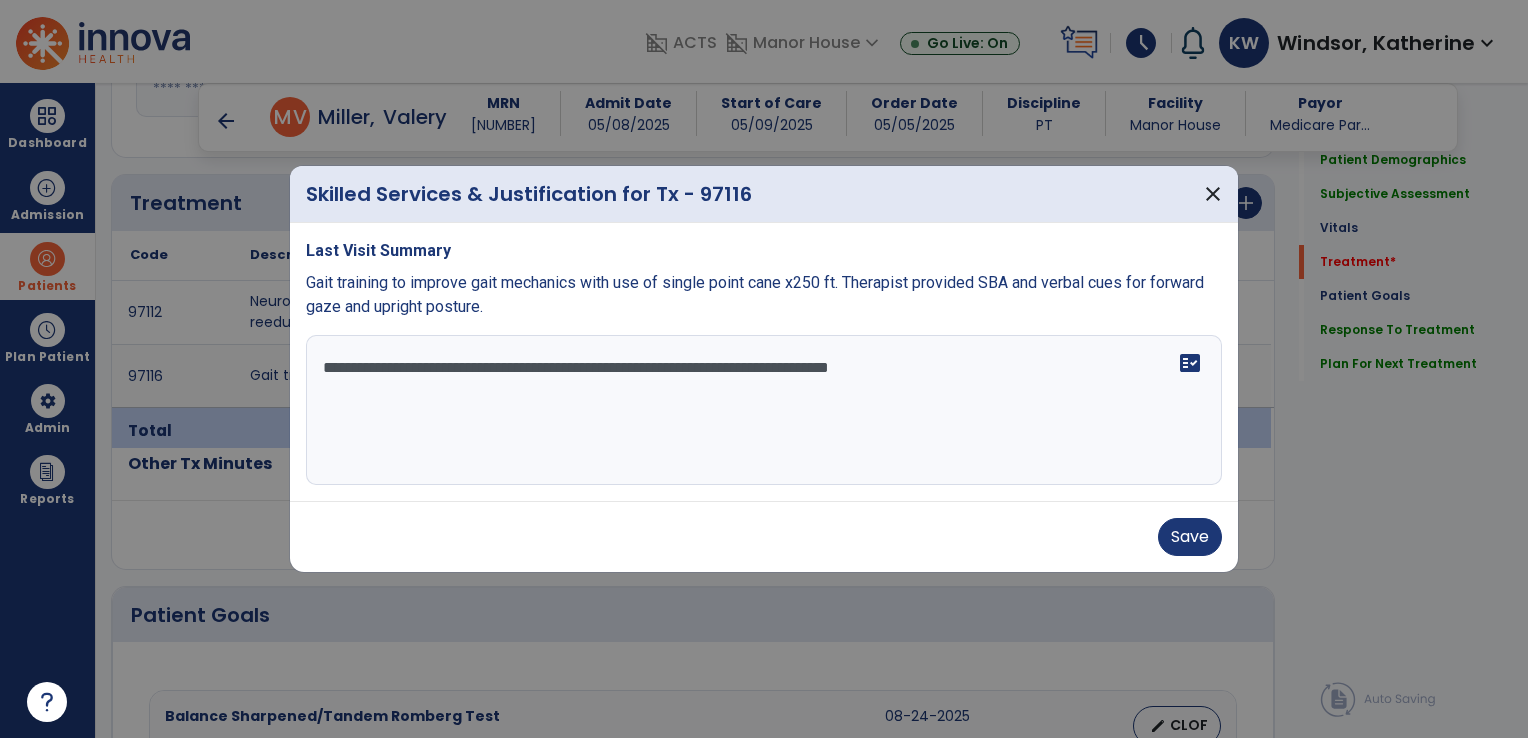 click on "**********" at bounding box center [764, 410] 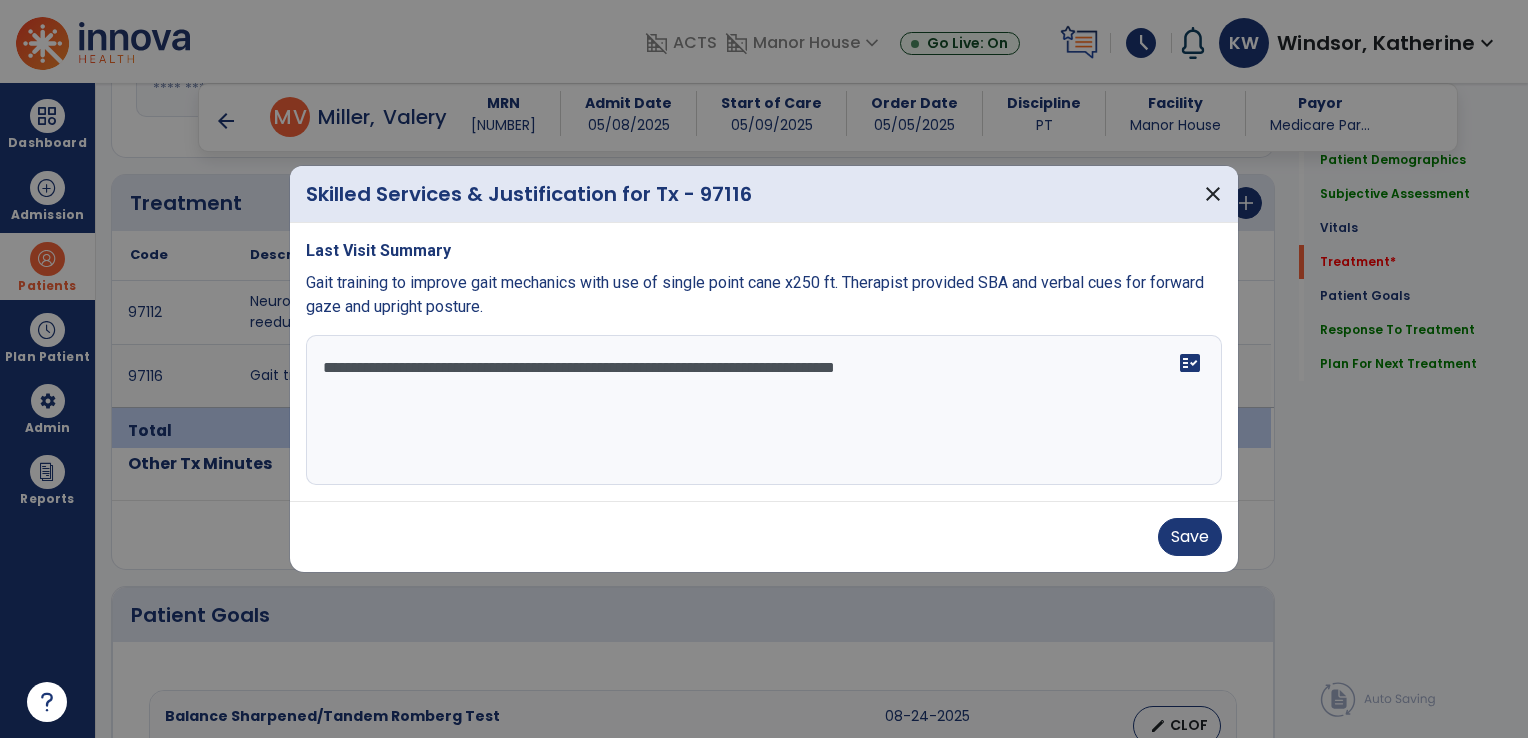 drag, startPoint x: 657, startPoint y: 359, endPoint x: 558, endPoint y: 359, distance: 99 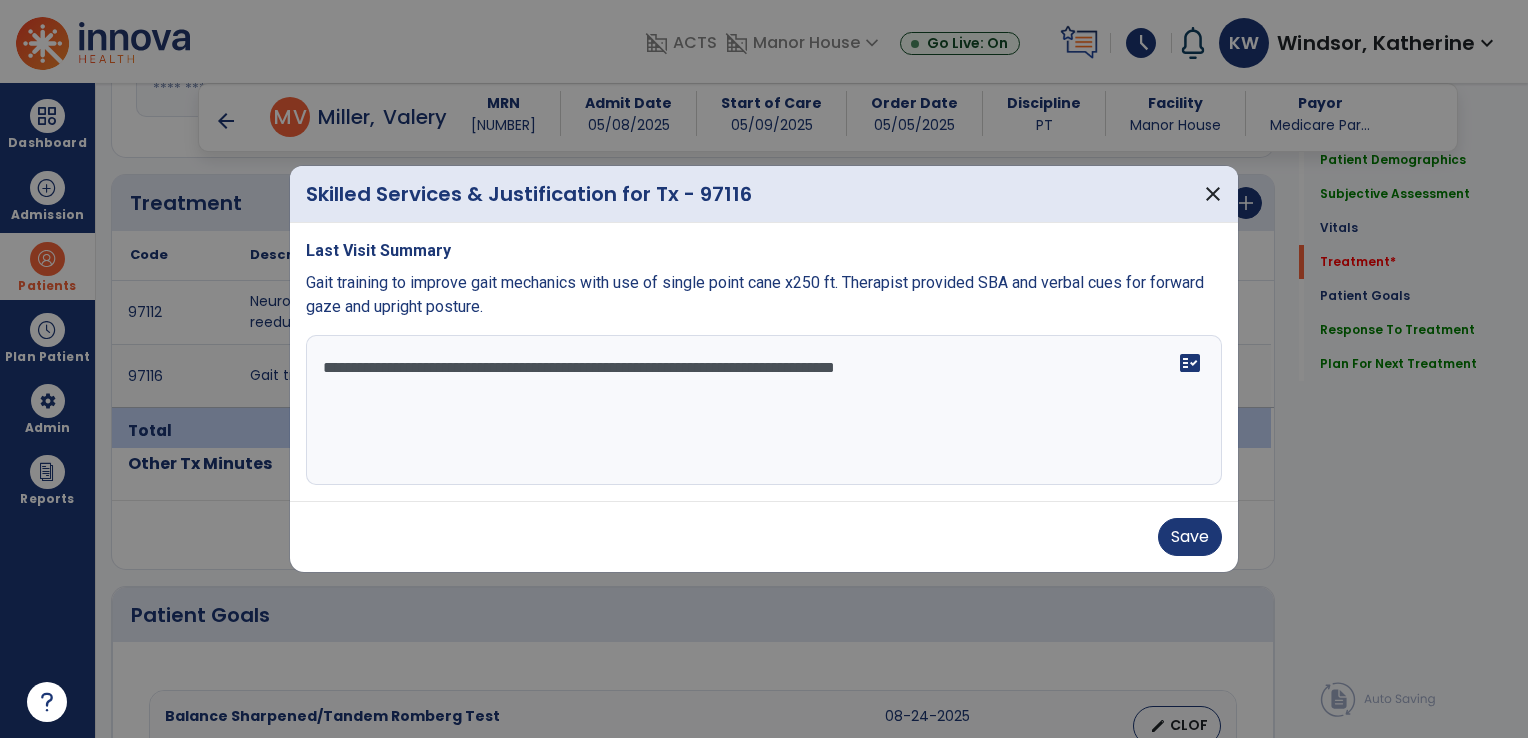click on "**********" at bounding box center (764, 410) 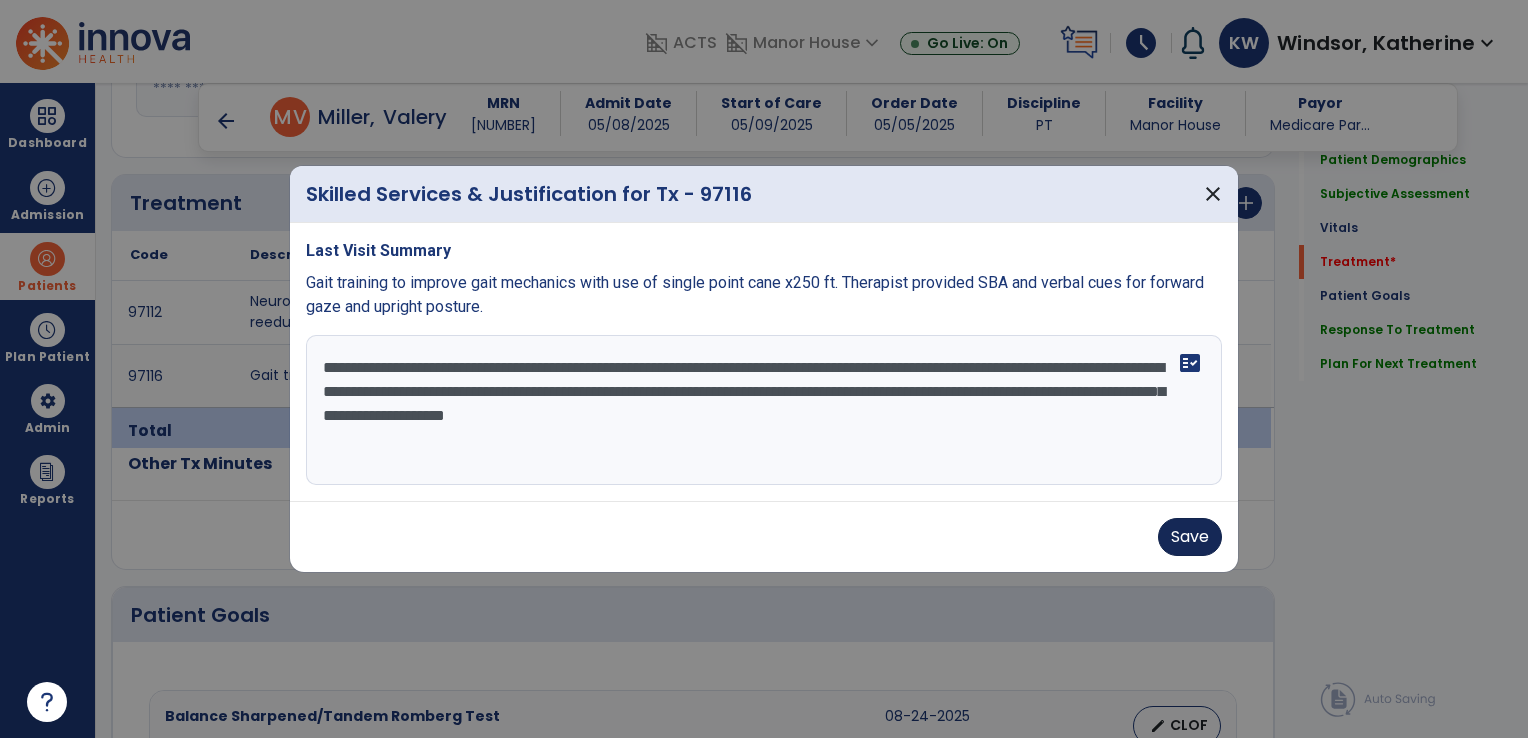 type on "**********" 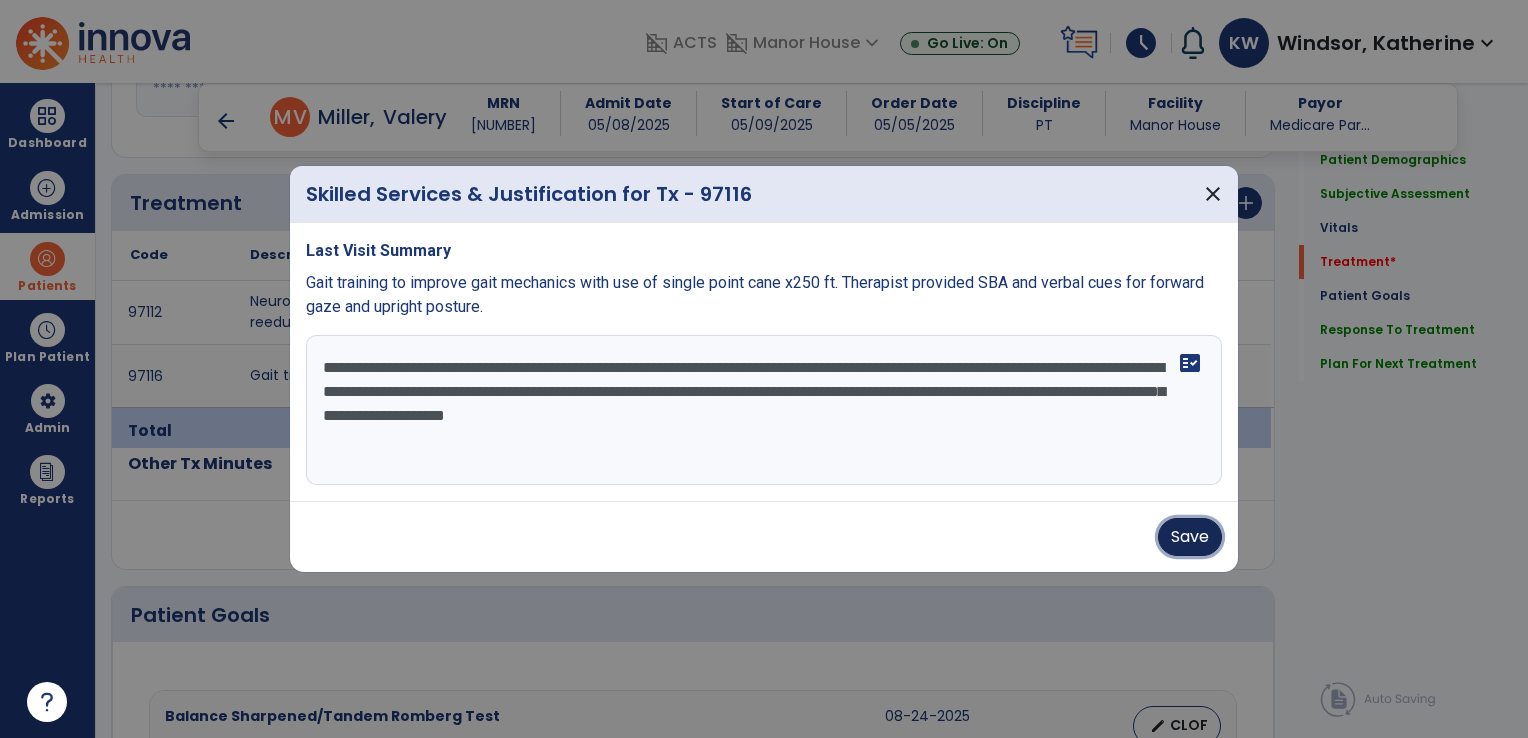 click on "Save" at bounding box center [1190, 537] 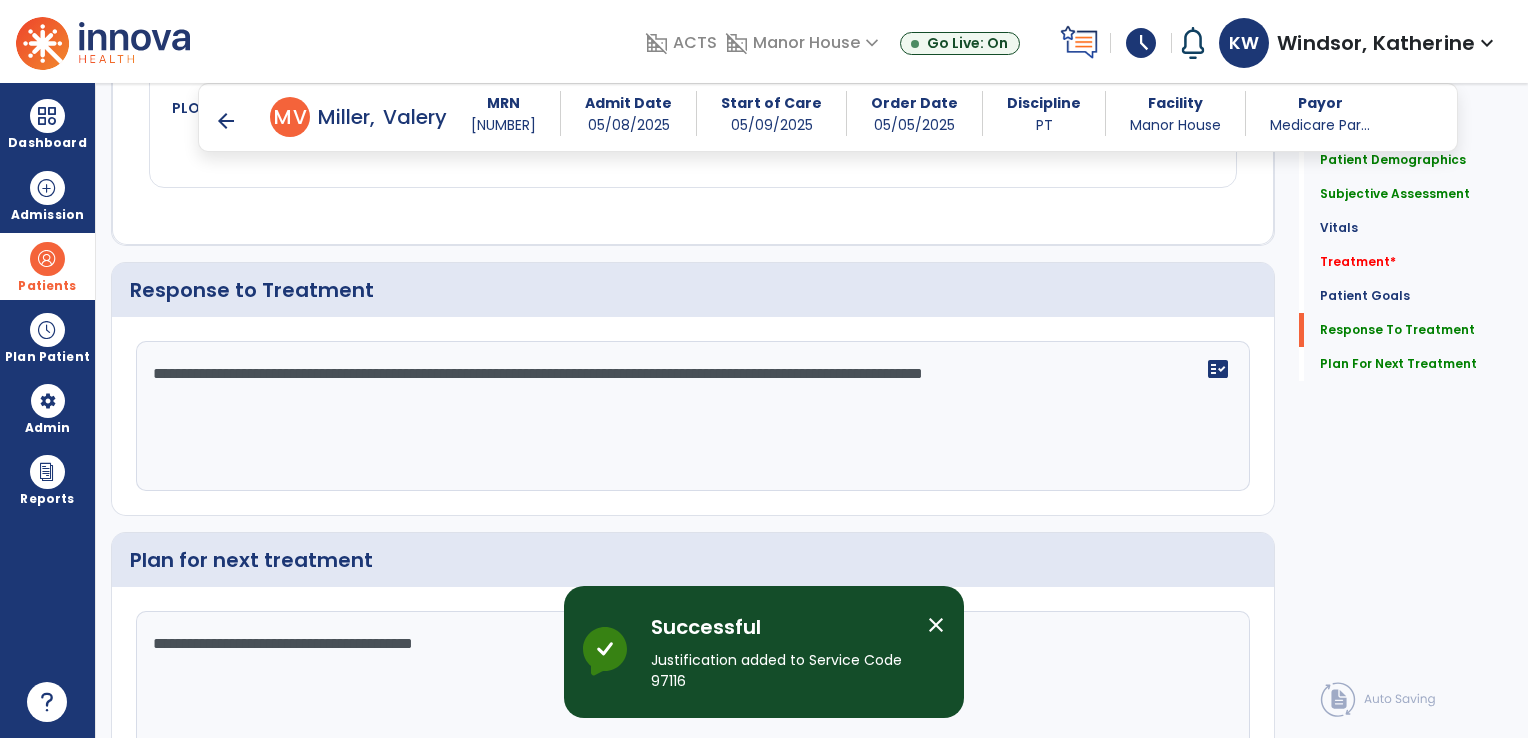 scroll, scrollTop: 2719, scrollLeft: 0, axis: vertical 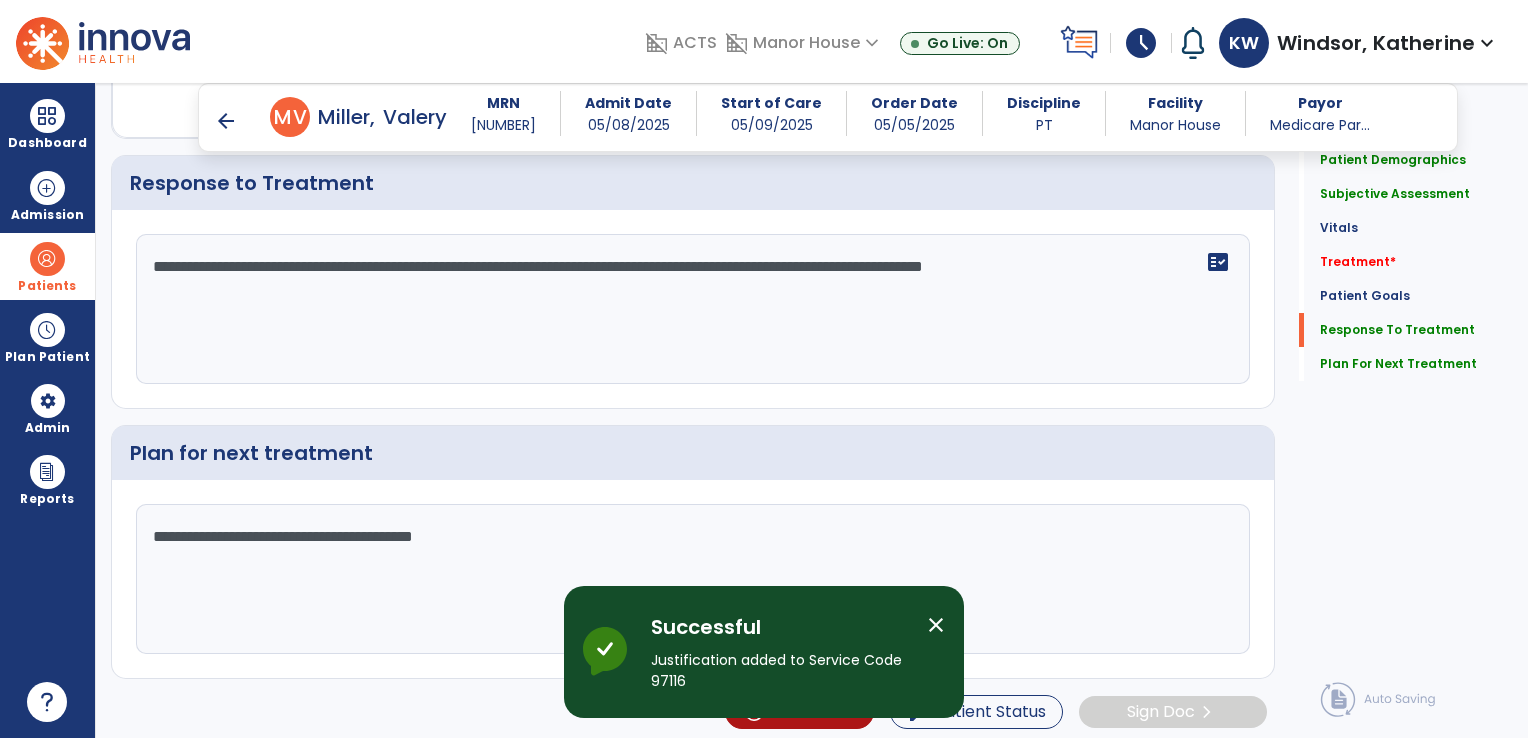 click on "**********" 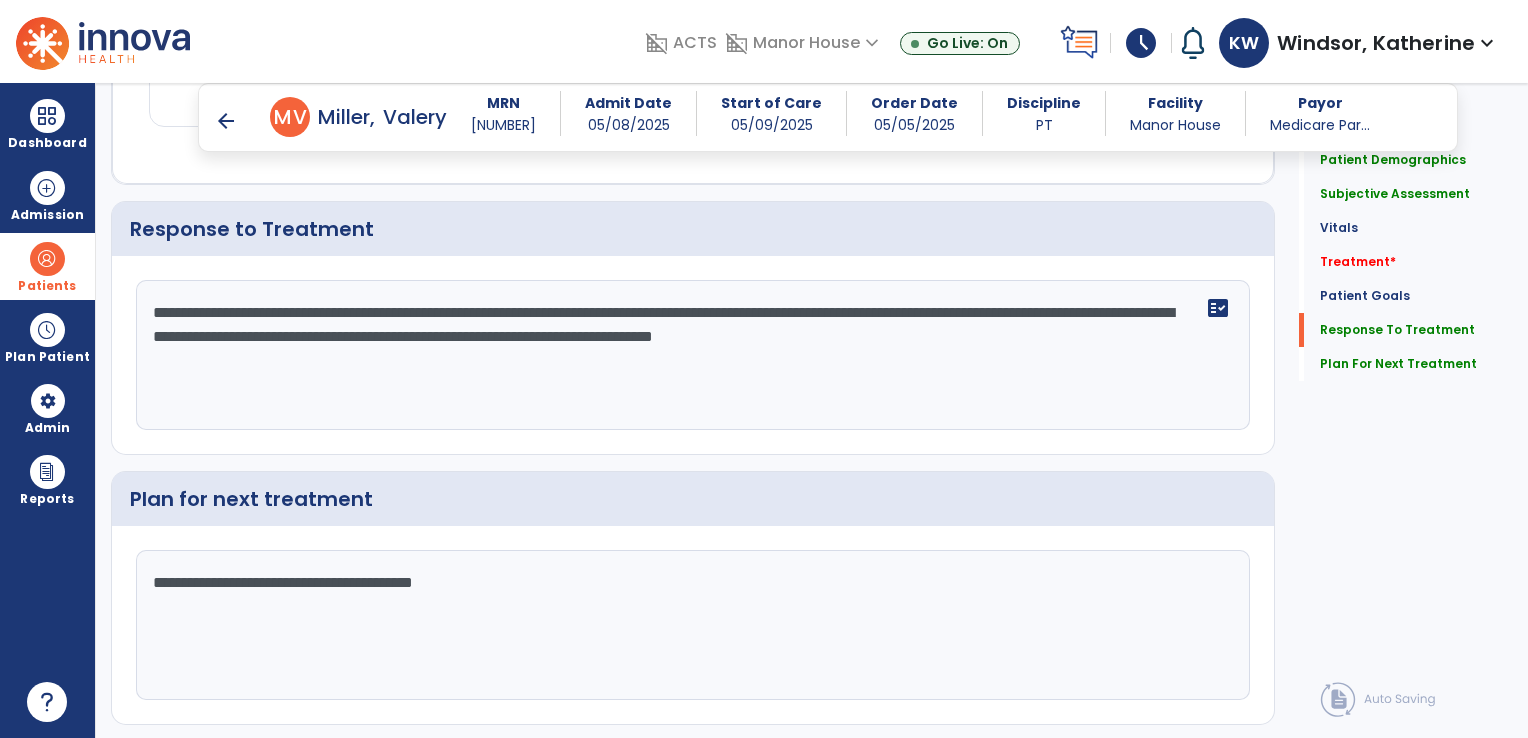 scroll, scrollTop: 2719, scrollLeft: 0, axis: vertical 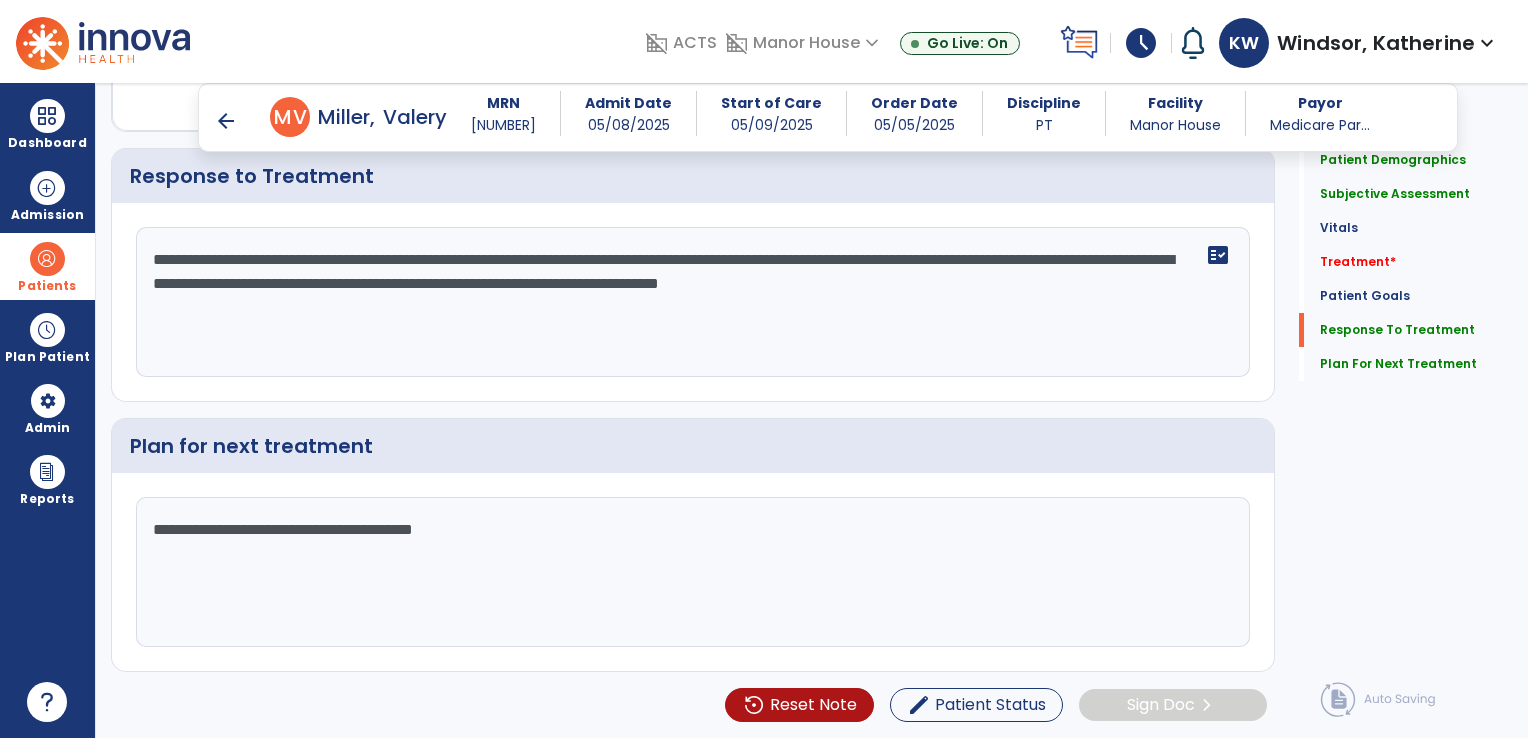 click on "**********" 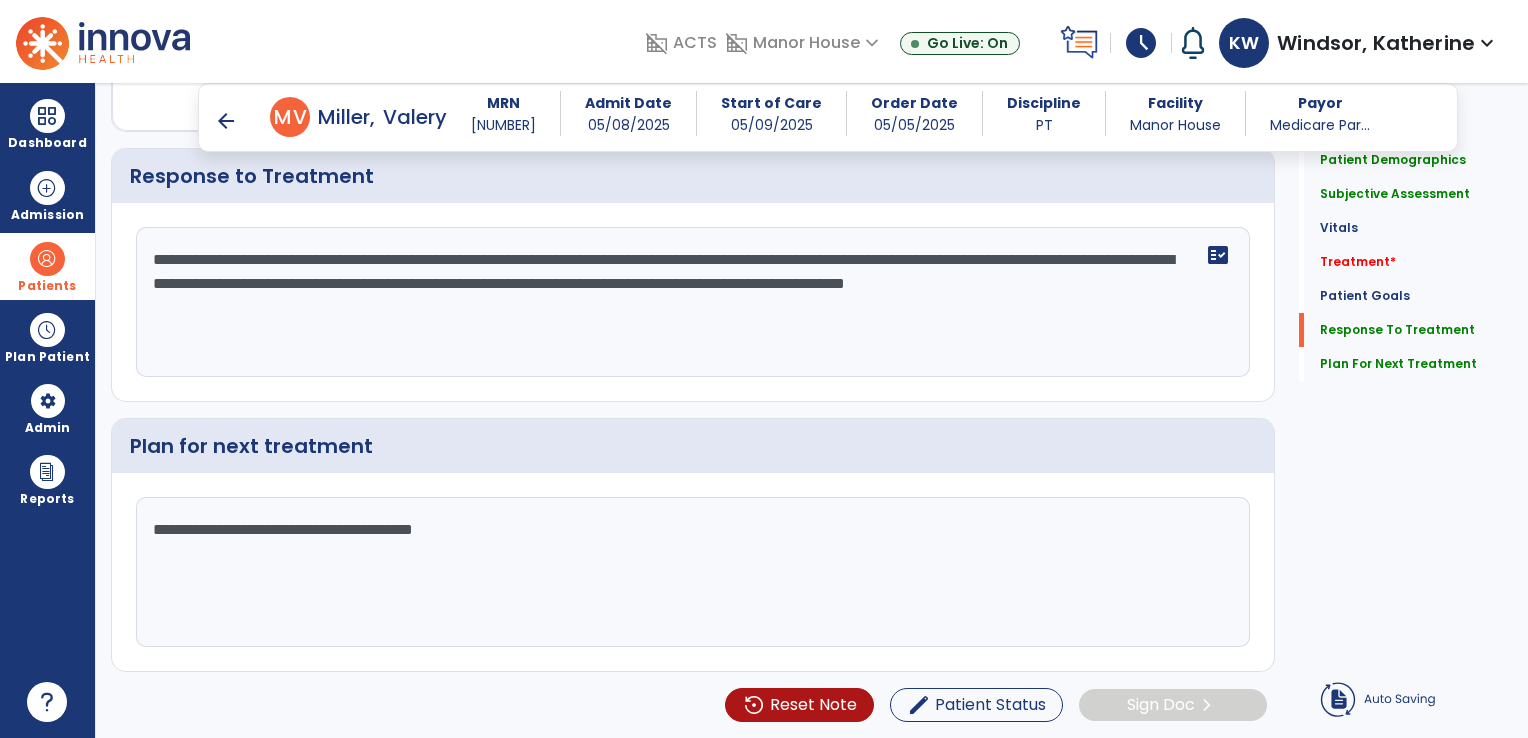 click on "**********" 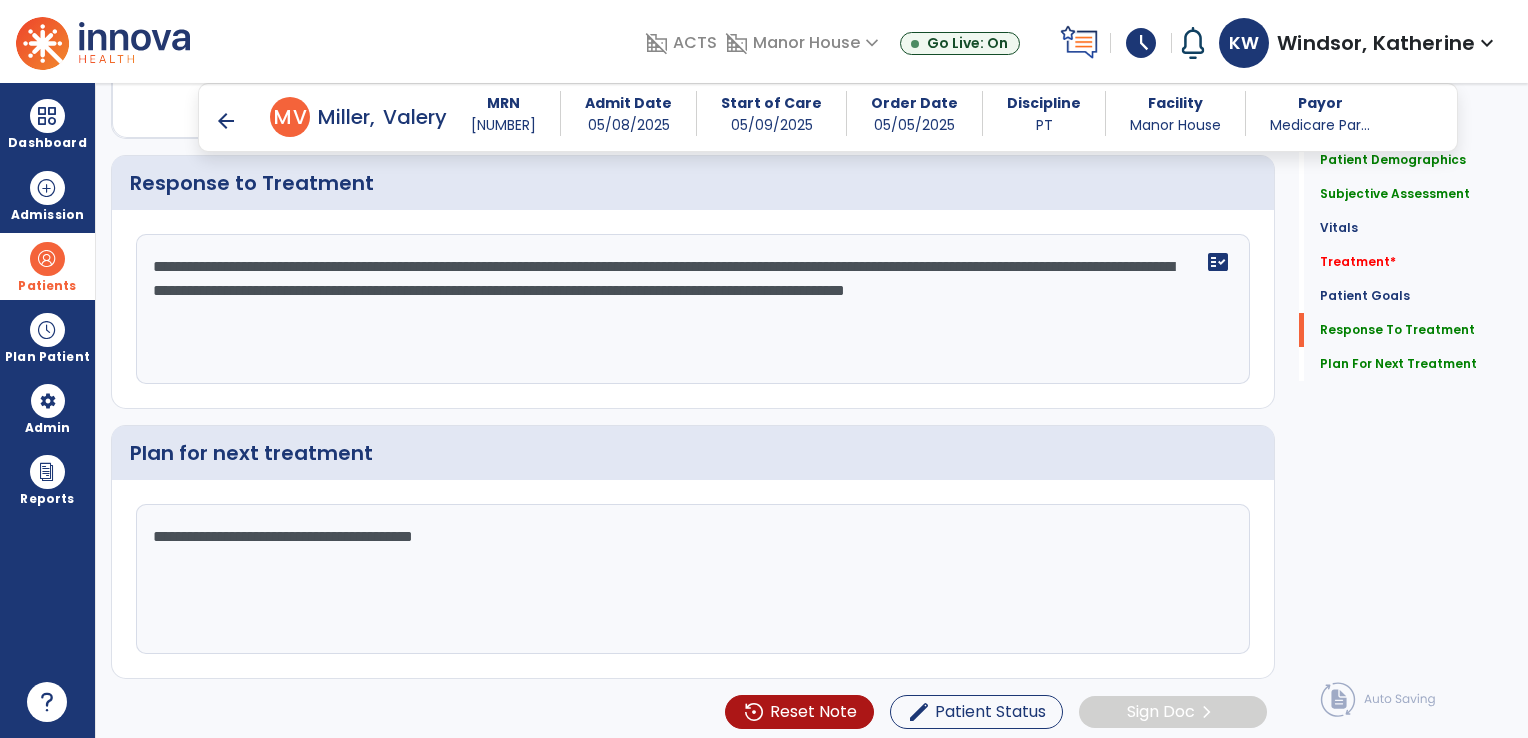 scroll, scrollTop: 2719, scrollLeft: 0, axis: vertical 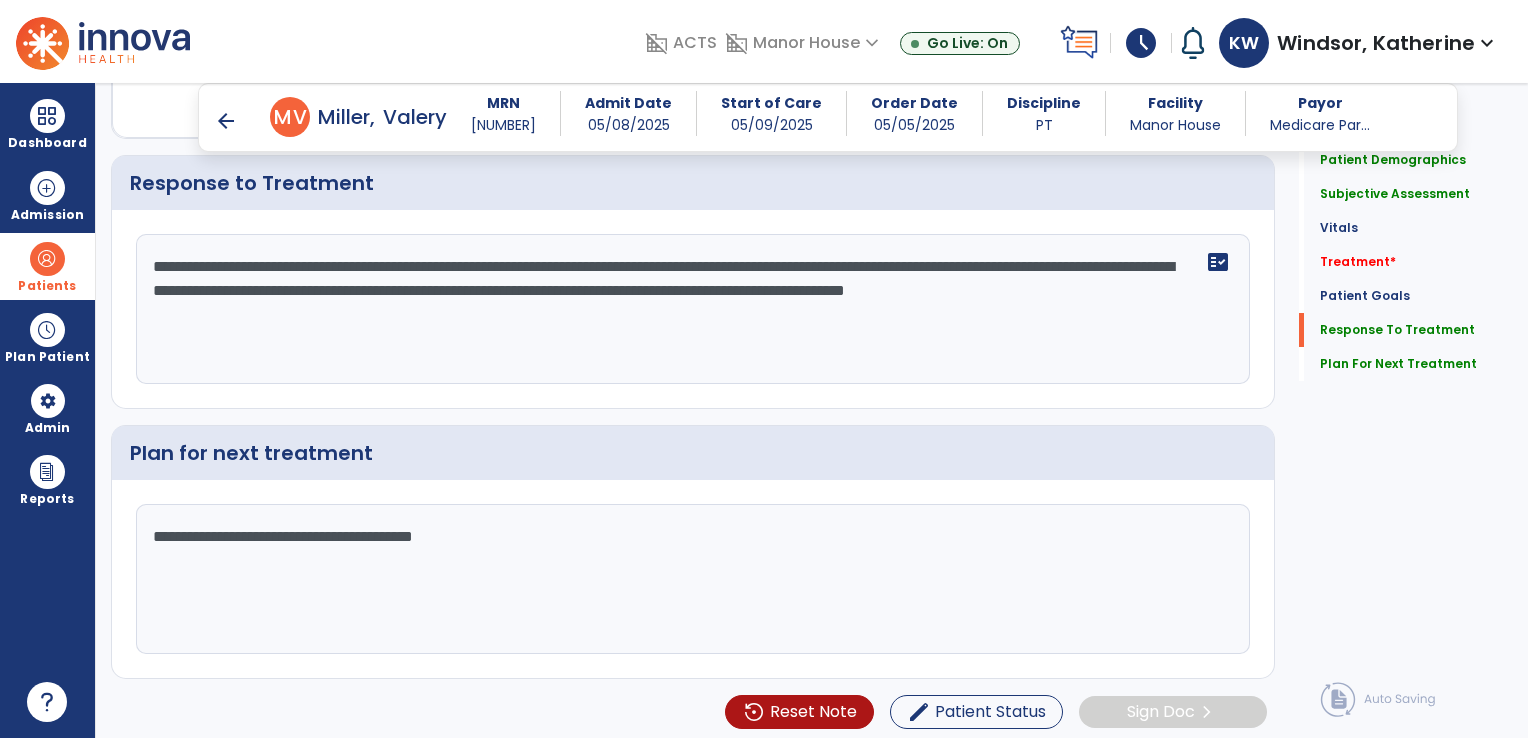 click on "**********" 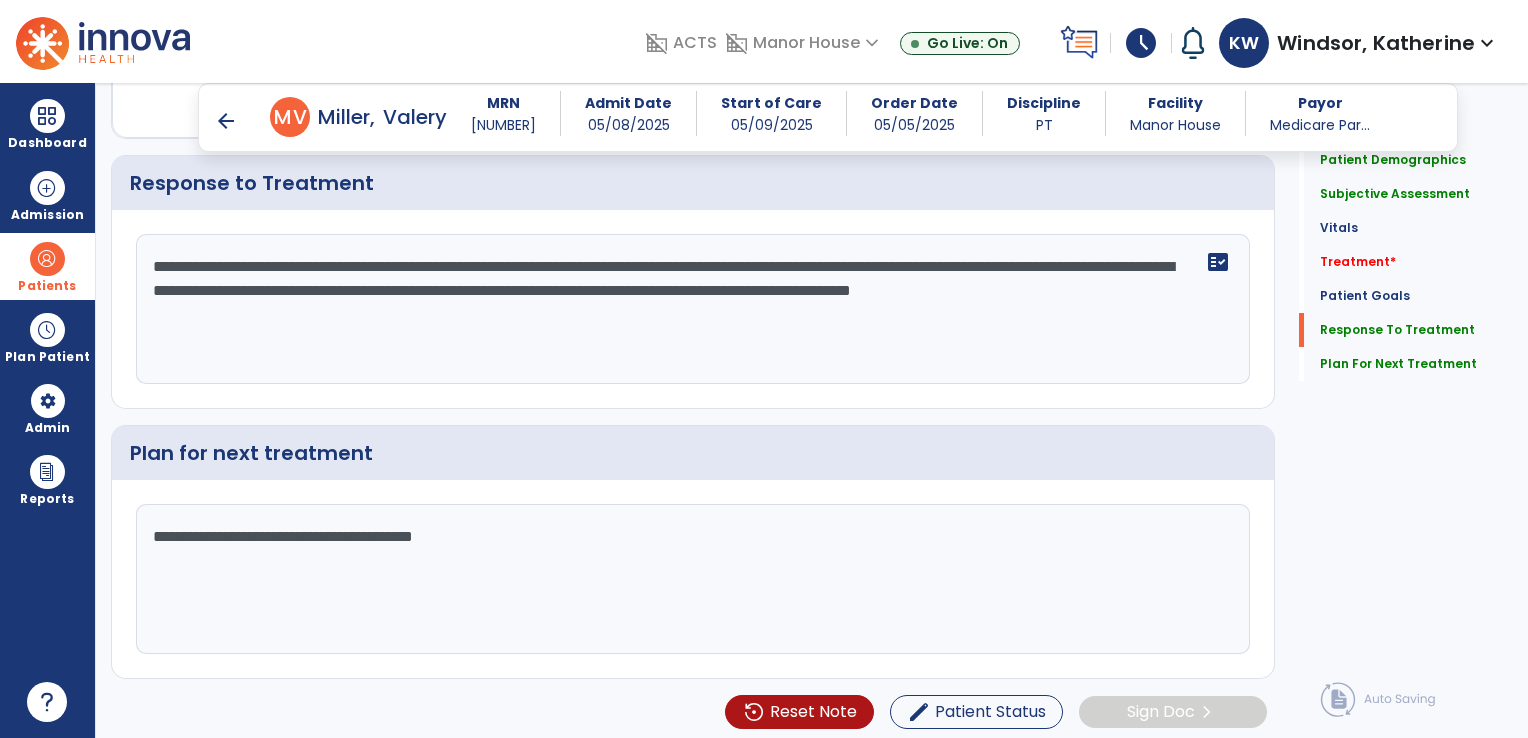 click on "**********" 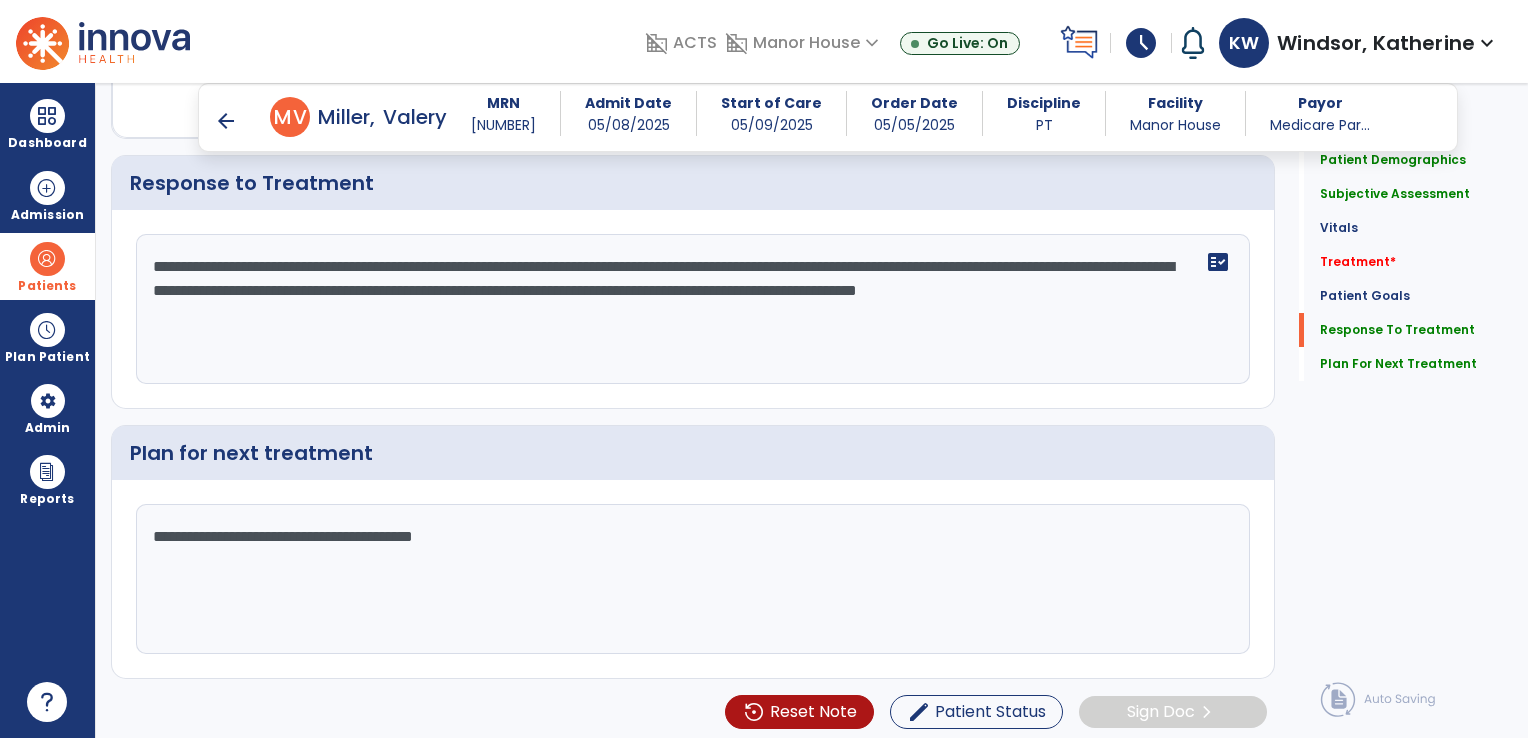 scroll, scrollTop: 2719, scrollLeft: 0, axis: vertical 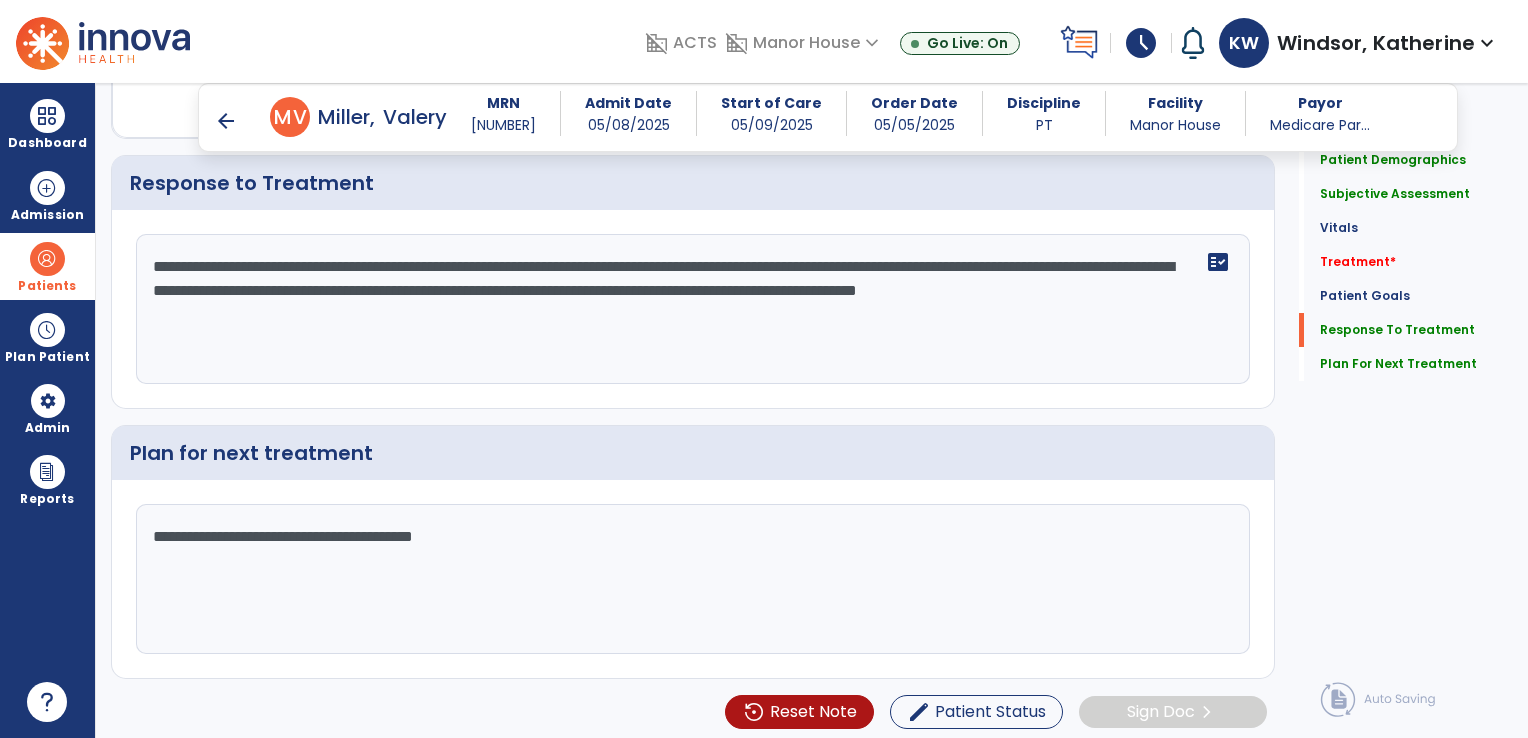 click on "**********" 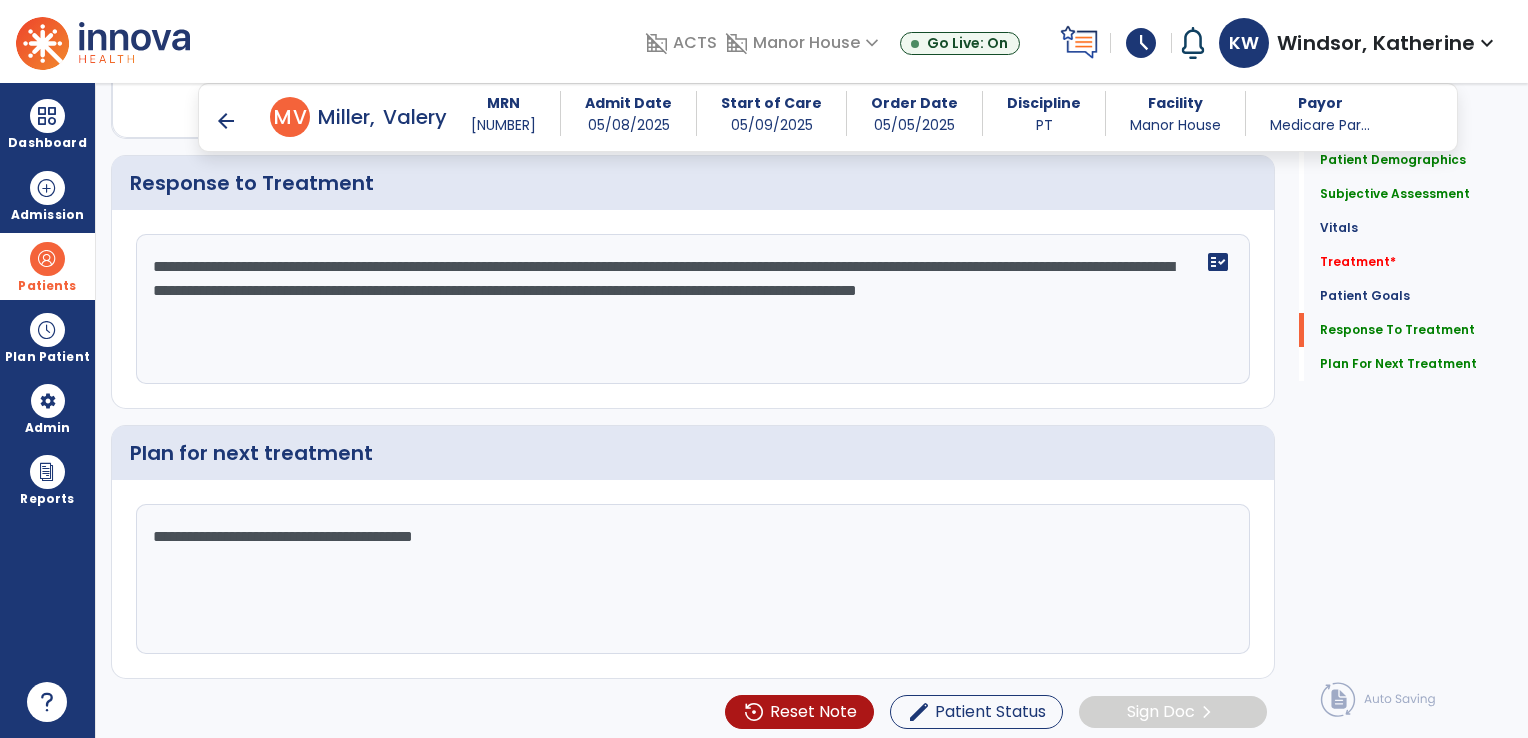 drag, startPoint x: 921, startPoint y: 330, endPoint x: 938, endPoint y: 283, distance: 49.979996 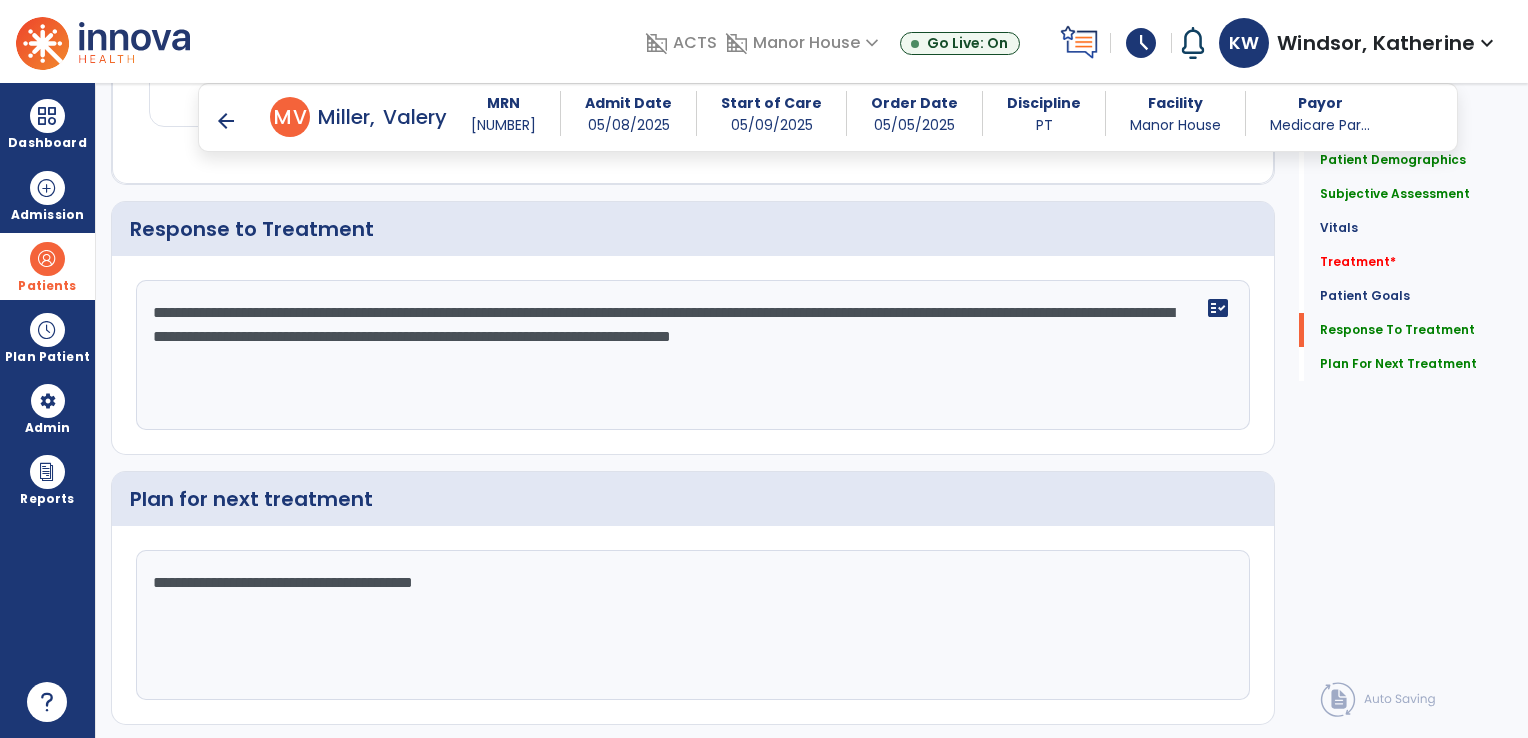 scroll, scrollTop: 2719, scrollLeft: 0, axis: vertical 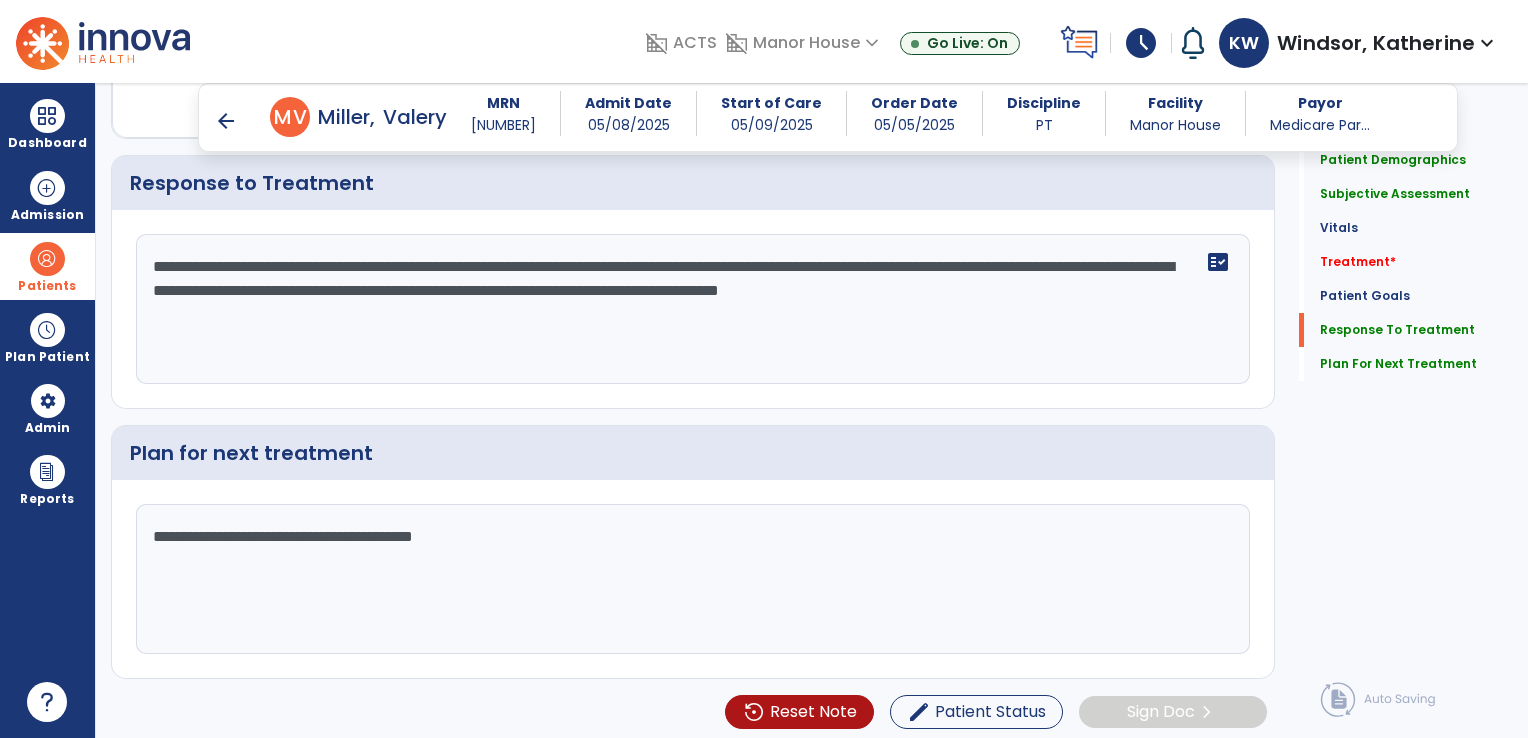 click on "**********" 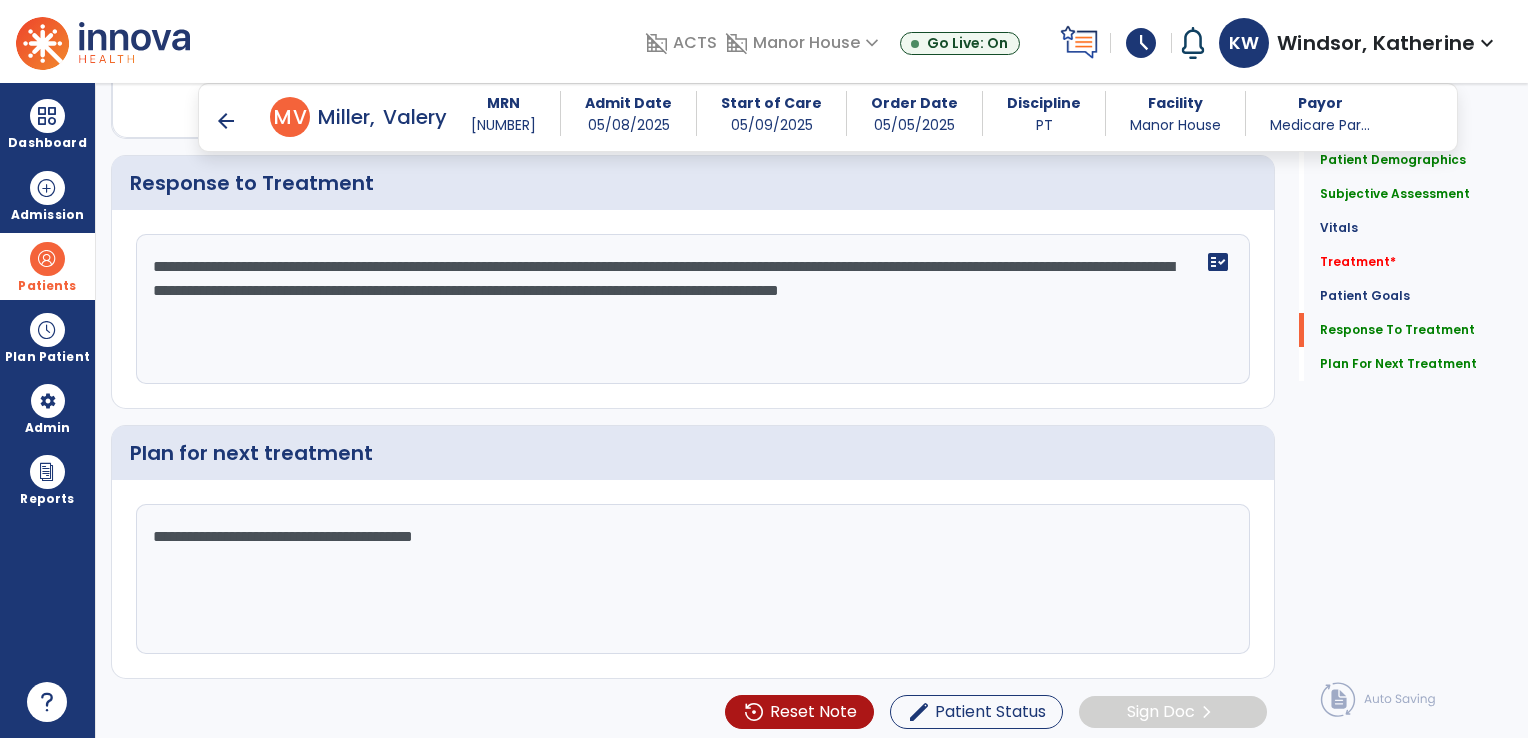 click on "**********" 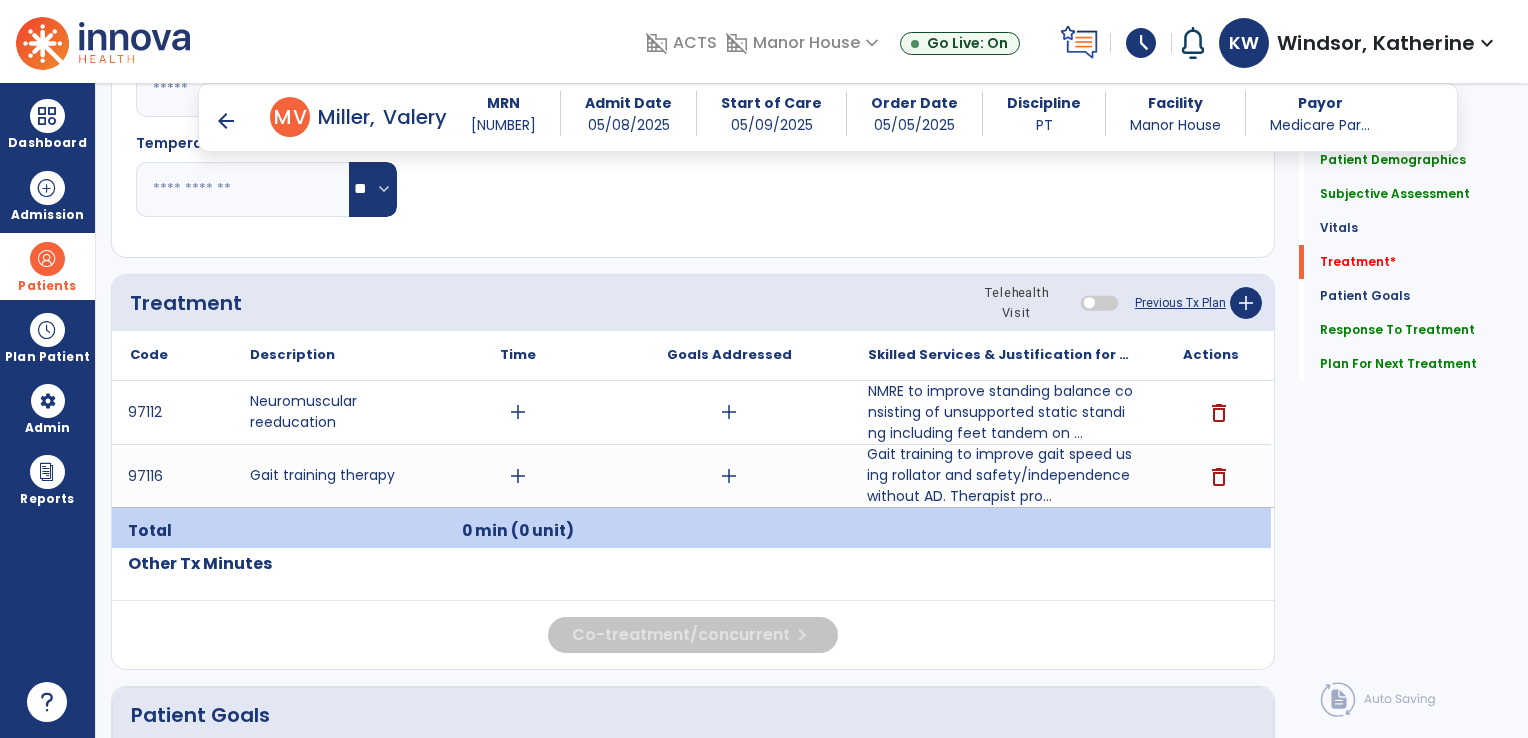 scroll, scrollTop: 1014, scrollLeft: 0, axis: vertical 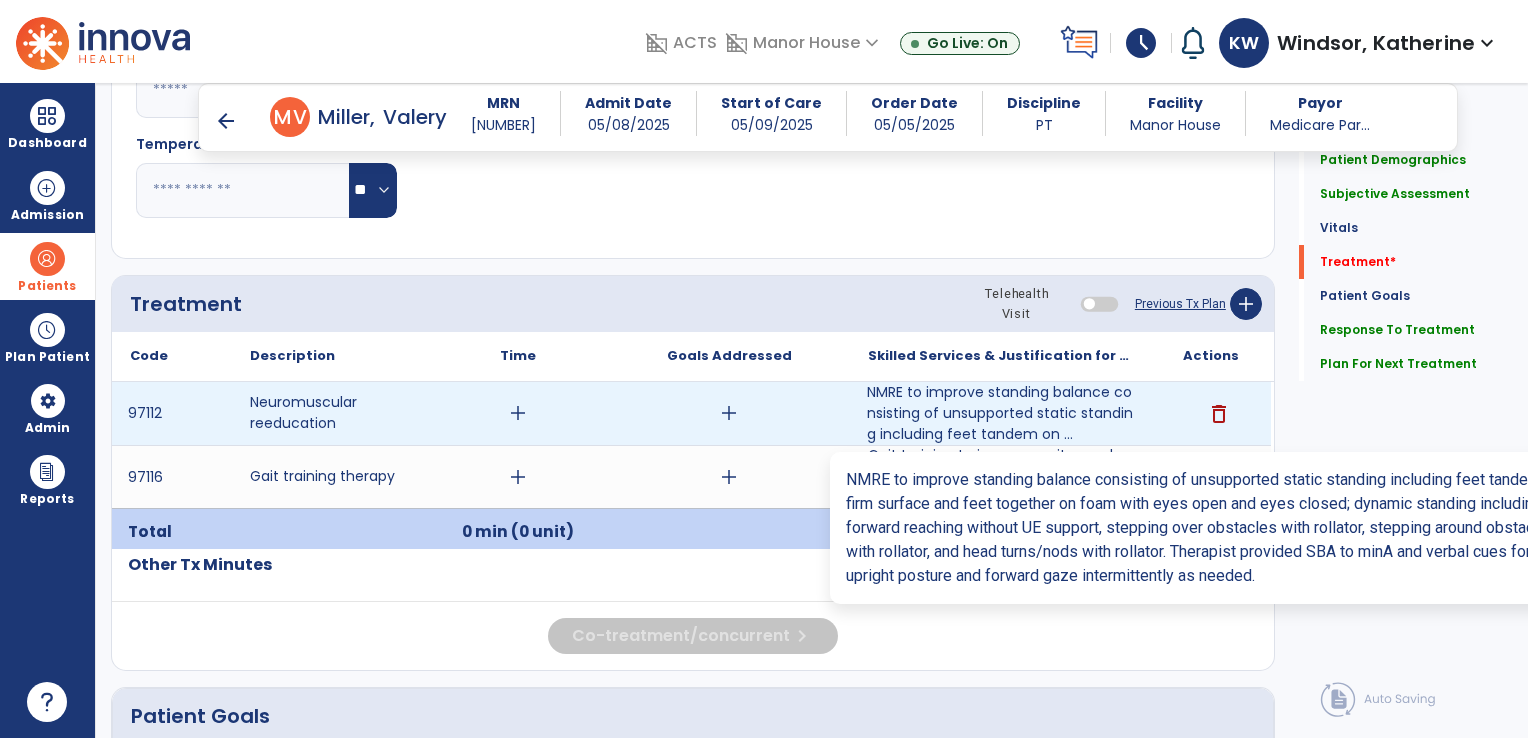 click on "NMRE to improve standing balance consisting of unsupported static standing including feet tandem on ..." at bounding box center [1000, 413] 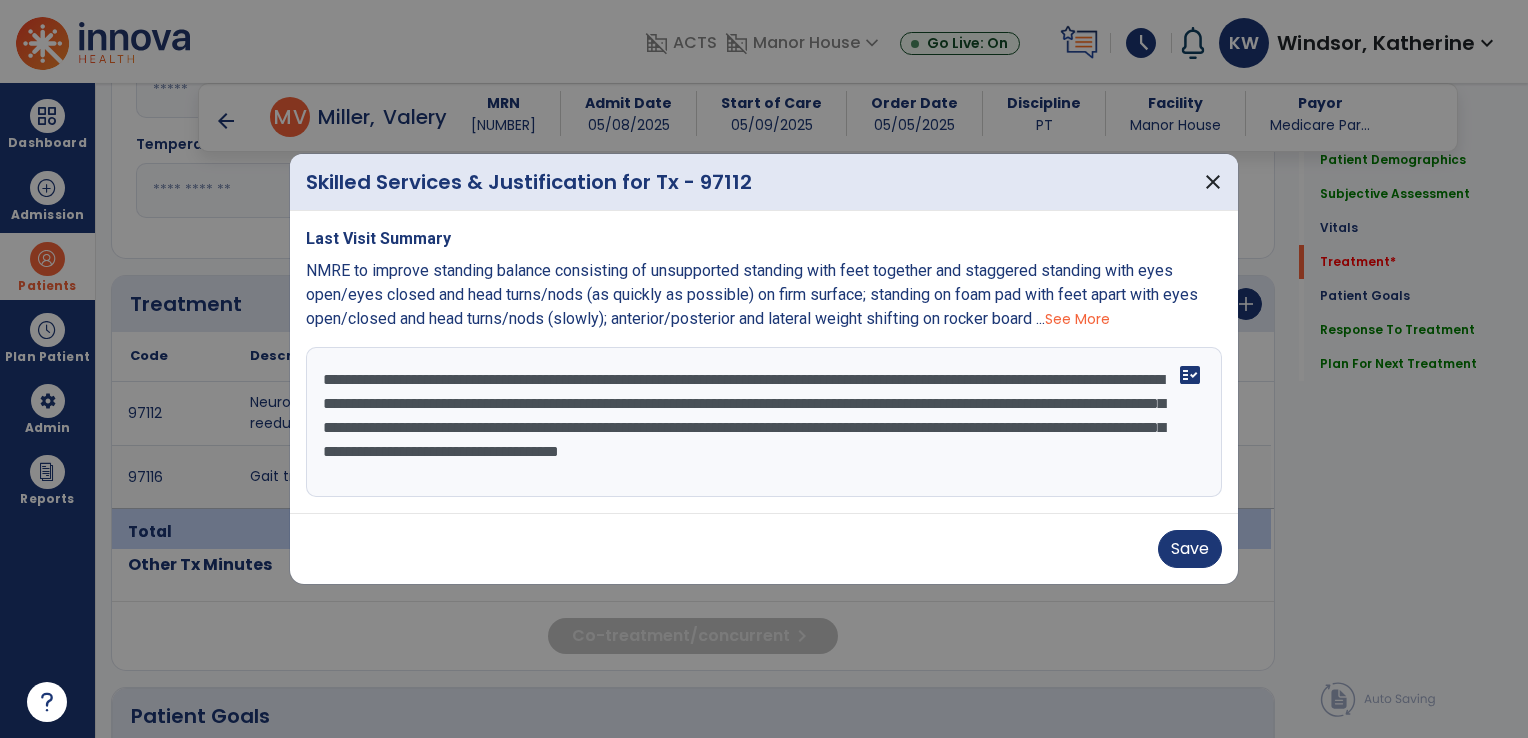 click on "**********" at bounding box center (764, 422) 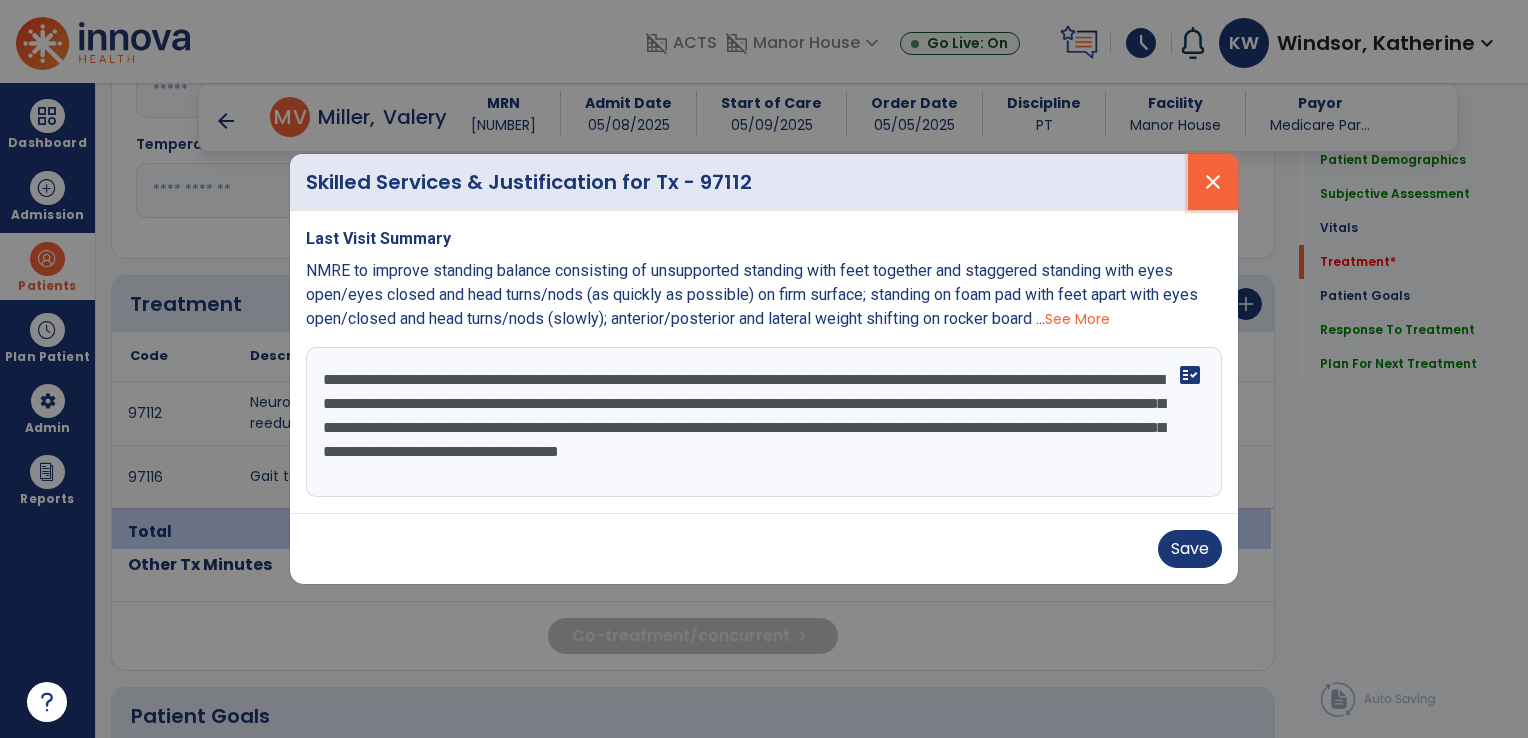 click on "close" at bounding box center [1213, 182] 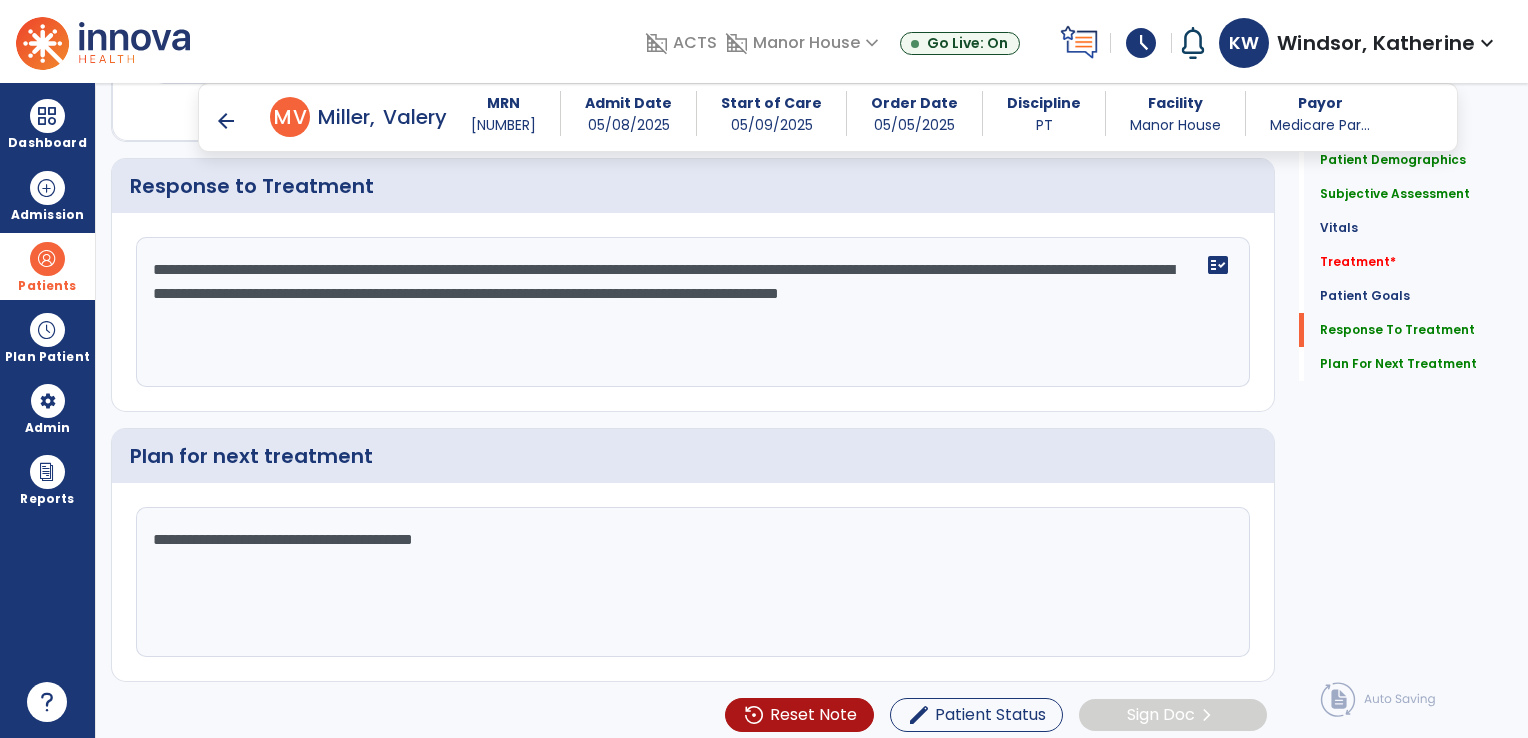 scroll, scrollTop: 2717, scrollLeft: 0, axis: vertical 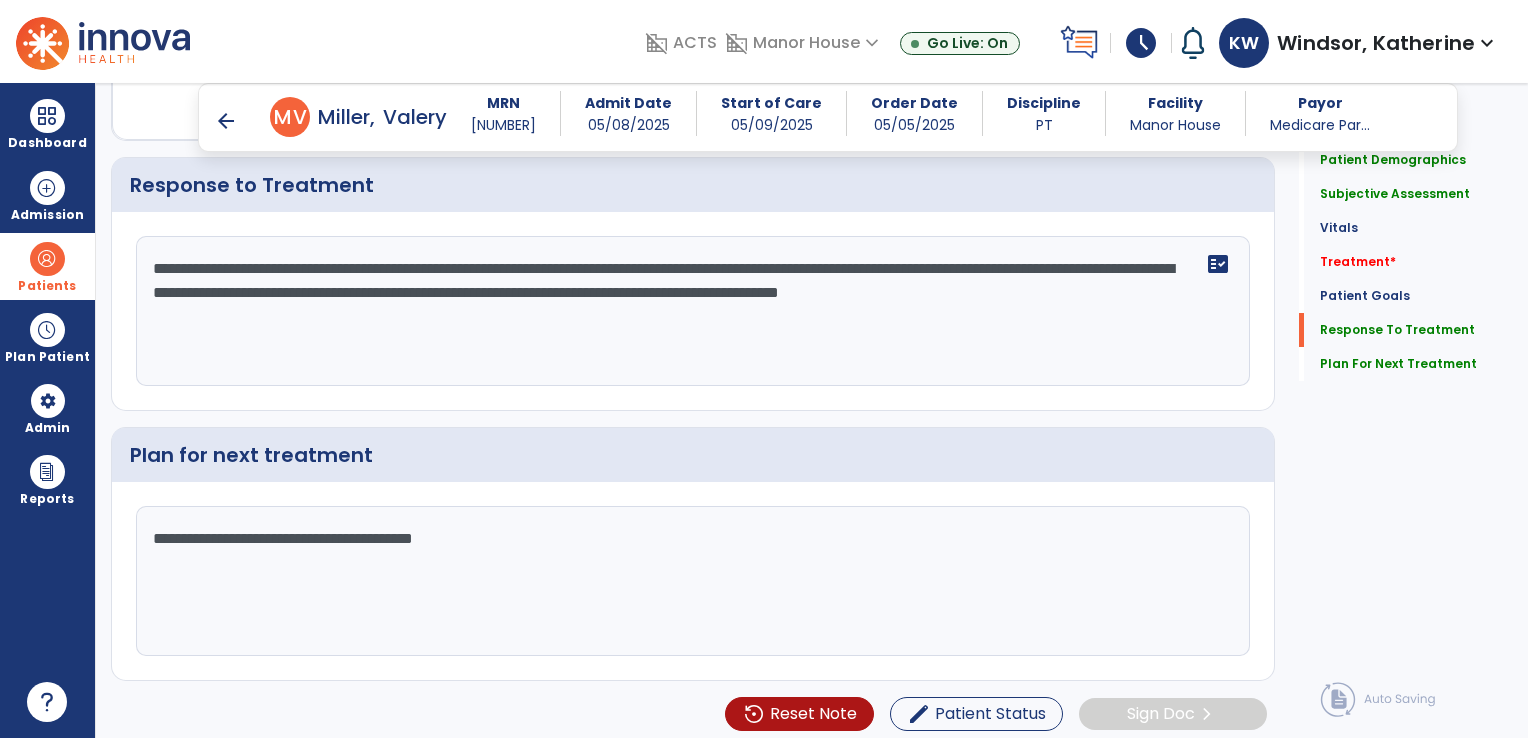 drag, startPoint x: 935, startPoint y: 292, endPoint x: 152, endPoint y: 286, distance: 783.023 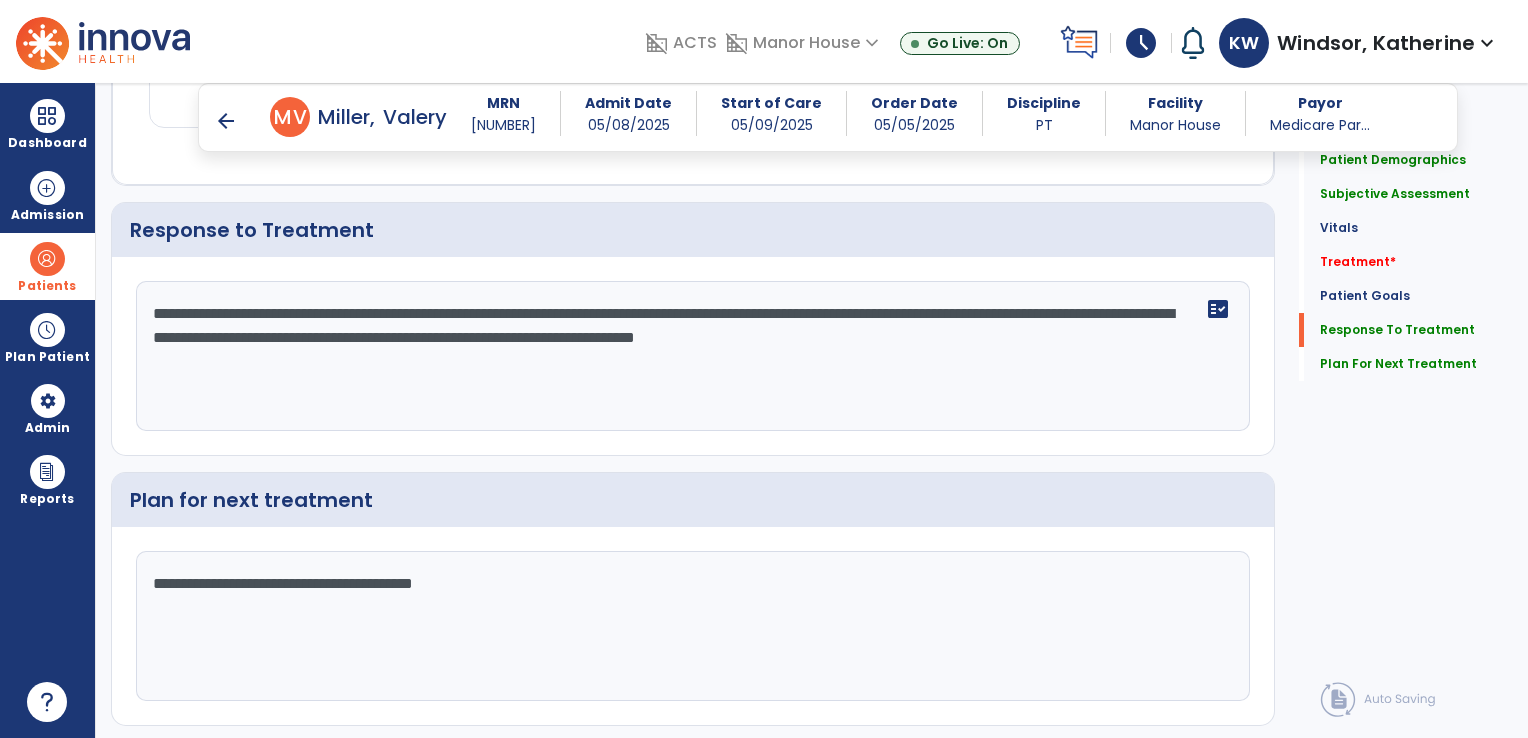 scroll, scrollTop: 2717, scrollLeft: 0, axis: vertical 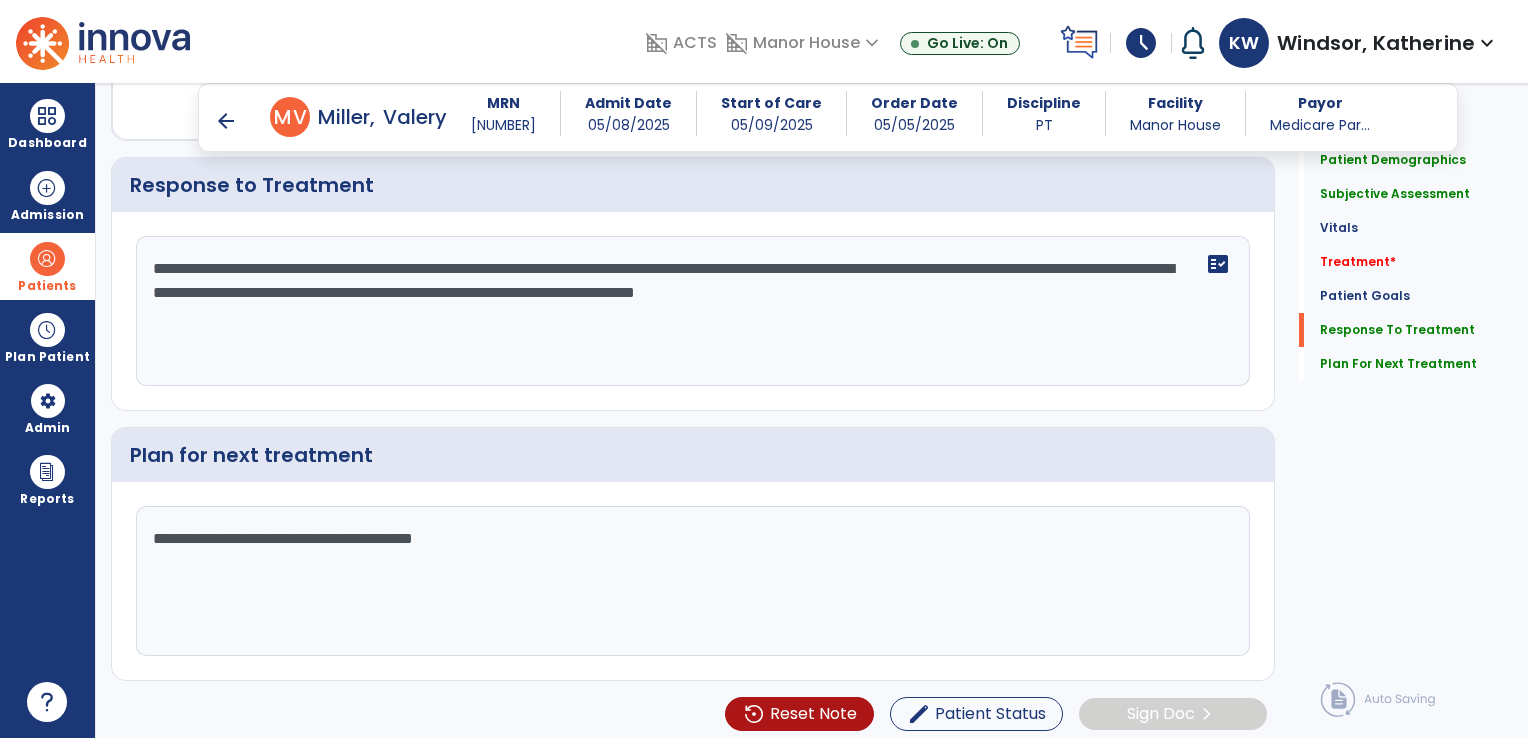 click on "**********" 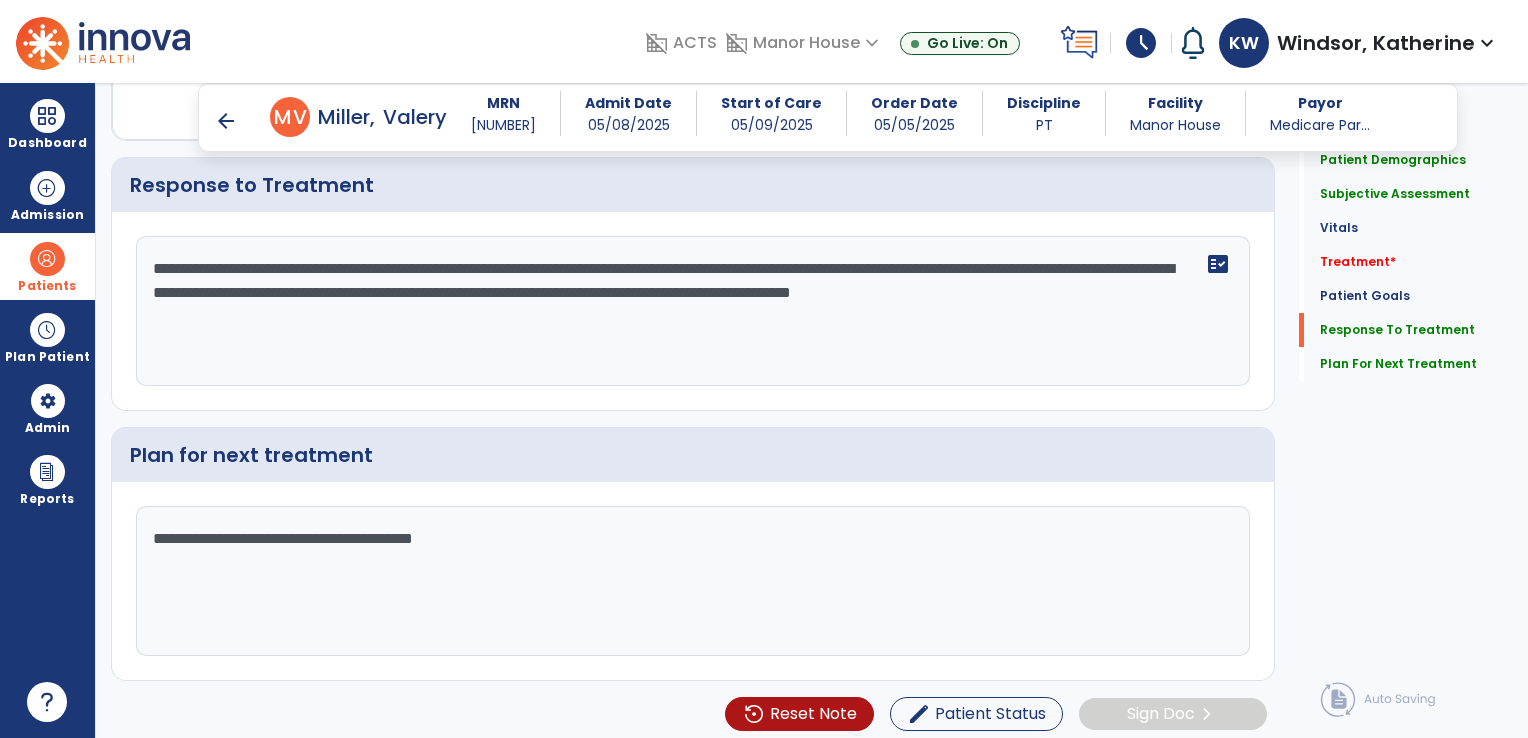 click on "**********" 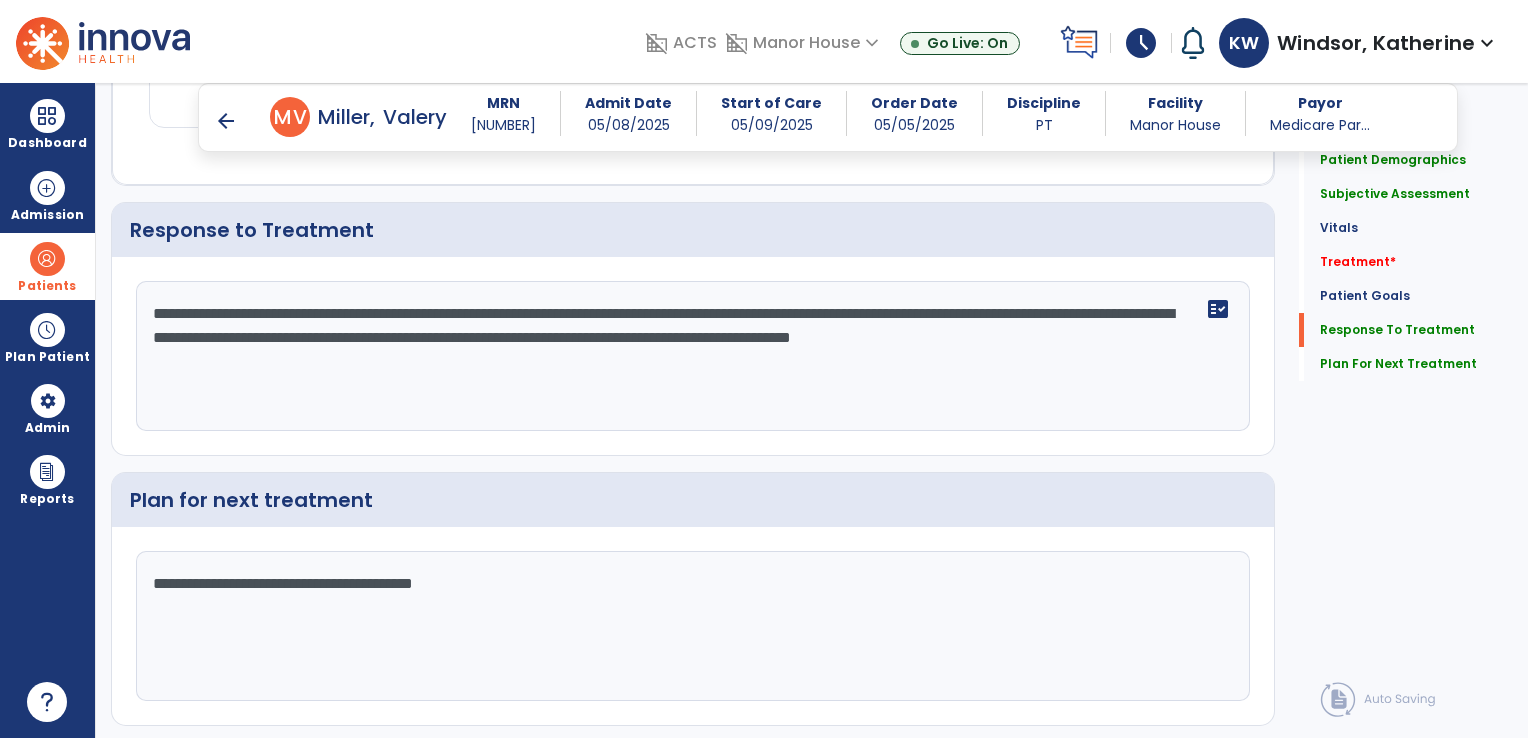 scroll, scrollTop: 2717, scrollLeft: 0, axis: vertical 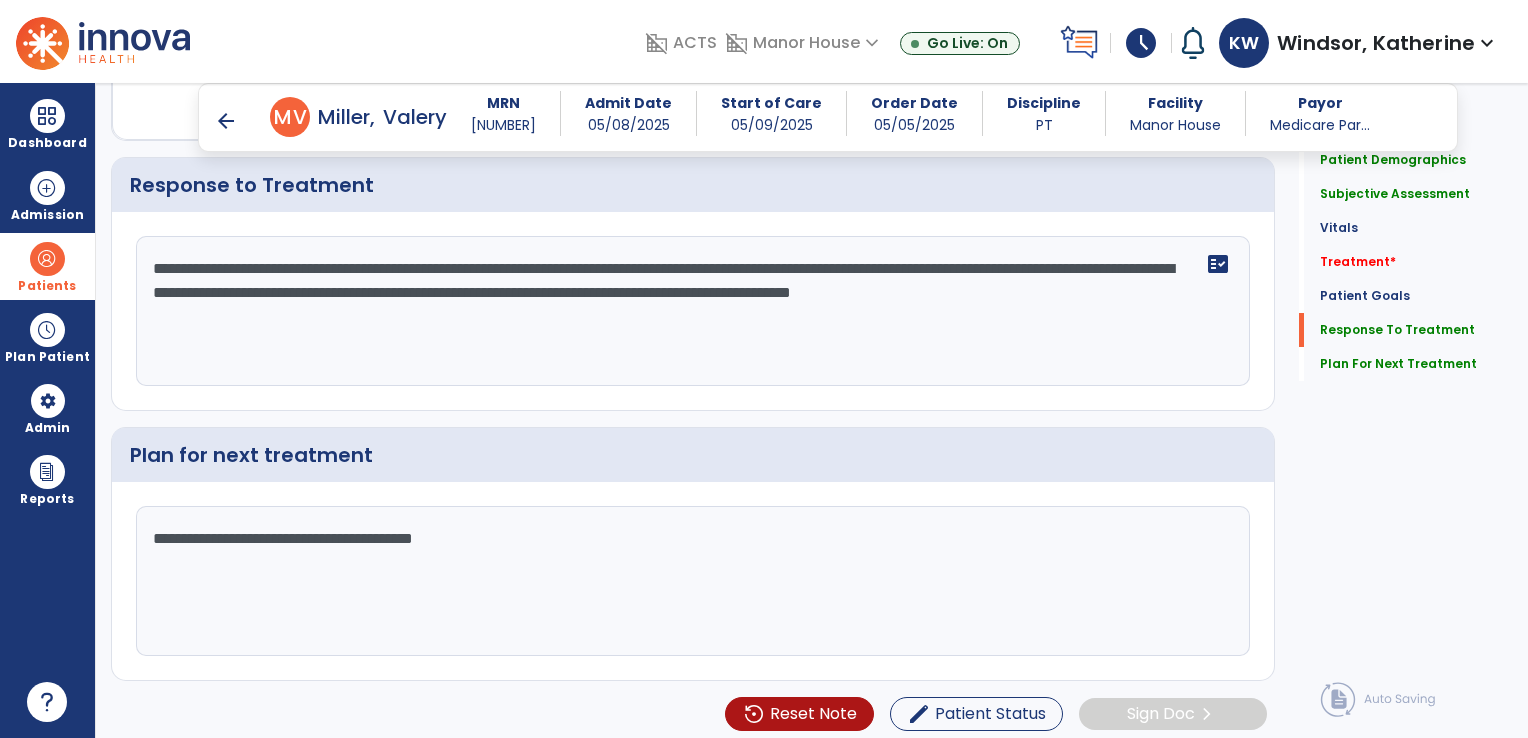 click on "**********" 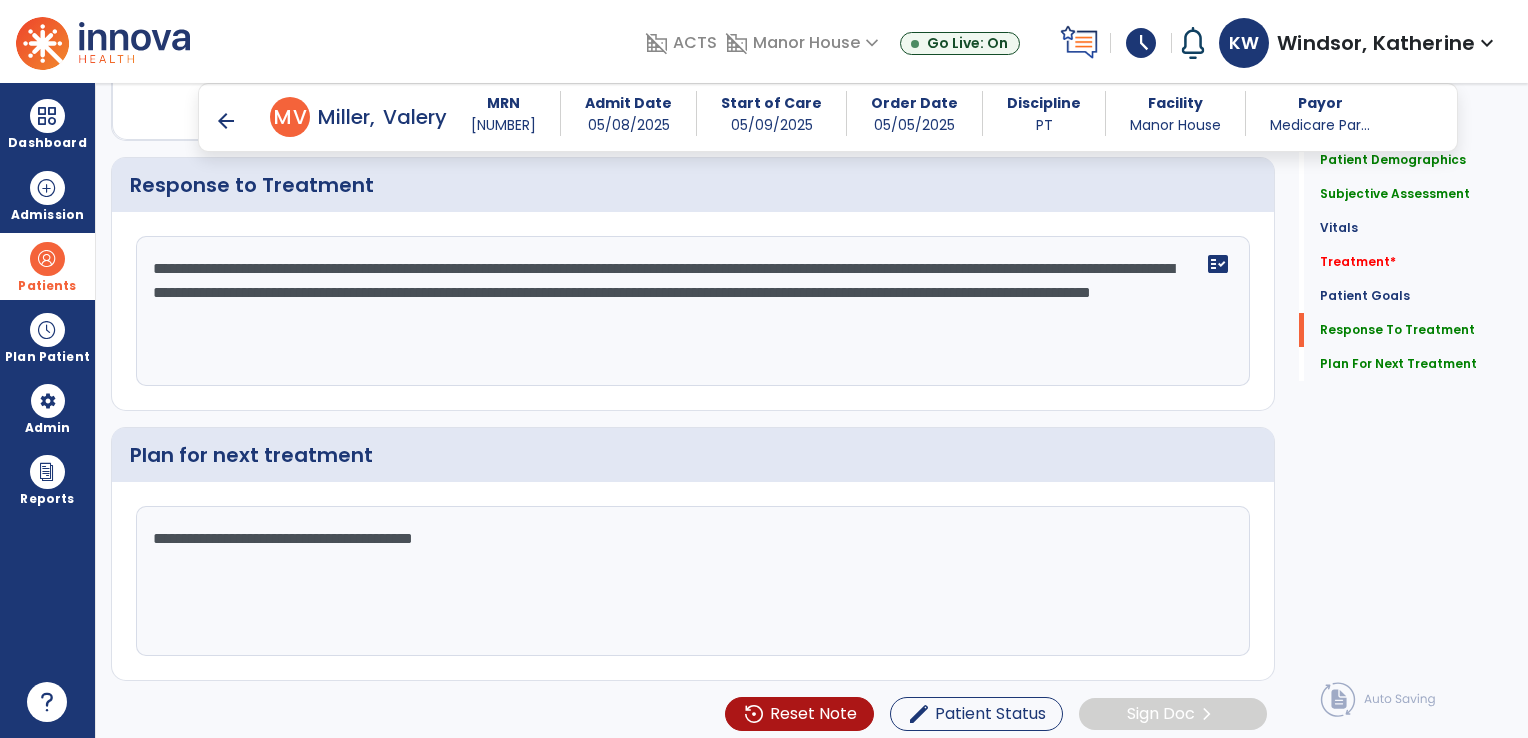 click on "**********" 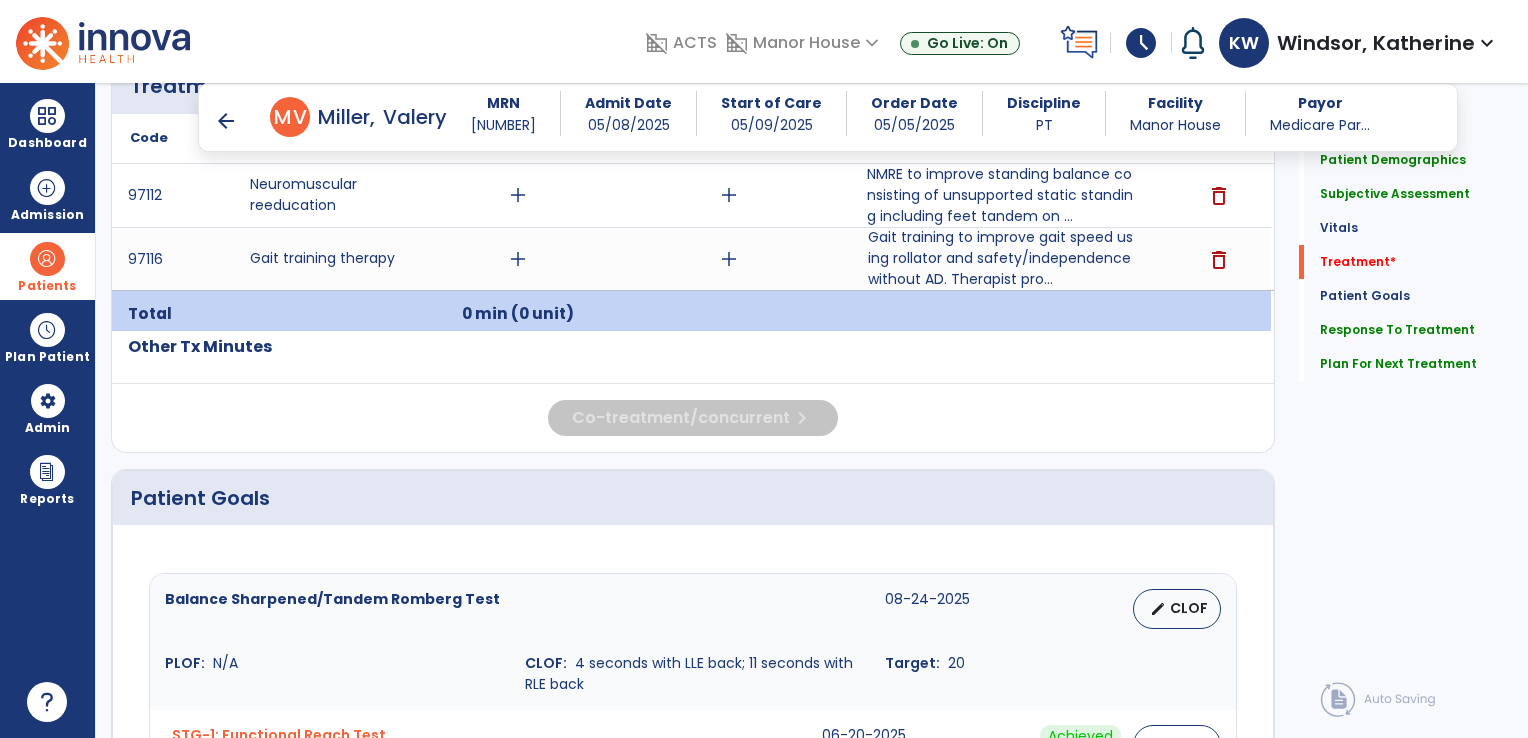 scroll, scrollTop: 1231, scrollLeft: 0, axis: vertical 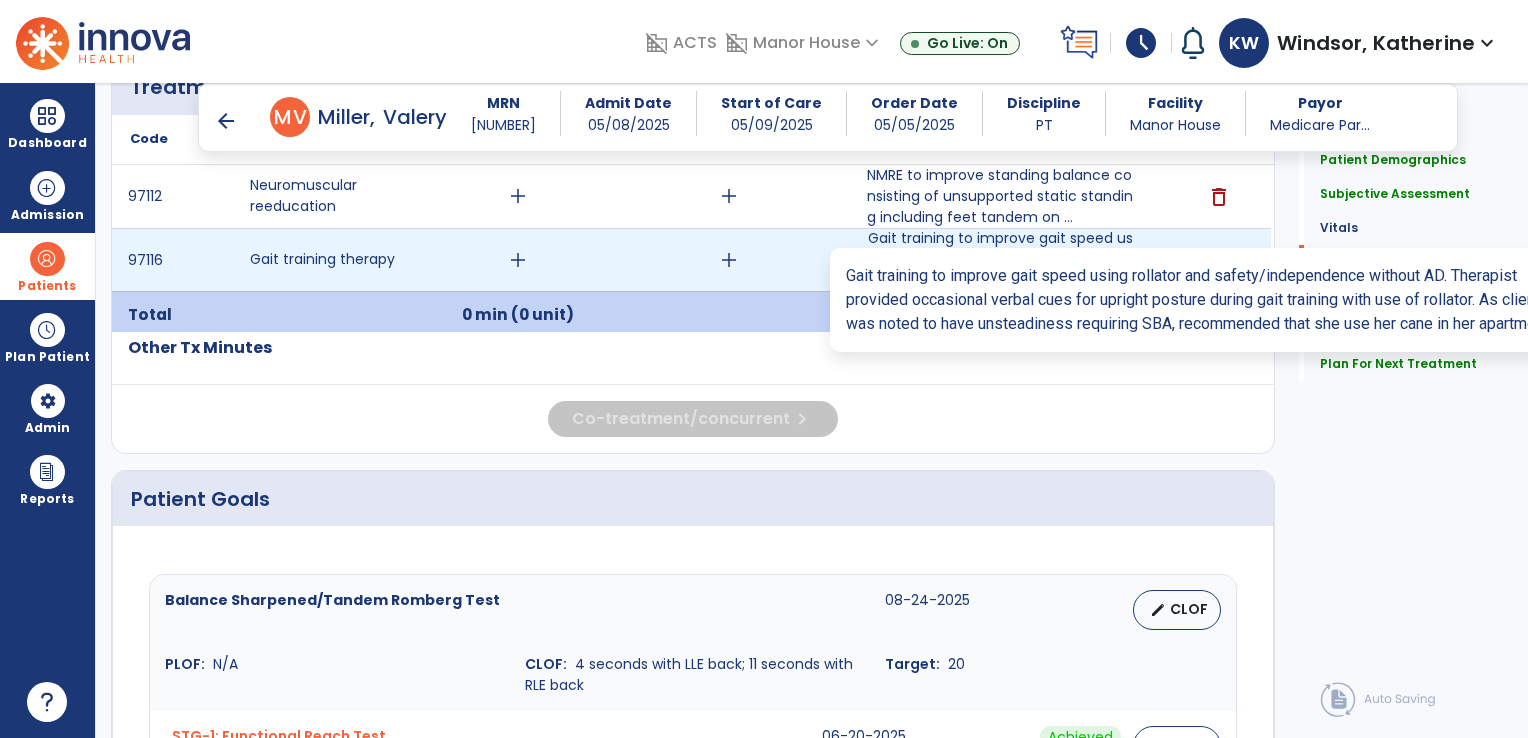 type on "**********" 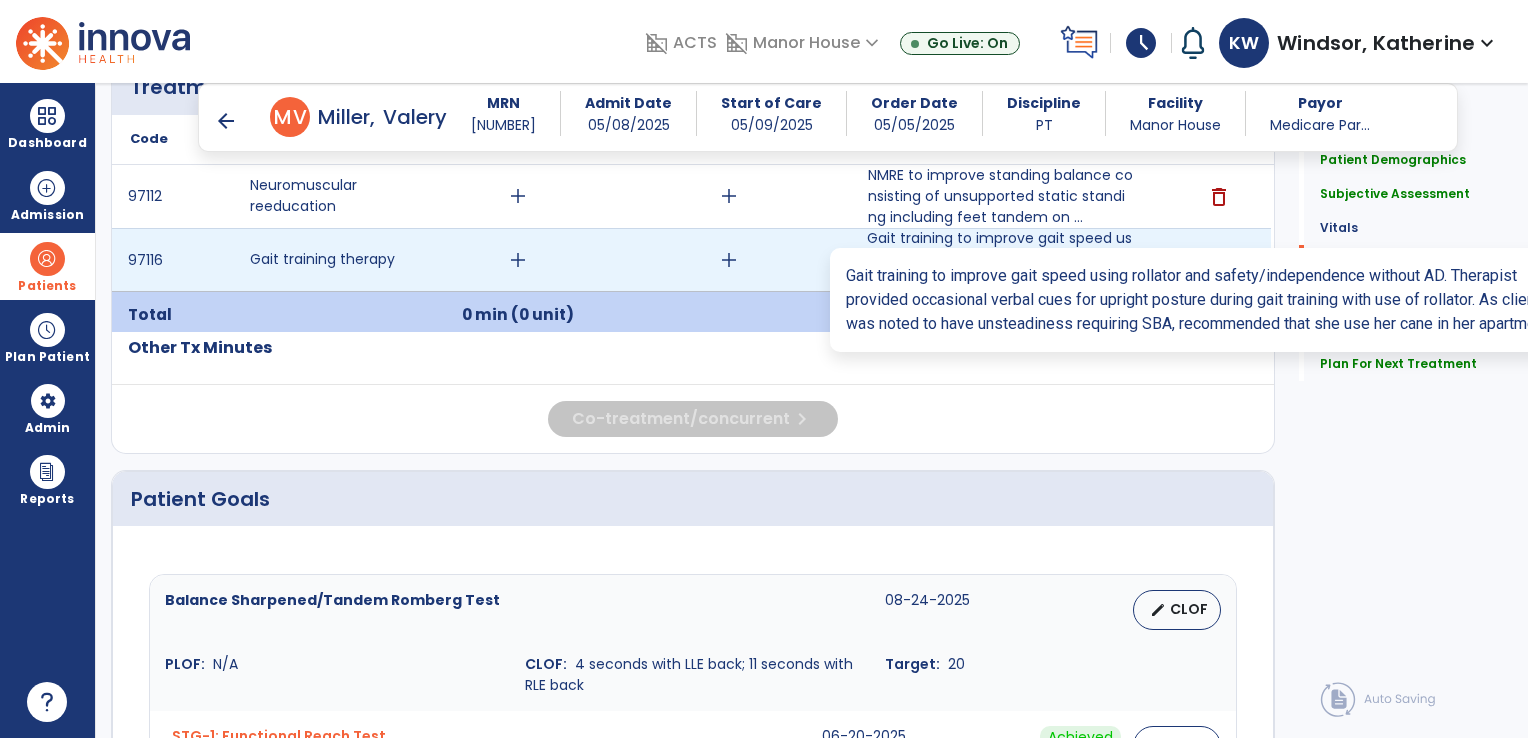 click on "Gait training to improve gait speed using rollator and safety/independence without AD. Therapist pro..." at bounding box center [1000, 259] 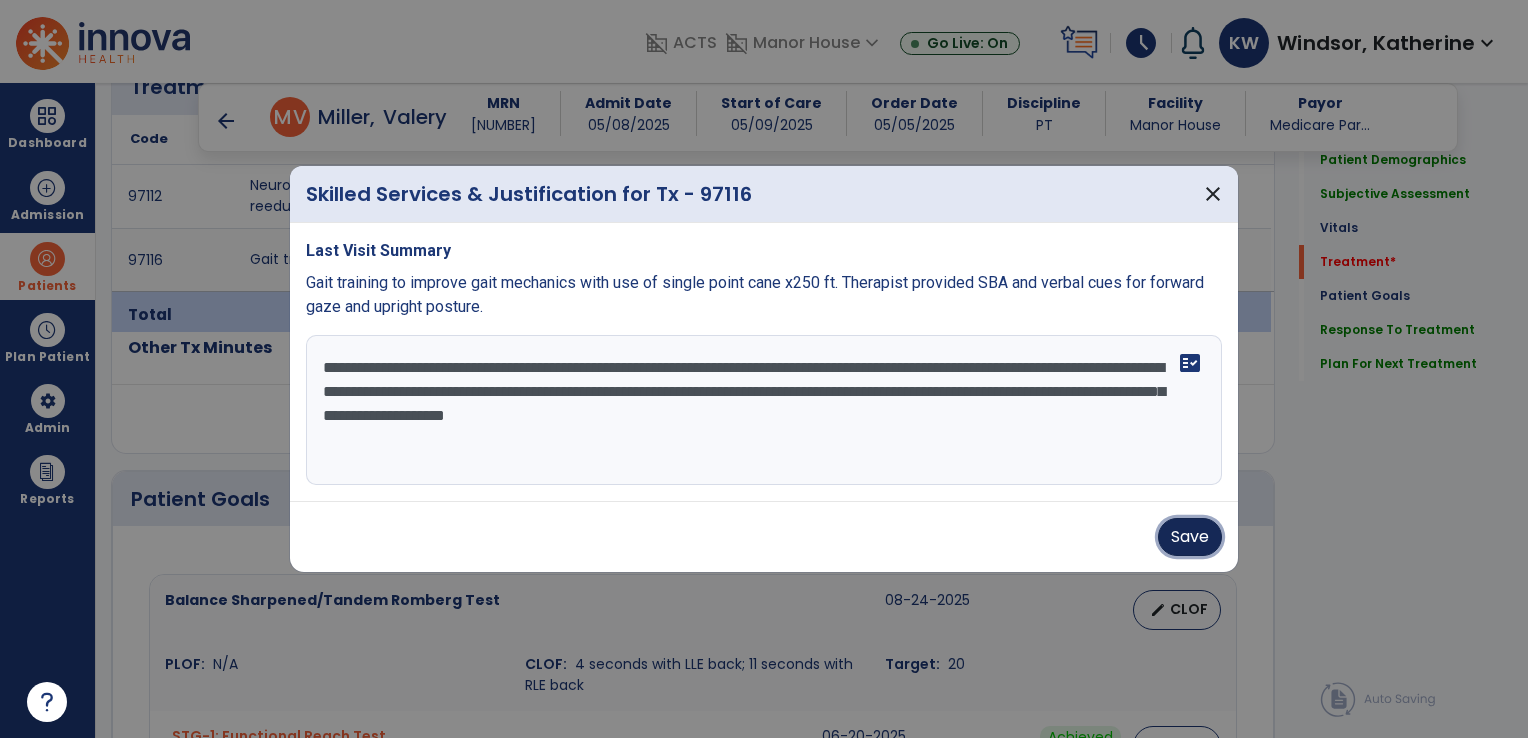 click on "Save" at bounding box center (1190, 537) 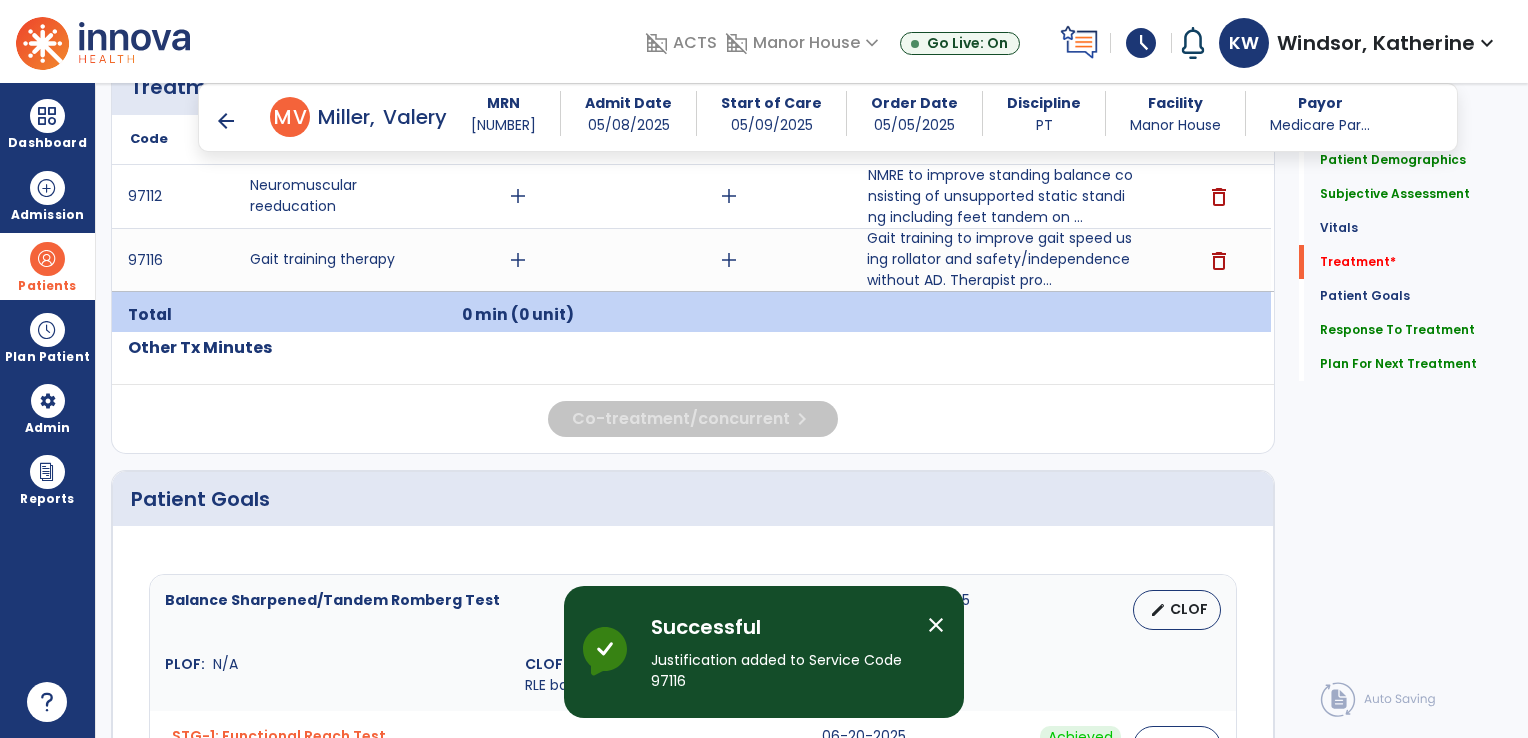 scroll, scrollTop: 1066, scrollLeft: 0, axis: vertical 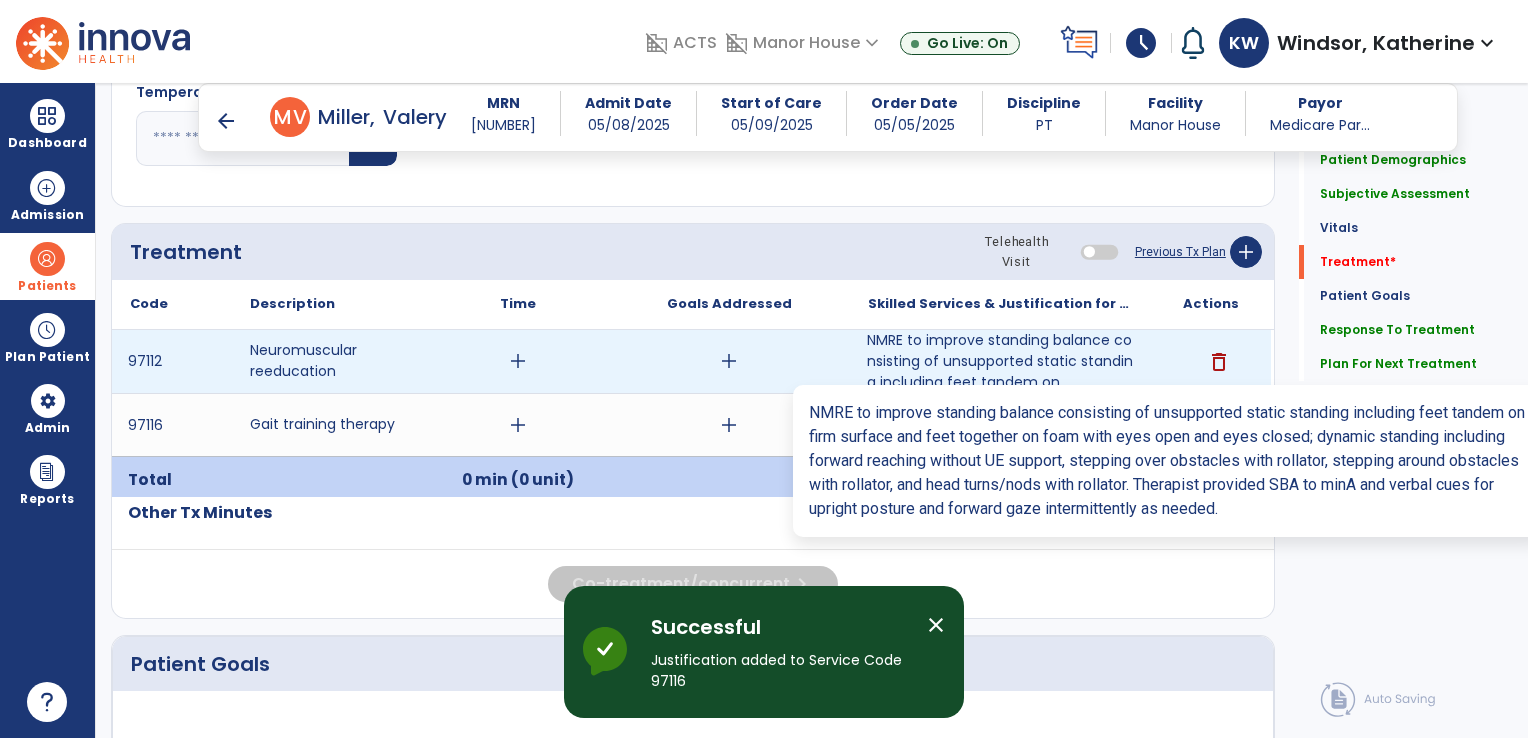click on "NMRE to improve standing balance consisting of unsupported static standing including feet tandem on ..." at bounding box center [1000, 361] 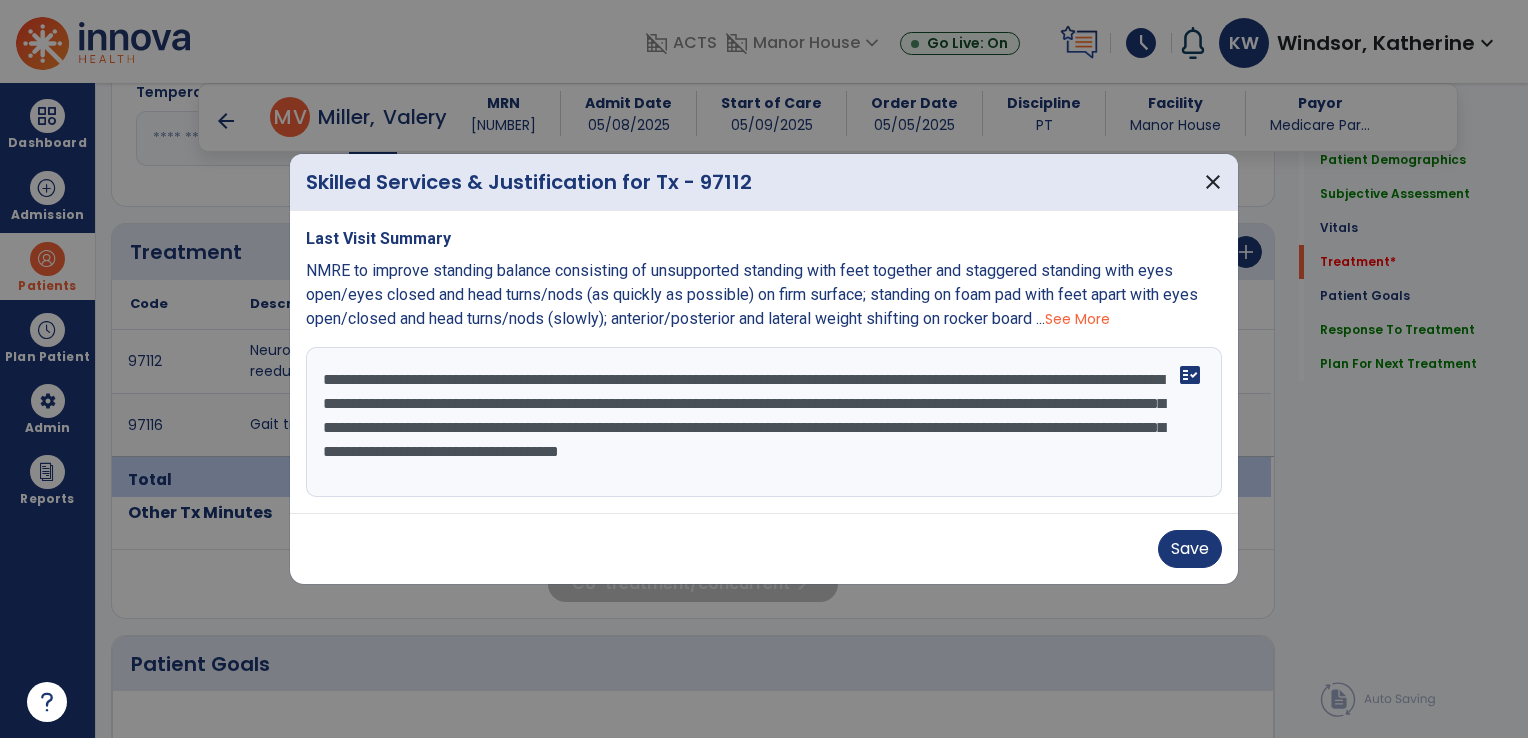 click on "**********" at bounding box center (764, 422) 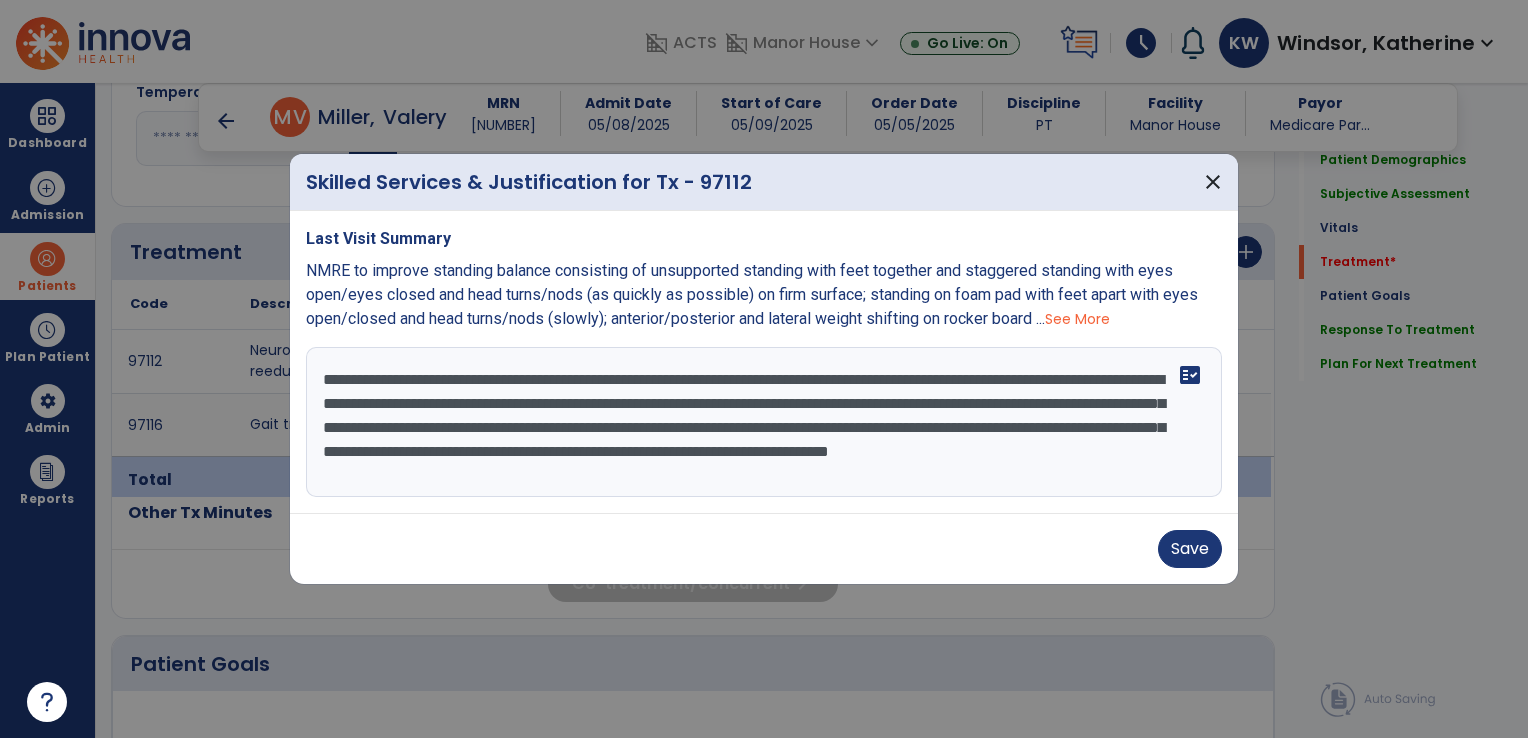 scroll, scrollTop: 15, scrollLeft: 0, axis: vertical 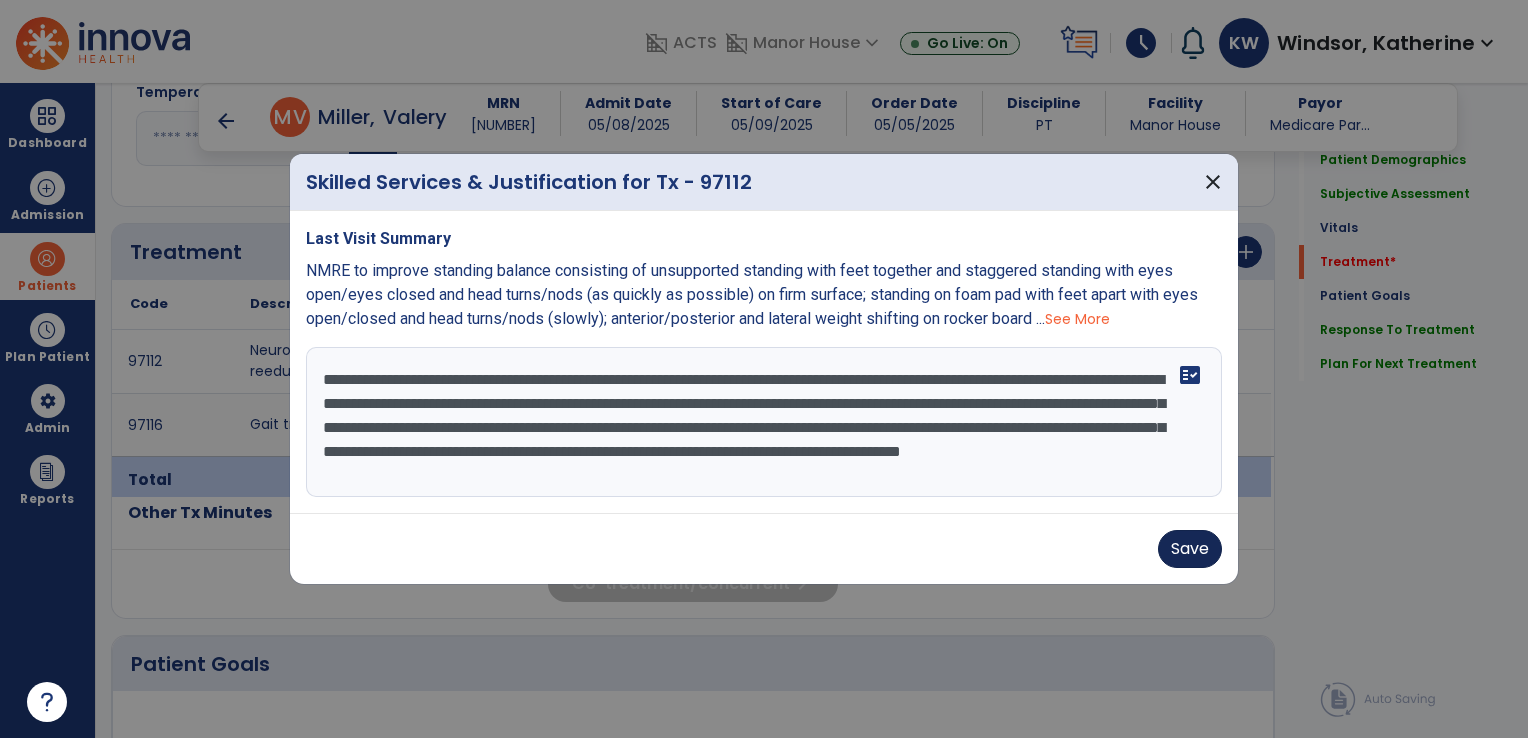 type on "**********" 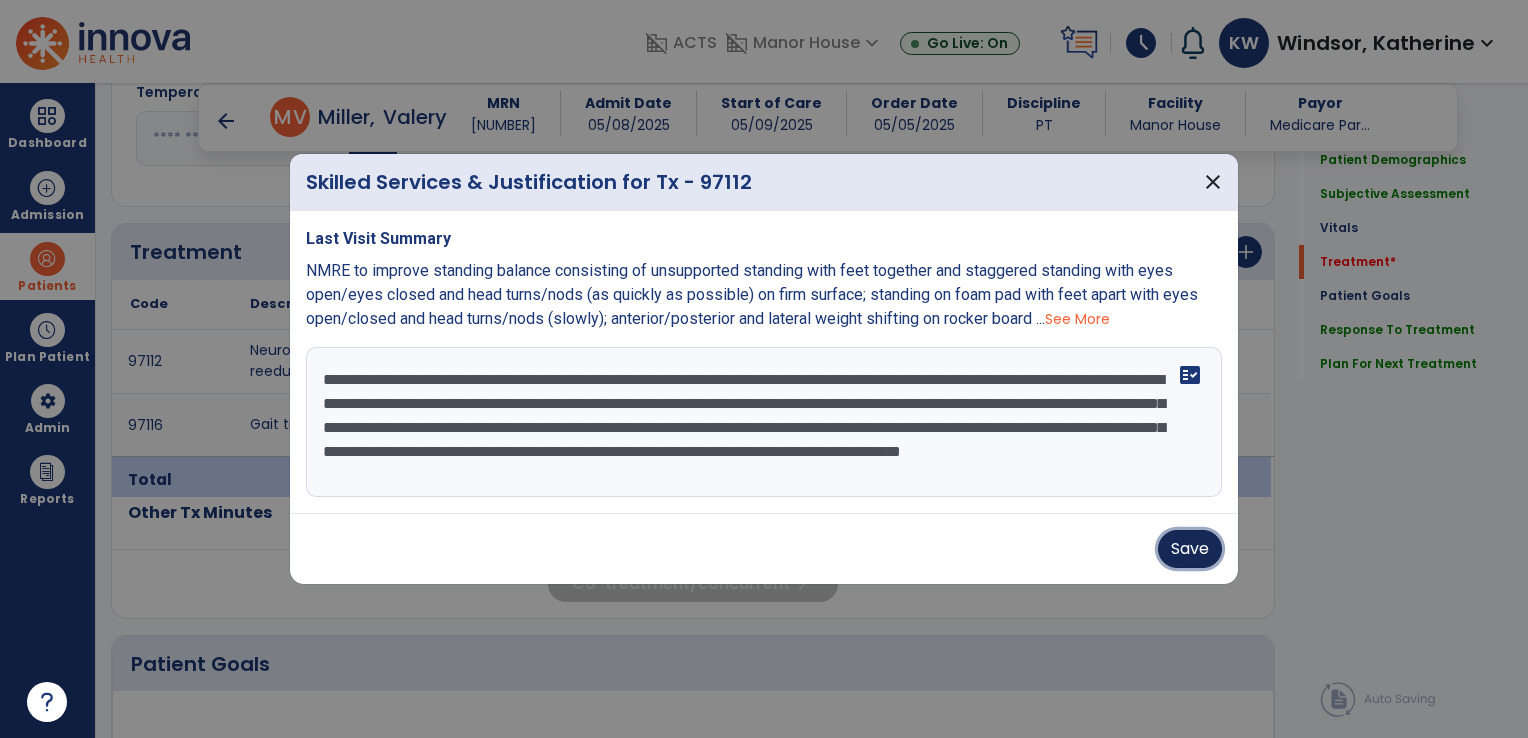 click on "Save" at bounding box center (1190, 549) 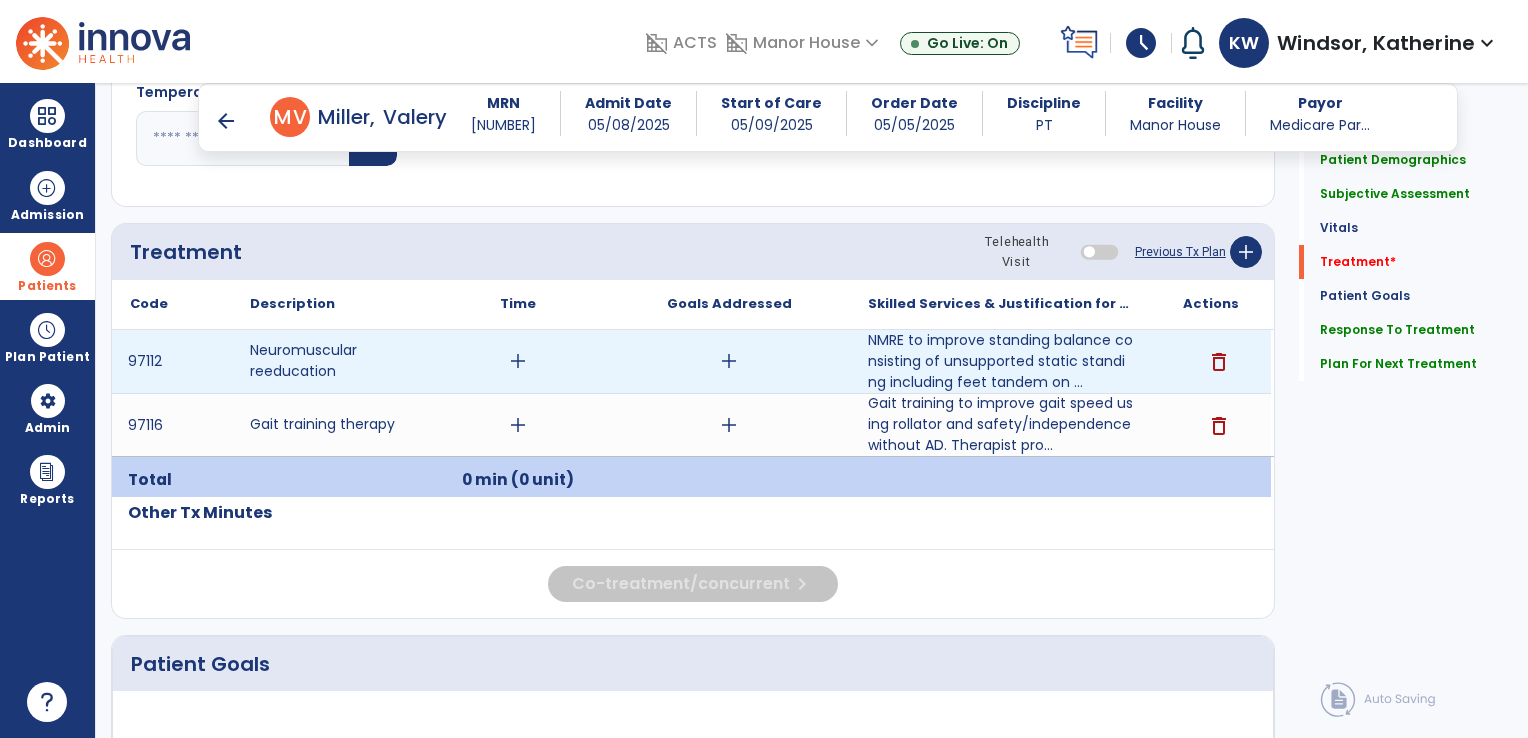 click on "add" at bounding box center (518, 361) 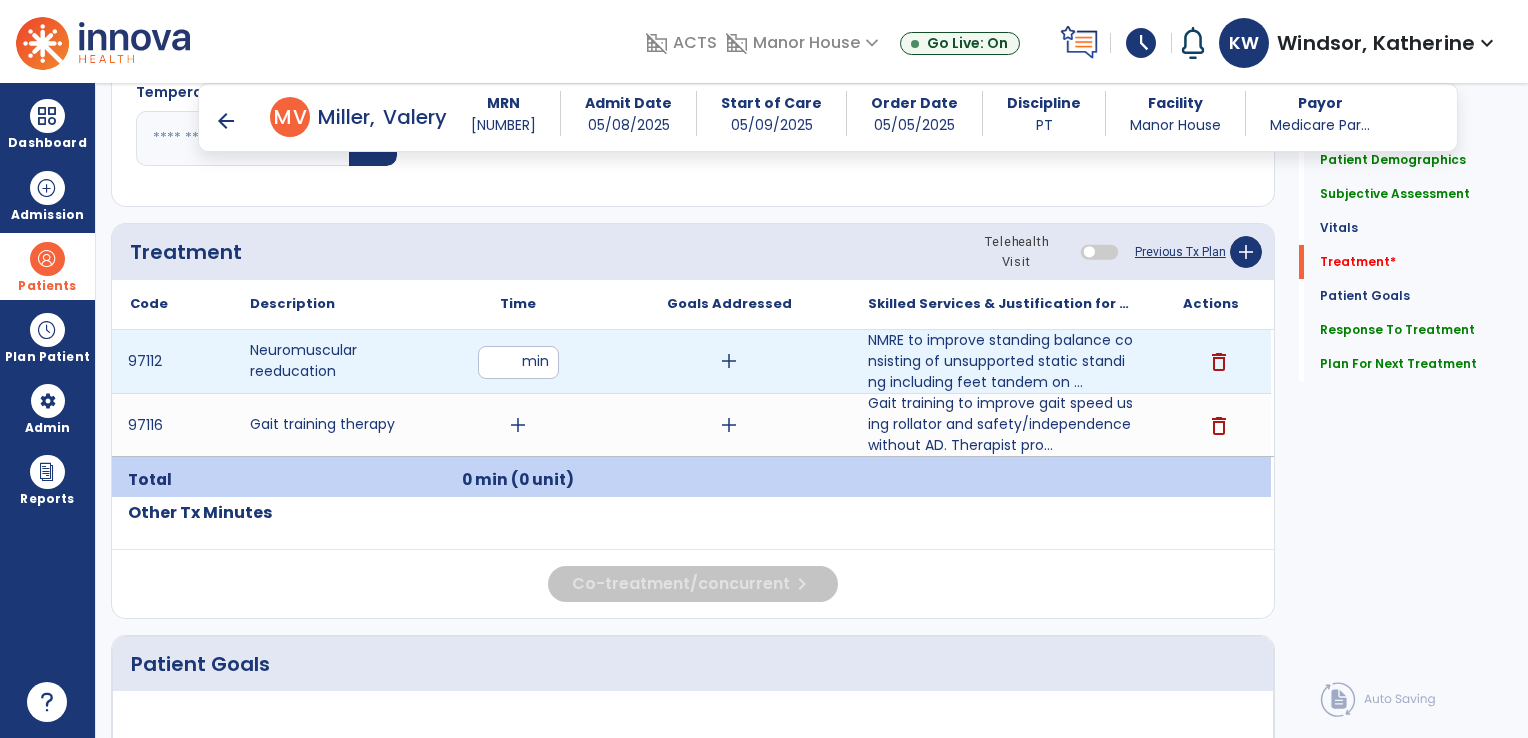 type on "**" 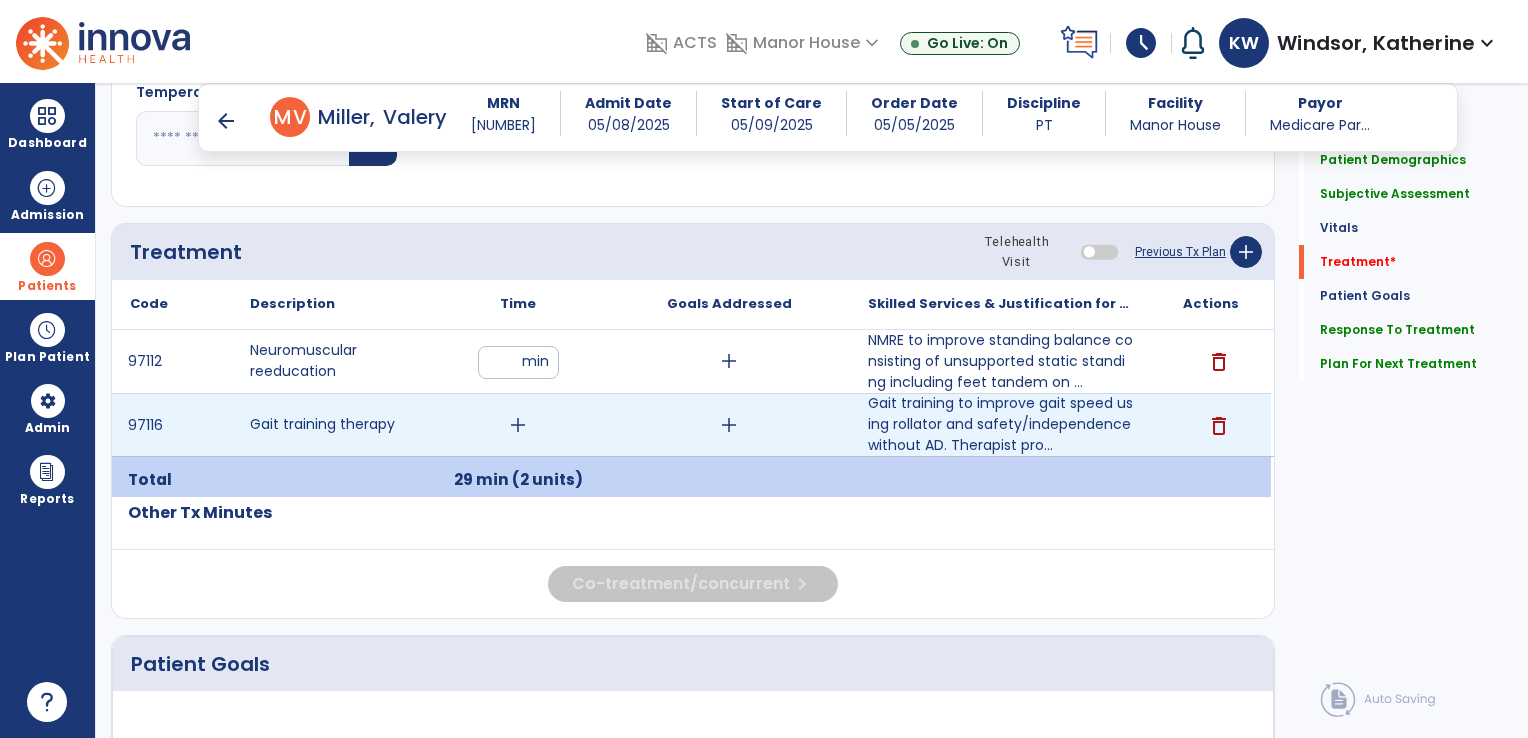 click on "add" at bounding box center (518, 425) 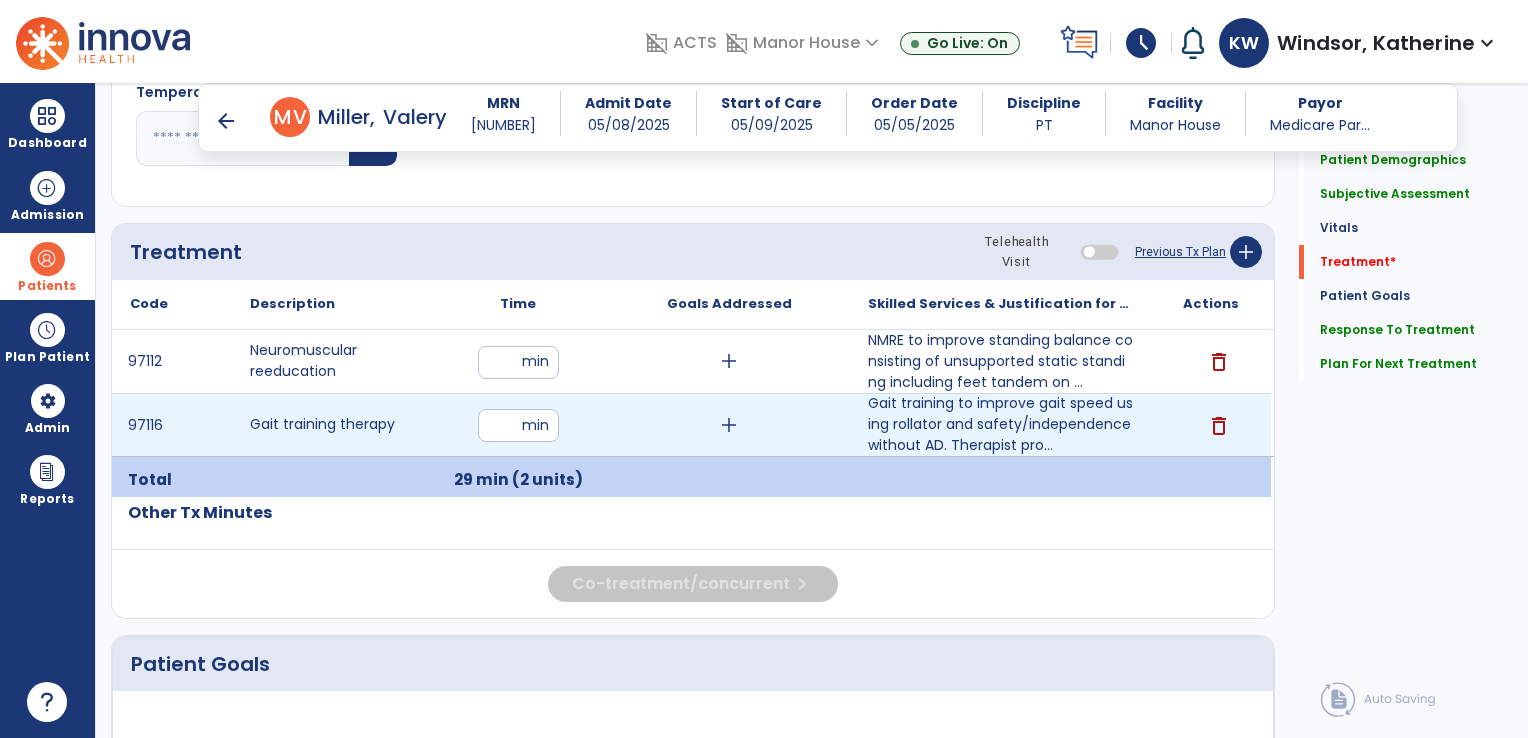 type on "**" 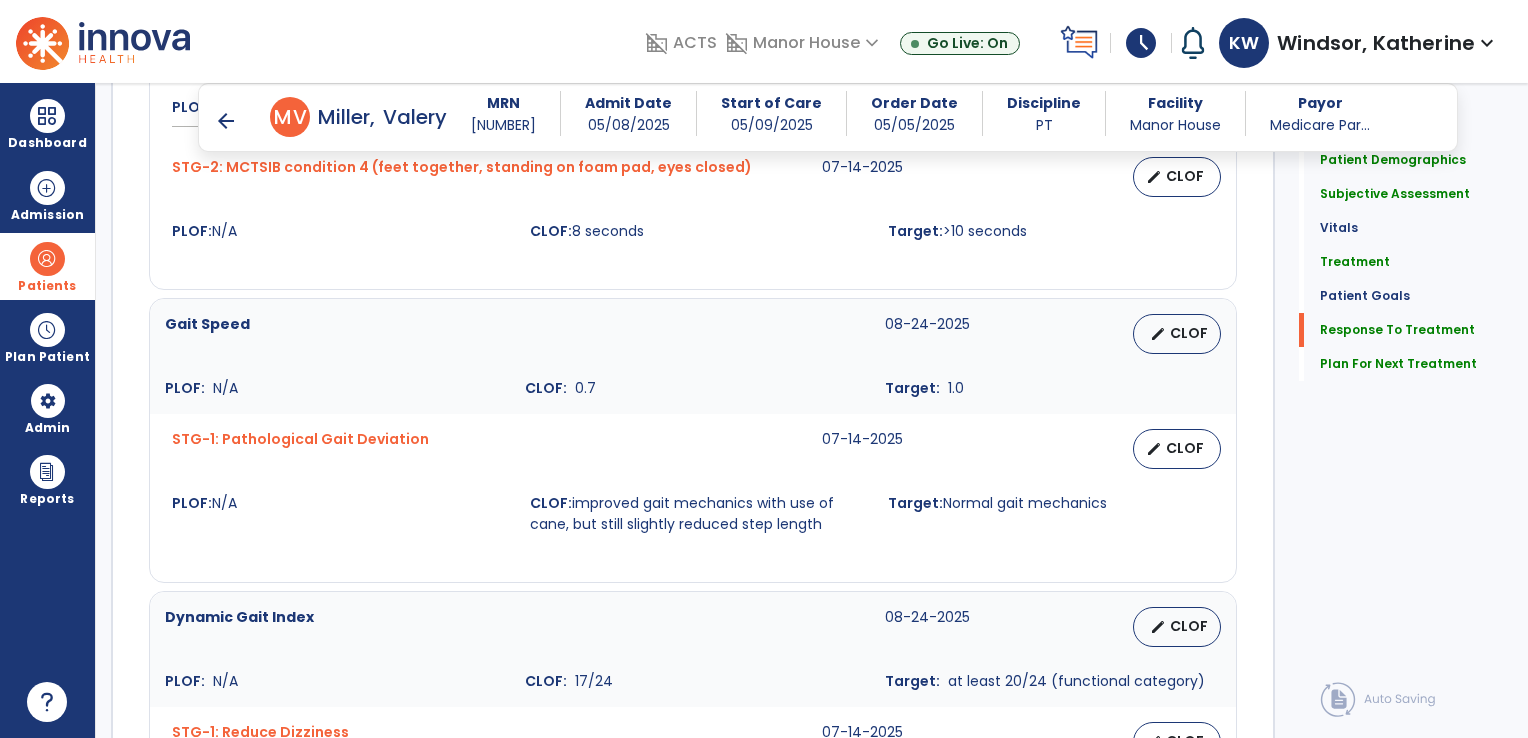 scroll, scrollTop: 2719, scrollLeft: 0, axis: vertical 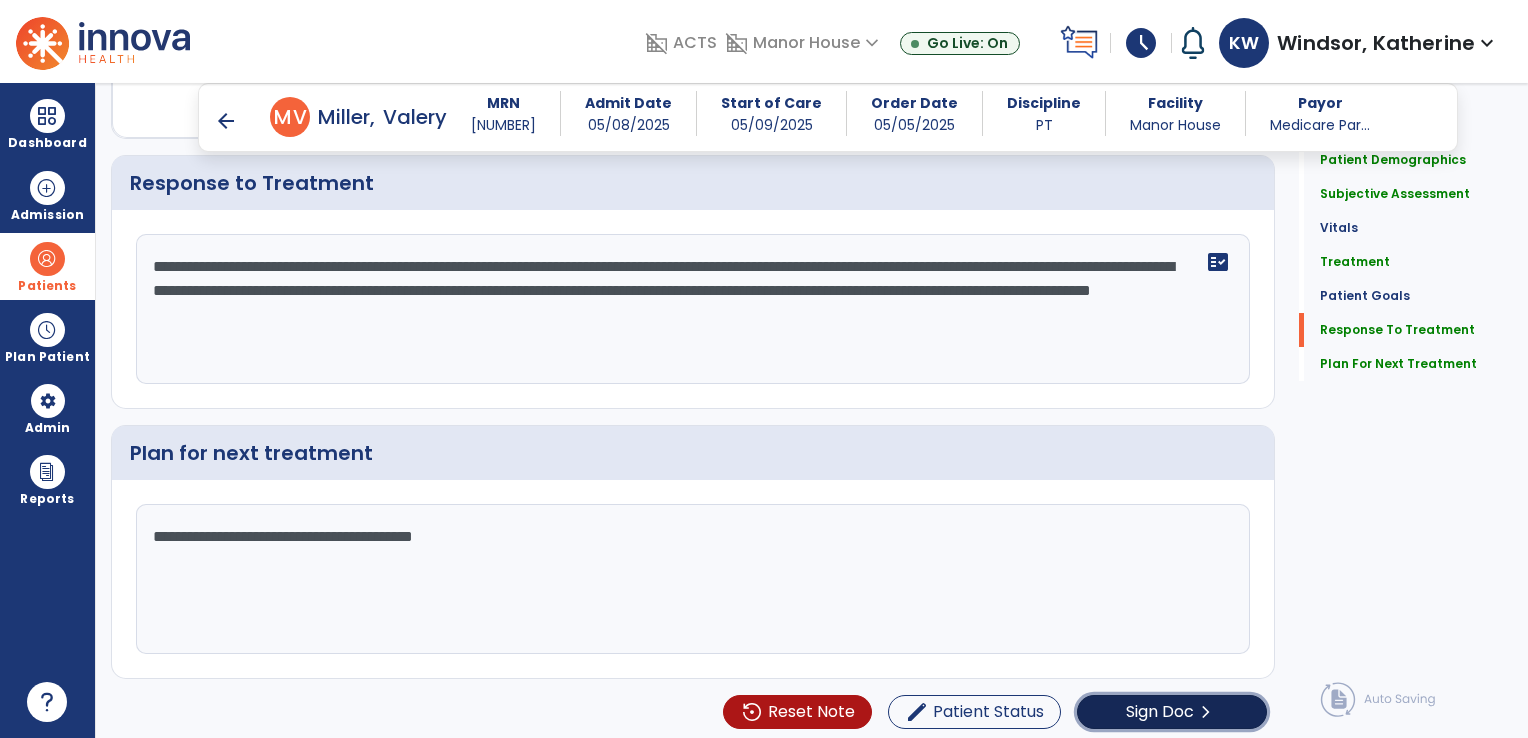 click on "Sign Doc" 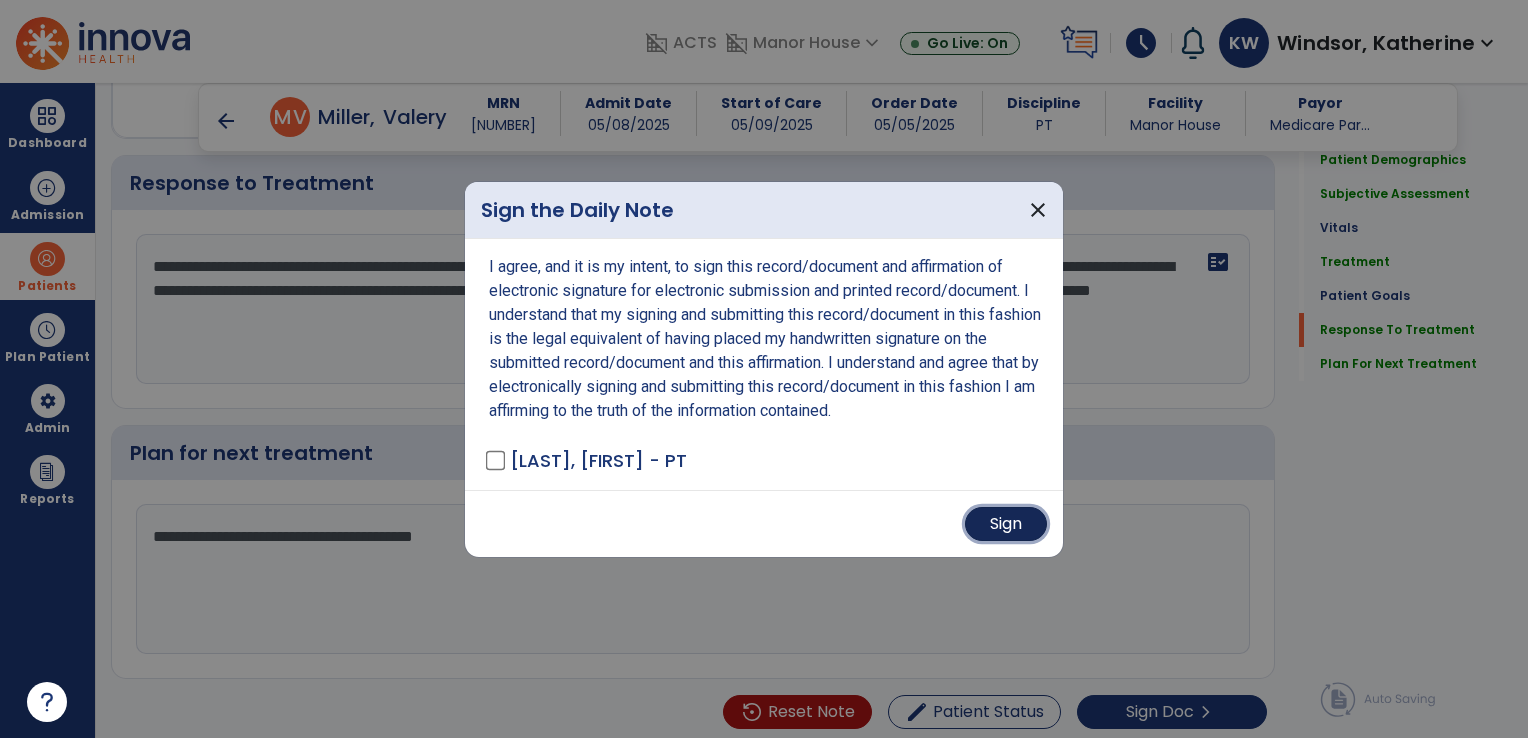 click on "Sign" at bounding box center [1006, 524] 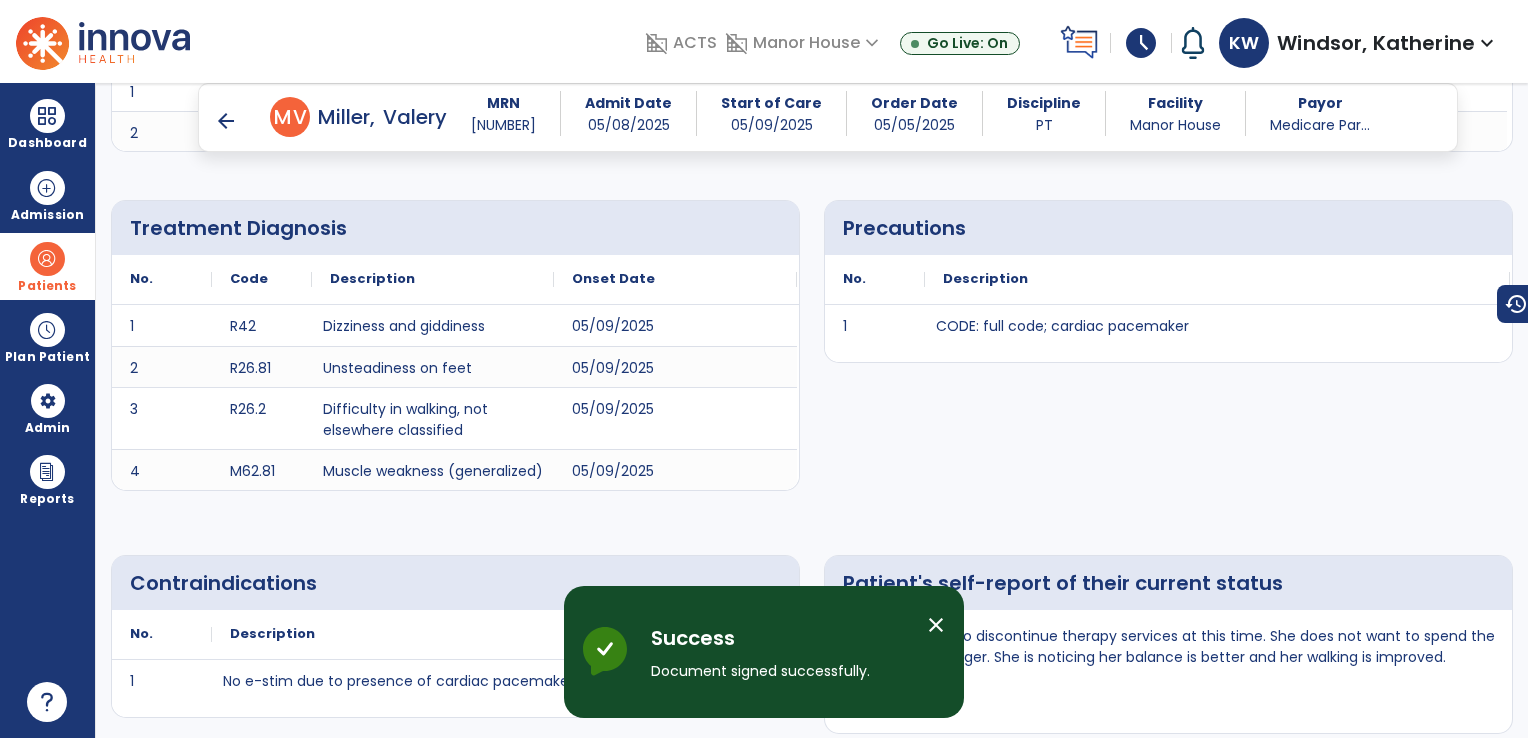 scroll, scrollTop: 0, scrollLeft: 0, axis: both 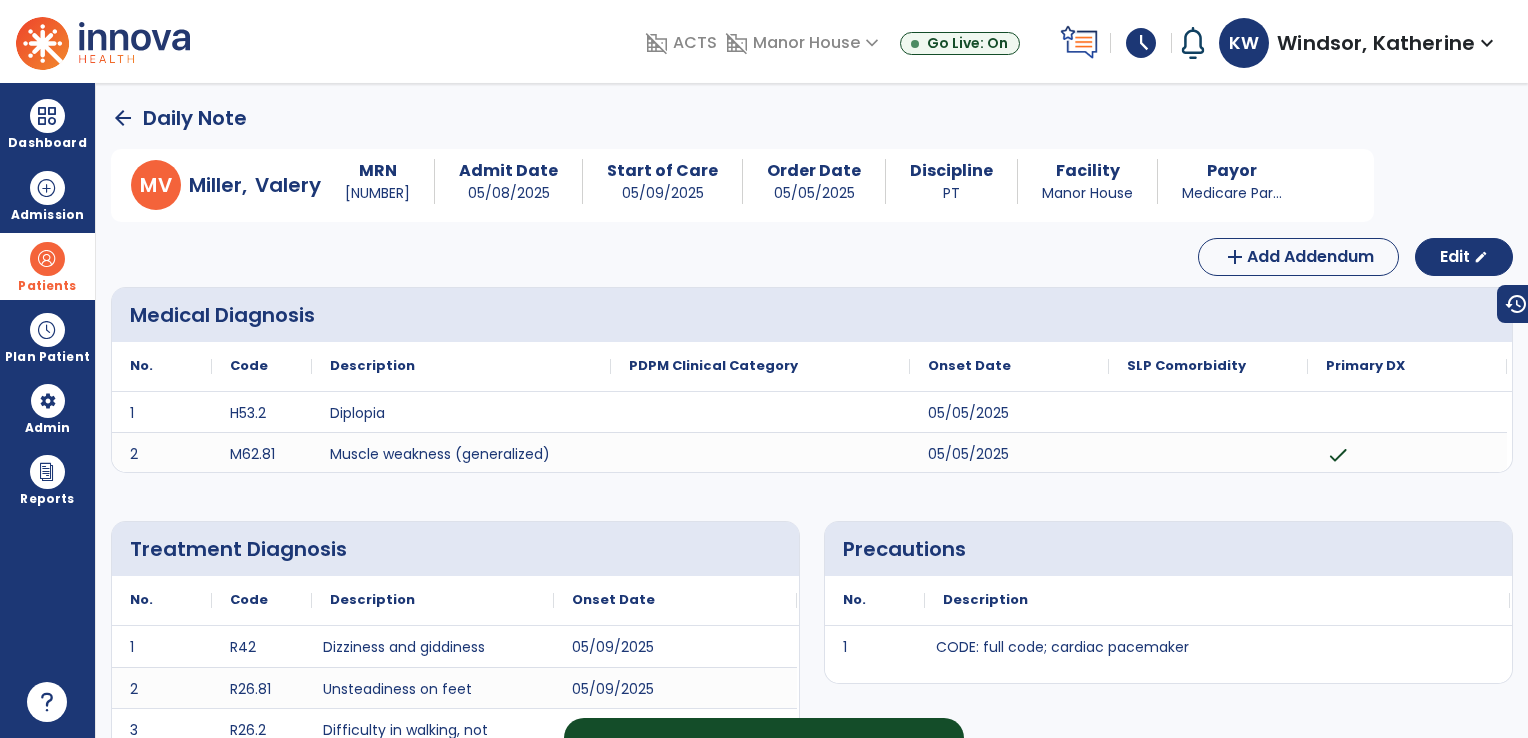 click on "arrow_back" 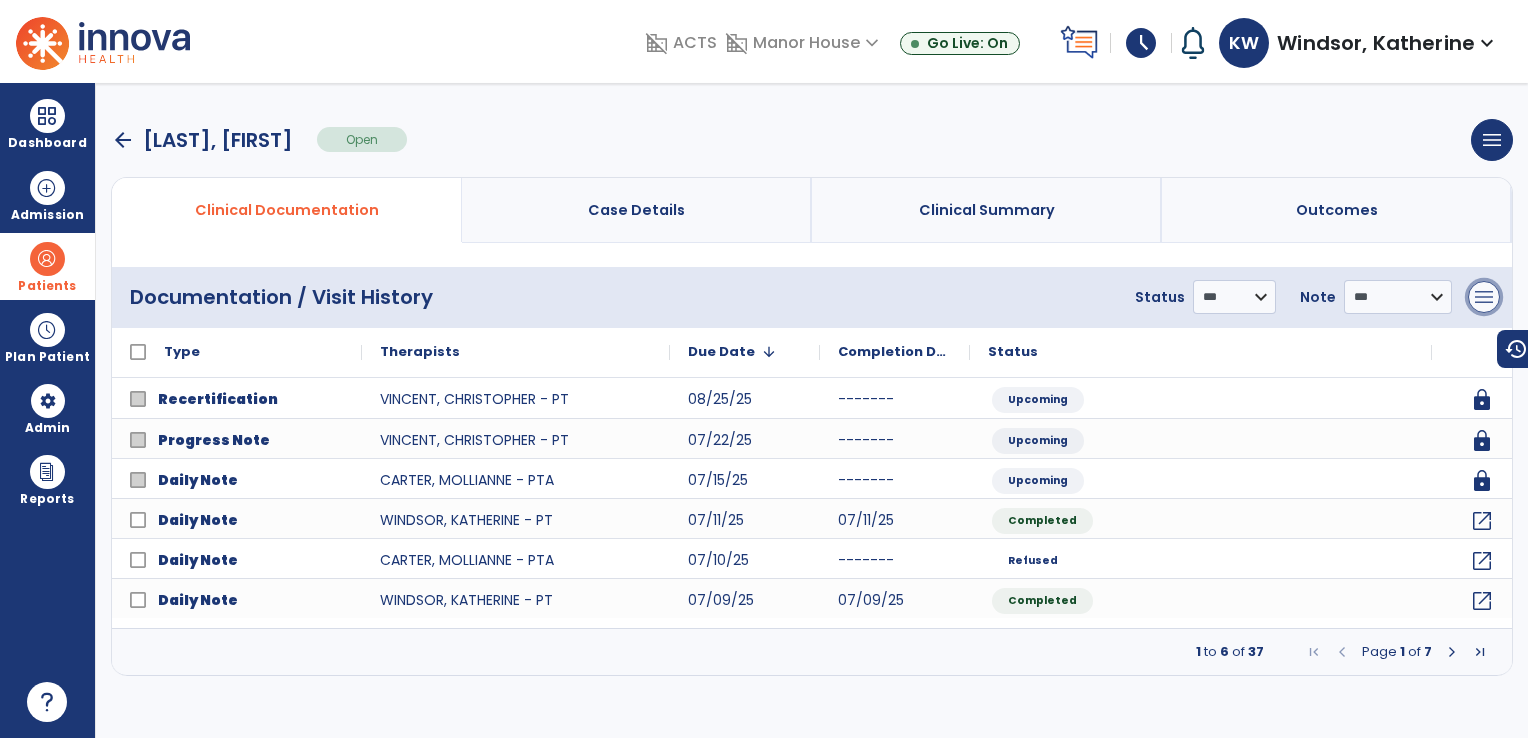 click on "menu" at bounding box center [1484, 297] 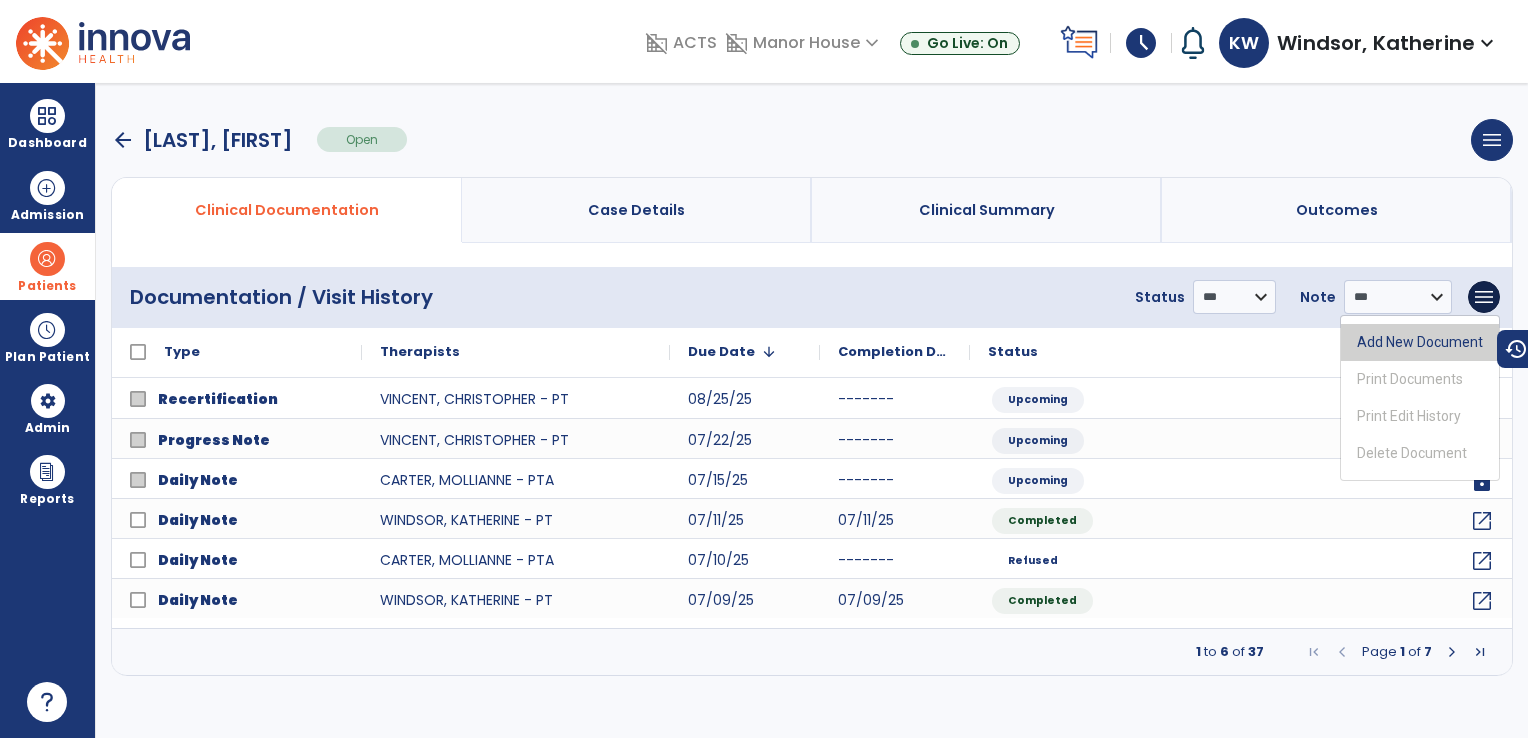 click on "Add New Document" at bounding box center [1420, 342] 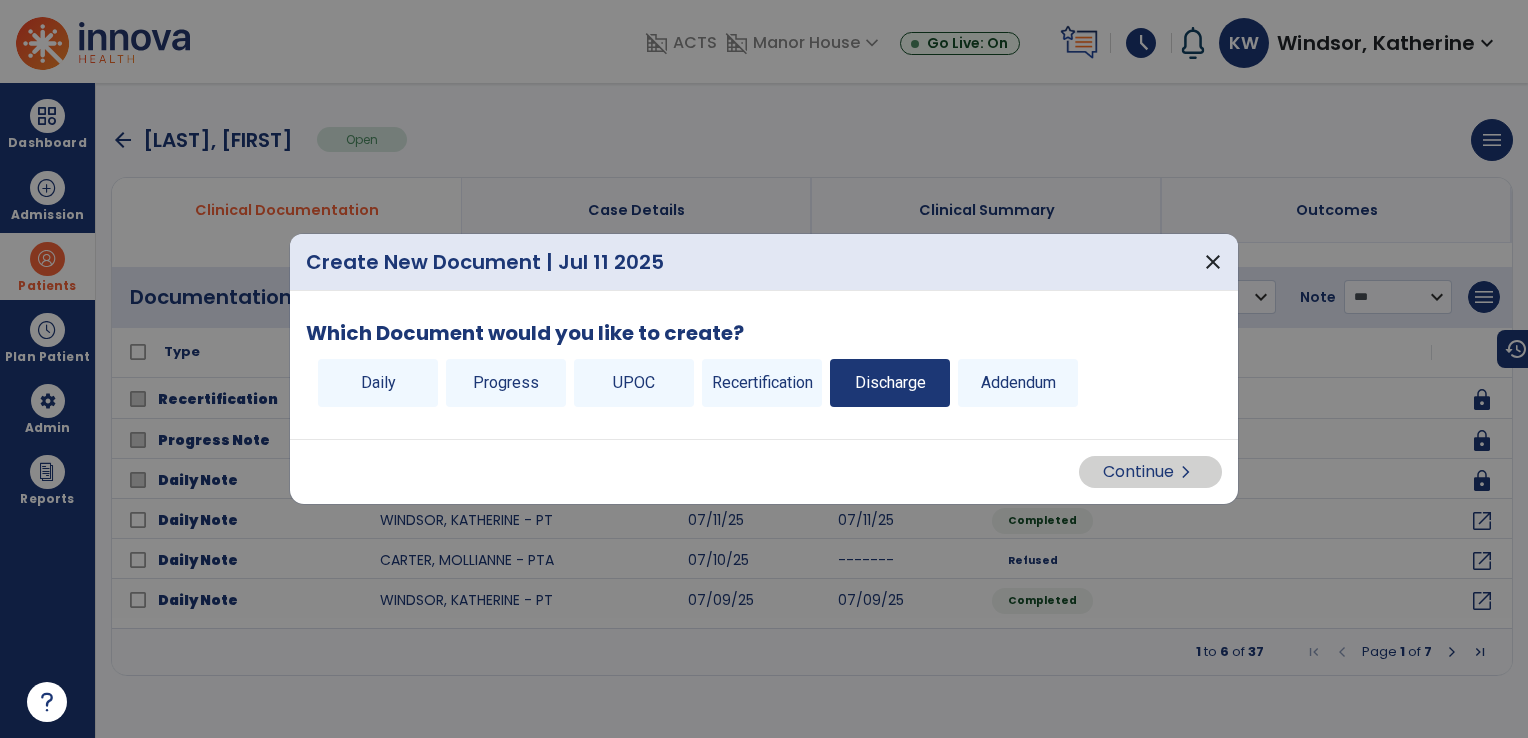 click on "Discharge" at bounding box center (890, 383) 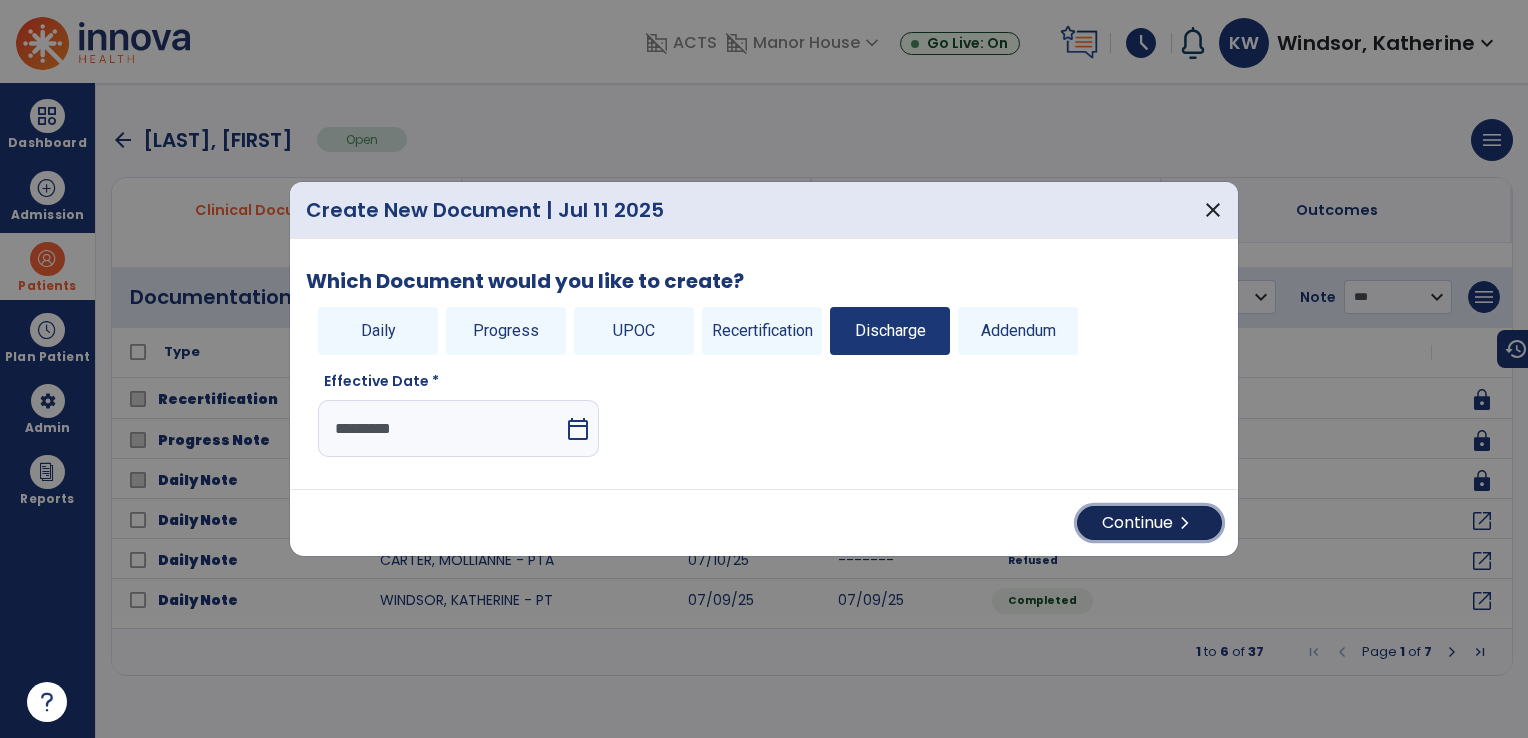 click on "Continue   chevron_right" at bounding box center (1149, 523) 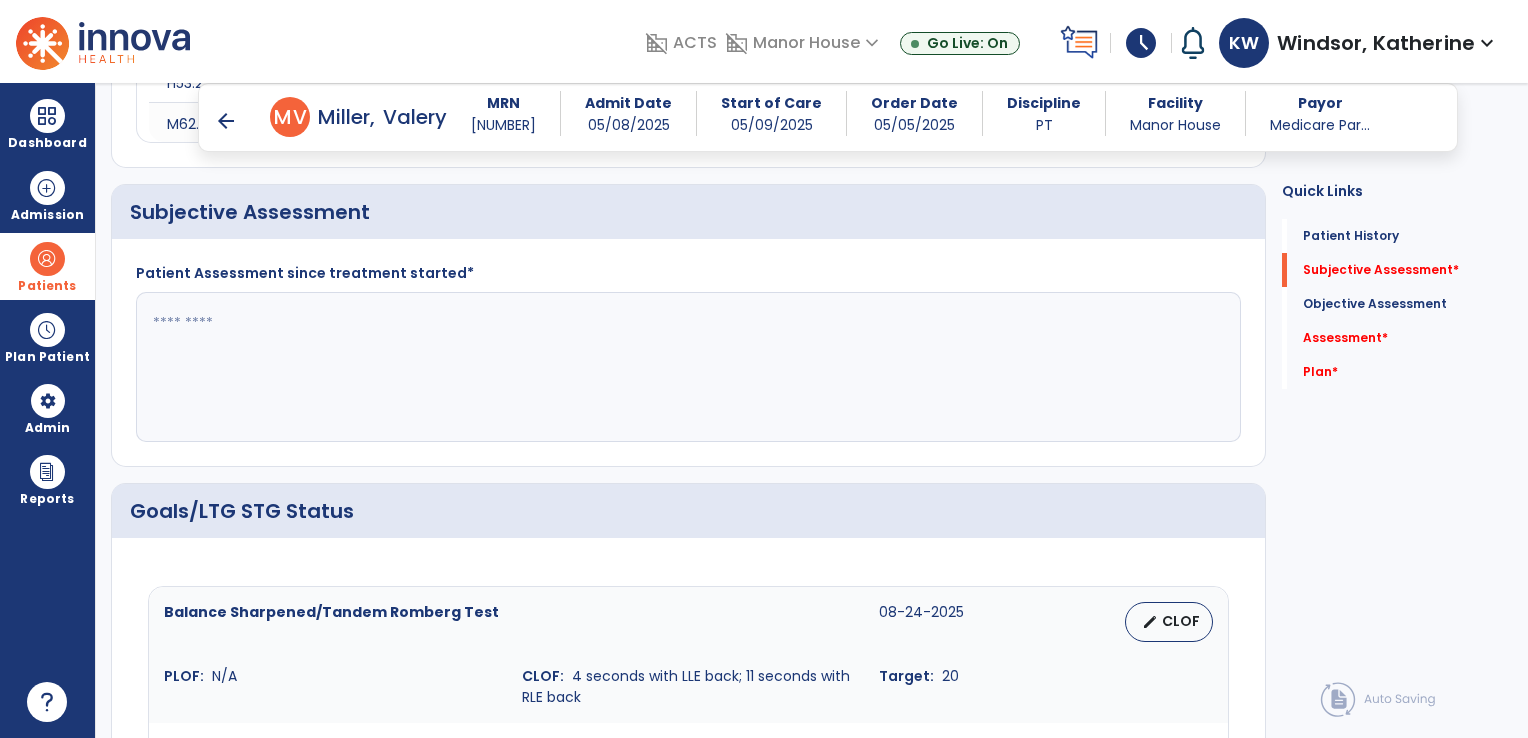 scroll, scrollTop: 375, scrollLeft: 0, axis: vertical 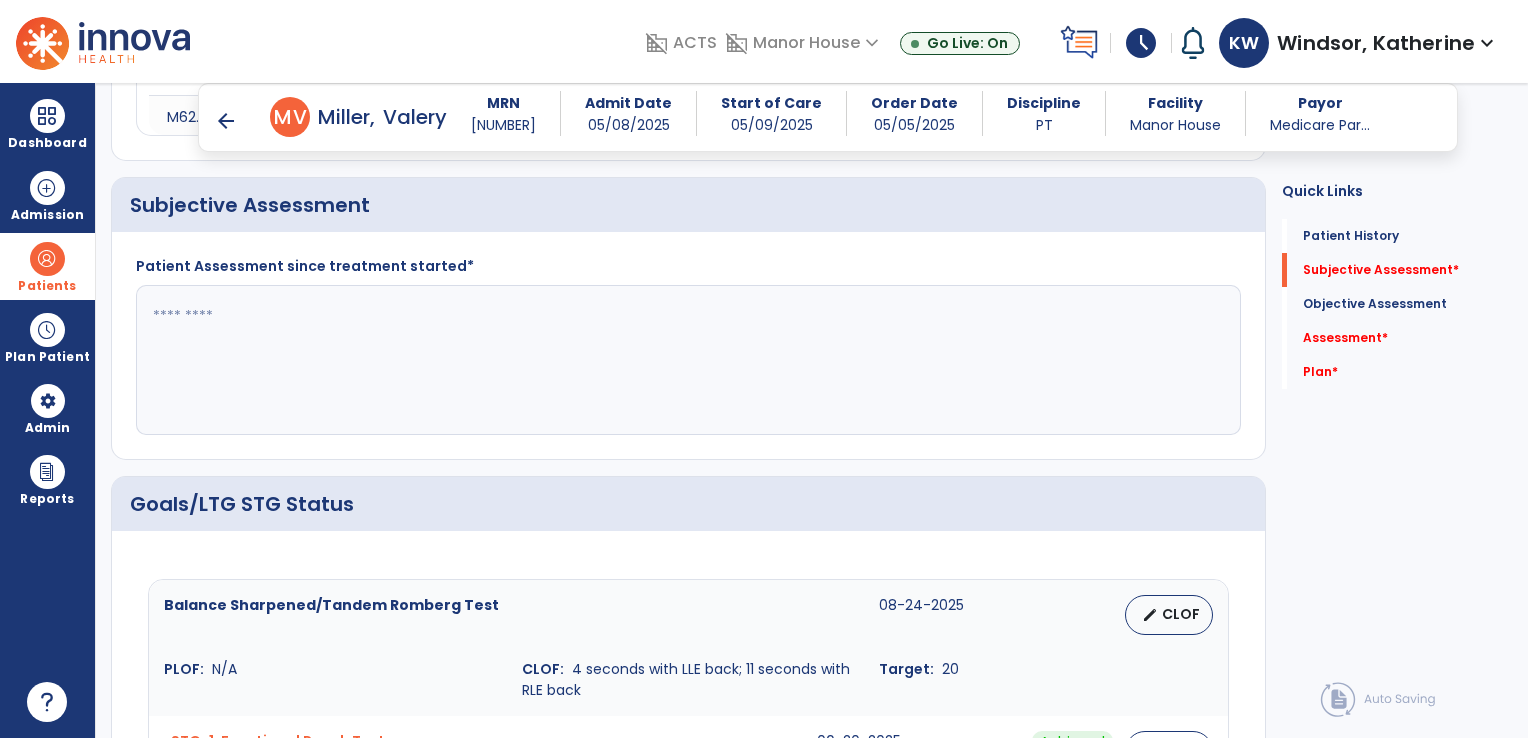 click 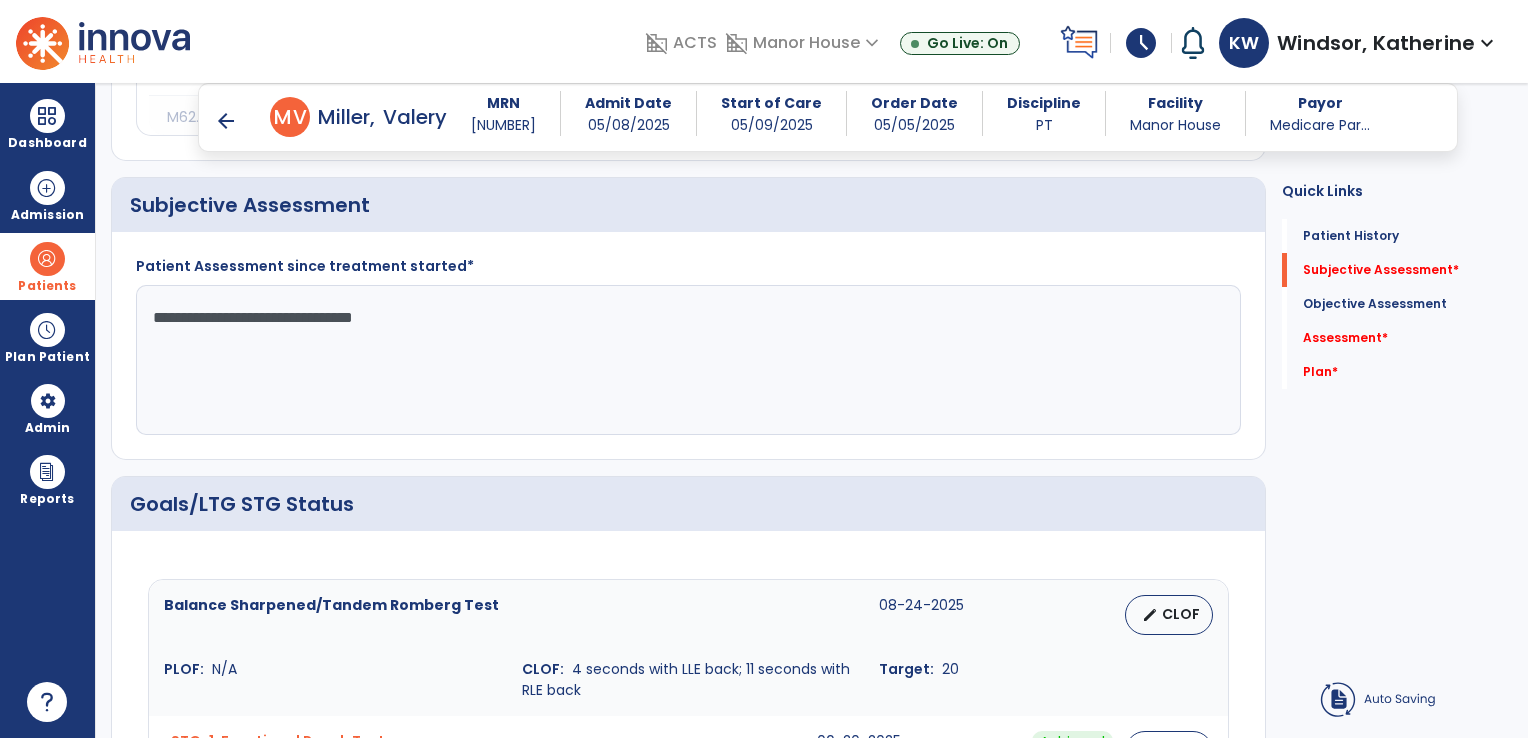 paste on "**********" 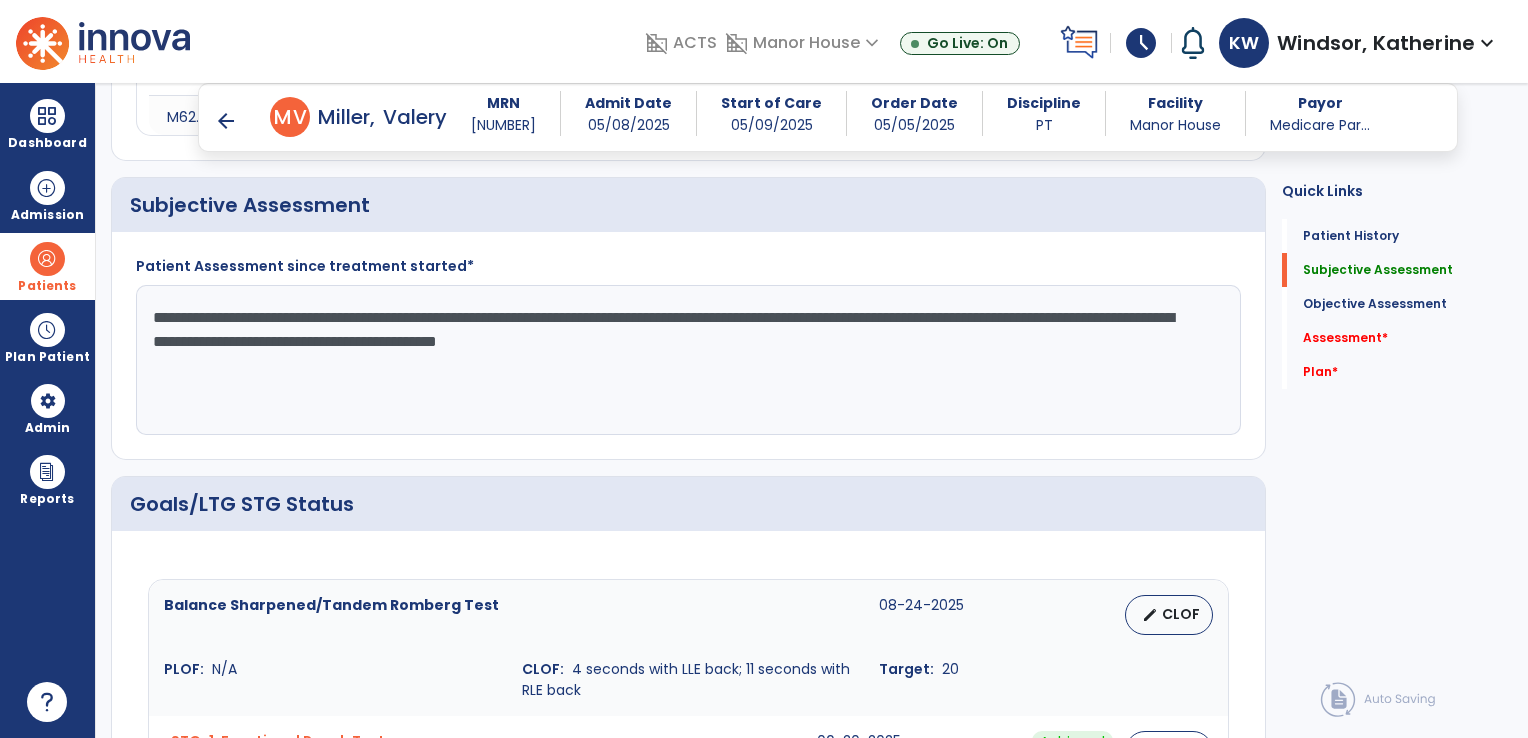 click on "**********" 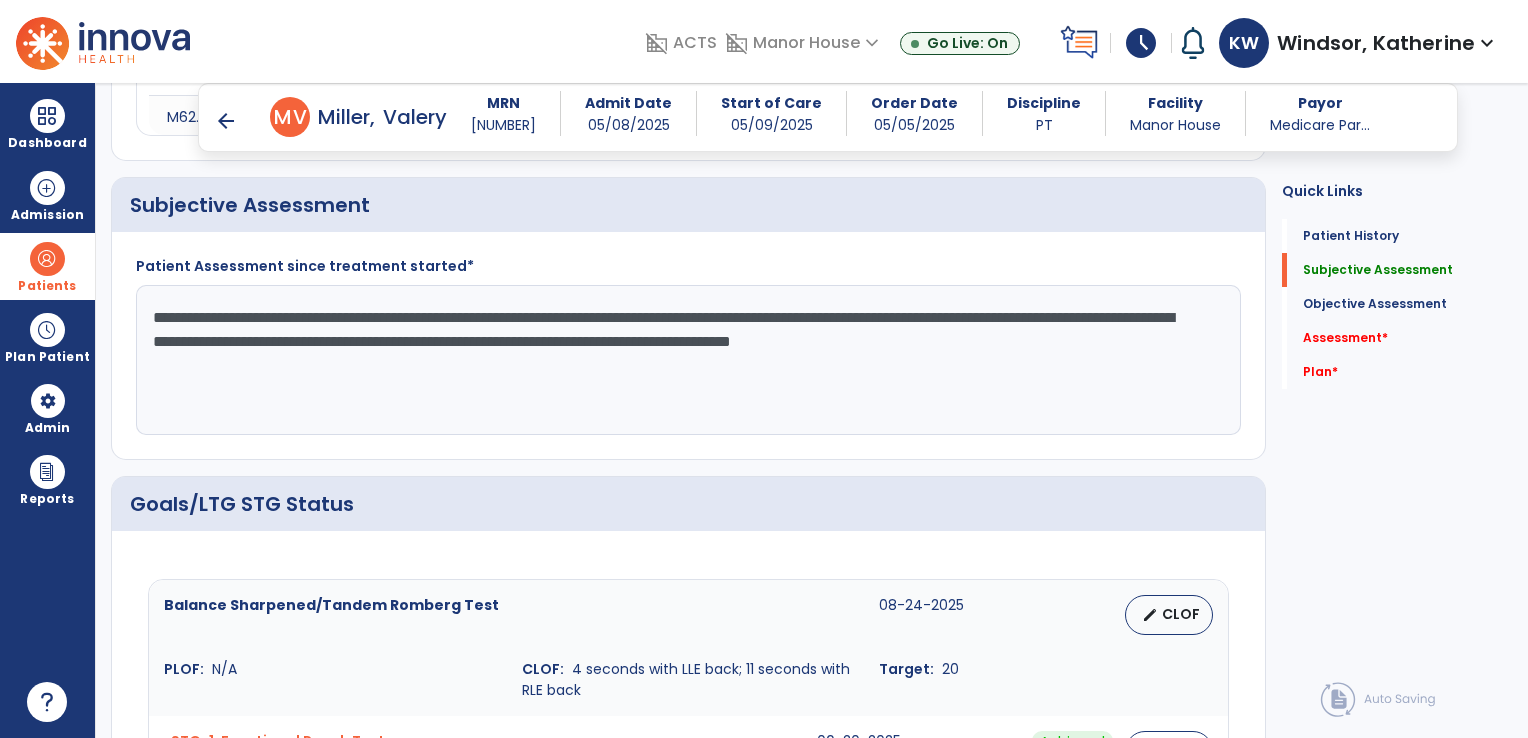 drag, startPoint x: 748, startPoint y: 340, endPoint x: 736, endPoint y: 411, distance: 72.00694 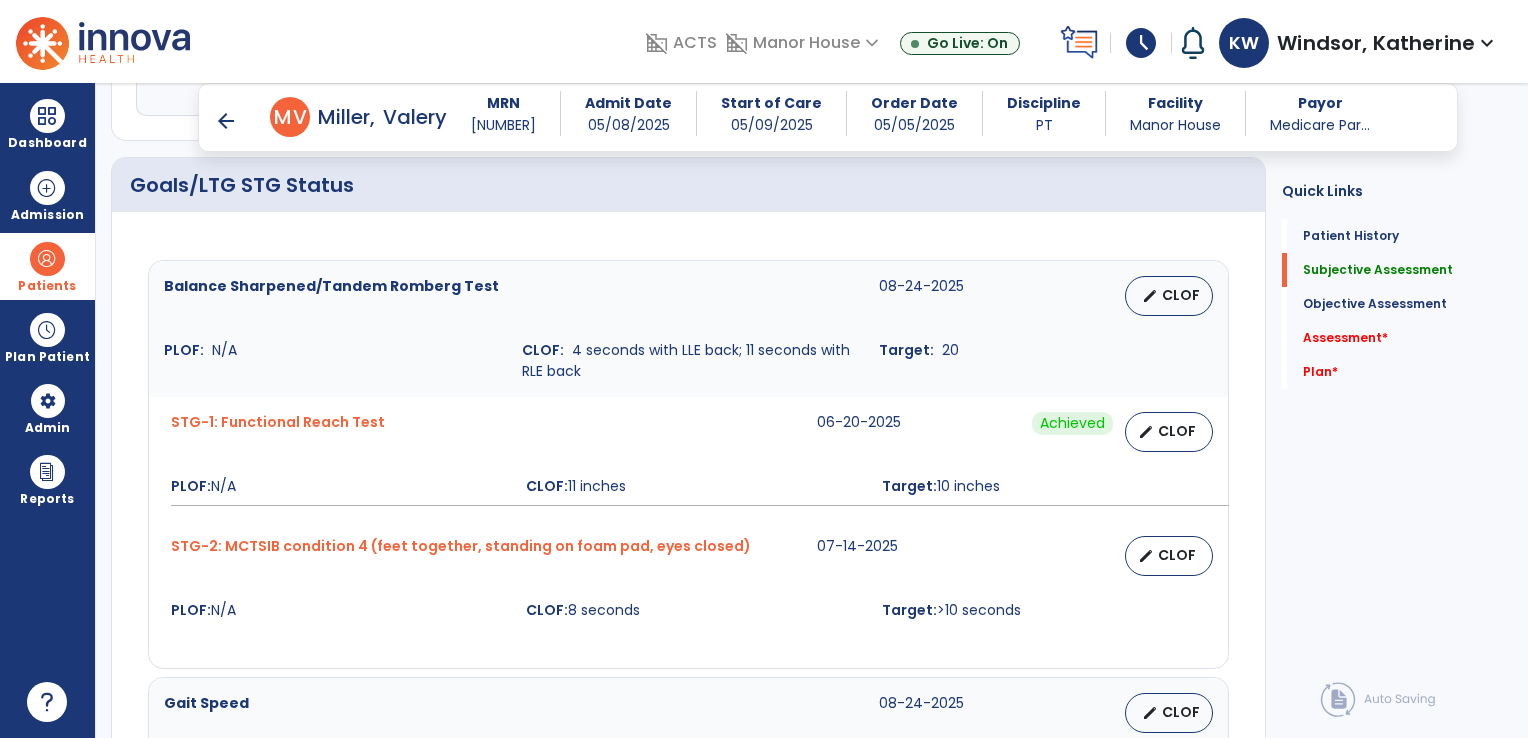 scroll, scrollTop: 736, scrollLeft: 0, axis: vertical 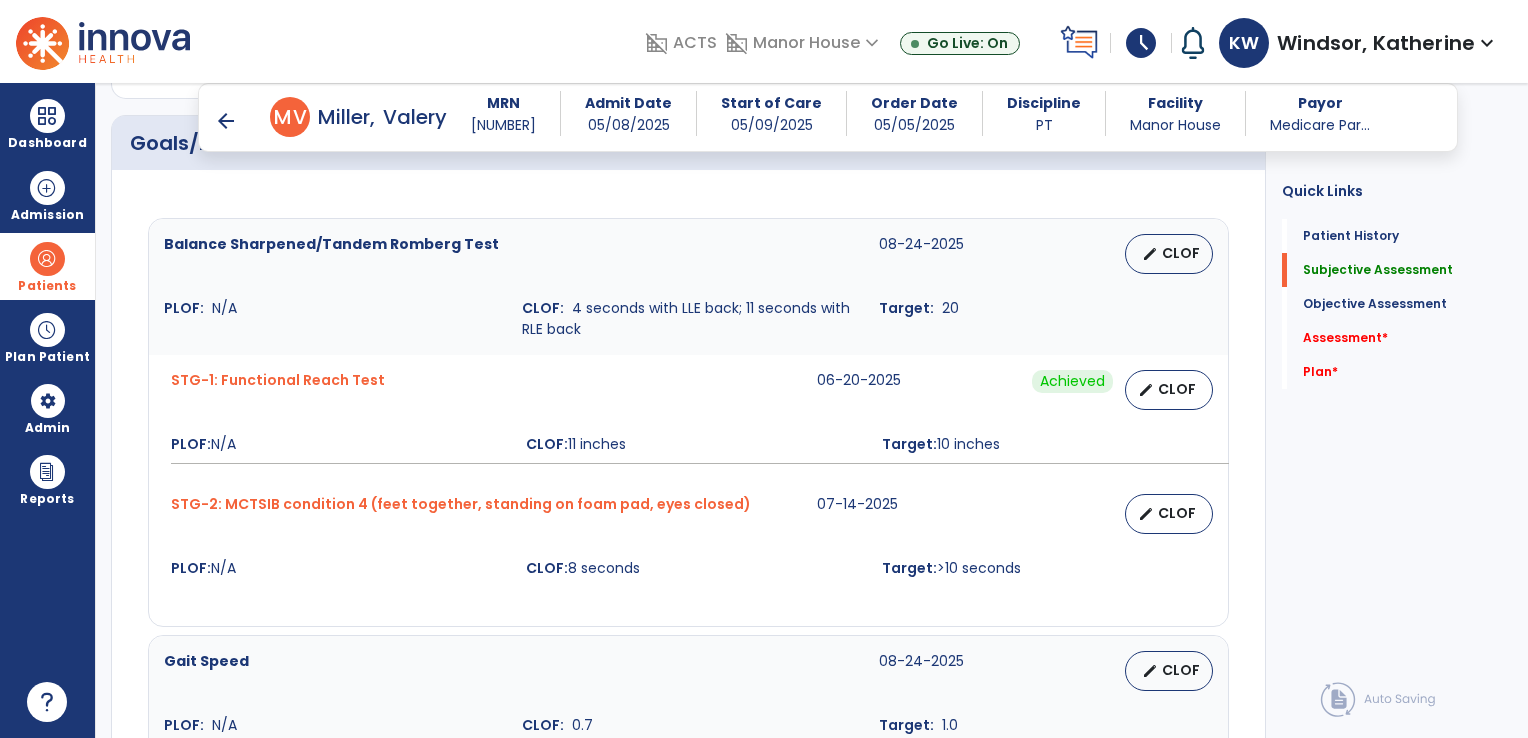 type on "**********" 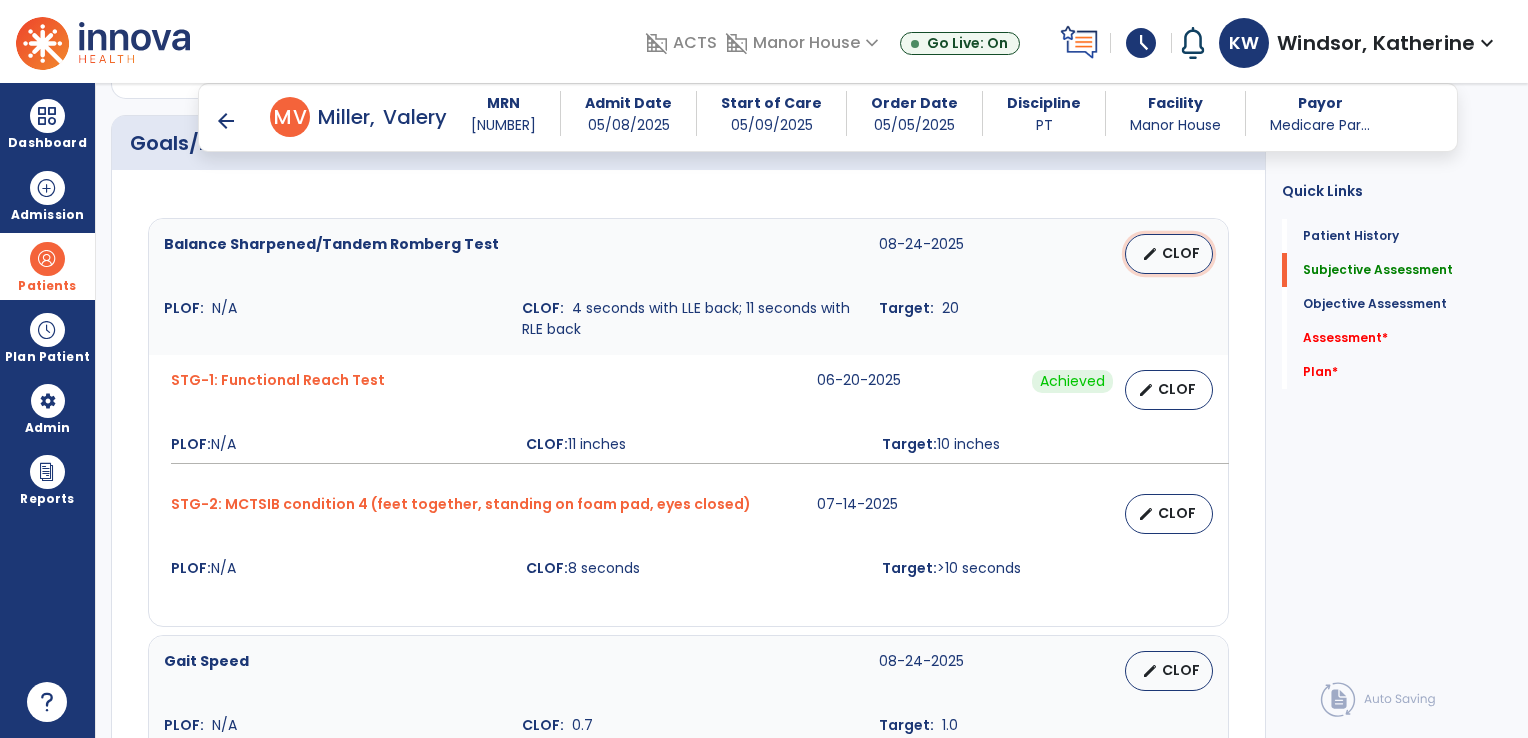 click on "CLOF" at bounding box center (1181, 253) 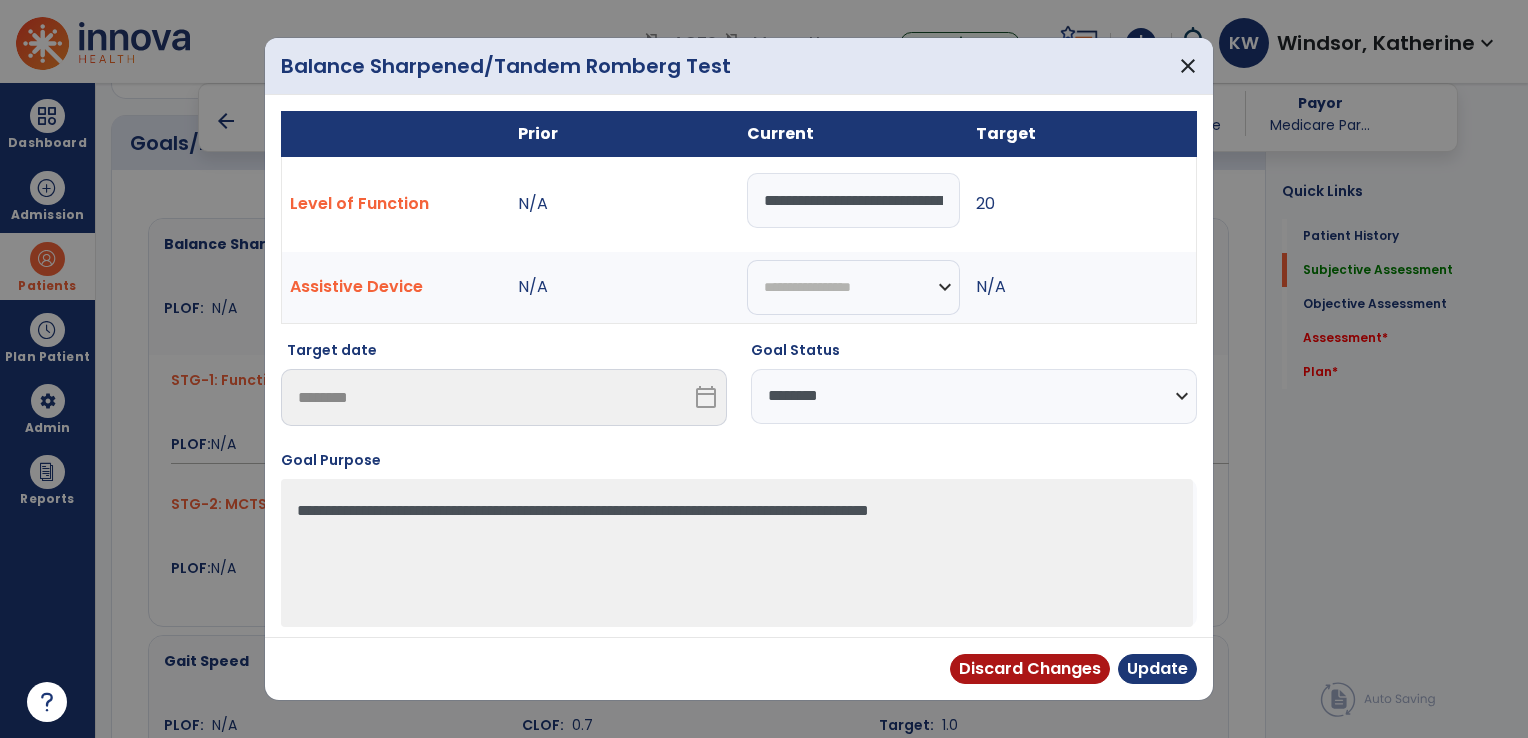 click on "**********" at bounding box center (974, 396) 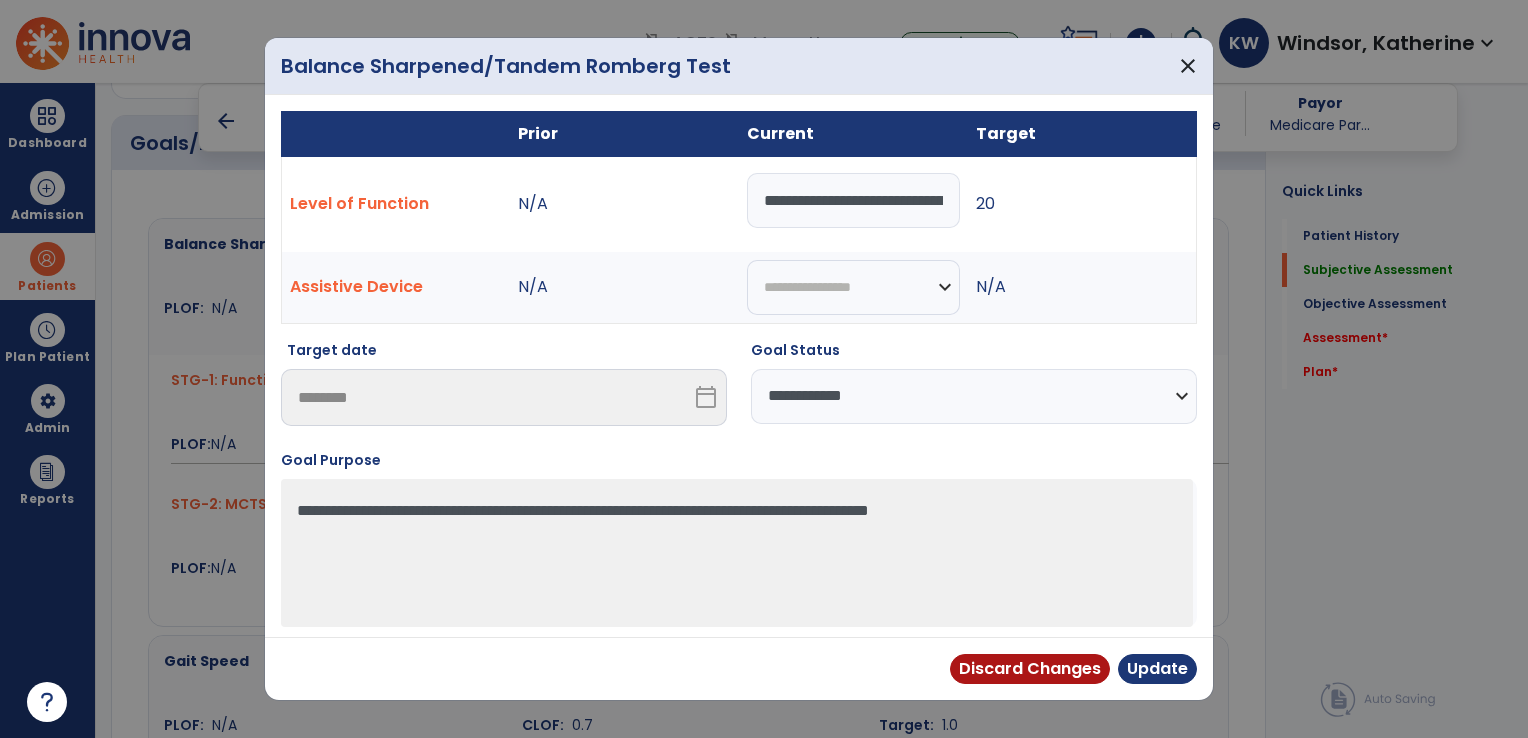 click on "**********" at bounding box center (974, 396) 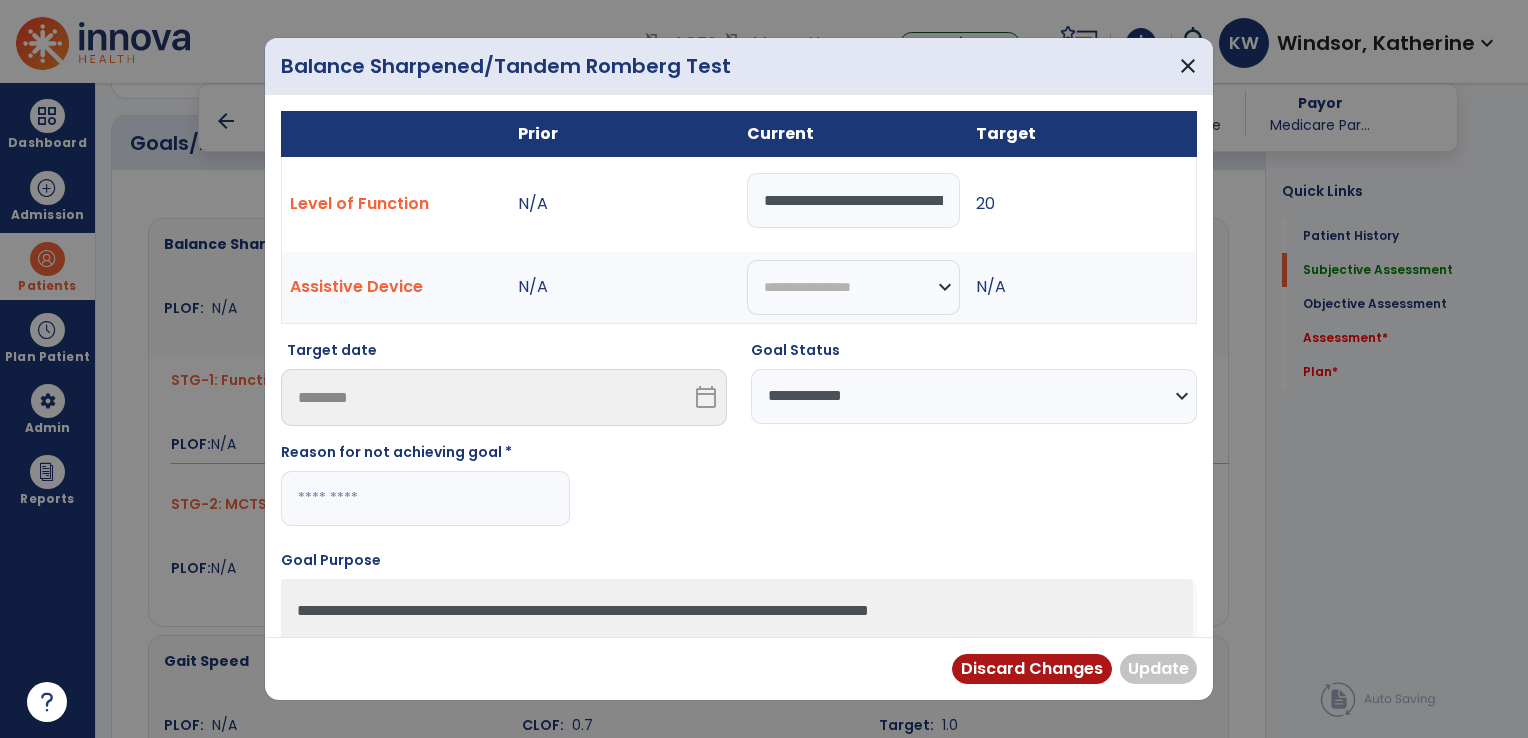 click at bounding box center [425, 498] 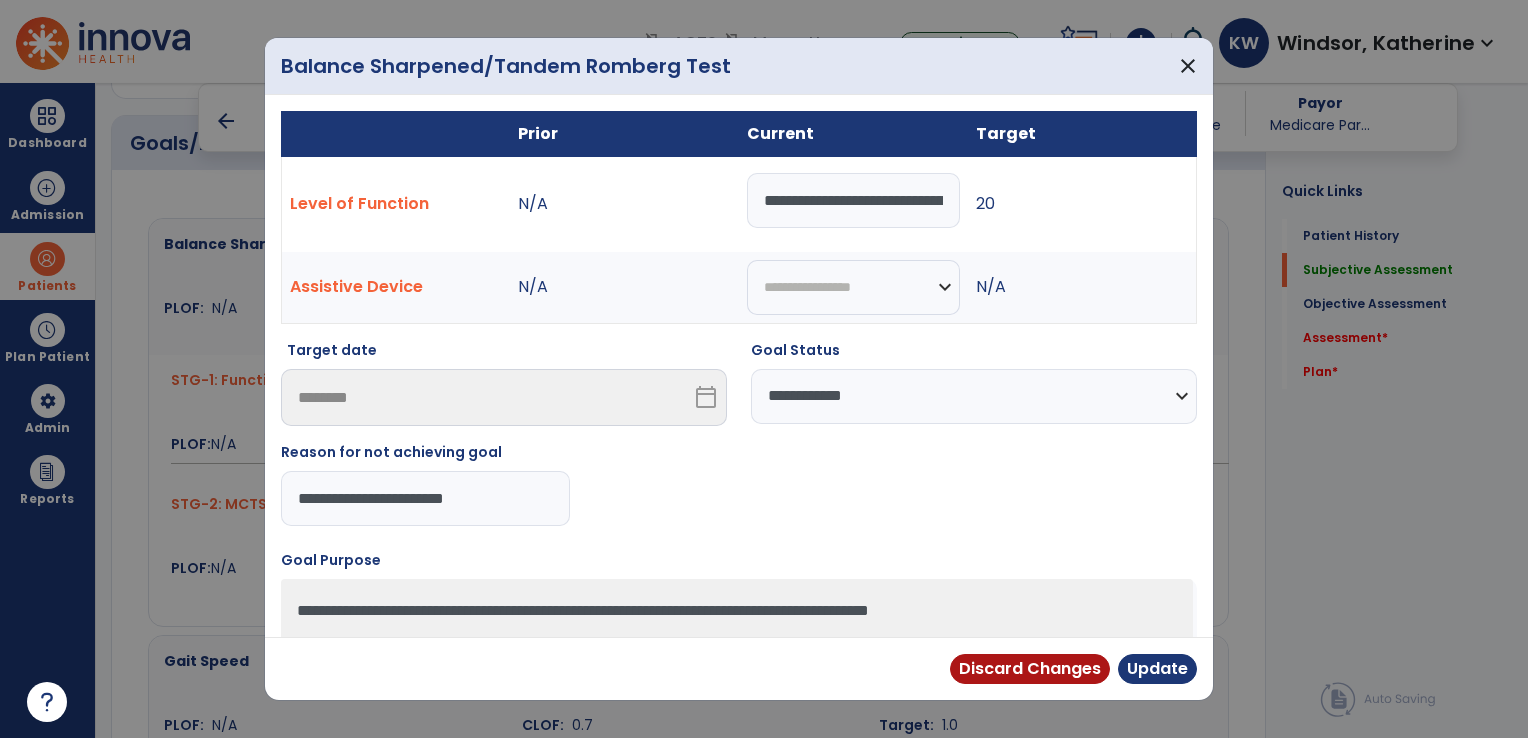 drag, startPoint x: 492, startPoint y: 494, endPoint x: 216, endPoint y: 495, distance: 276.0018 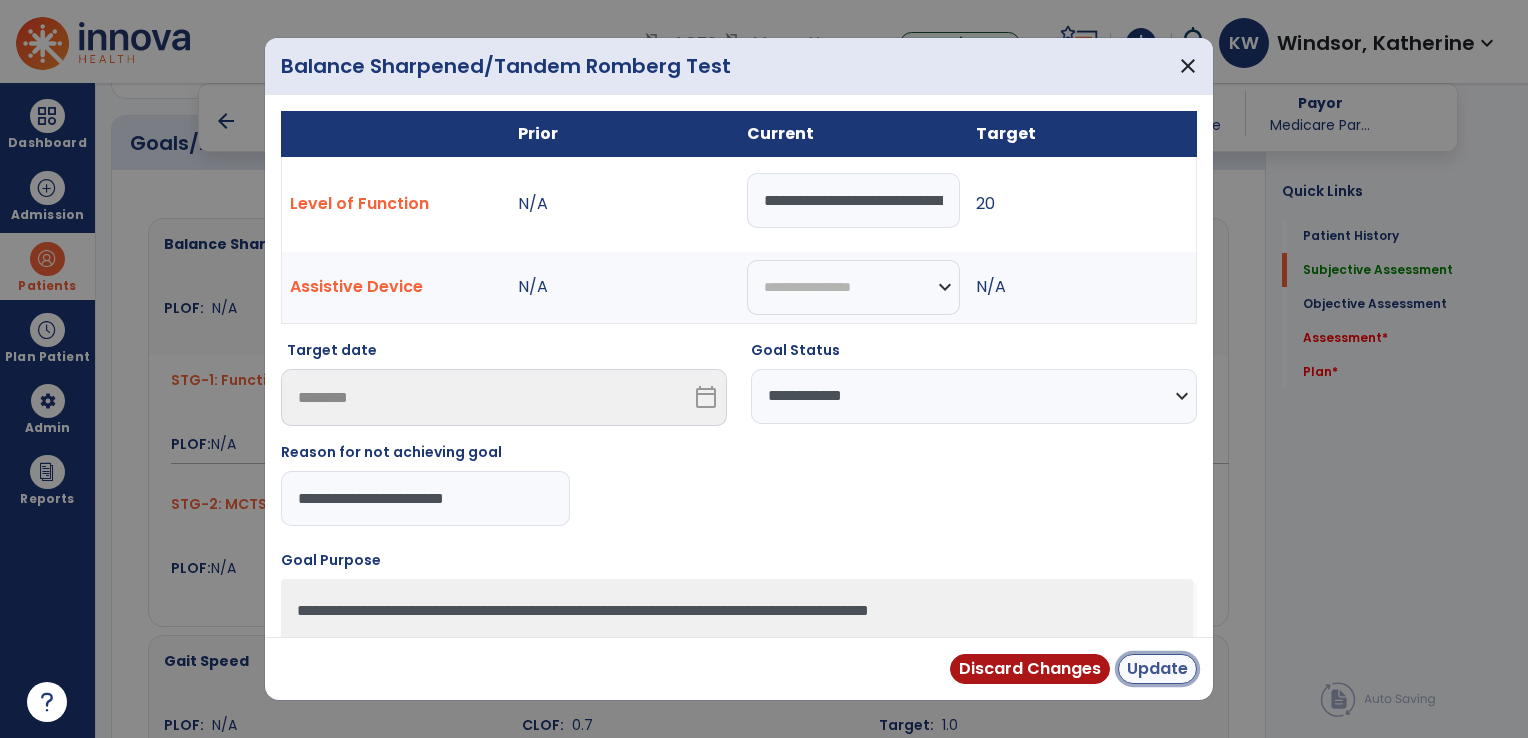 click on "Update" at bounding box center [1157, 669] 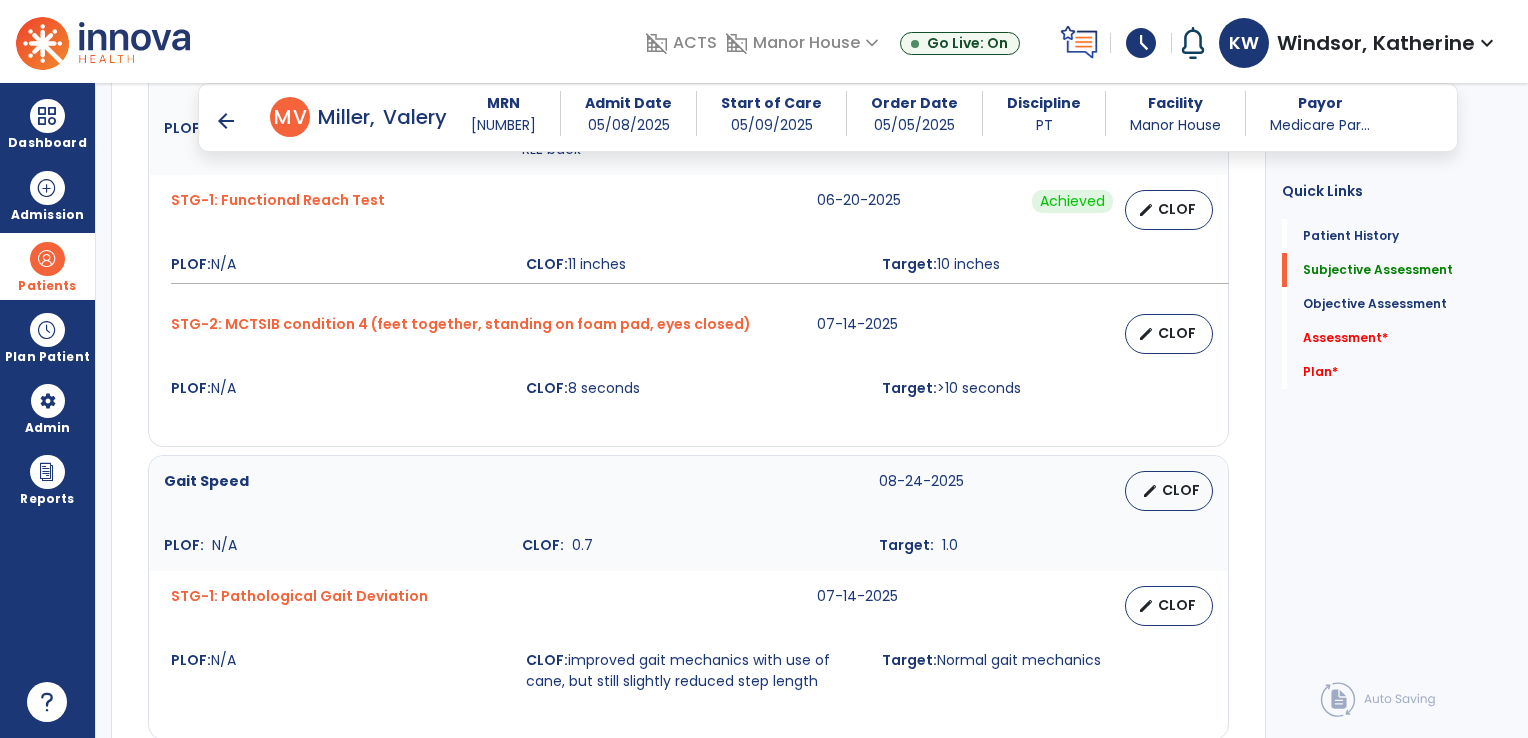 scroll, scrollTop: 960, scrollLeft: 0, axis: vertical 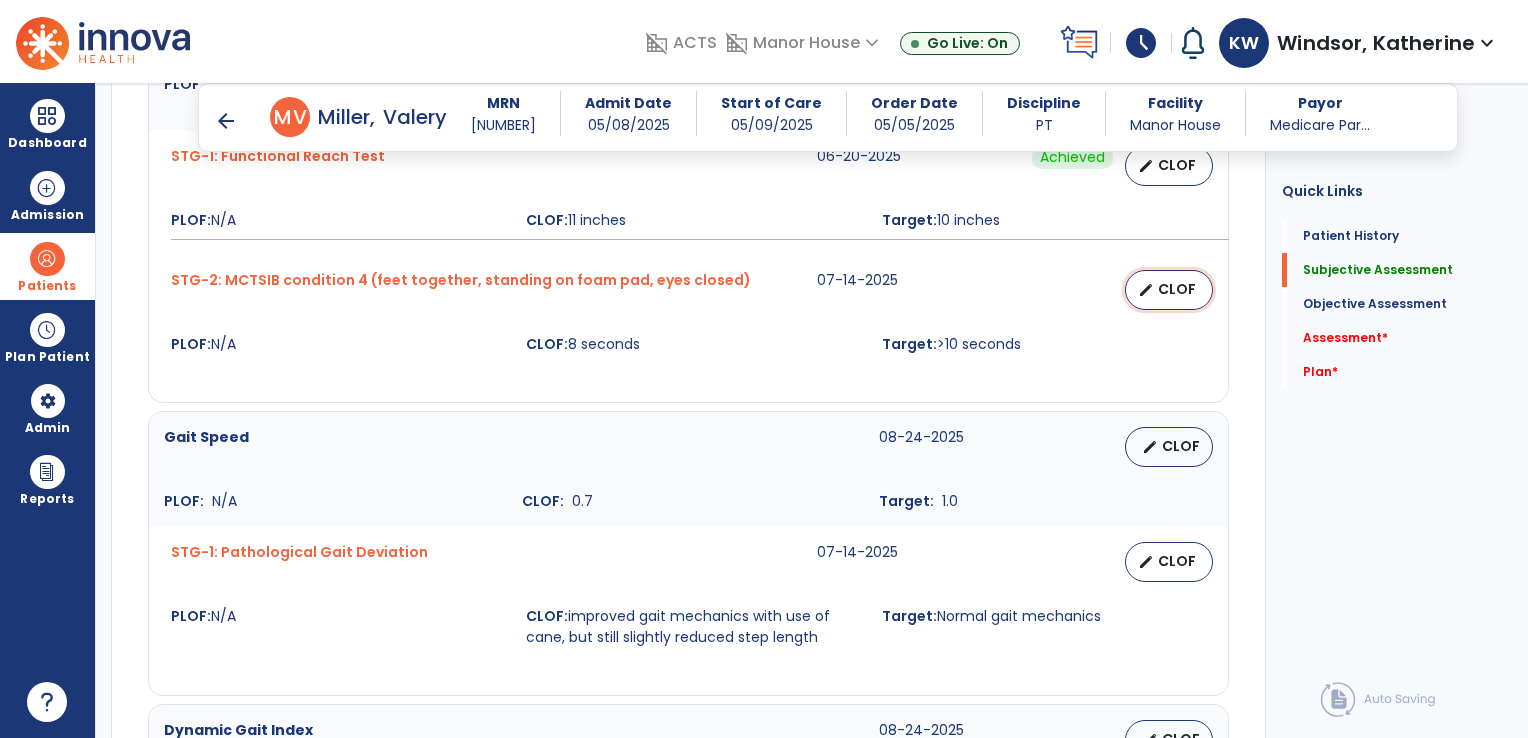 click on "CLOF" at bounding box center (1177, 289) 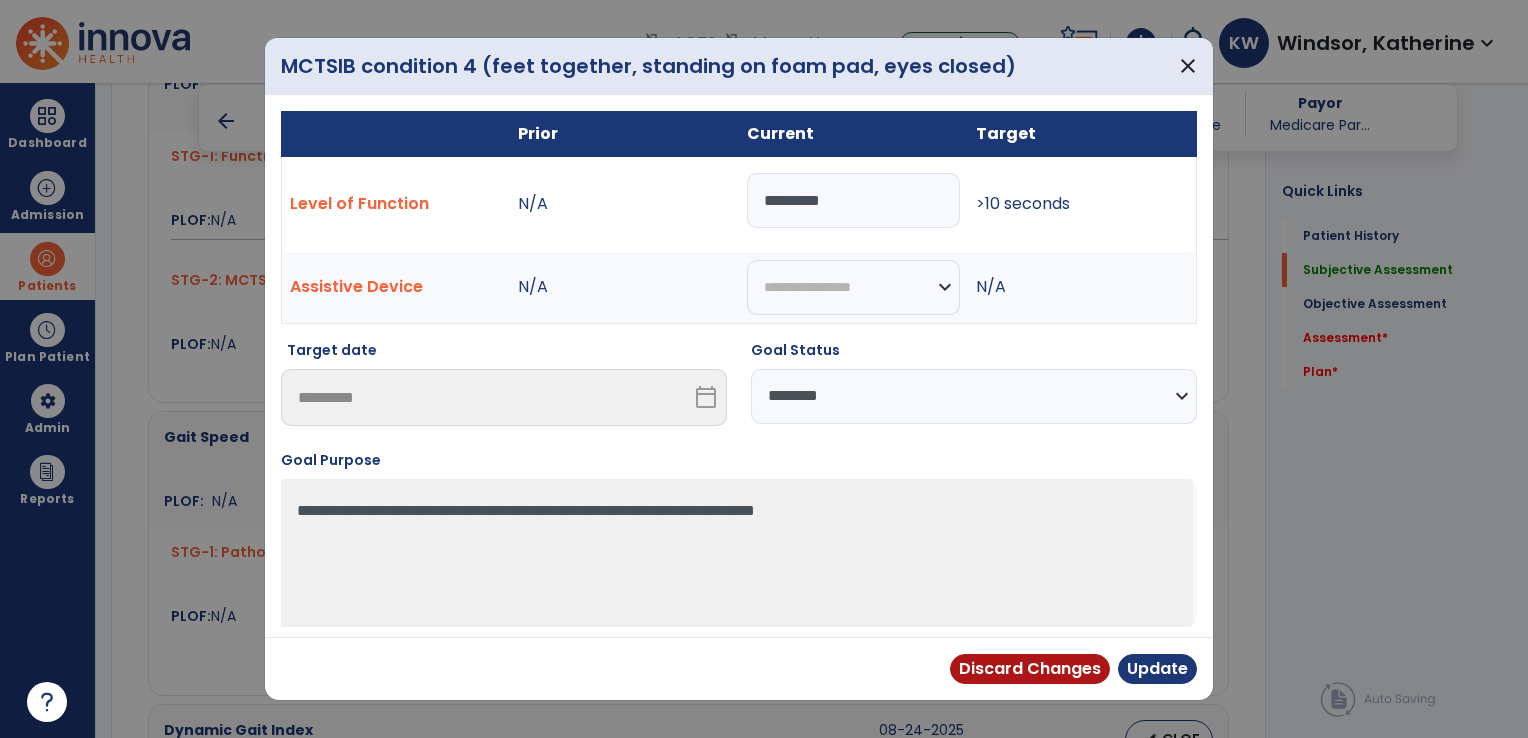 click on "**********" at bounding box center [974, 396] 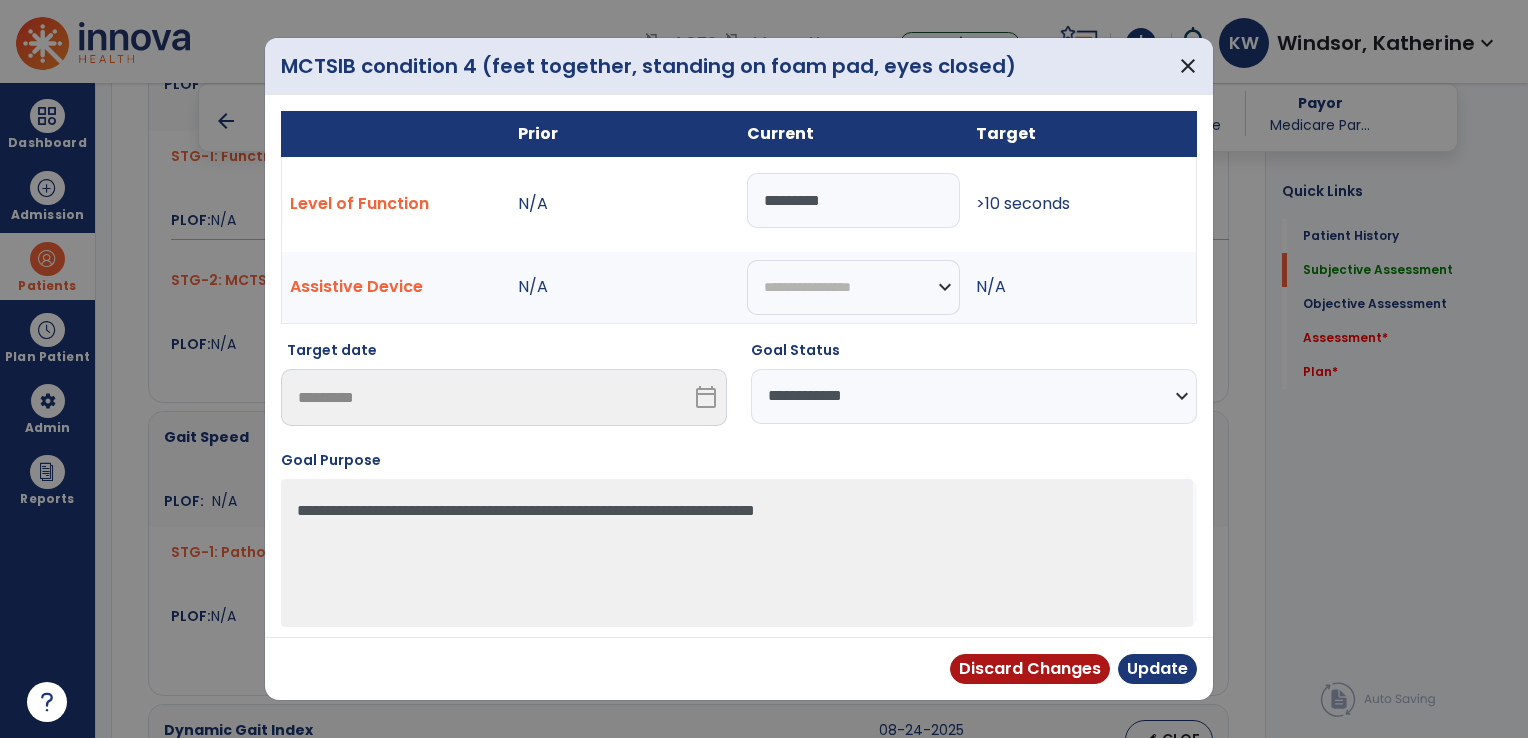 click on "**********" at bounding box center [974, 396] 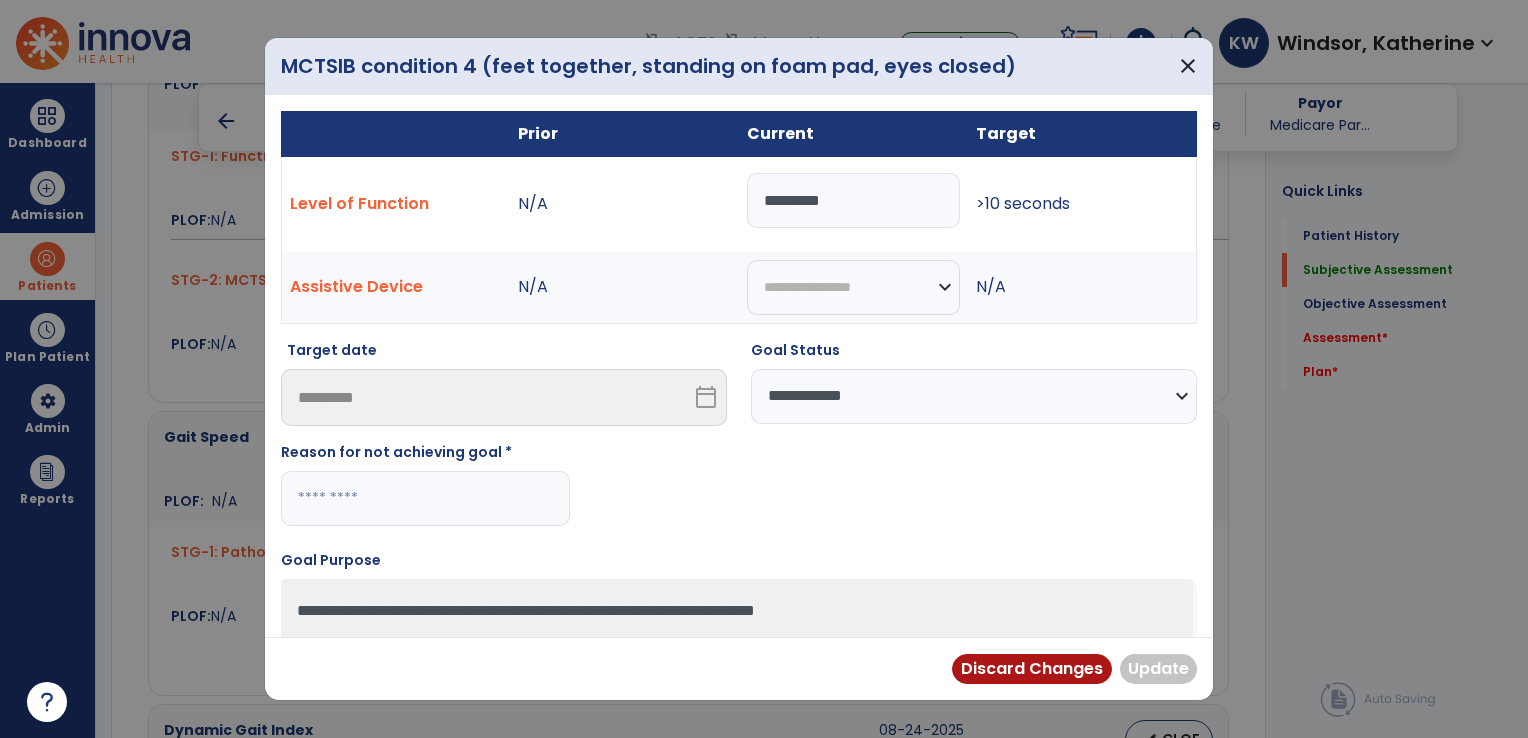 click at bounding box center (425, 498) 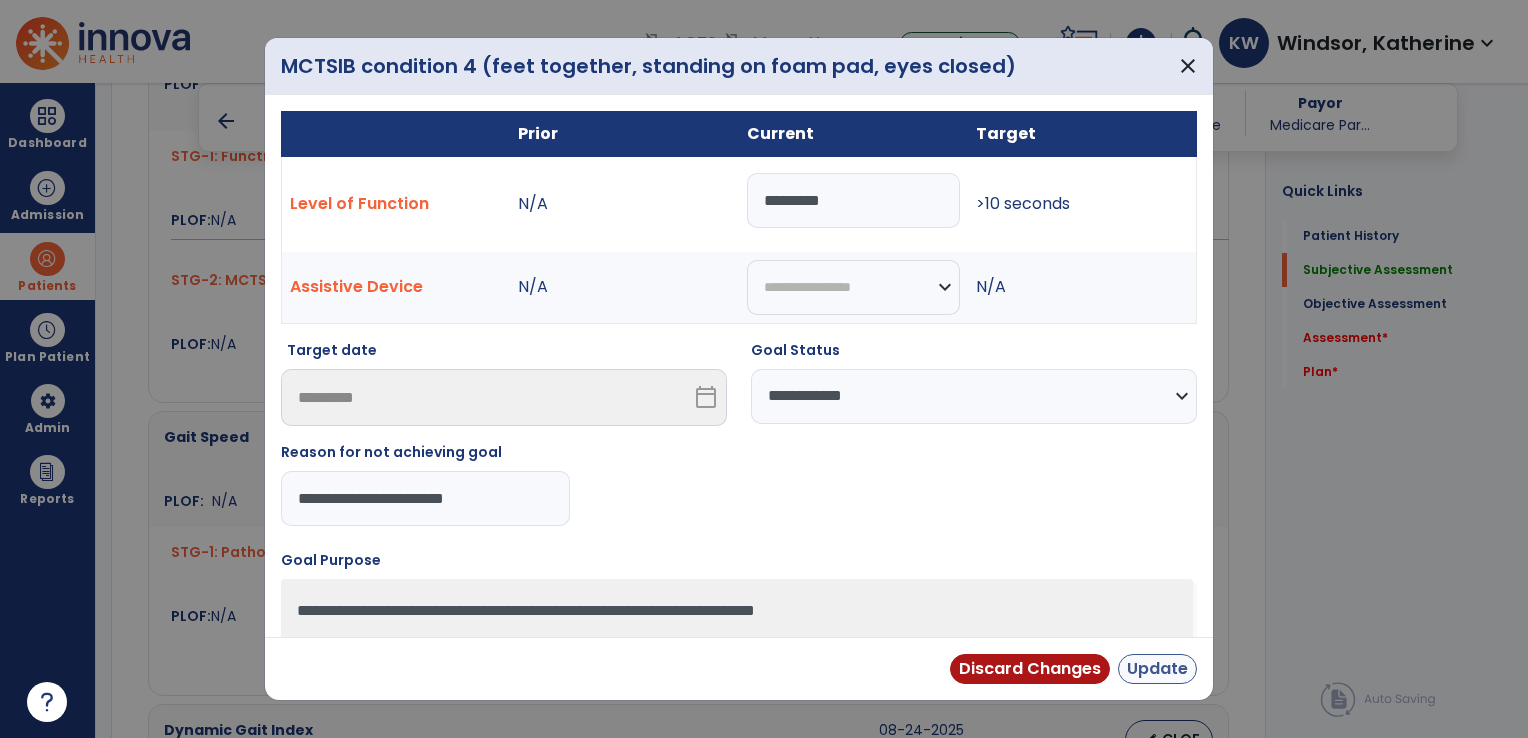 type on "**********" 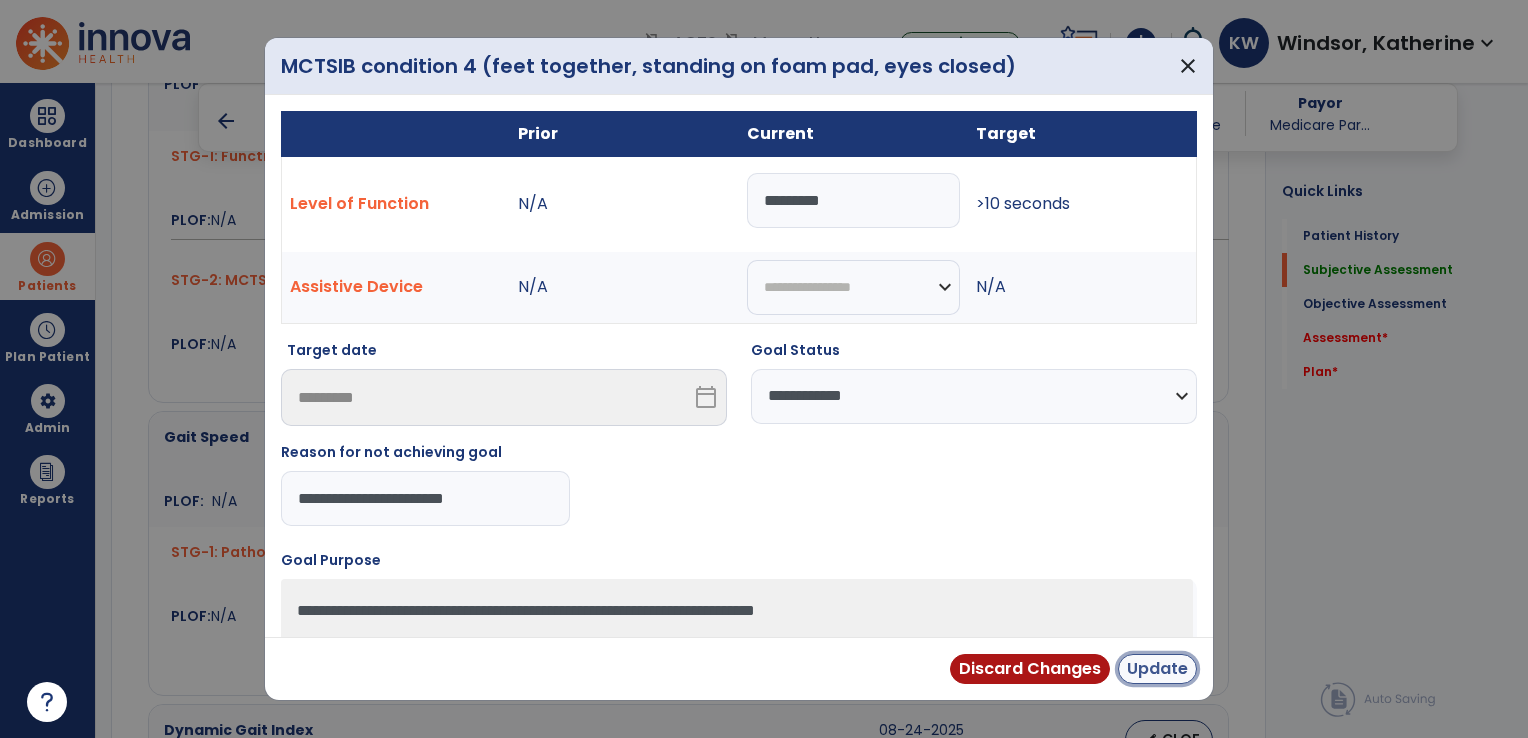 click on "Update" at bounding box center [1157, 669] 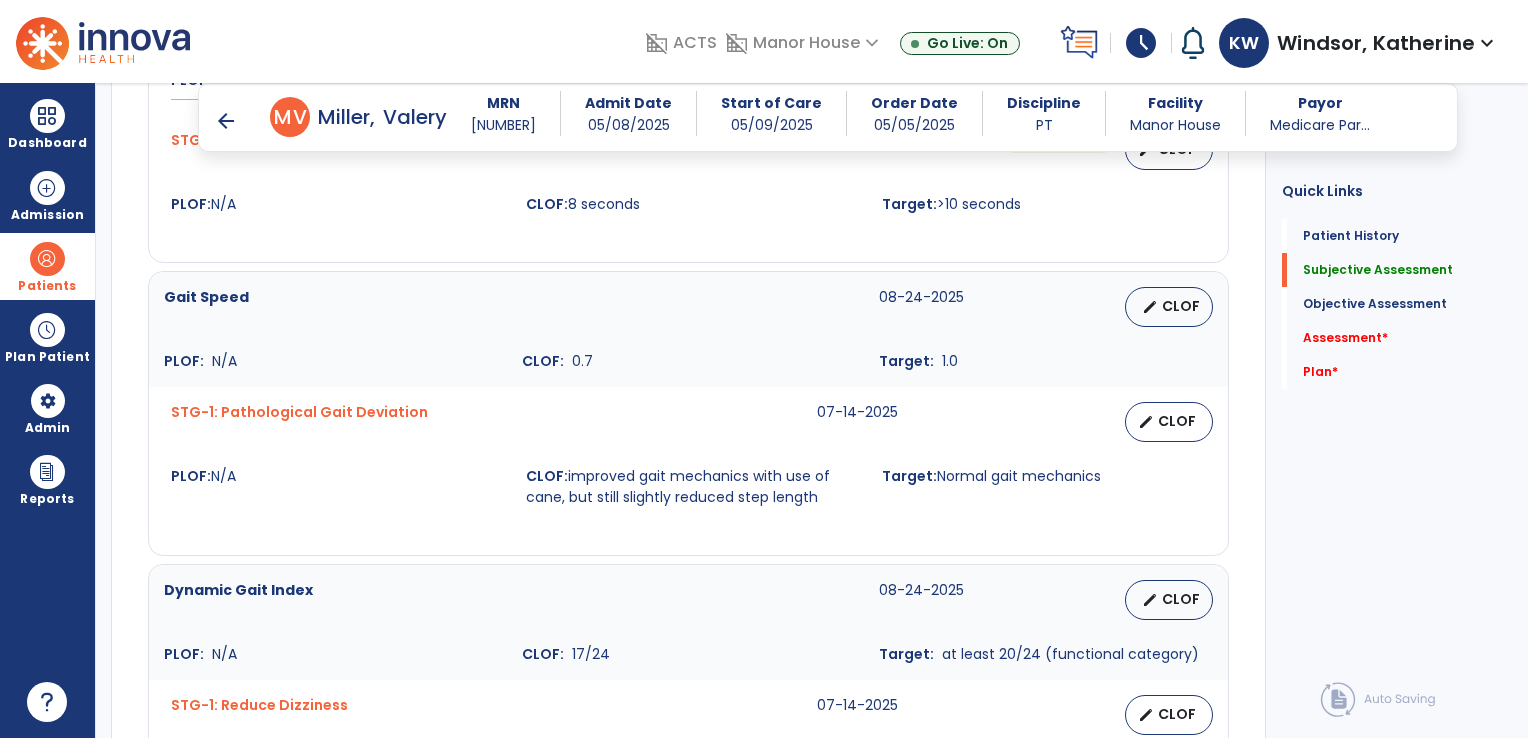 scroll, scrollTop: 1132, scrollLeft: 0, axis: vertical 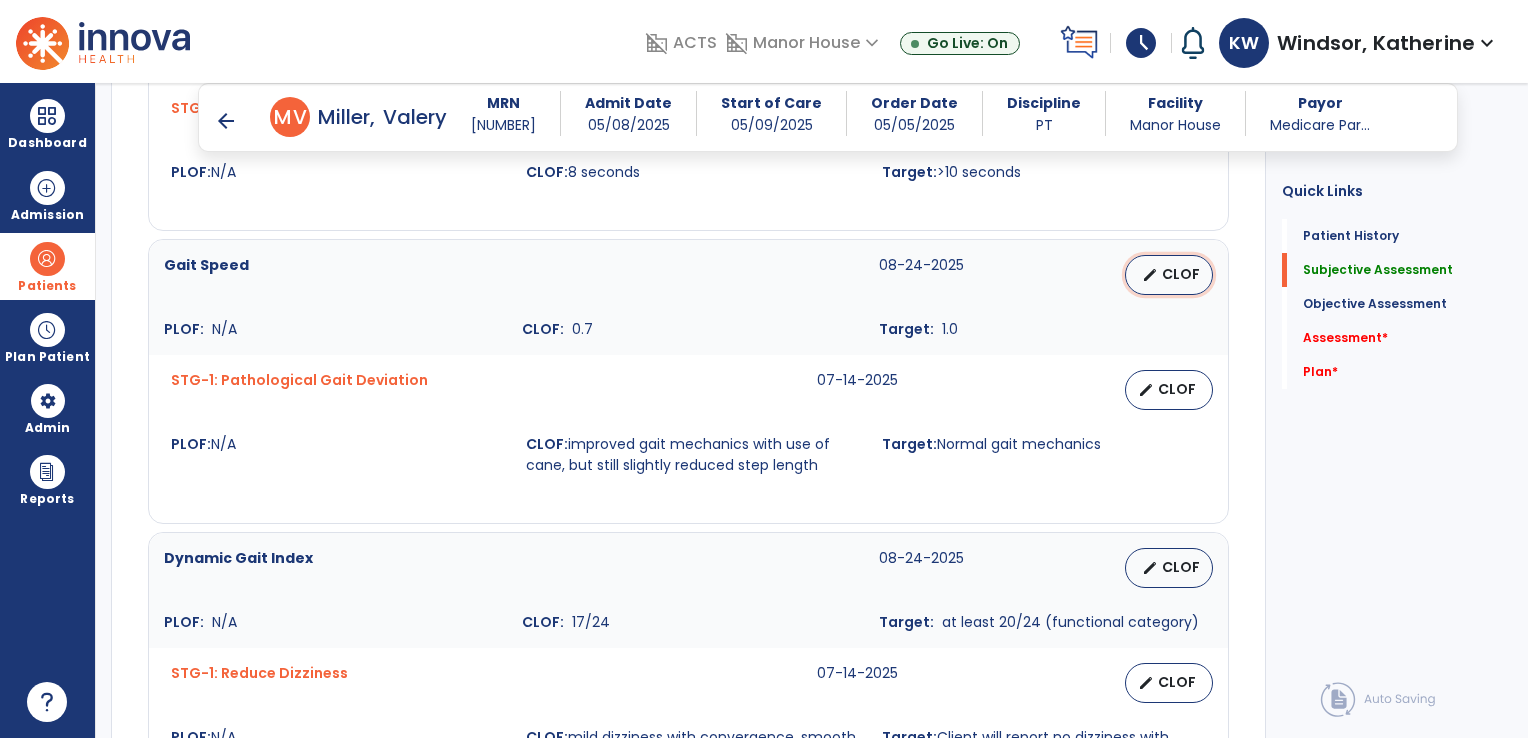 click on "edit" at bounding box center [1150, 275] 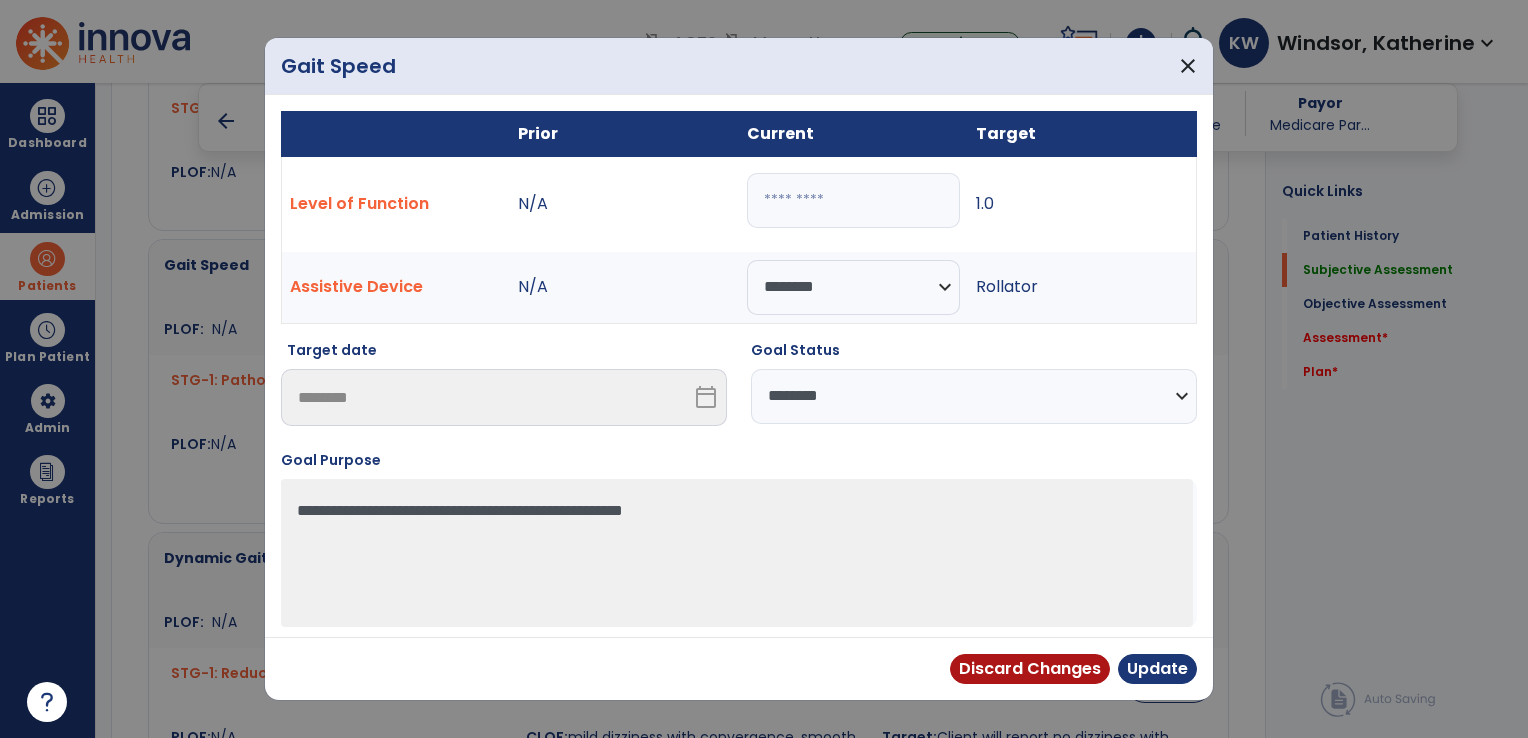 click on "**********" at bounding box center (974, 396) 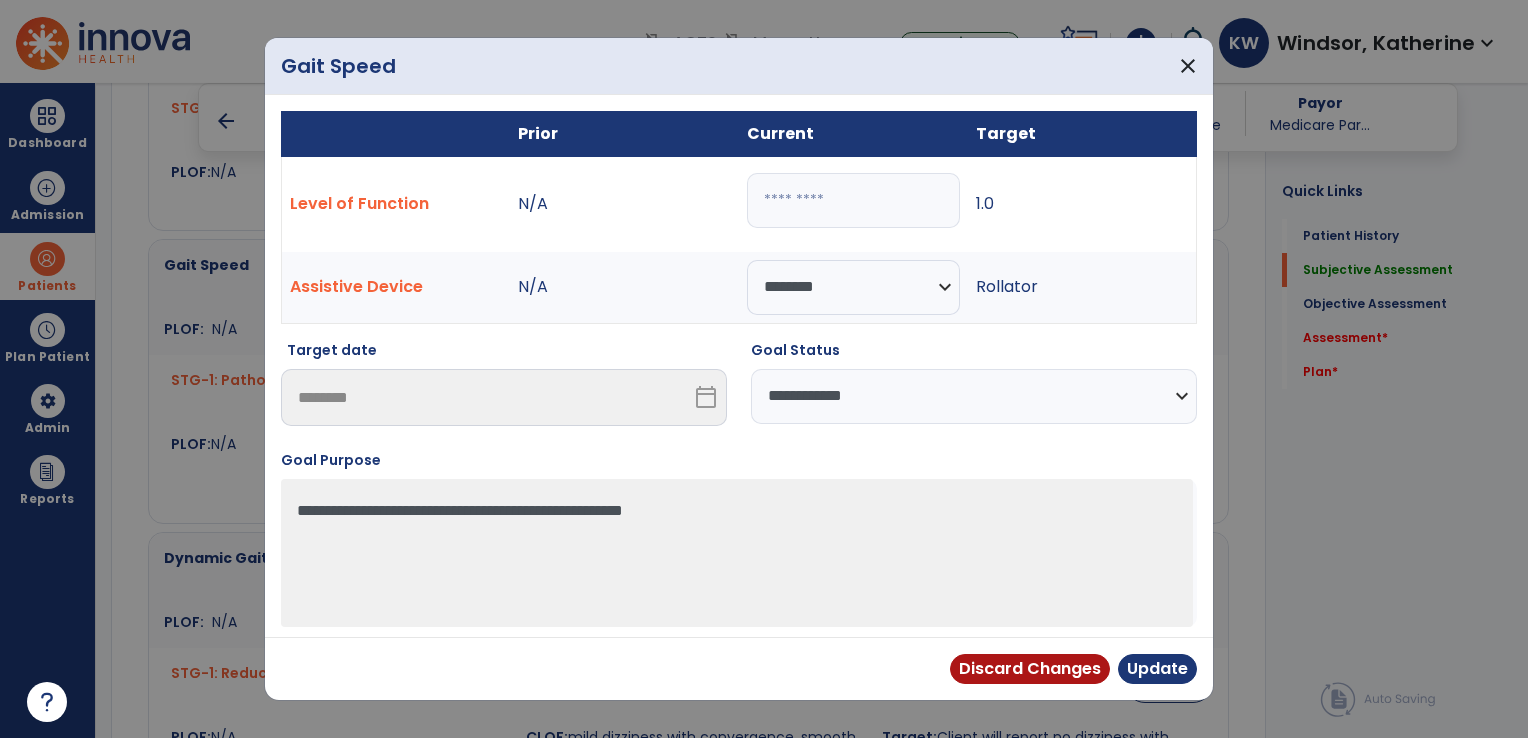 click on "**********" at bounding box center (974, 396) 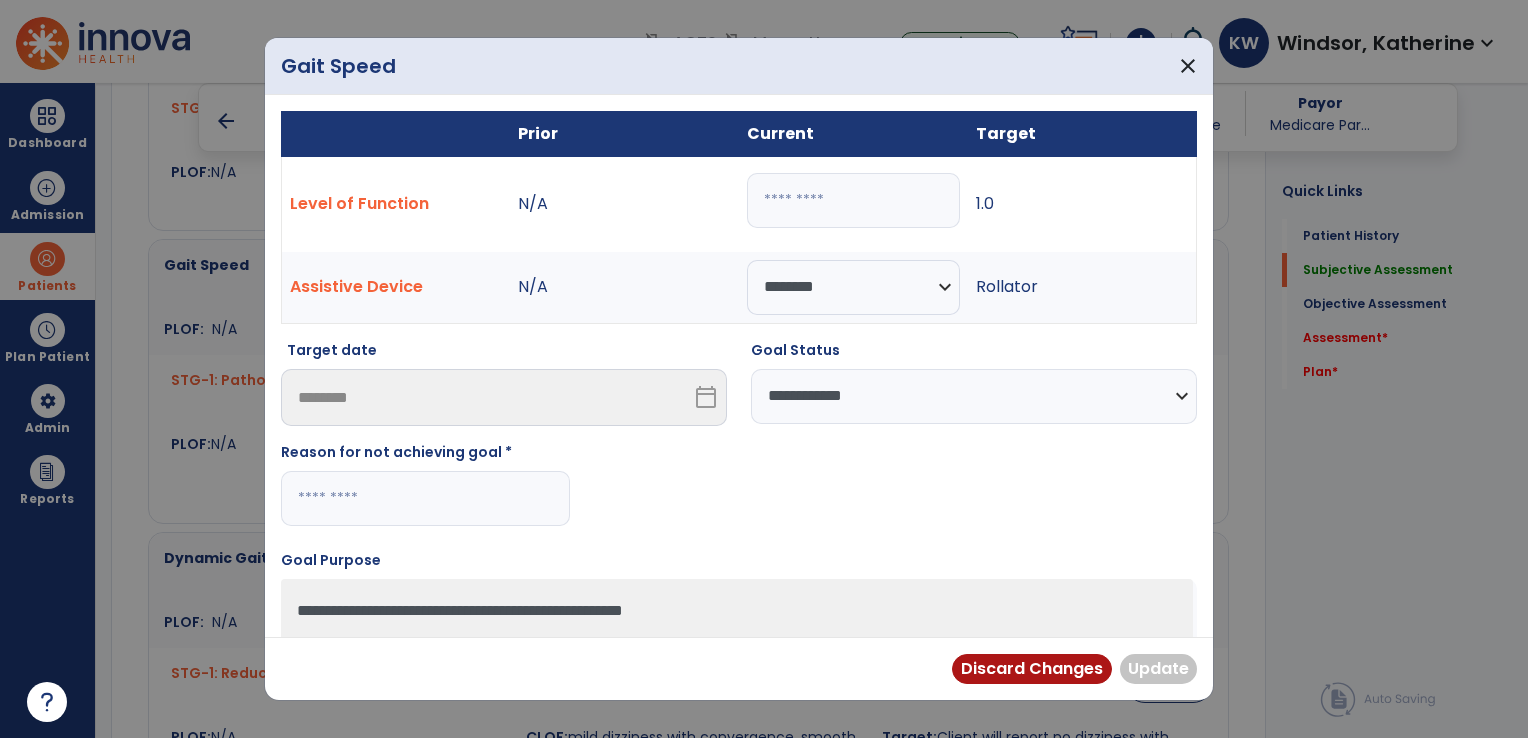 click at bounding box center (425, 498) 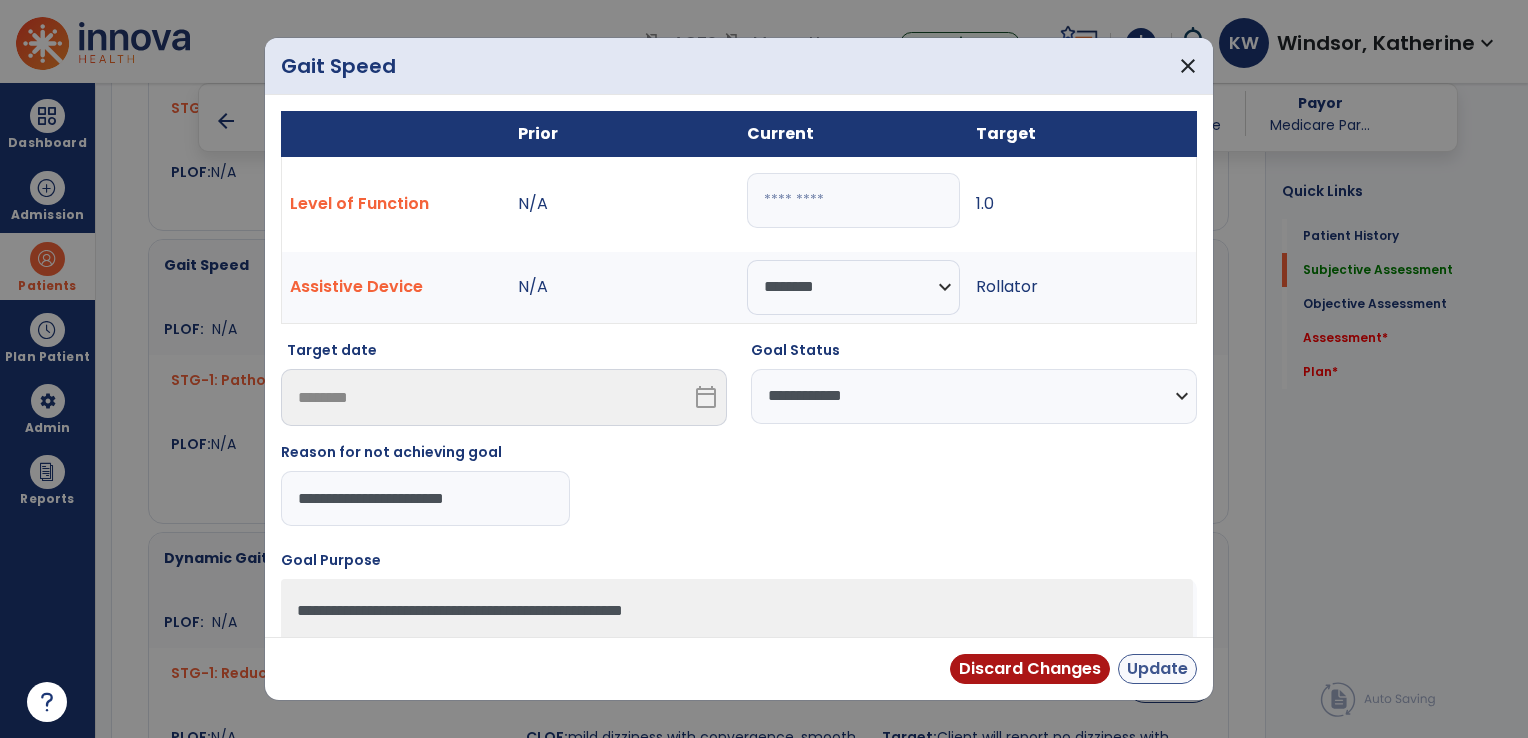 type on "**********" 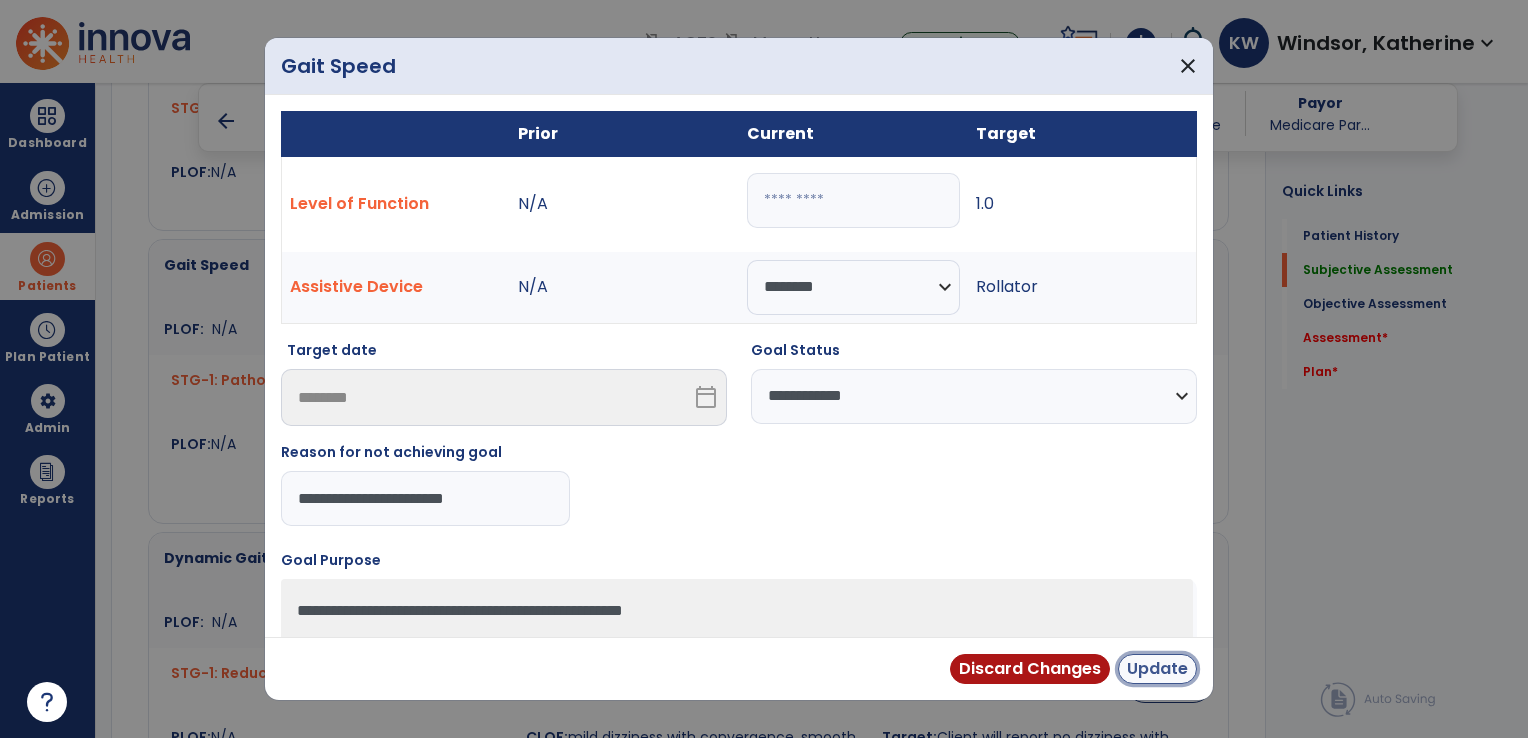 click on "Update" at bounding box center (1157, 669) 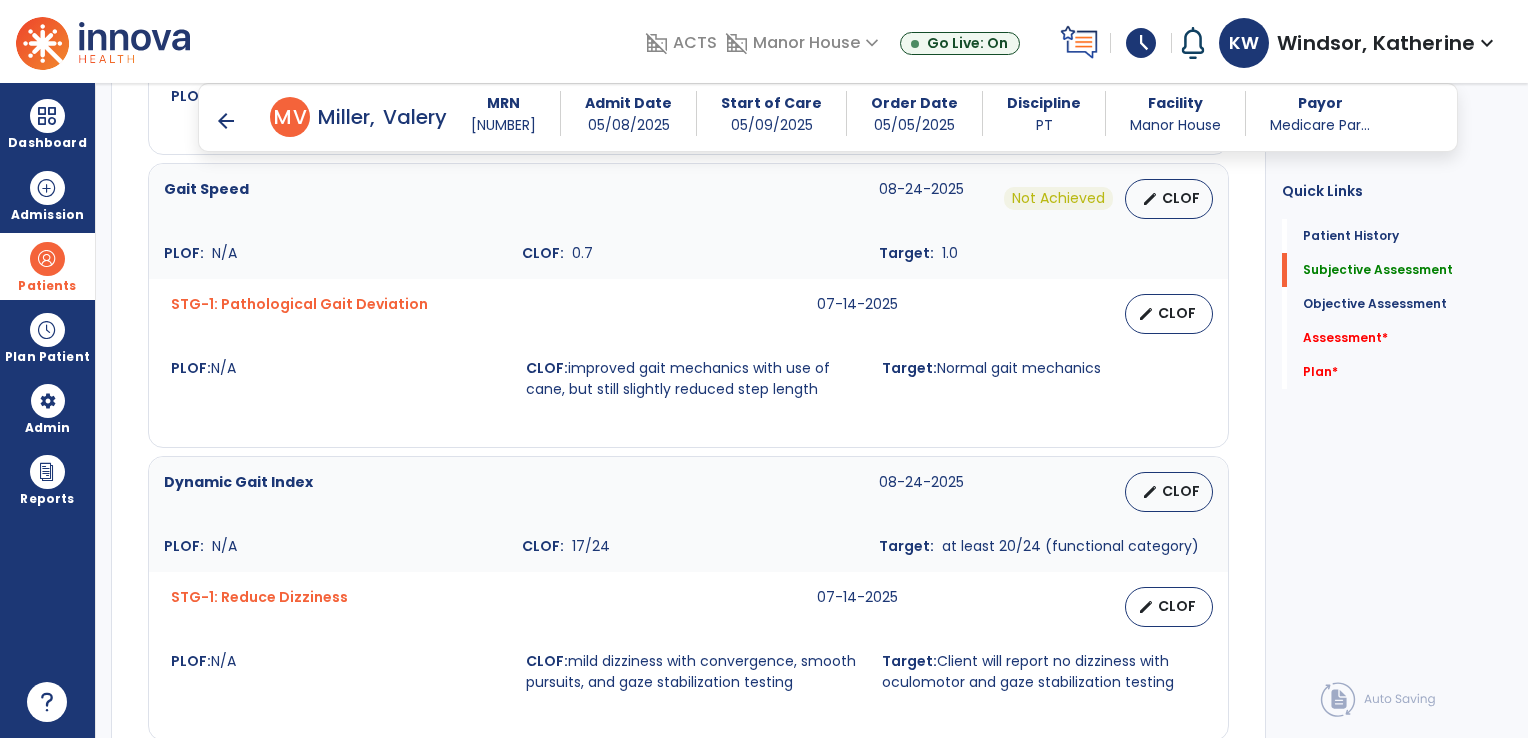 scroll, scrollTop: 1208, scrollLeft: 0, axis: vertical 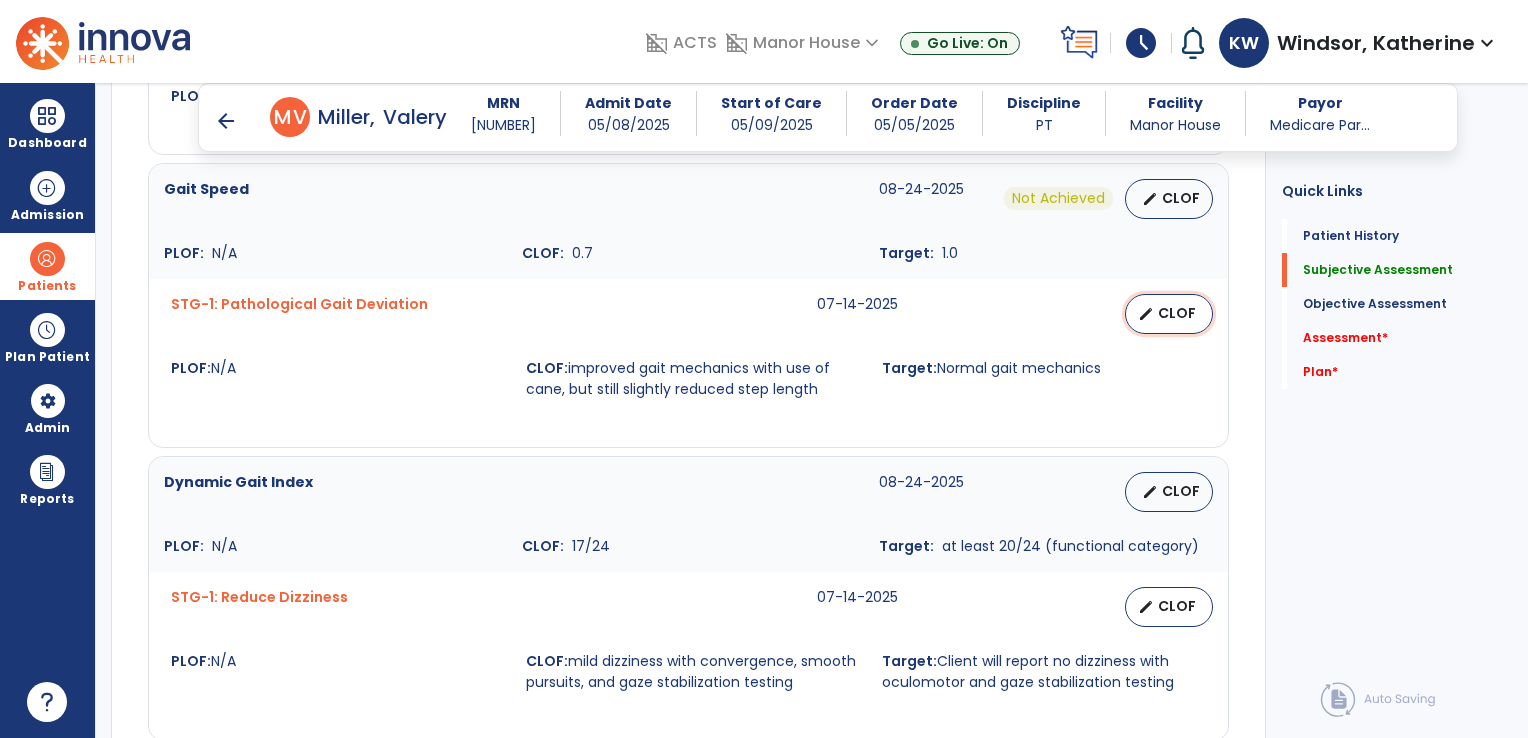 click on "CLOF" at bounding box center [1177, 313] 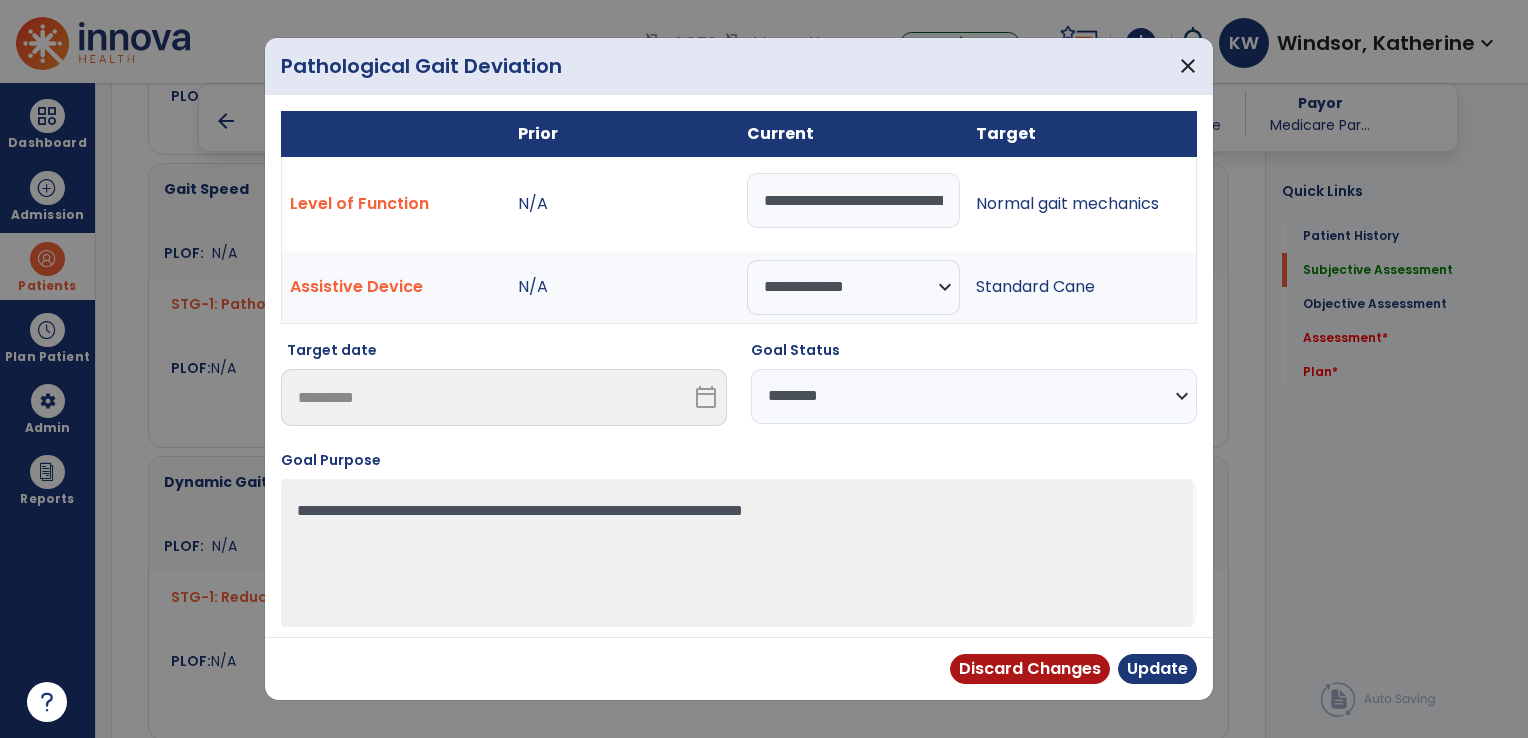 click on "**********" at bounding box center (974, 396) 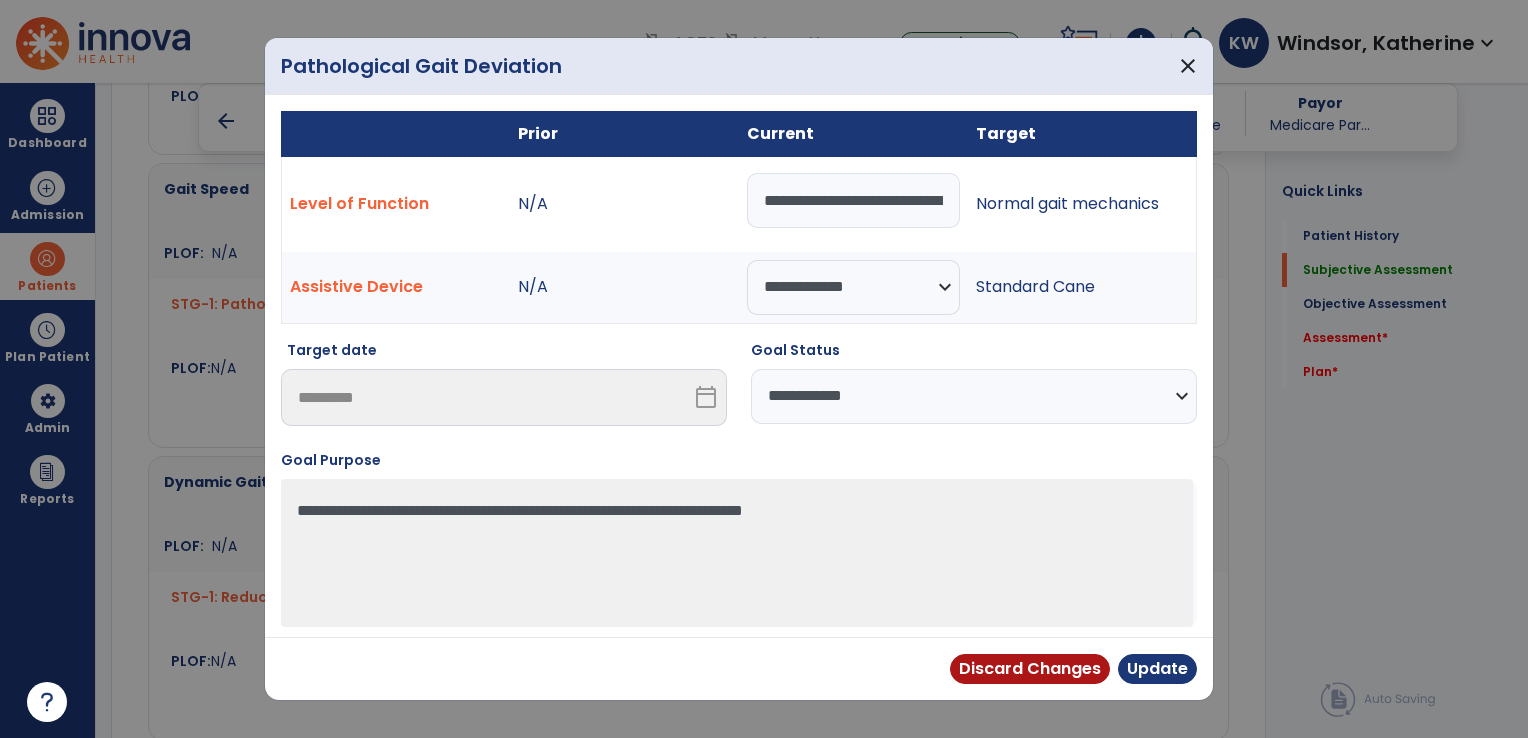 click on "**********" at bounding box center (974, 396) 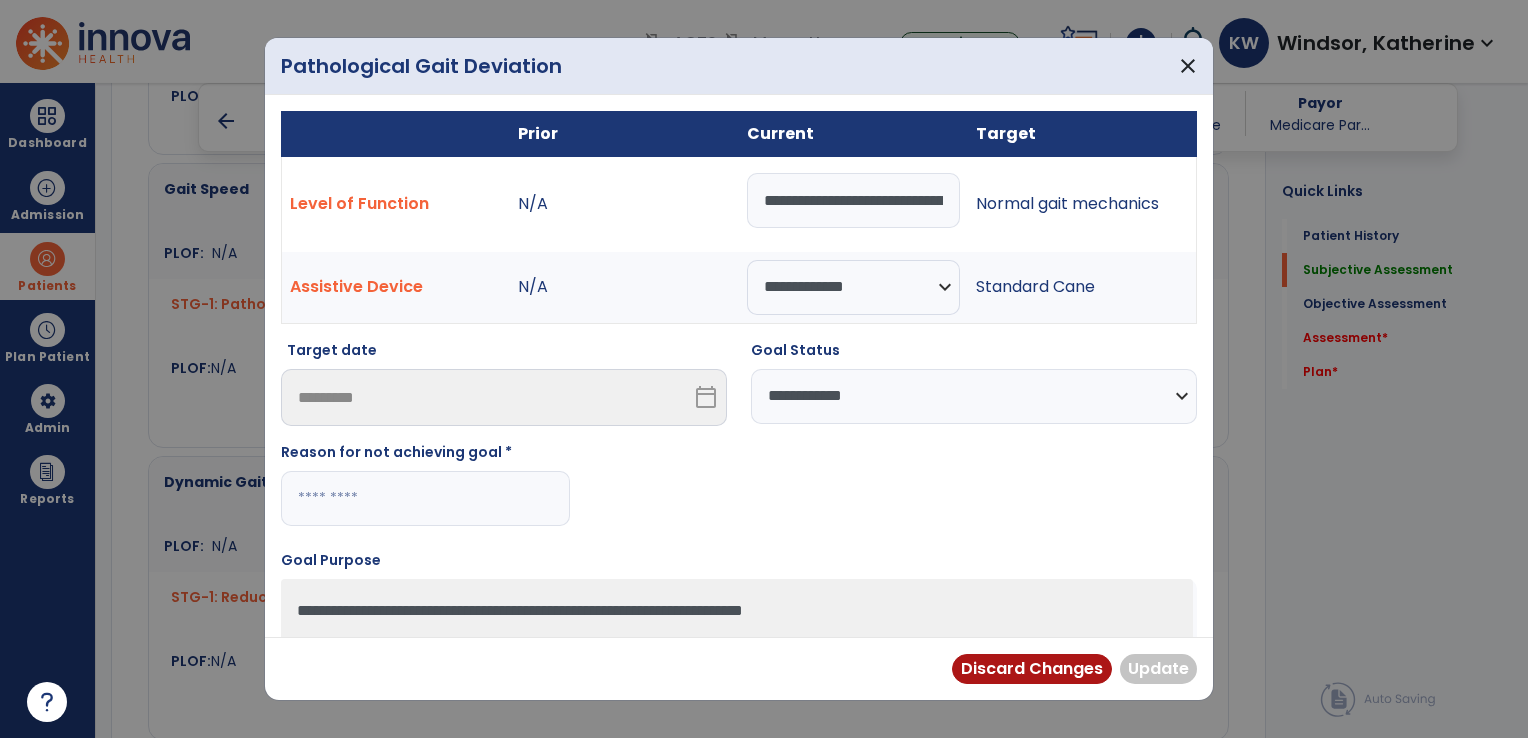 click at bounding box center (425, 498) 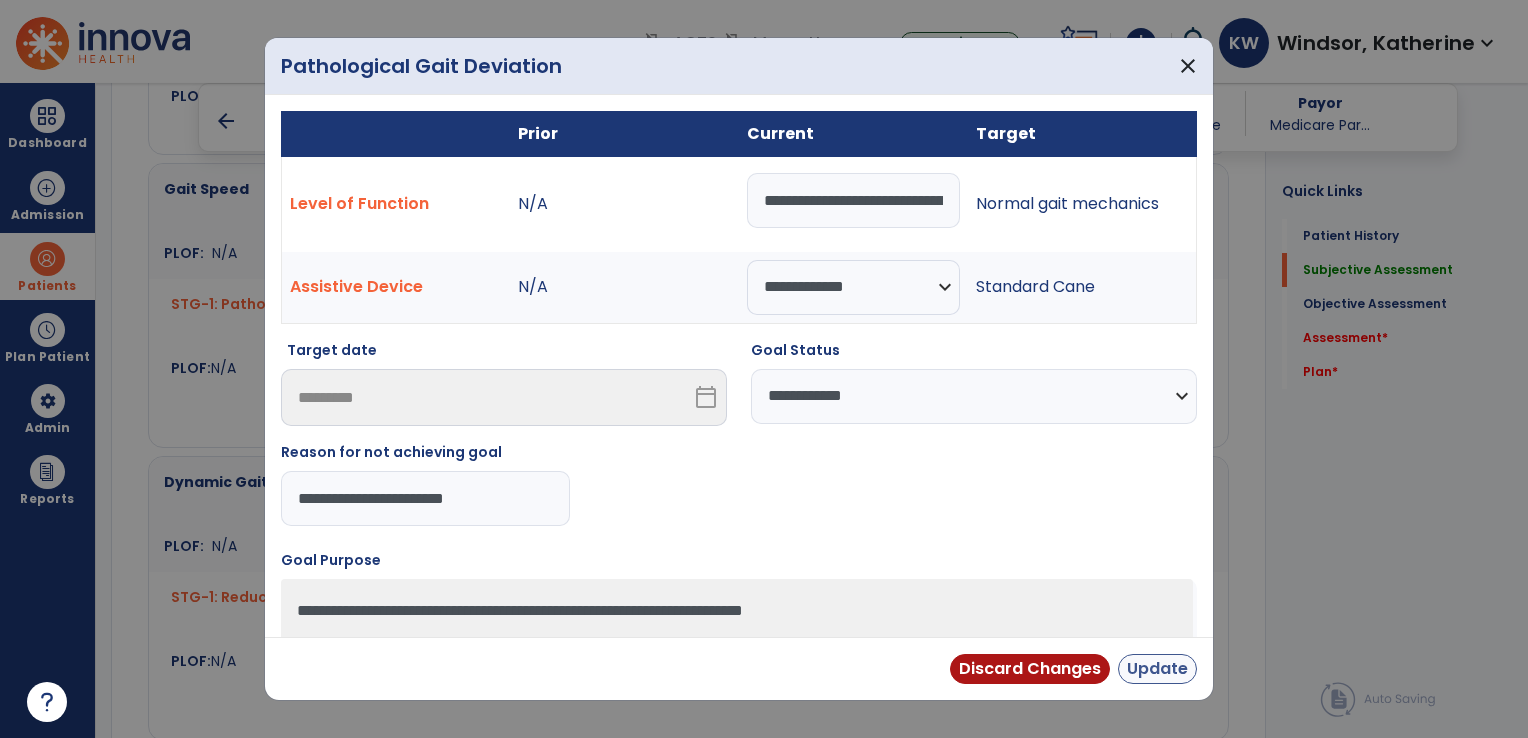 type on "**********" 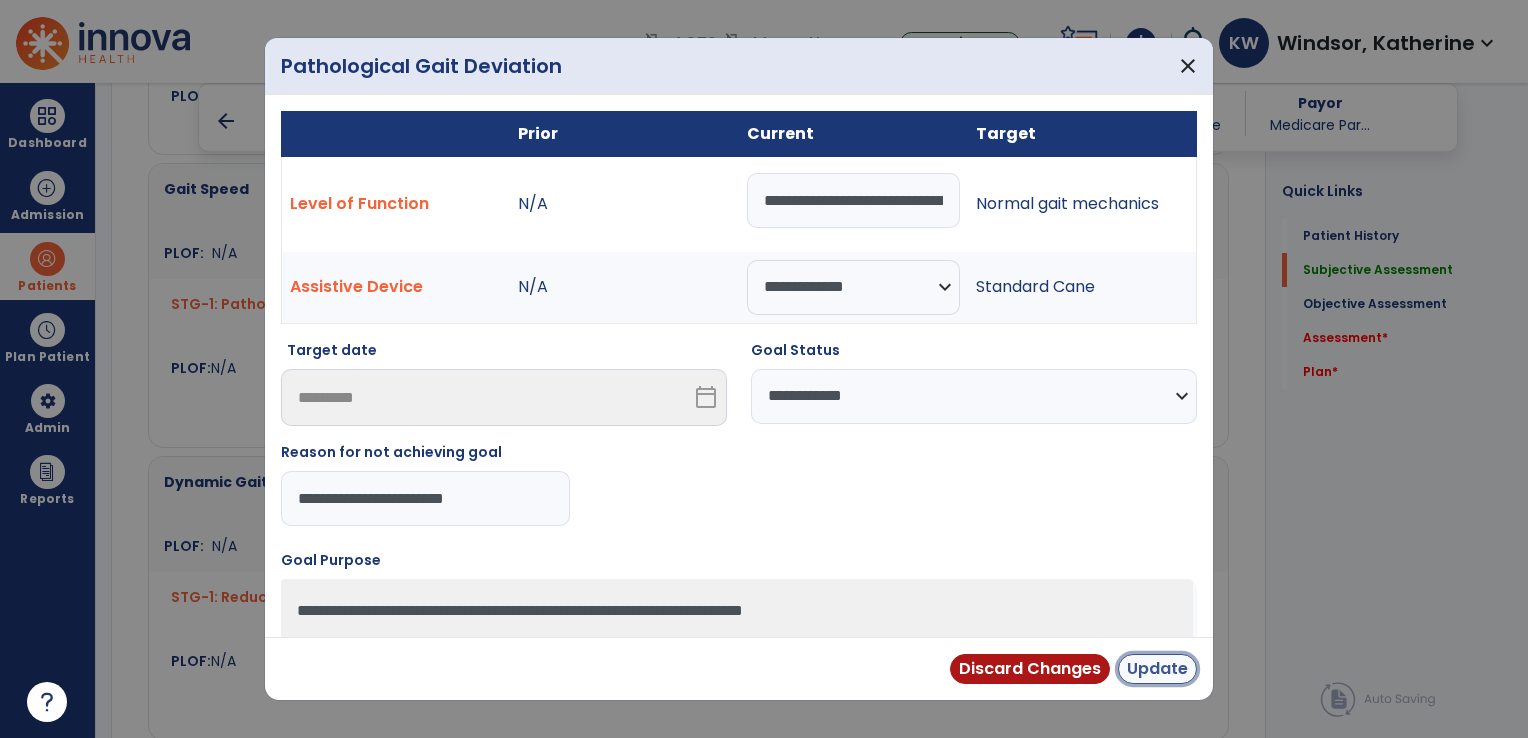 click on "Update" at bounding box center [1157, 669] 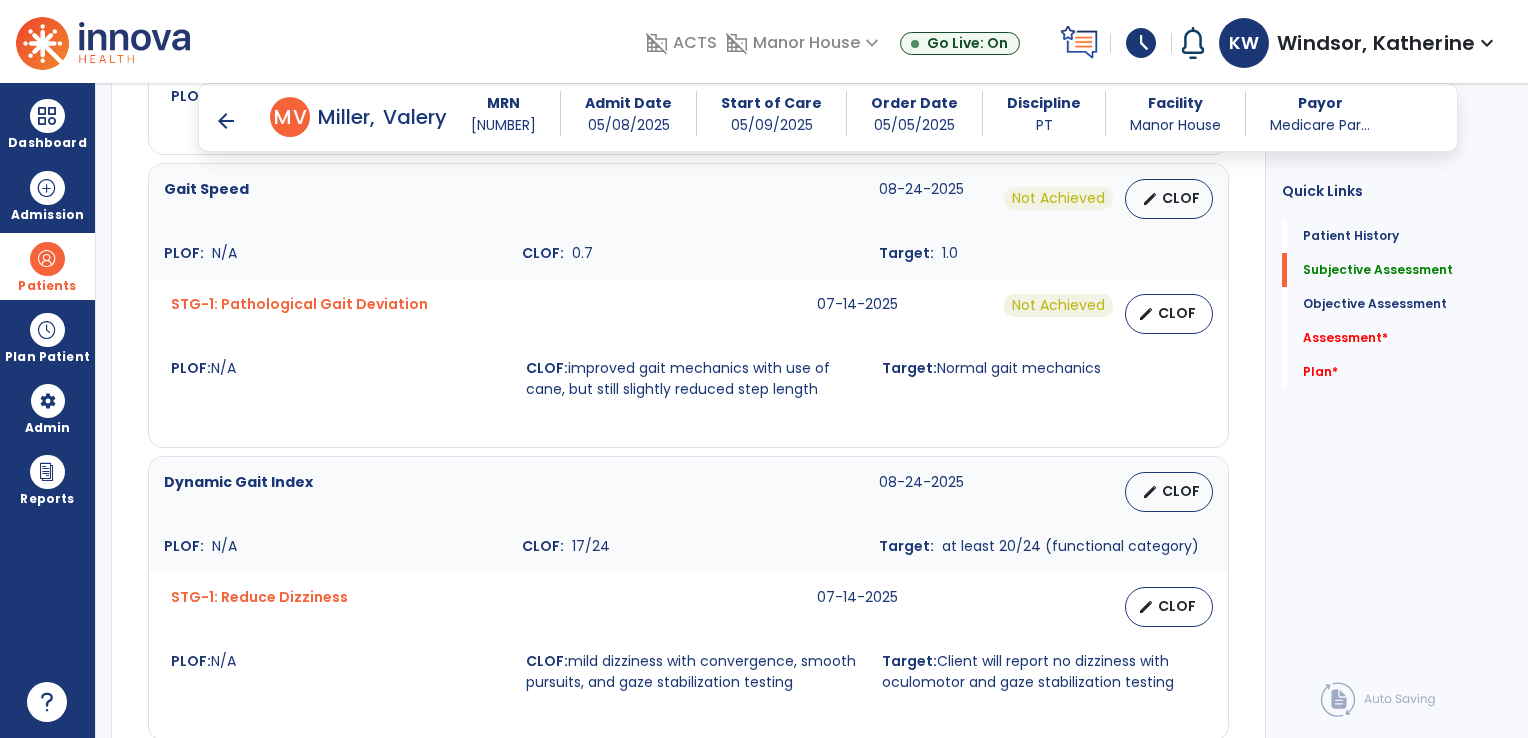 scroll, scrollTop: 1404, scrollLeft: 0, axis: vertical 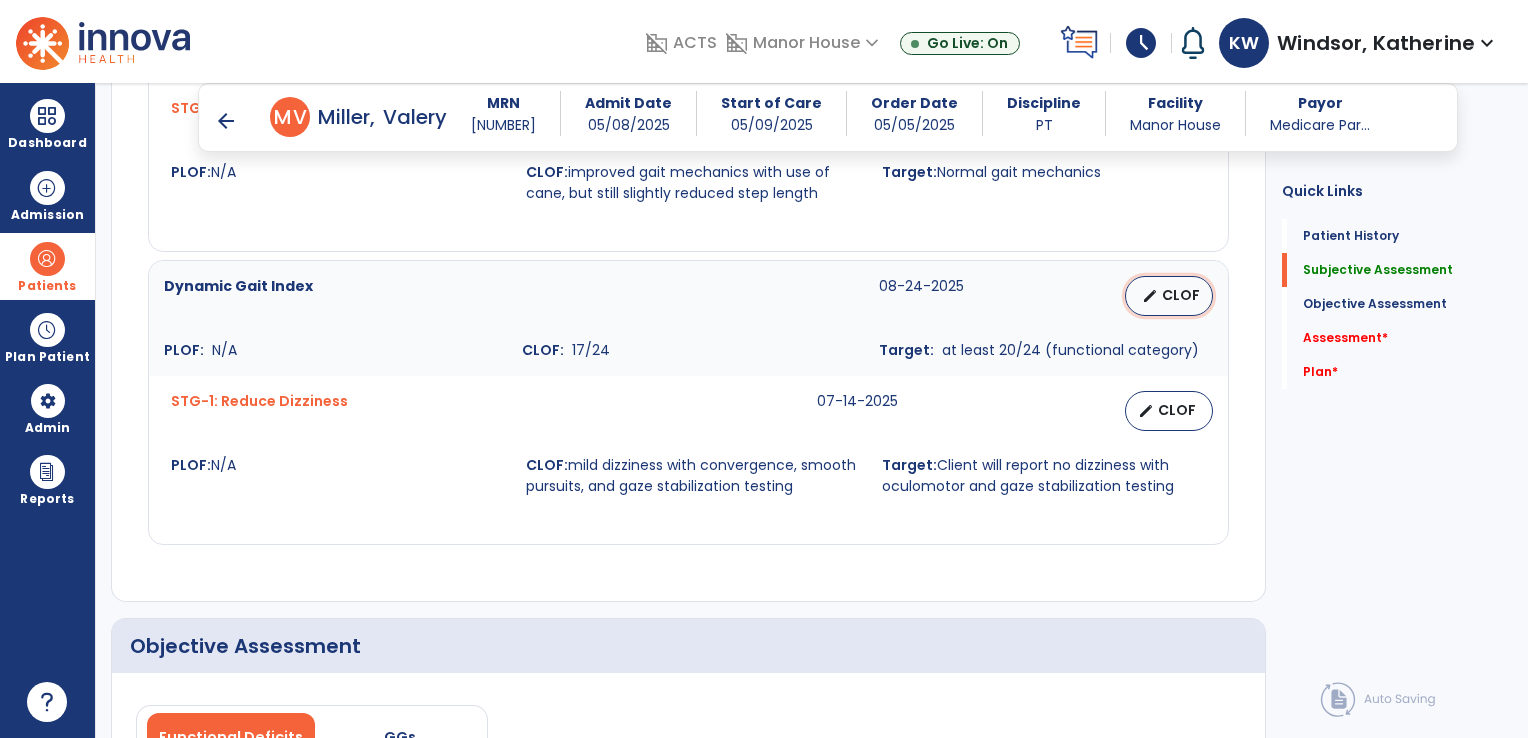 click on "CLOF" at bounding box center (1181, 295) 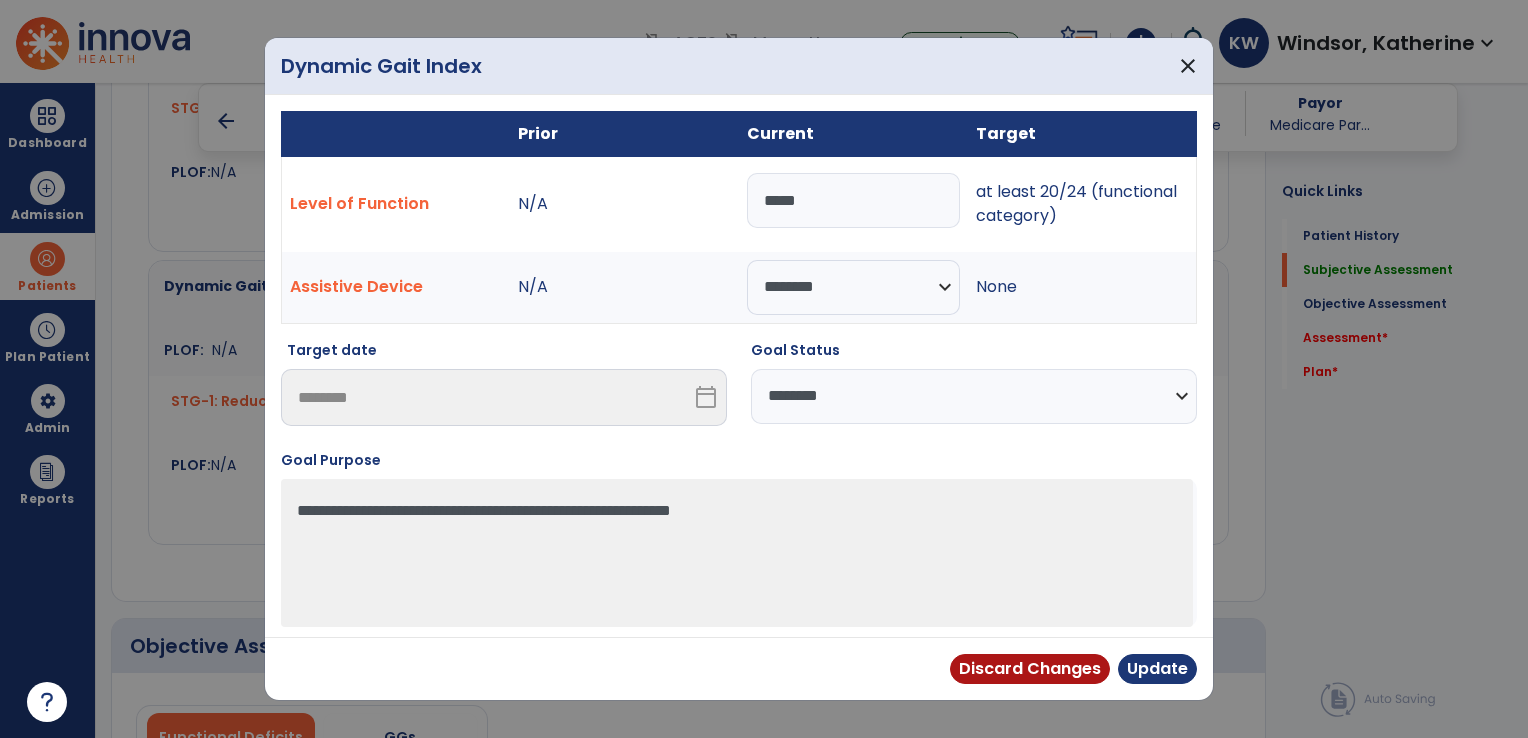 click on "**********" at bounding box center (974, 396) 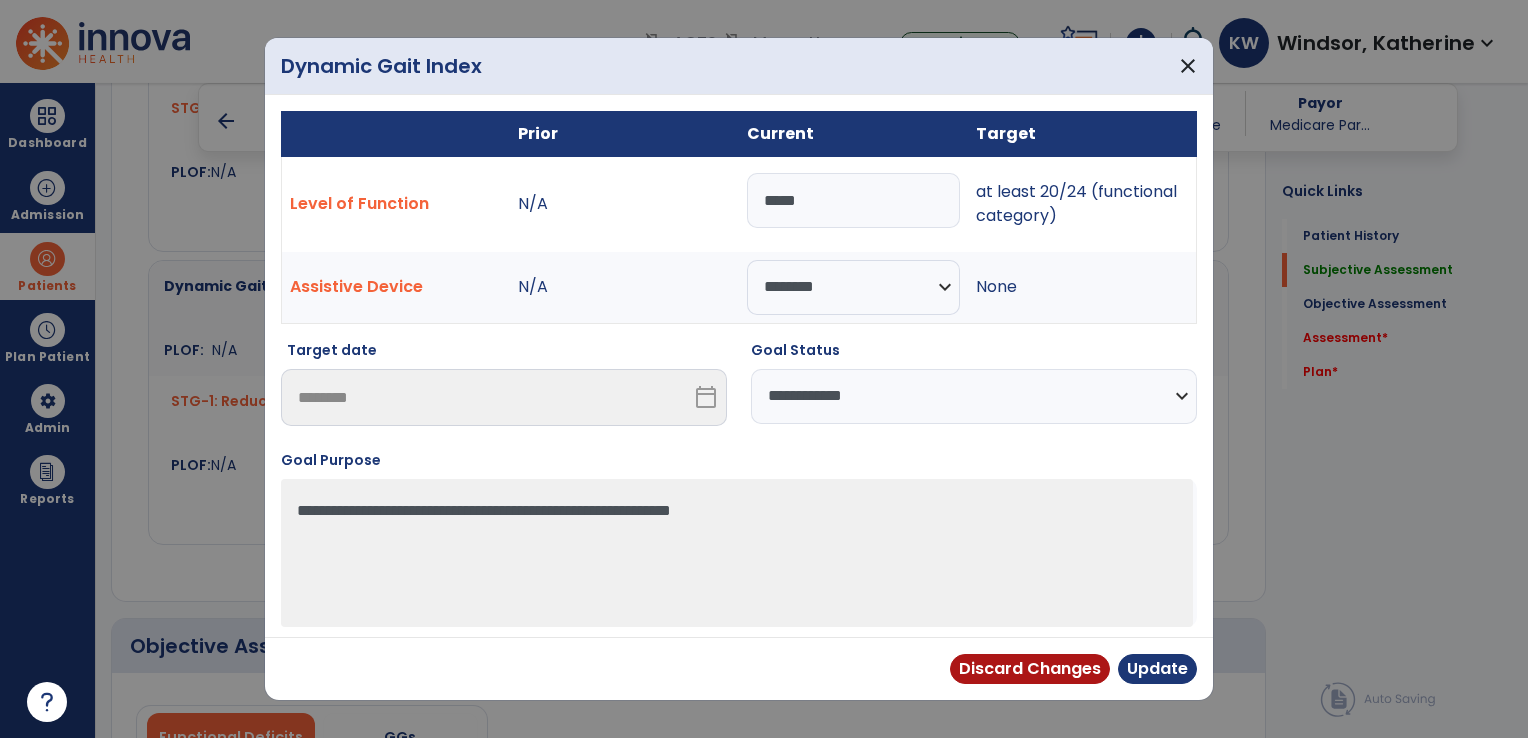 click on "**********" at bounding box center (974, 396) 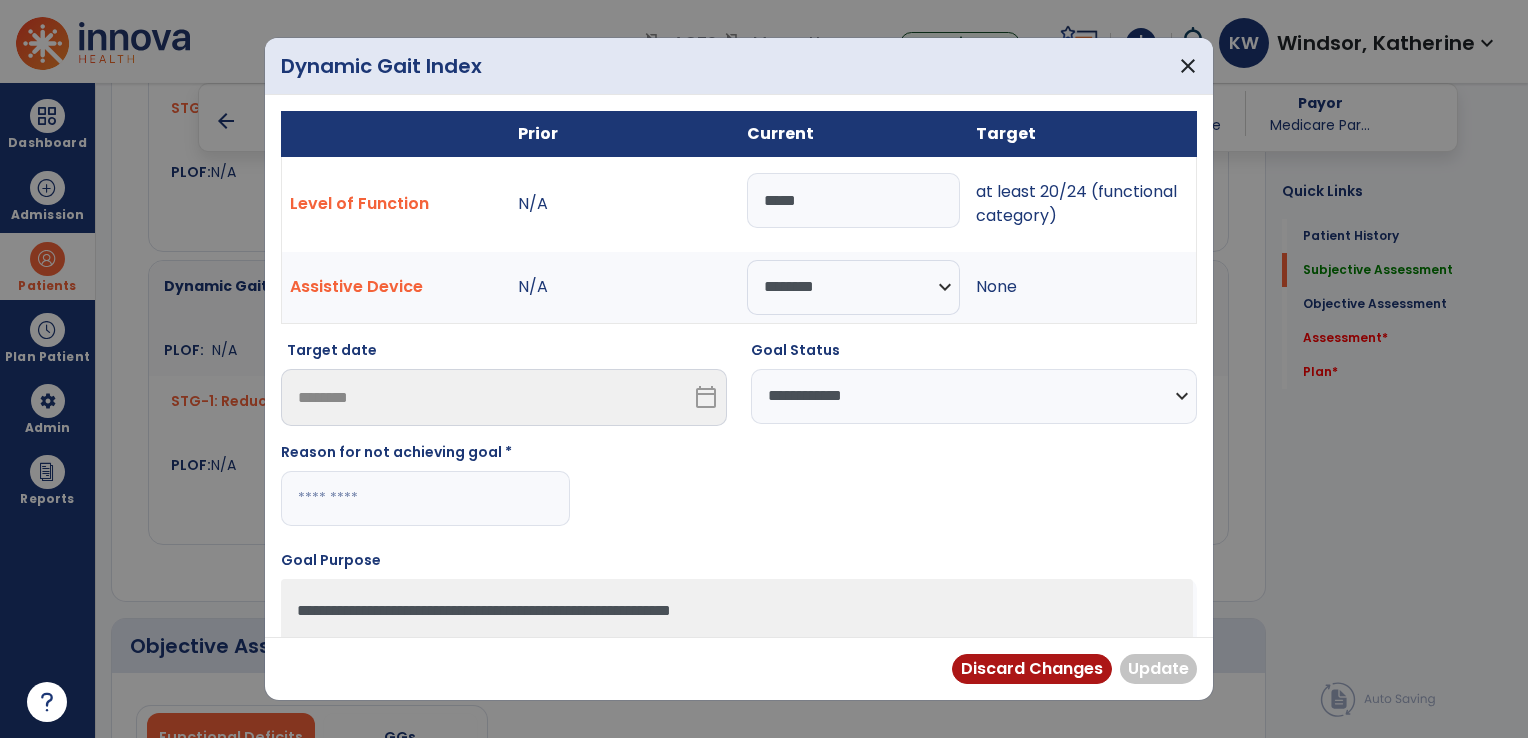click at bounding box center [425, 498] 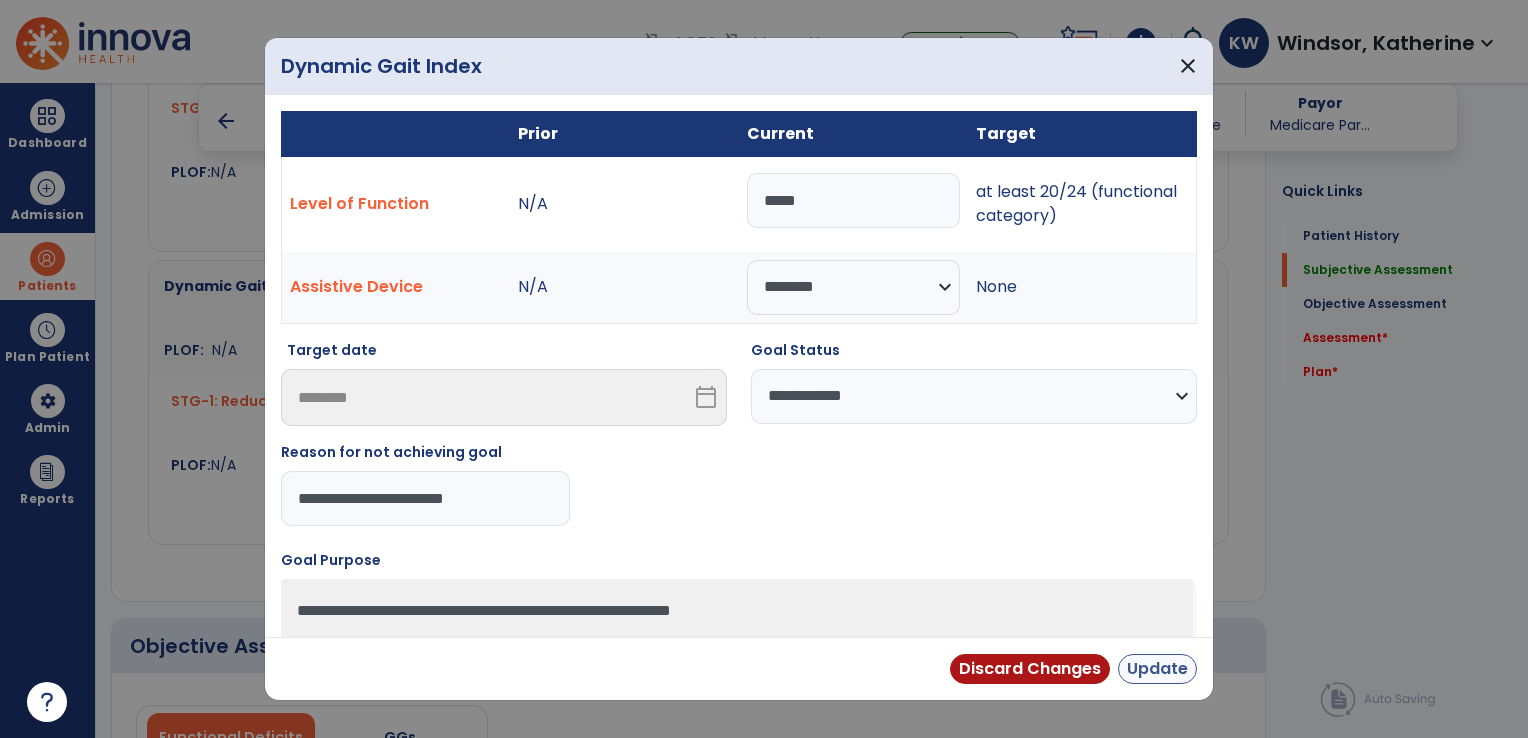 type on "**********" 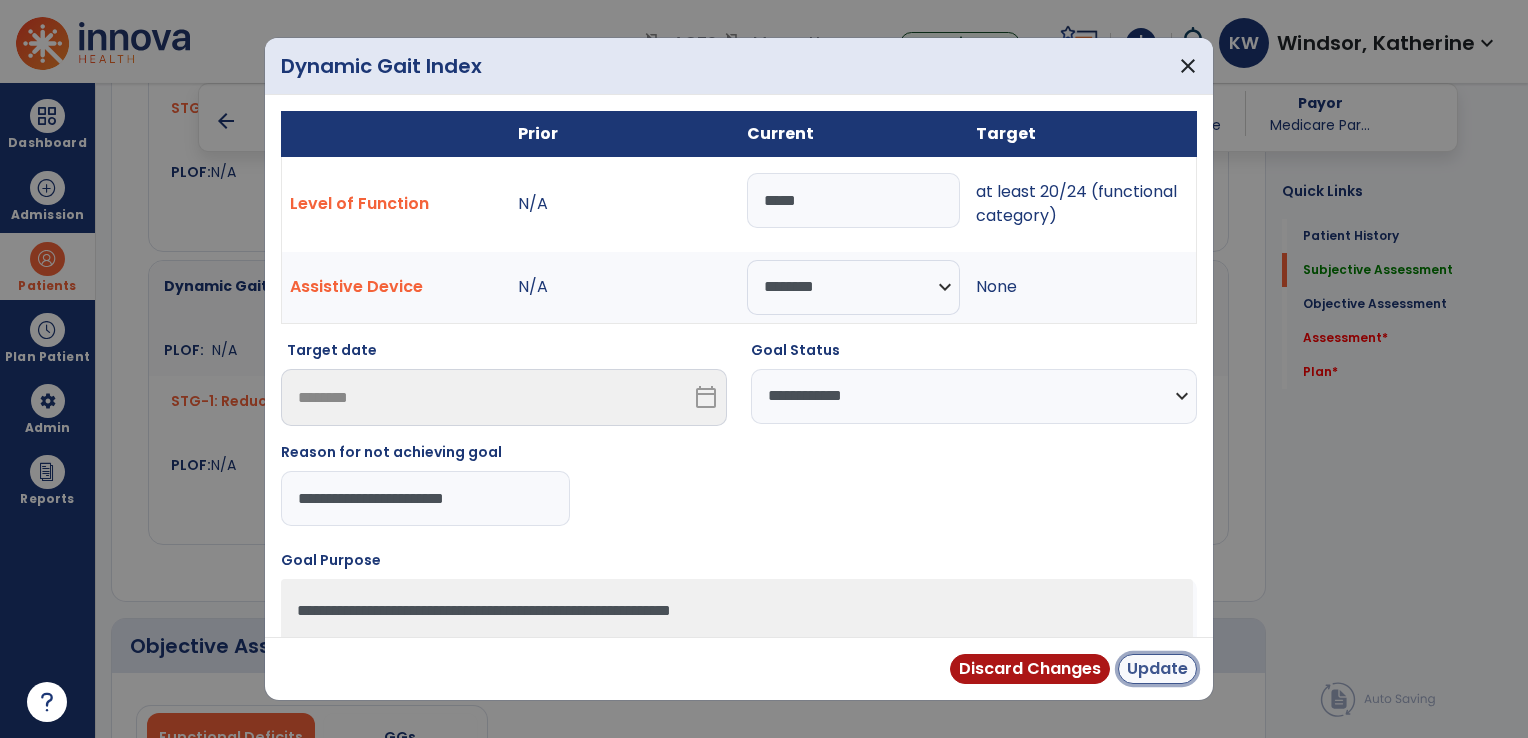 click on "Update" at bounding box center (1157, 669) 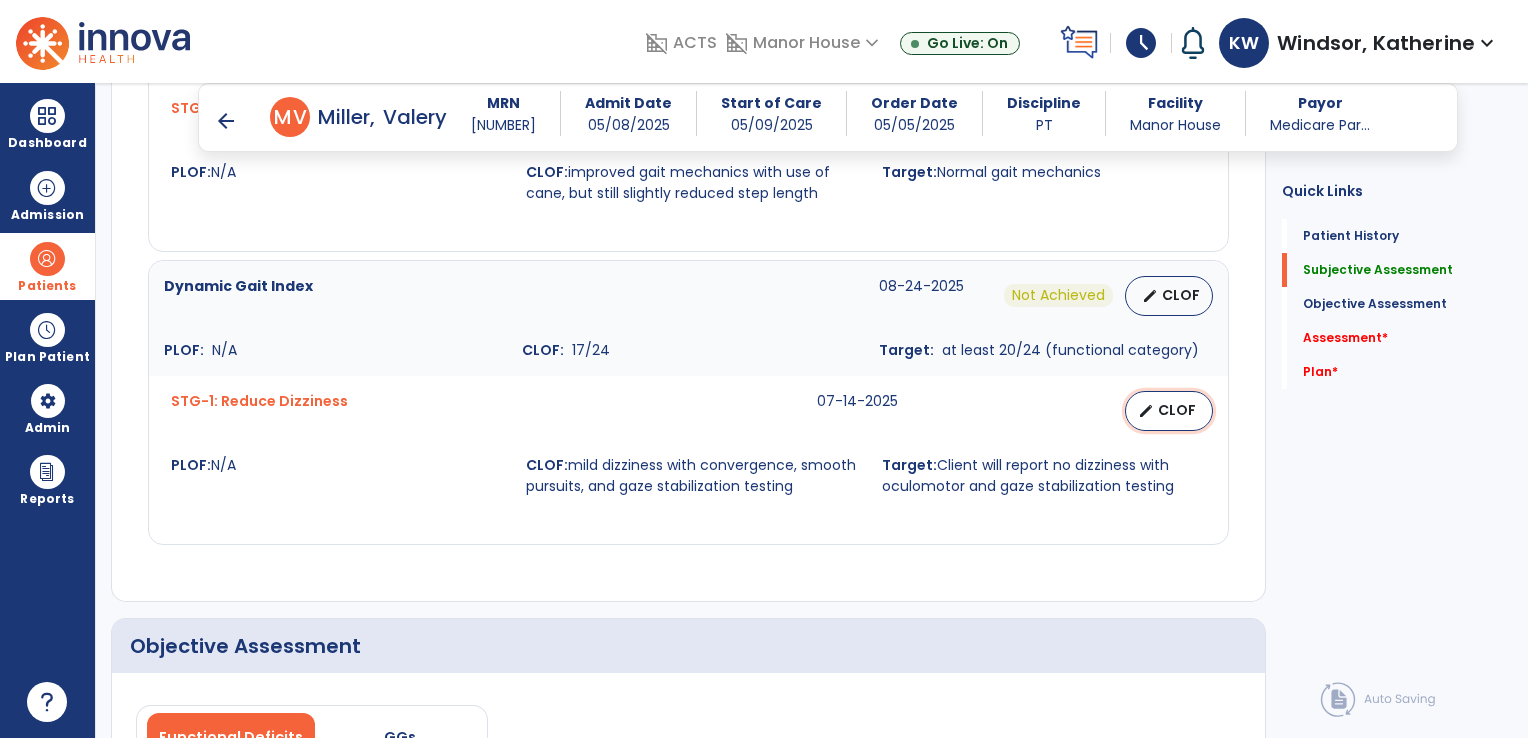 click on "edit   CLOF" at bounding box center (1169, 411) 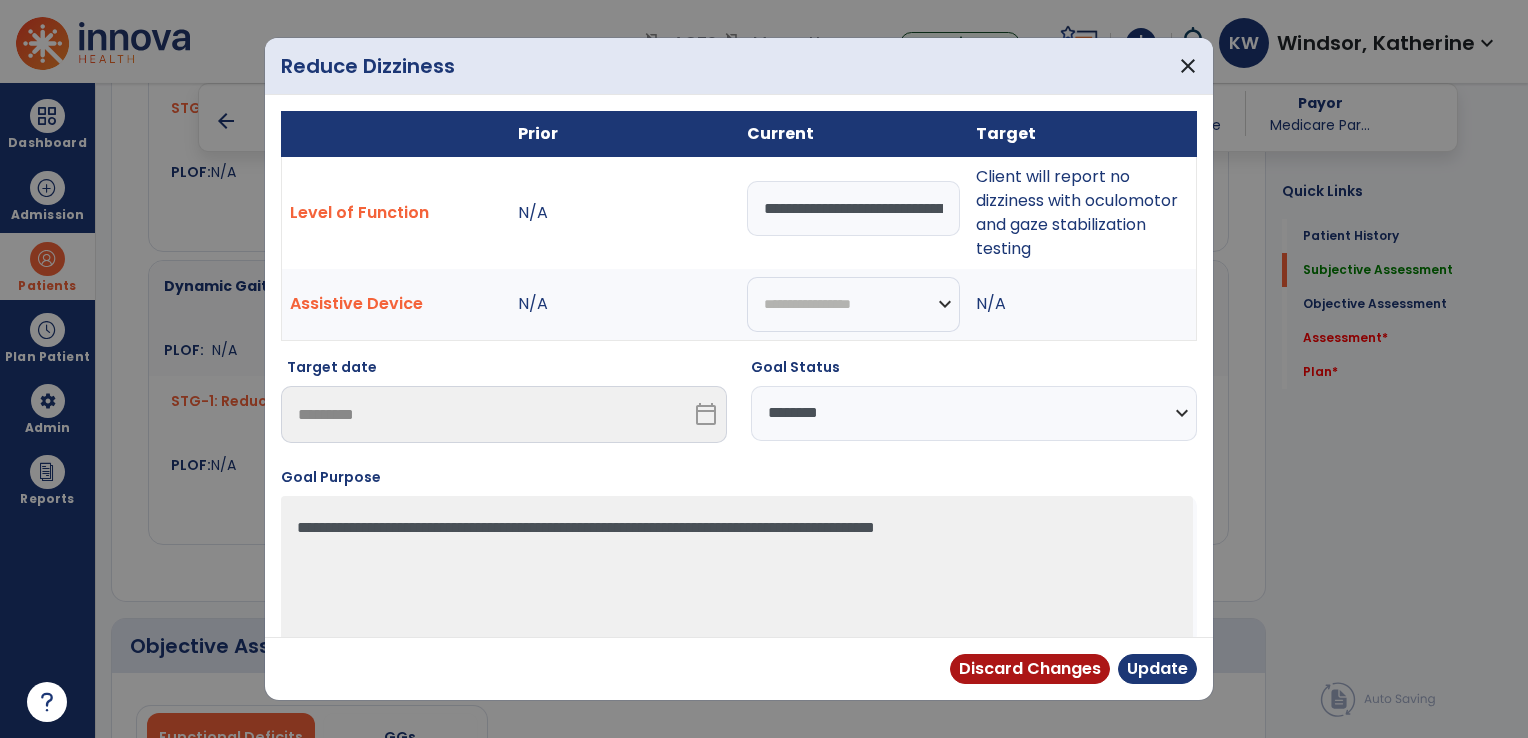 click on "**********" at bounding box center (974, 413) 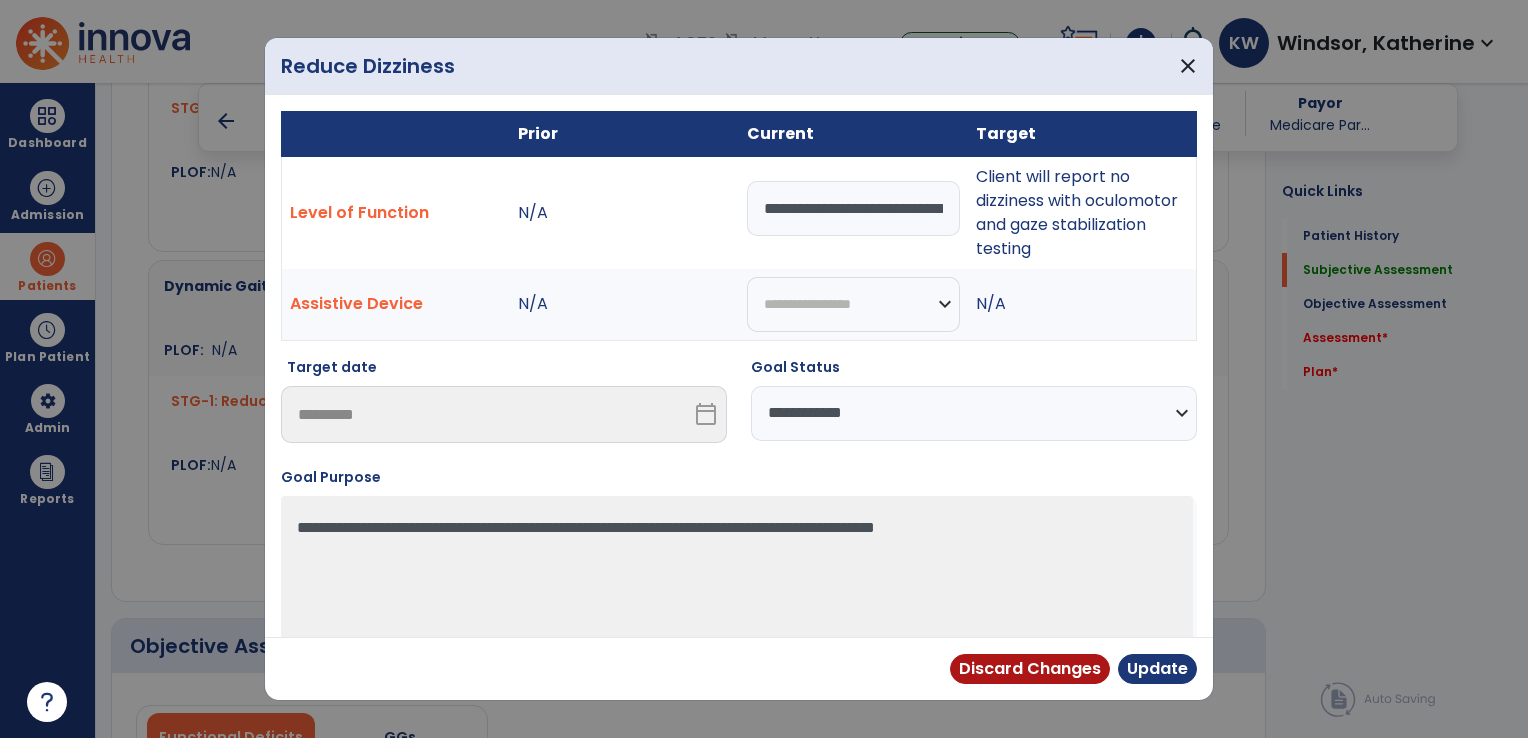 click on "**********" at bounding box center (974, 413) 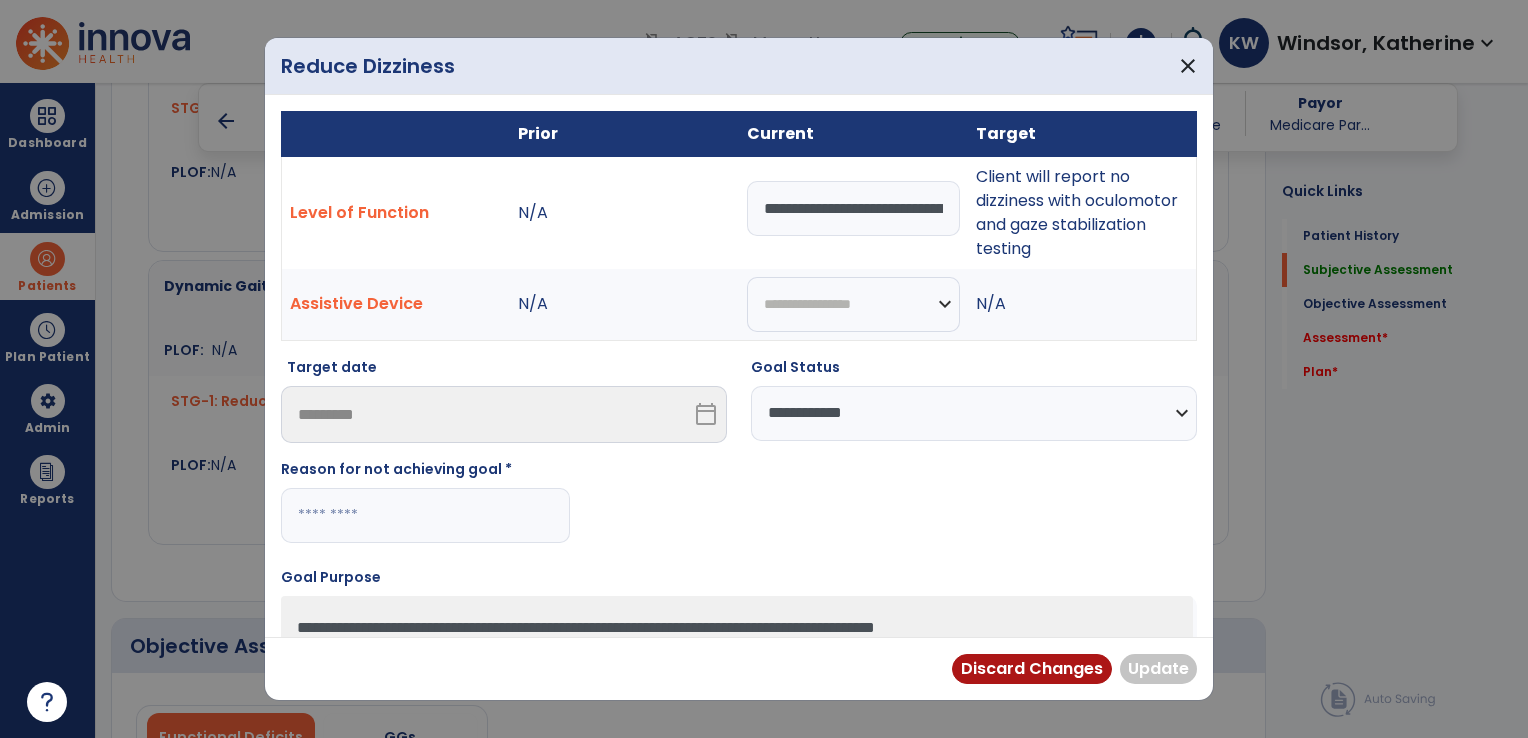 click at bounding box center [425, 515] 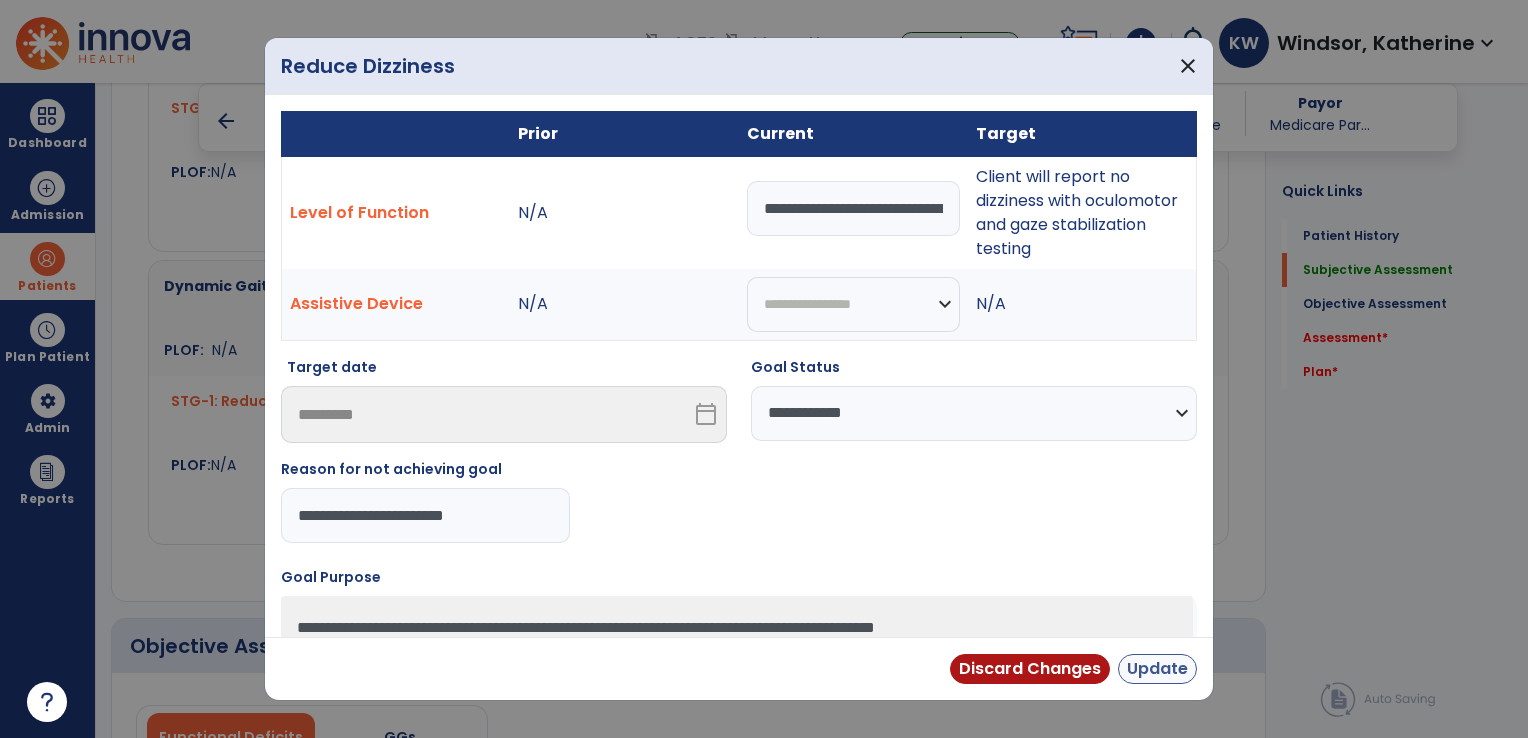 type on "**********" 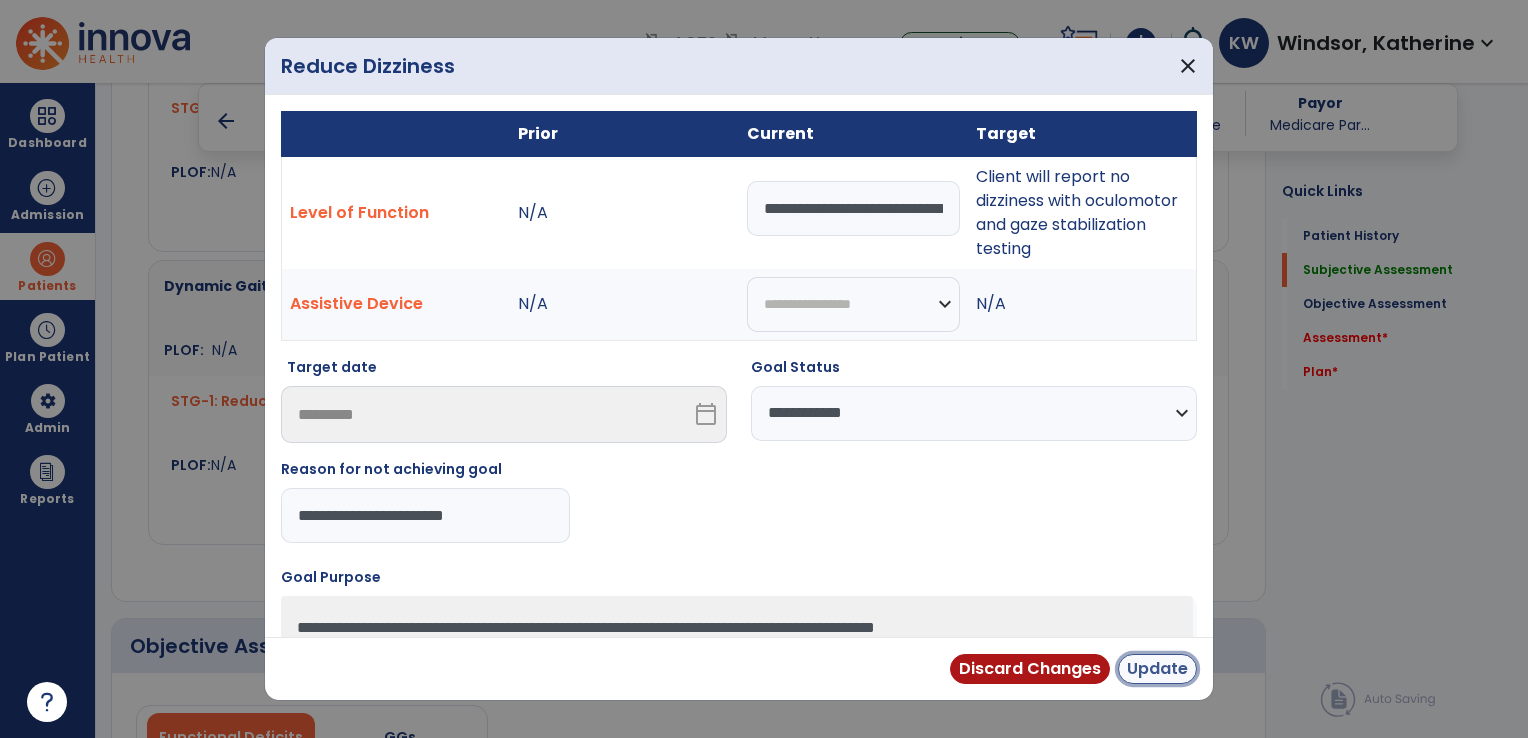 click on "Update" at bounding box center [1157, 669] 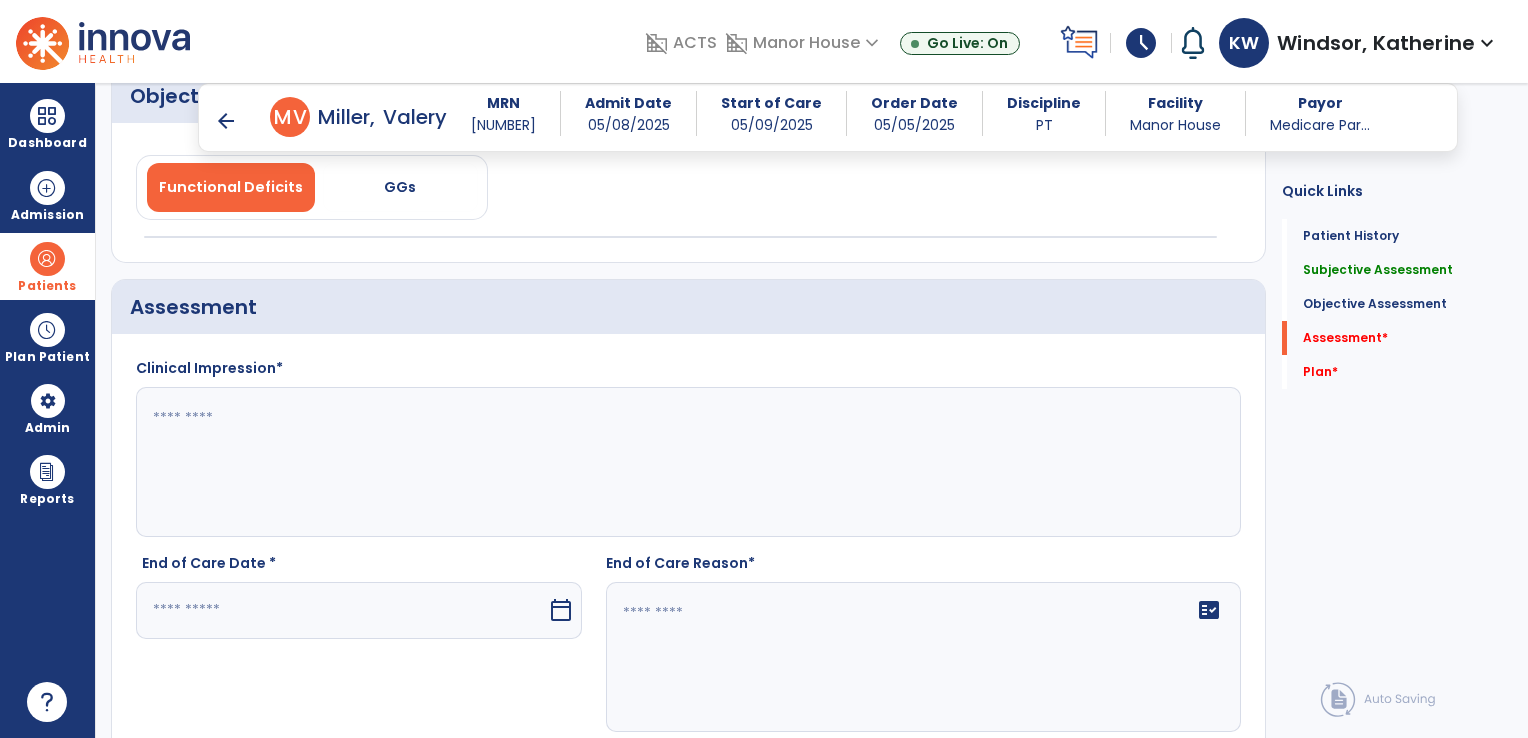 scroll, scrollTop: 1955, scrollLeft: 0, axis: vertical 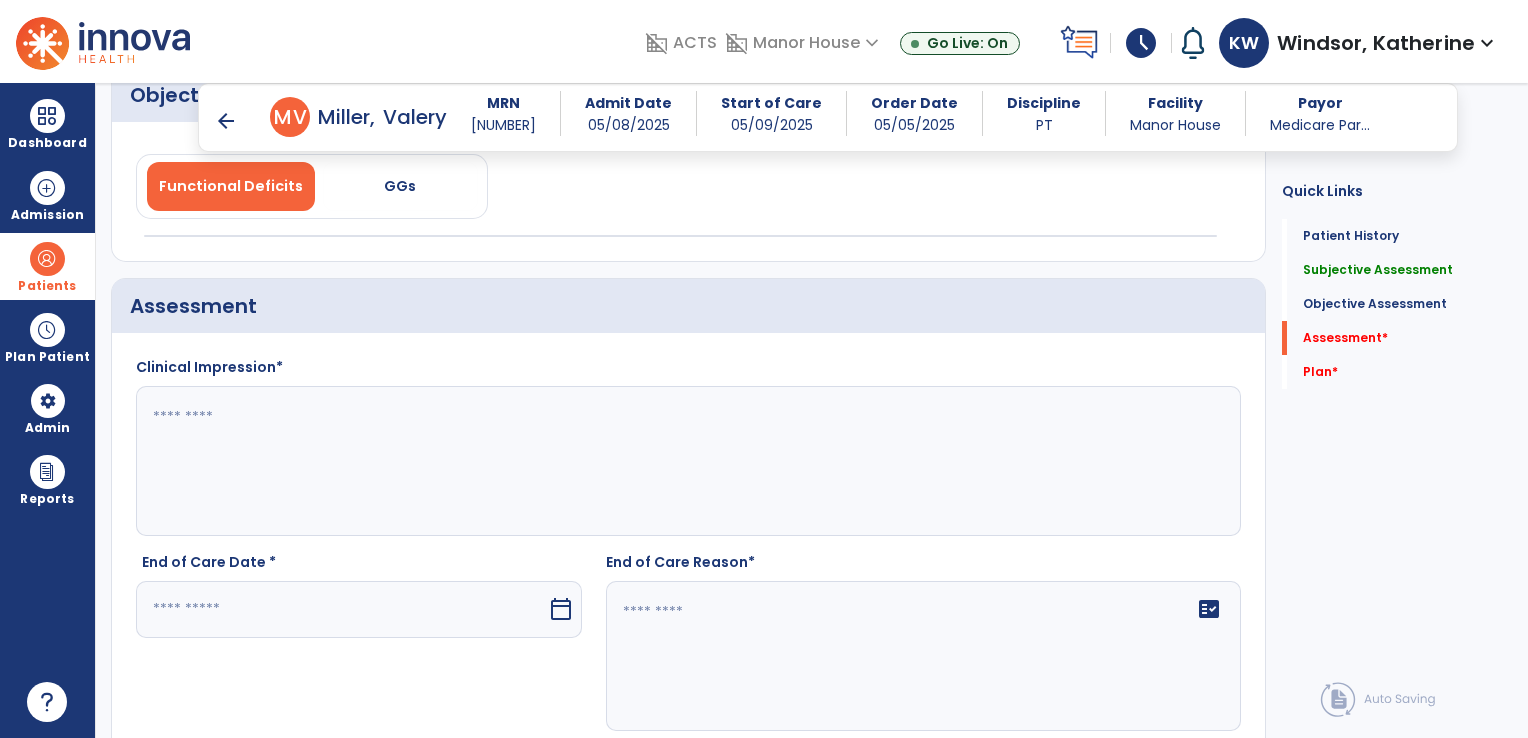 click 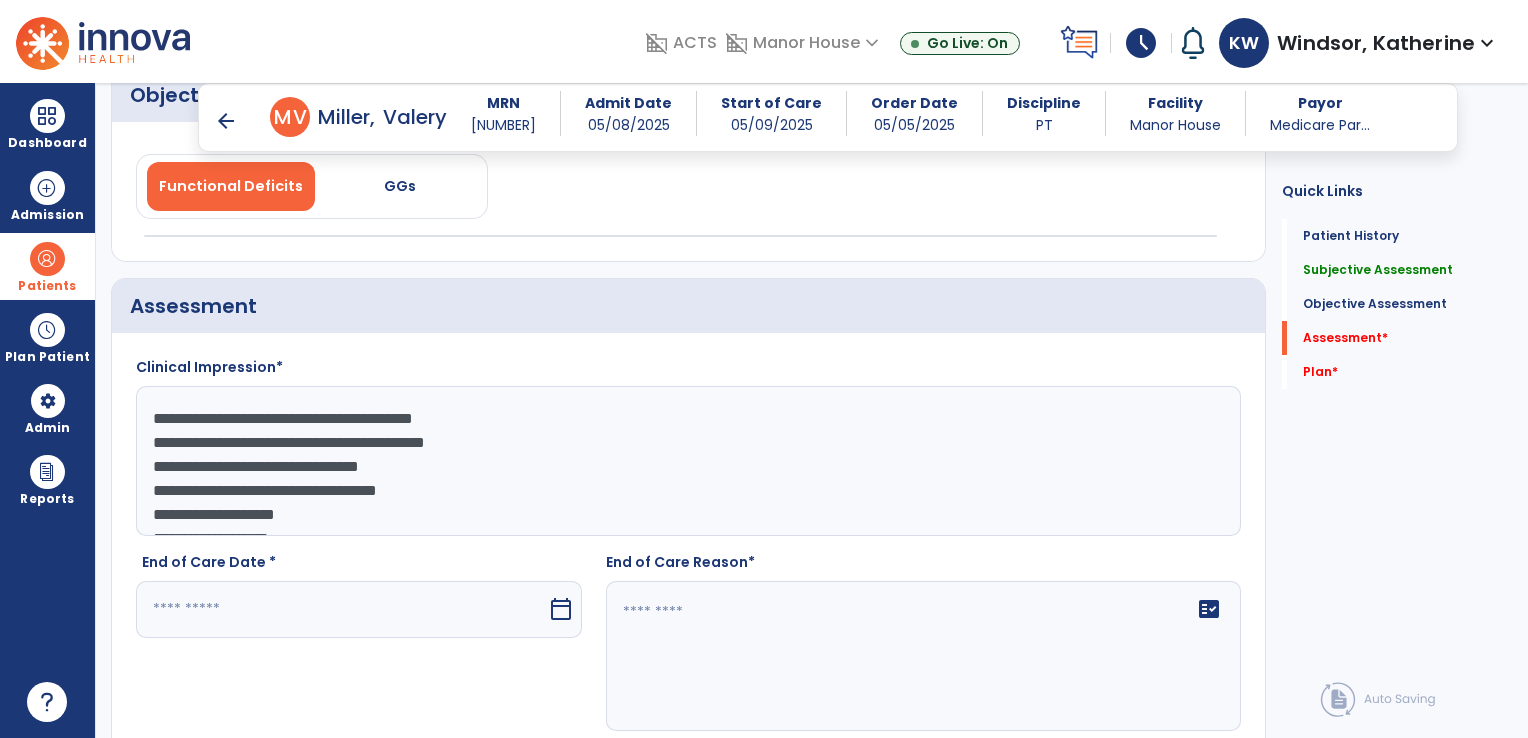 scroll, scrollTop: 40, scrollLeft: 0, axis: vertical 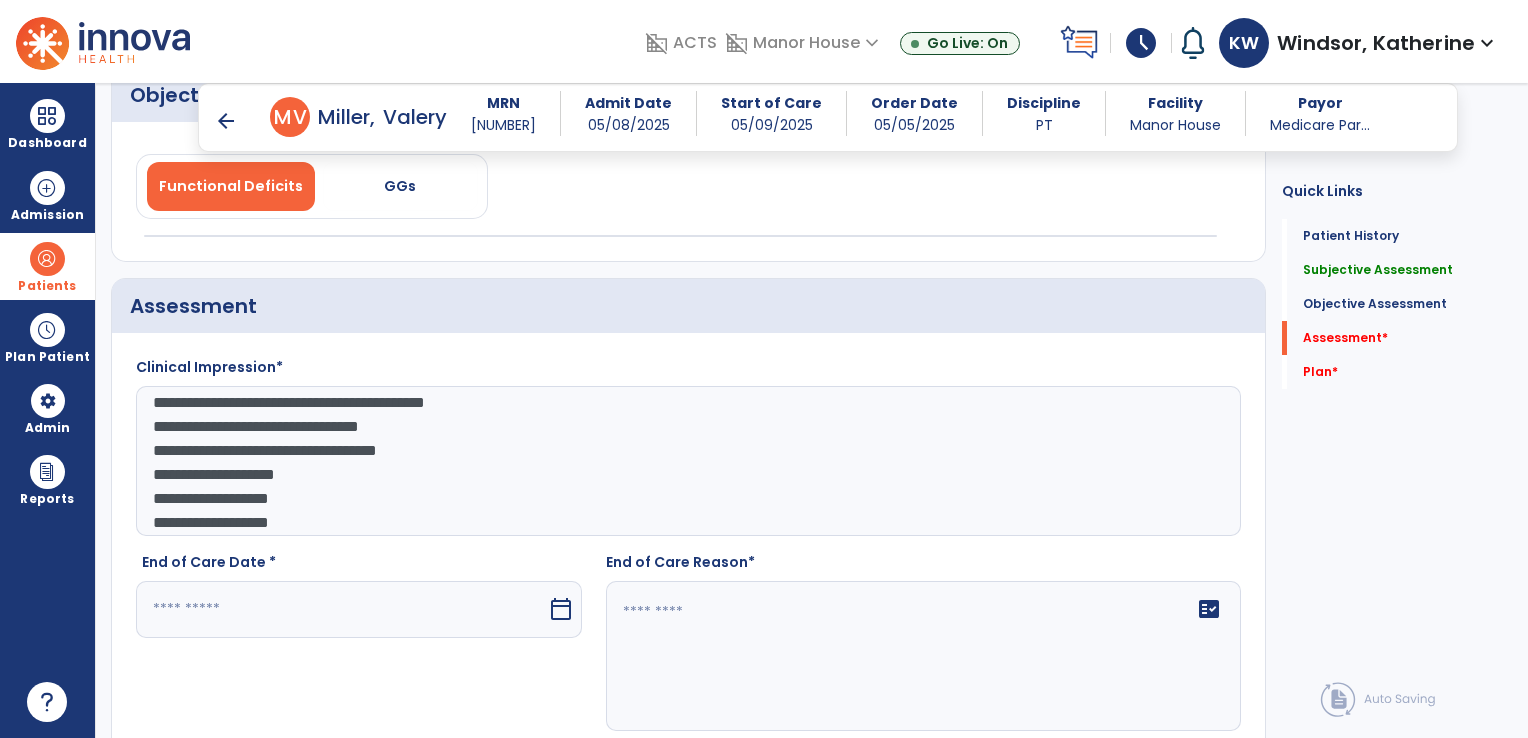 type on "**********" 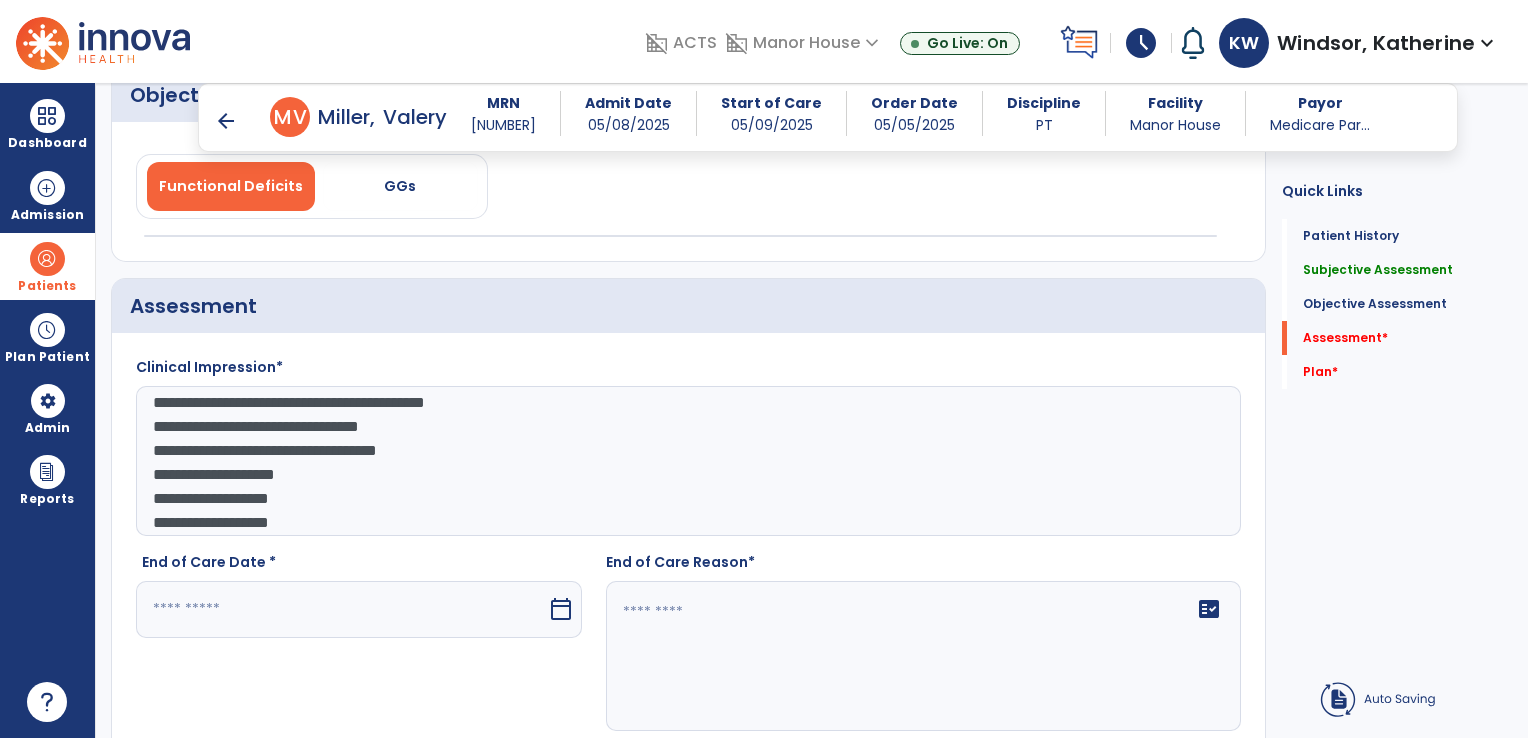 click on "calendar_today" at bounding box center [561, 609] 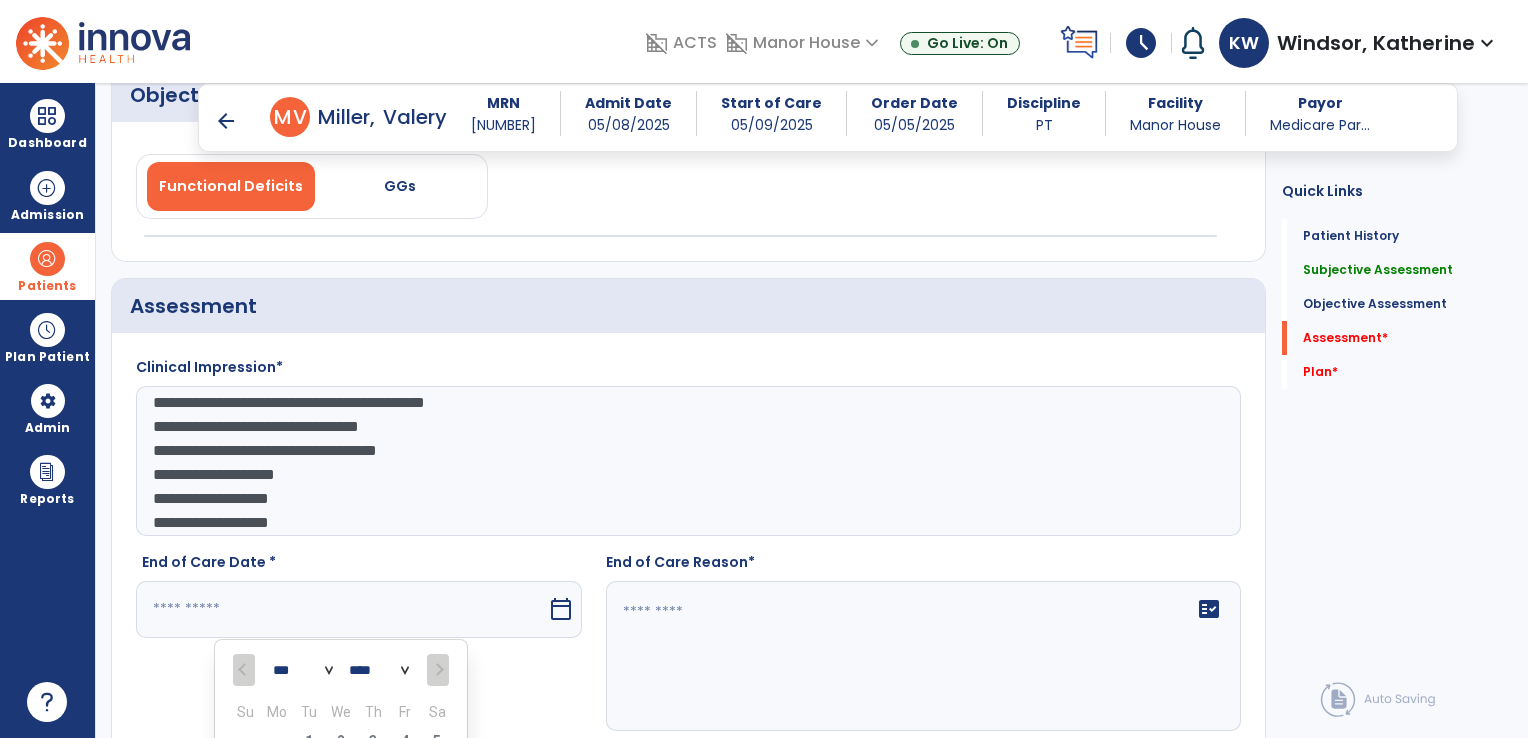 scroll, scrollTop: 2315, scrollLeft: 0, axis: vertical 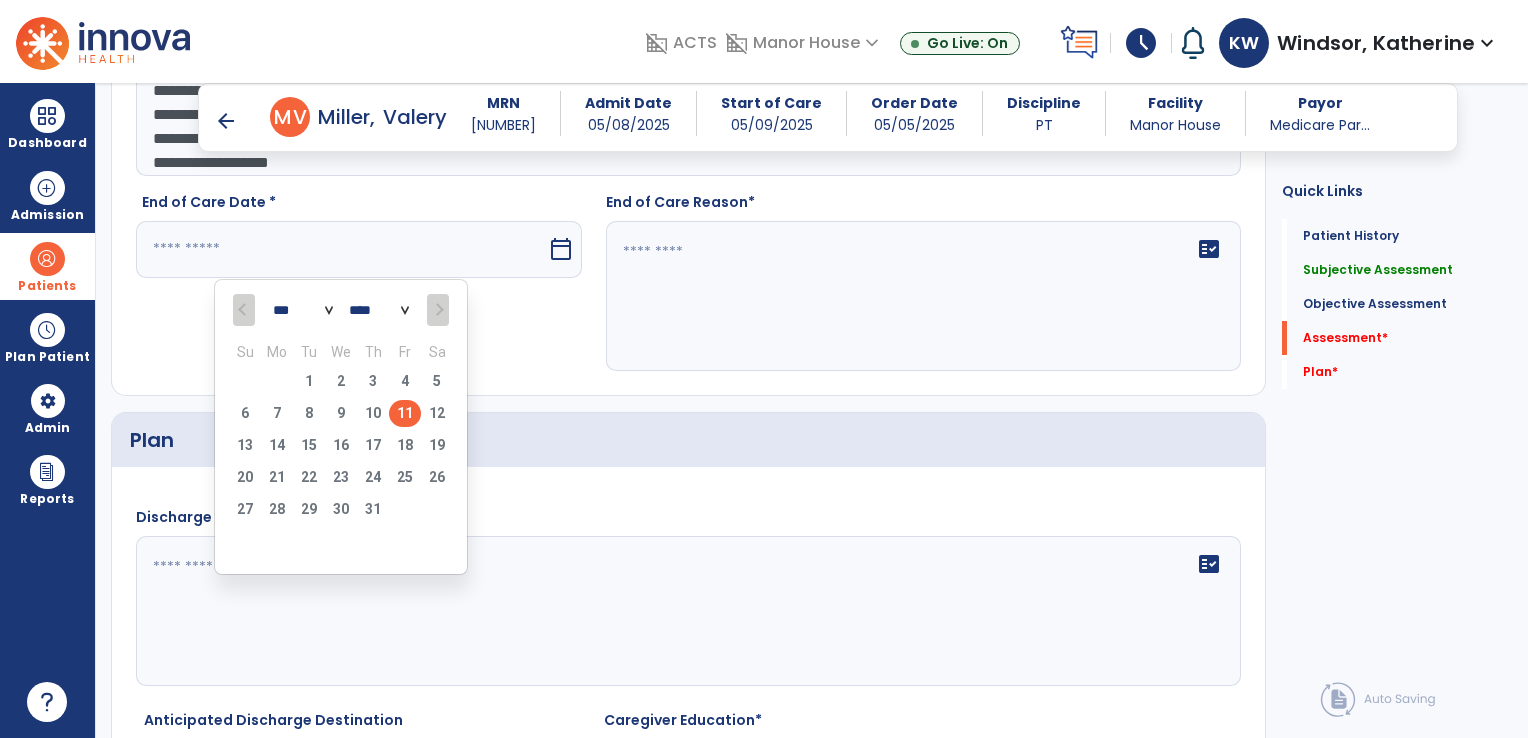 click on "11" at bounding box center [405, 413] 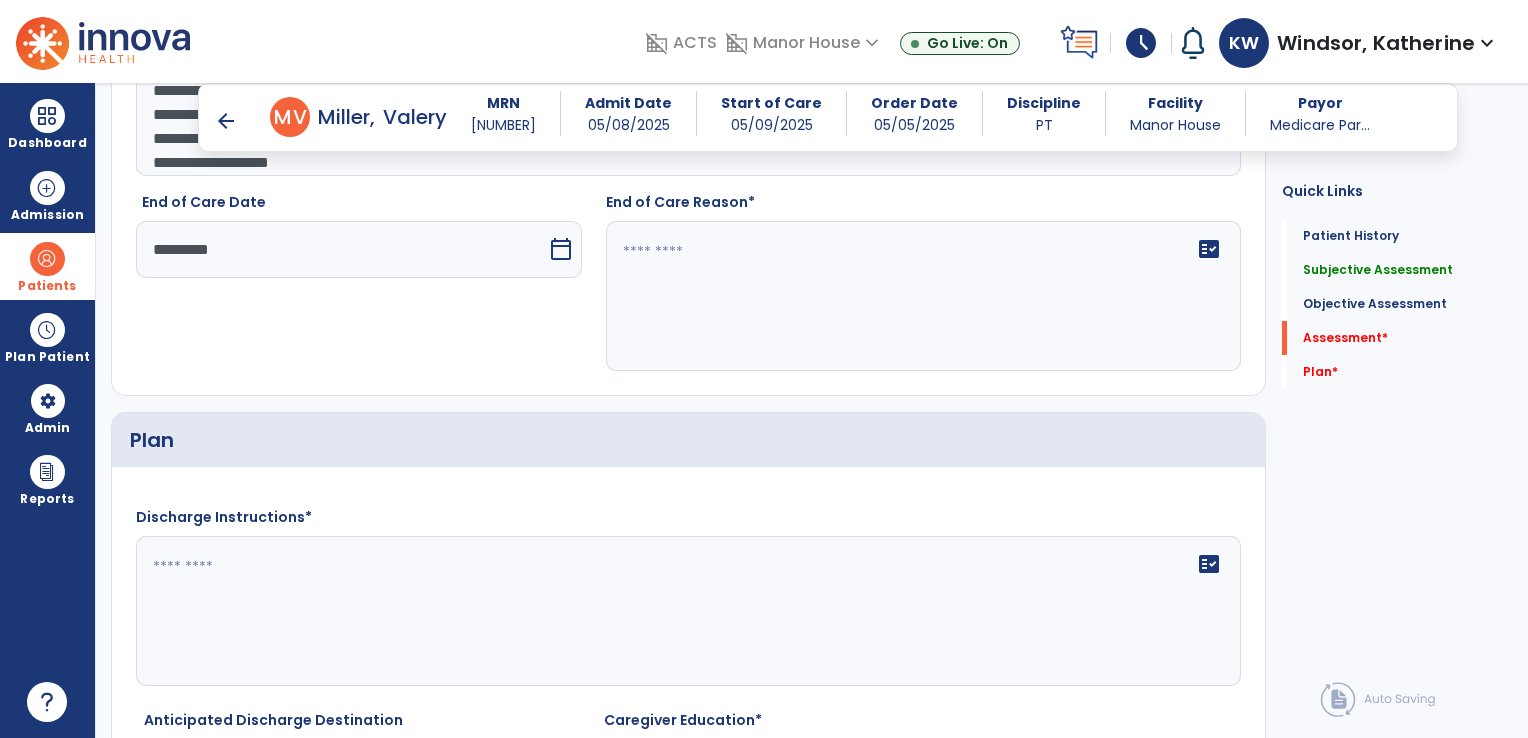 scroll, scrollTop: 2563, scrollLeft: 0, axis: vertical 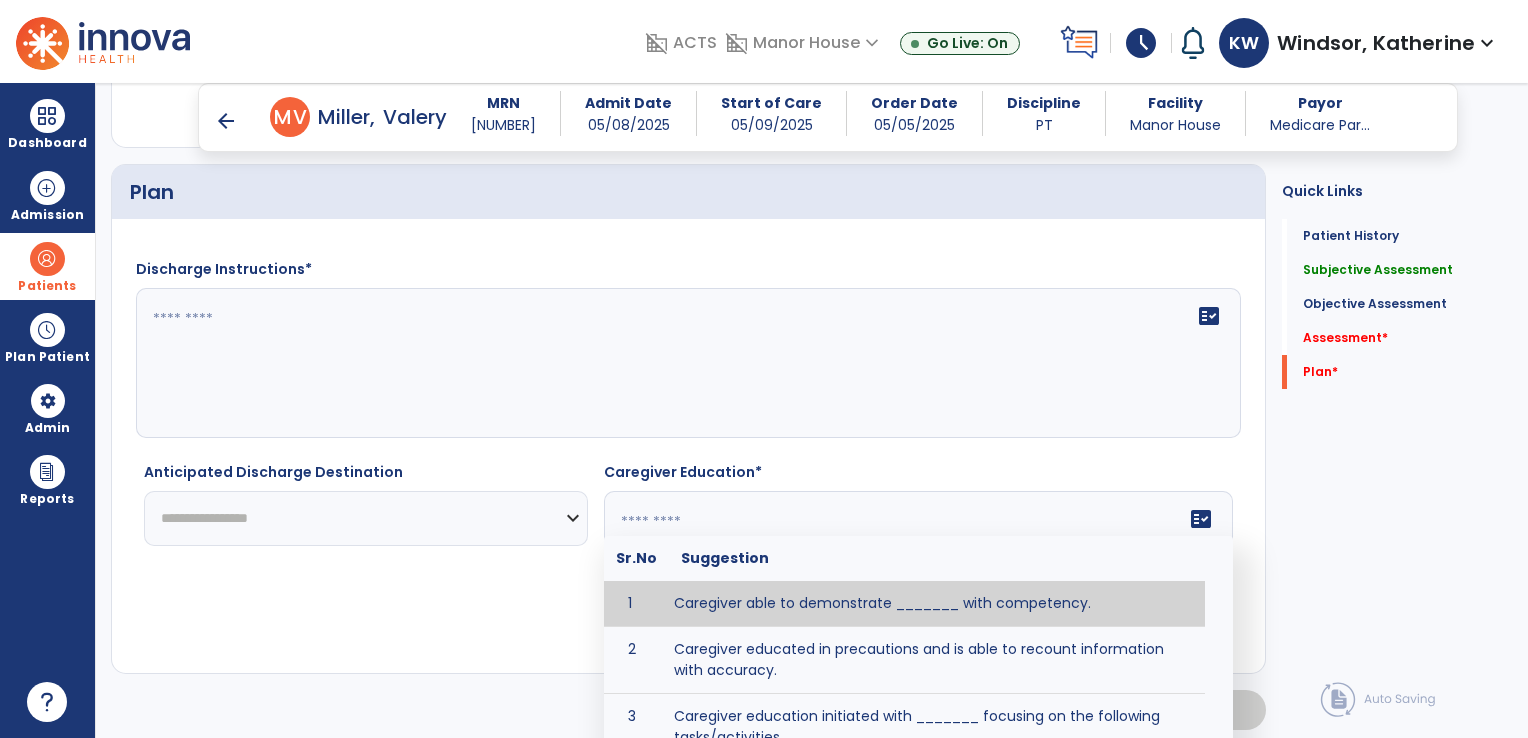 click on "fact_check  Sr.No Suggestion 1 Caregiver able to demonstrate _______ with competency. 2 Caregiver educated in precautions and is able to recount information with accuracy. 3 Caregiver education initiated with _______ focusing on the following tasks/activities __________. 4 Home exercise program initiated with caregiver focusing on __________. 5 Patient educated in precautions and is able to recount information with [VALUE]% accuracy." 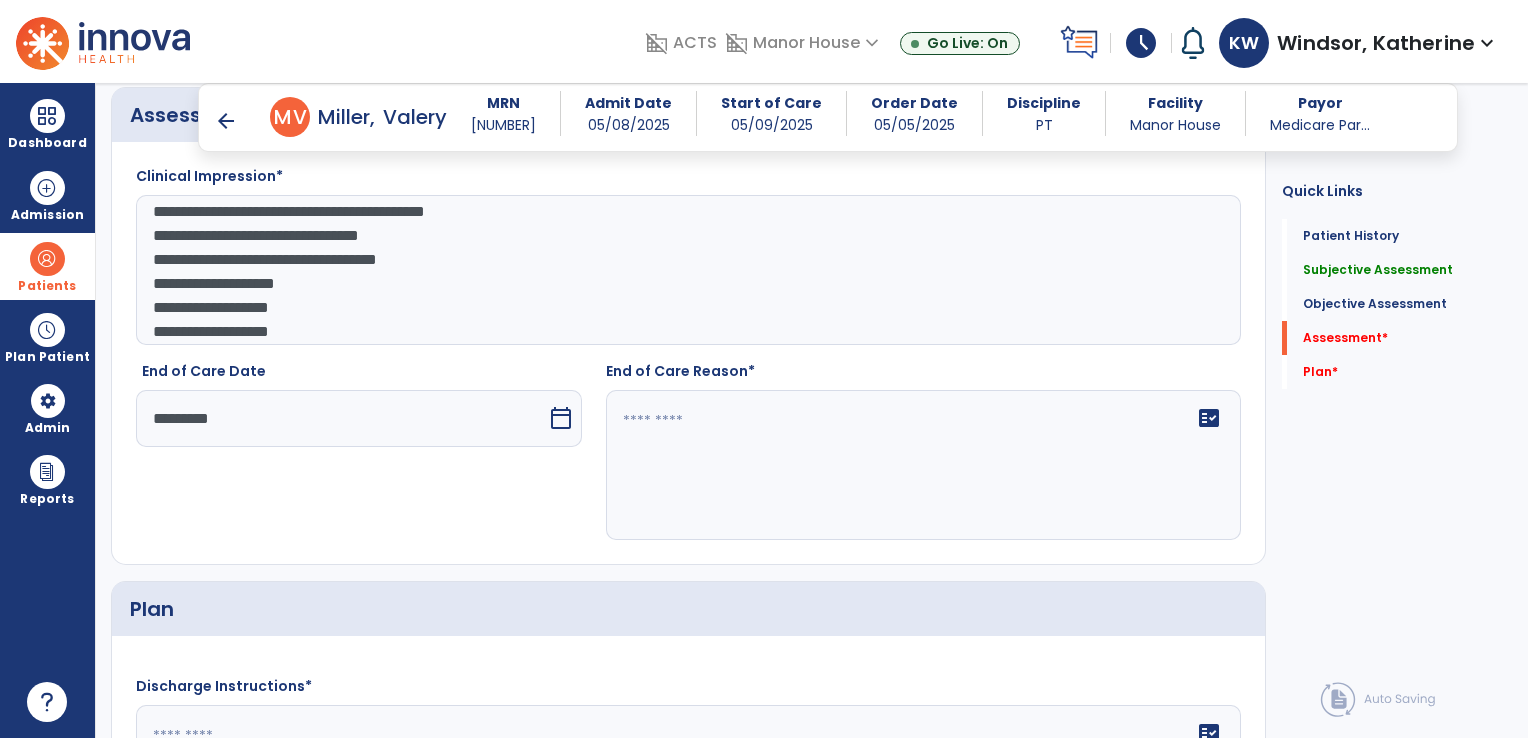 scroll, scrollTop: 2147, scrollLeft: 0, axis: vertical 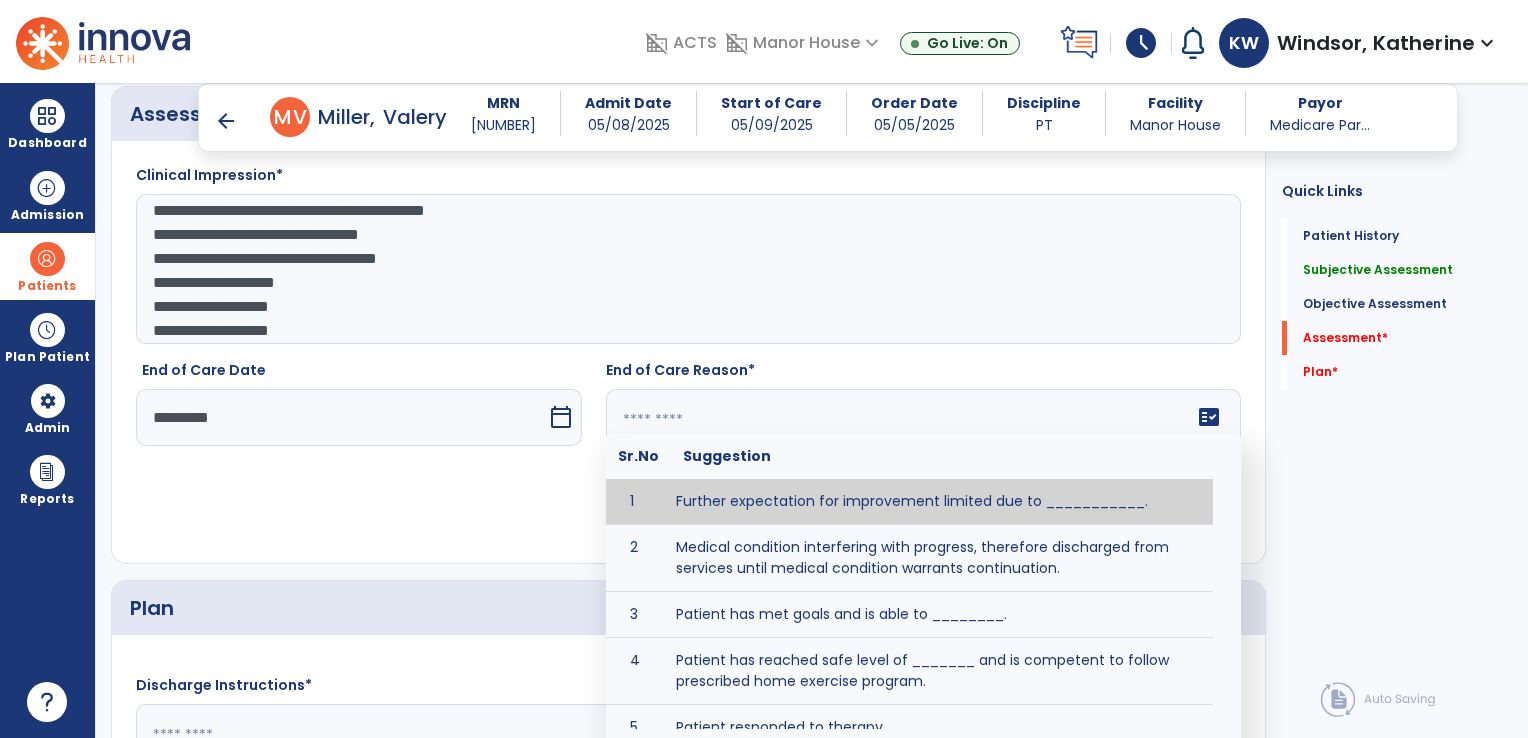 click on "fact_check  Sr.No Suggestion 1 Further expectation for improvement limited due to ___________. 2 Medical condition interfering with progress, therefore discharged from services until medical condition warrants continuation. 3 Patient has met goals and is able to ________. 4 Patient has reached safe level of _______ and is competent to follow prescribed home exercise program. 5 Patient responded to therapy ____________. 6 Unexpected facility discharge - patient continues to warrant further therapy and will be re-screened upon readmission. 7 Unstable medical condition makes continued services inappropriate at this time." 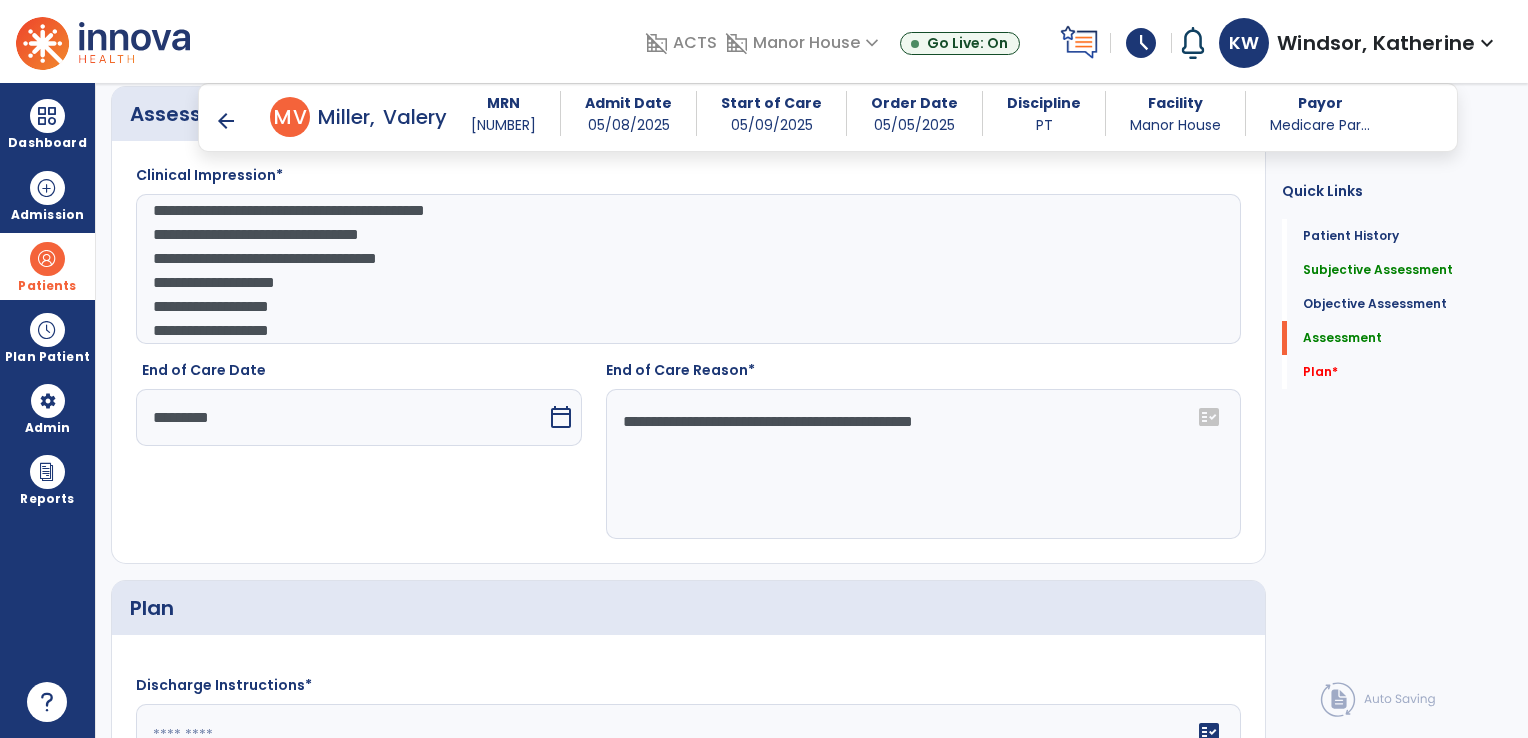 type on "**********" 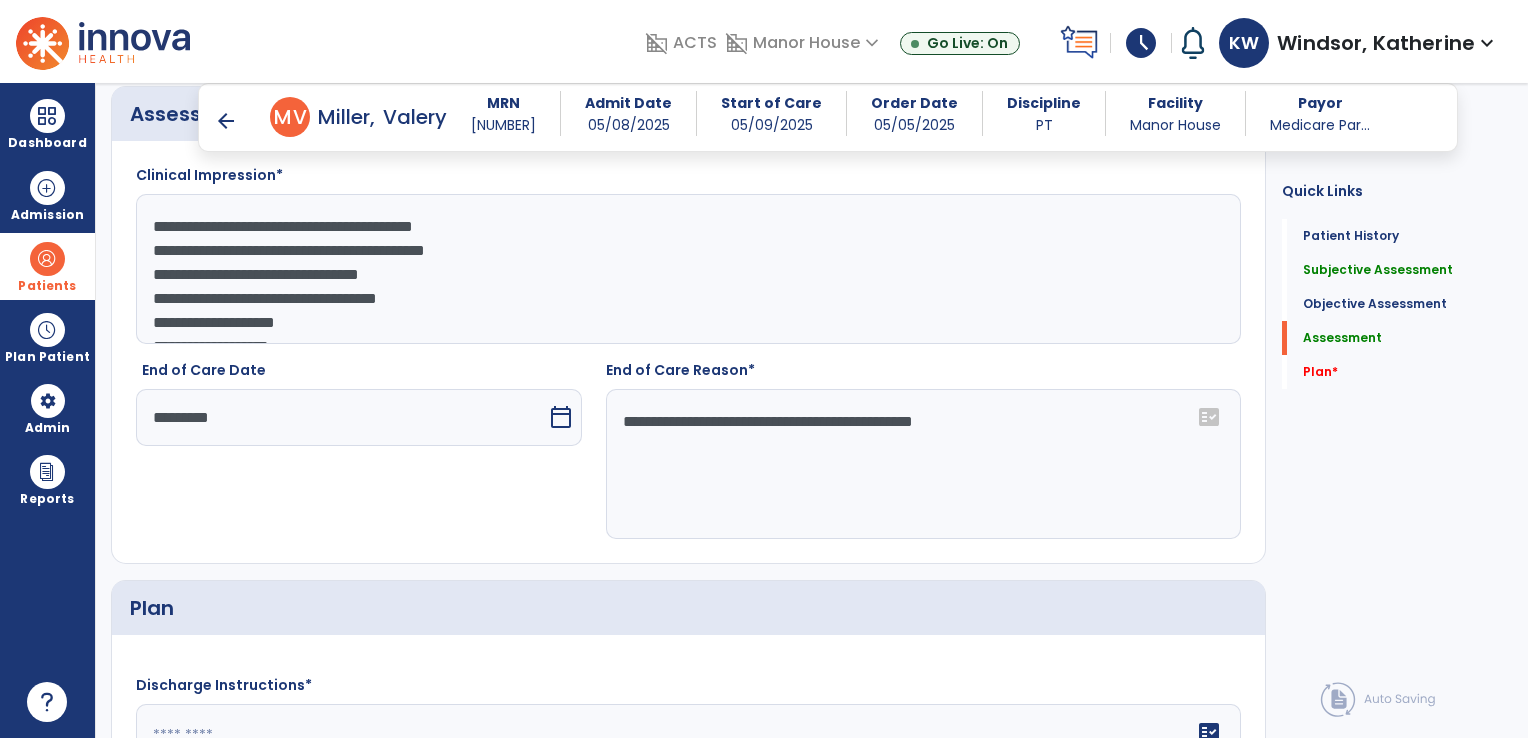 click on "**********" 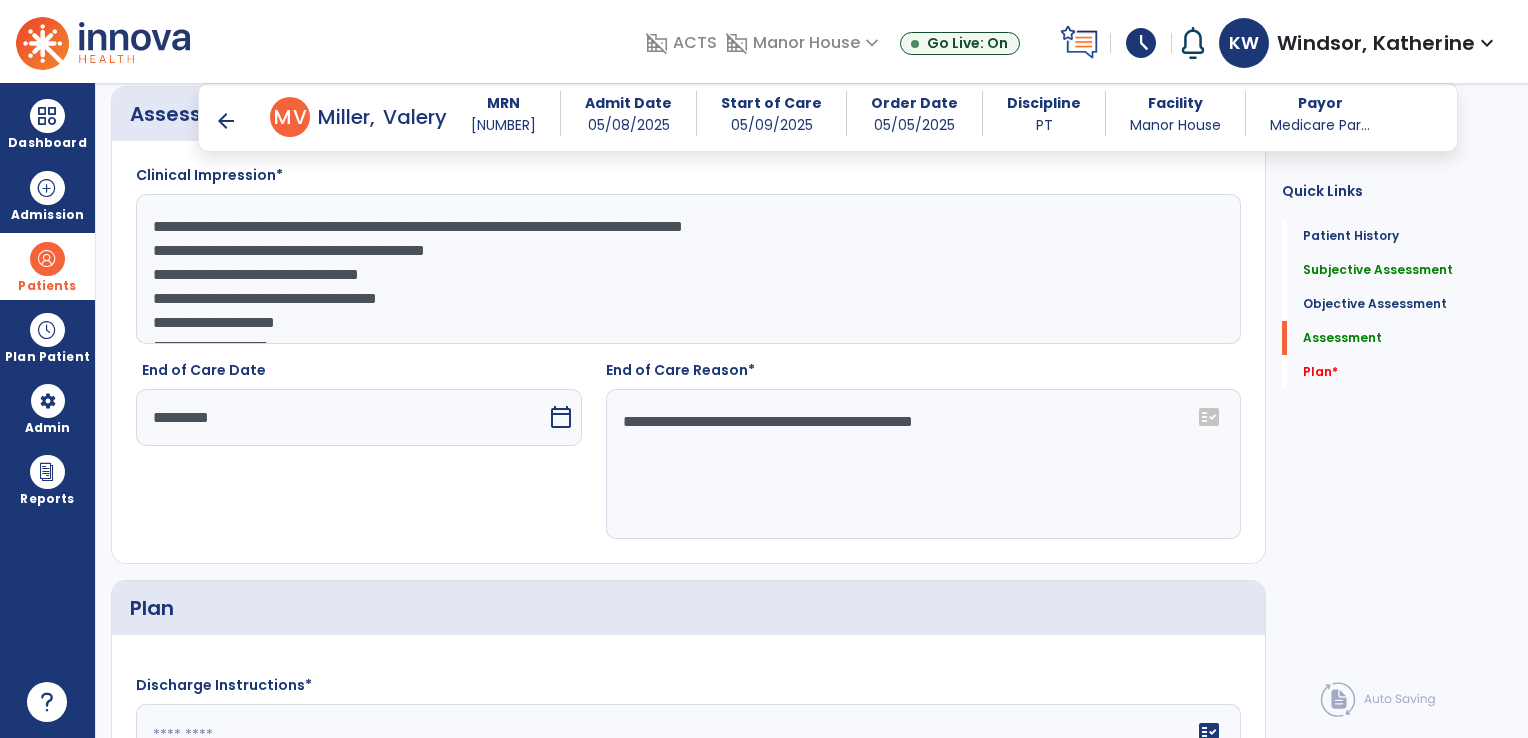 click on "**********" 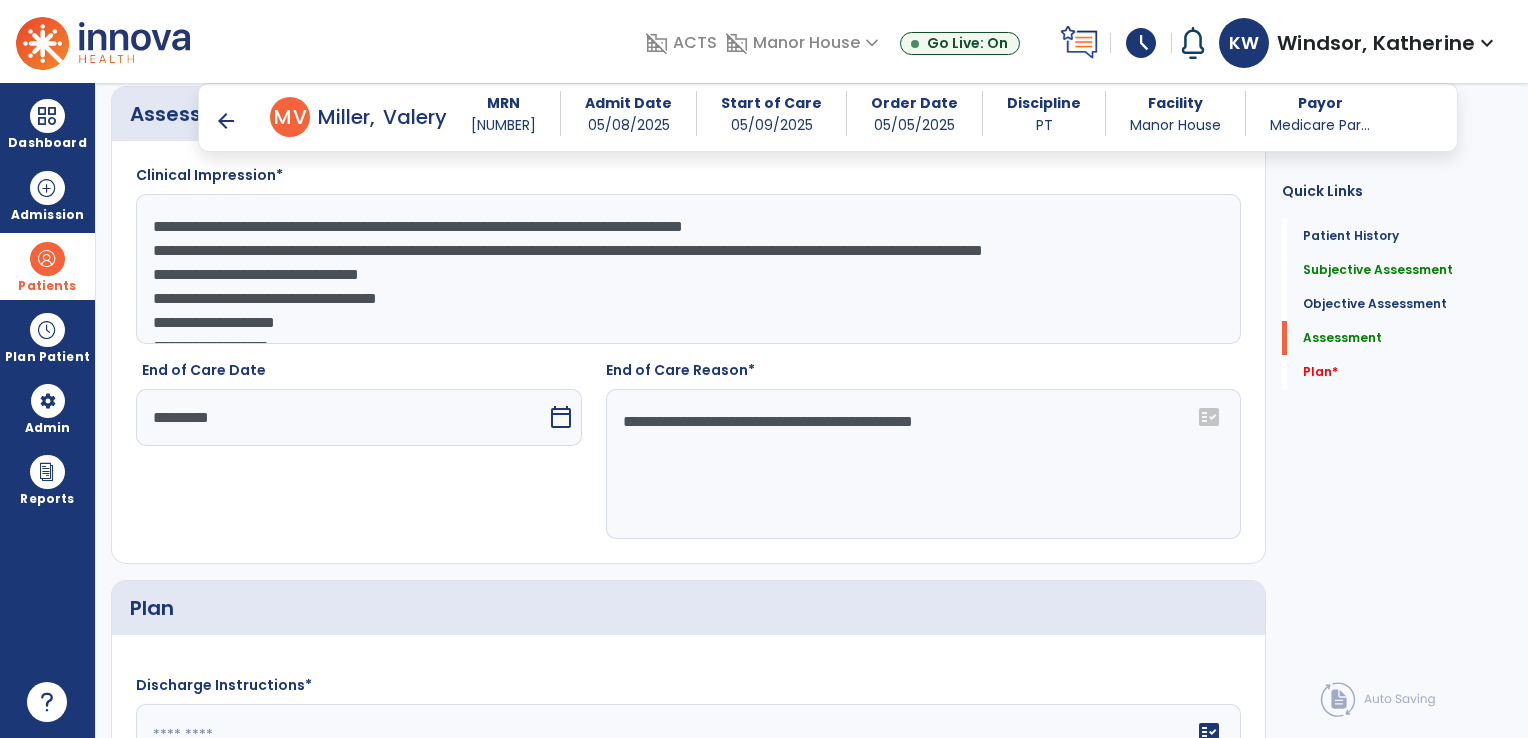 click on "**********" 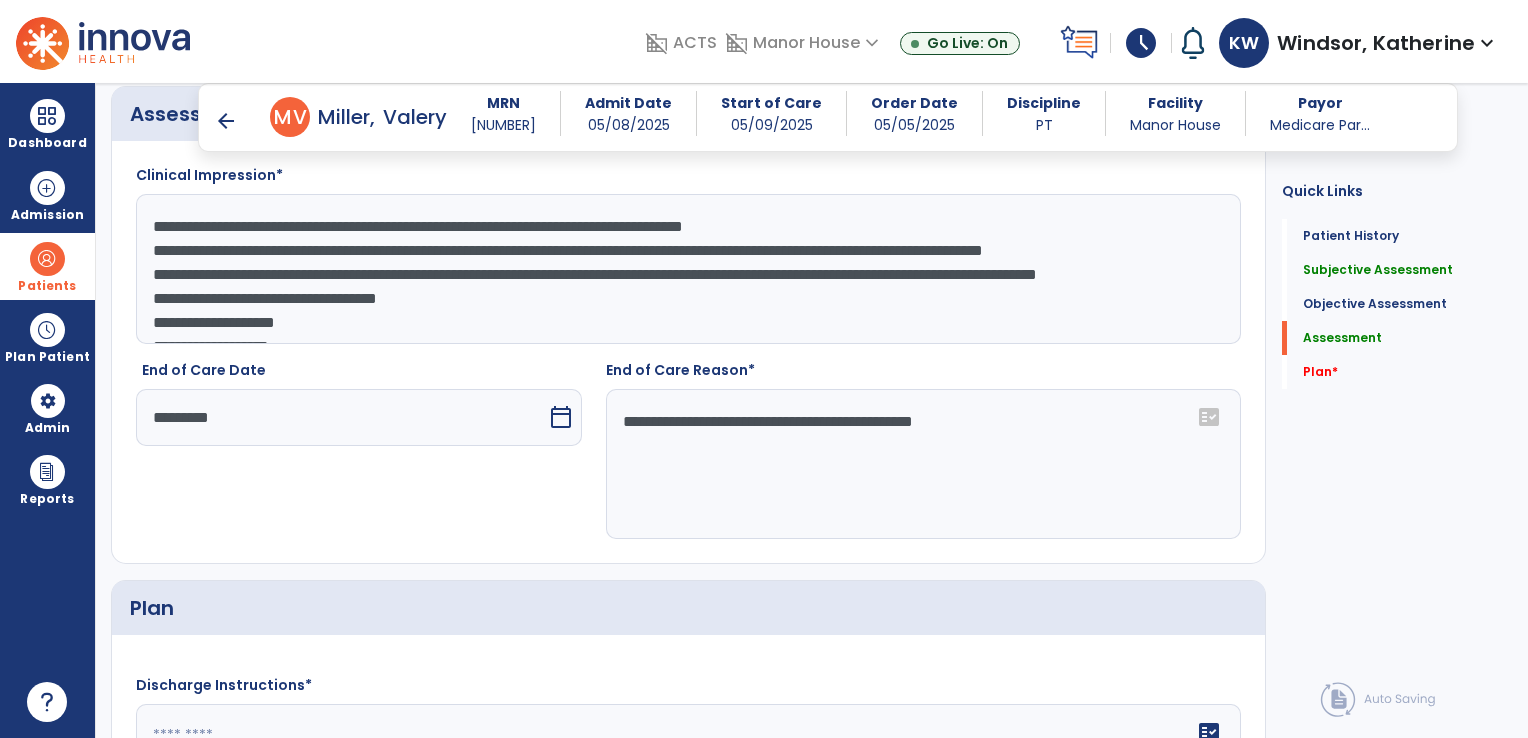scroll, scrollTop: 96, scrollLeft: 0, axis: vertical 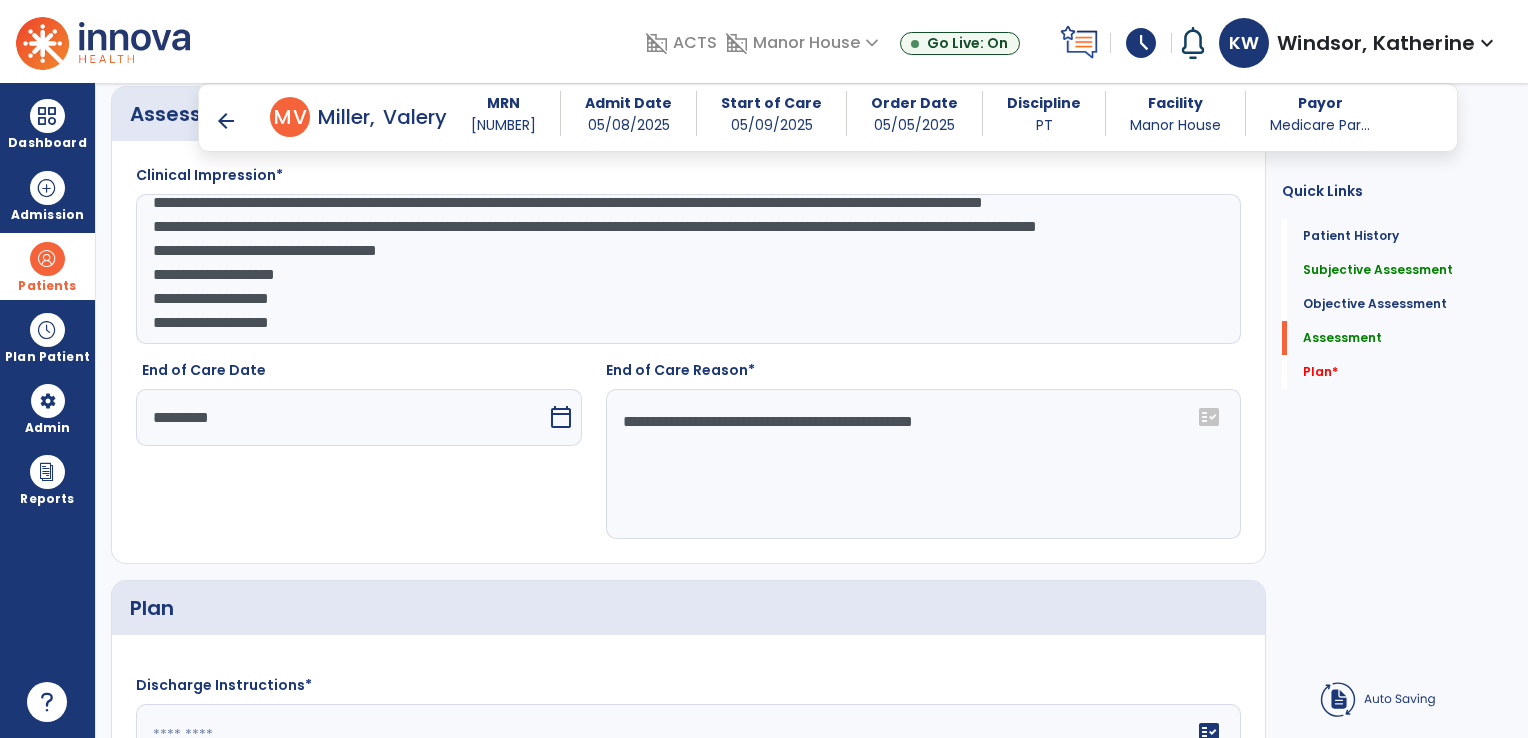 click on "**********" 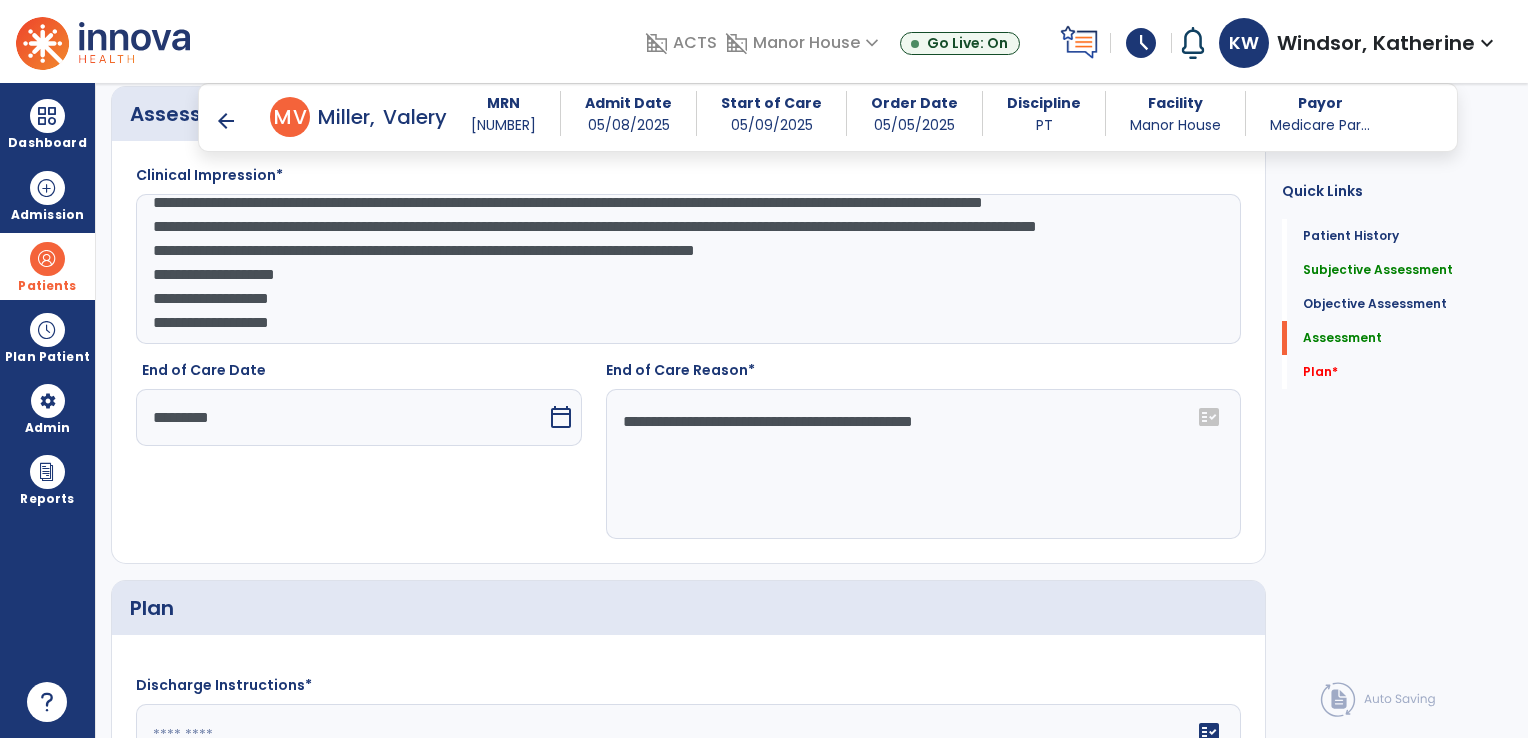 click on "**********" 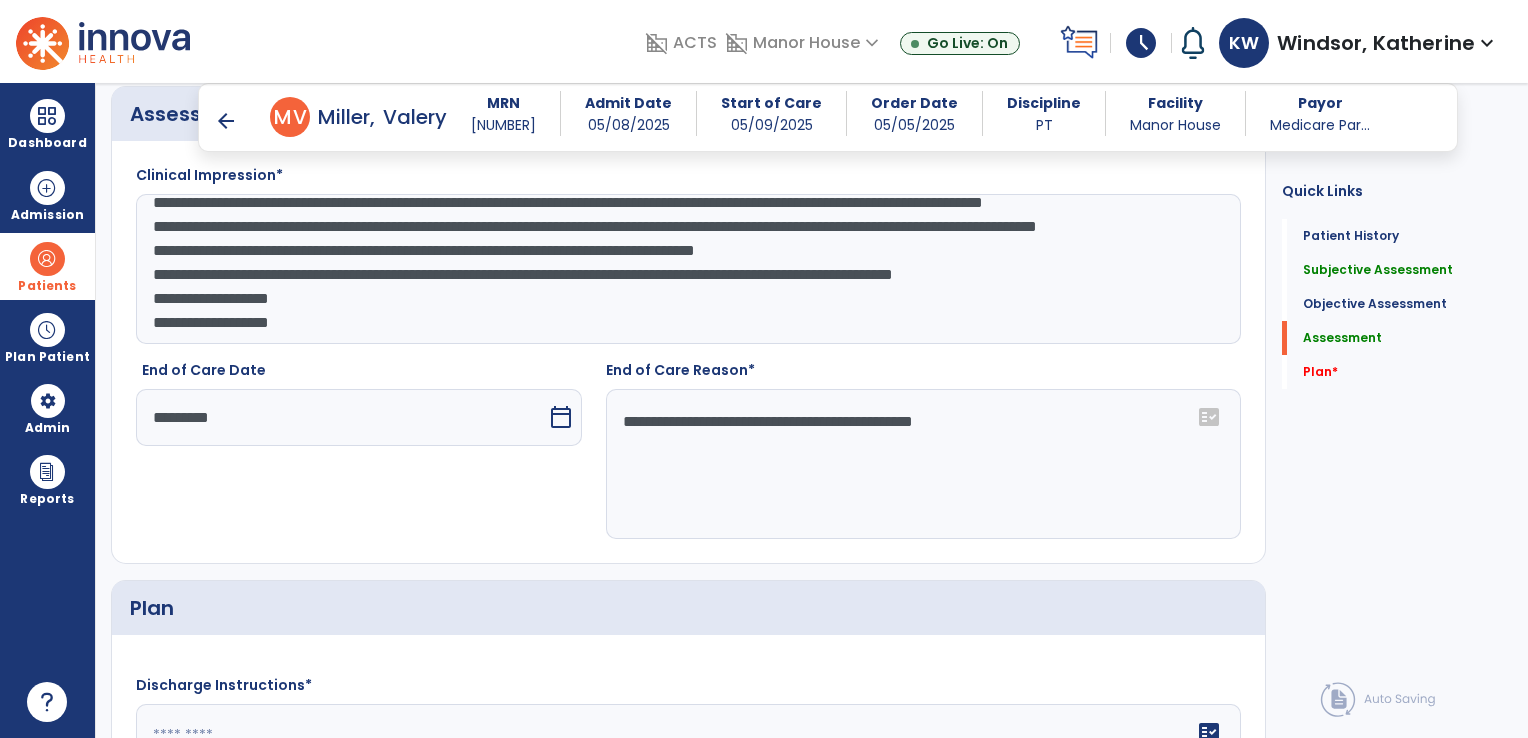 click on "**********" 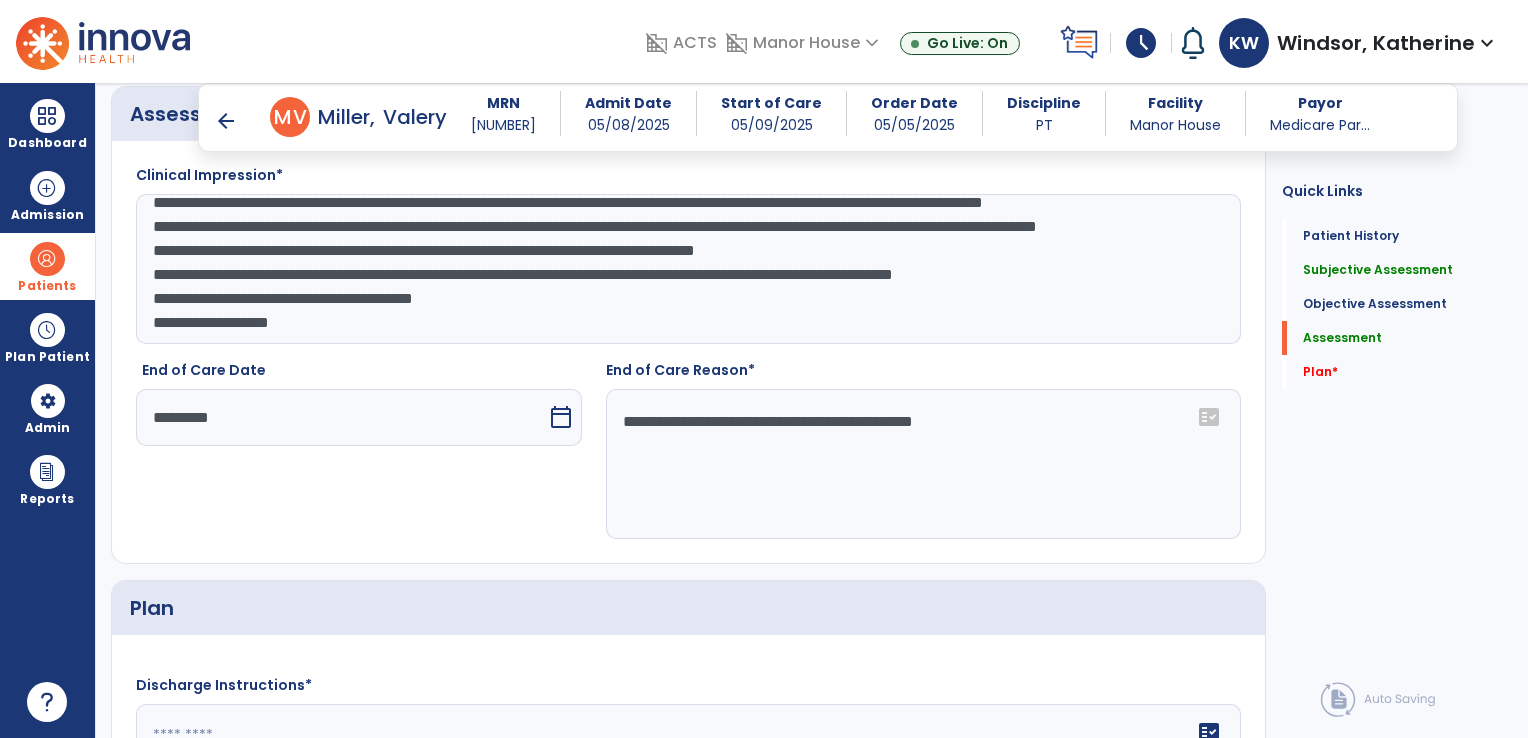 click on "**********" 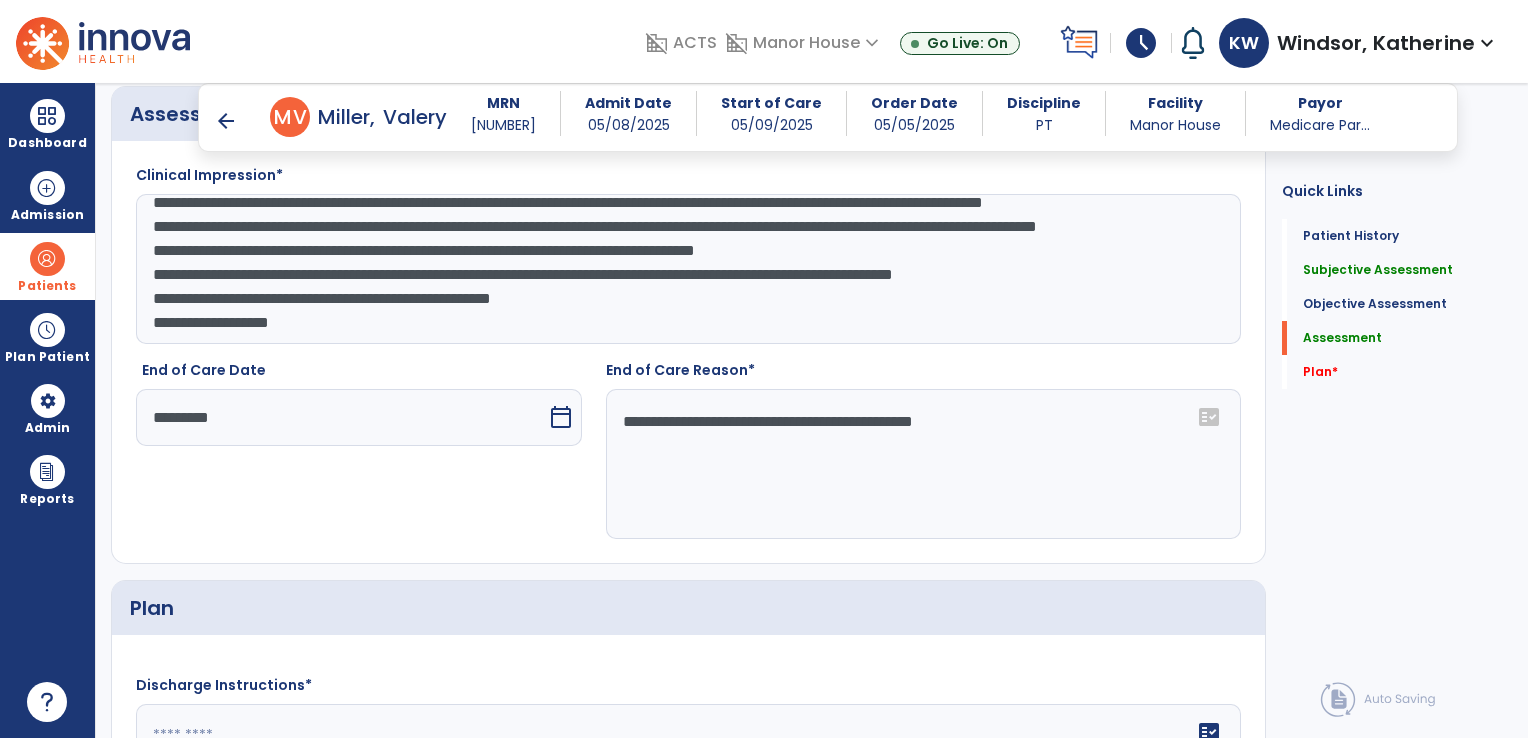 click on "**********" 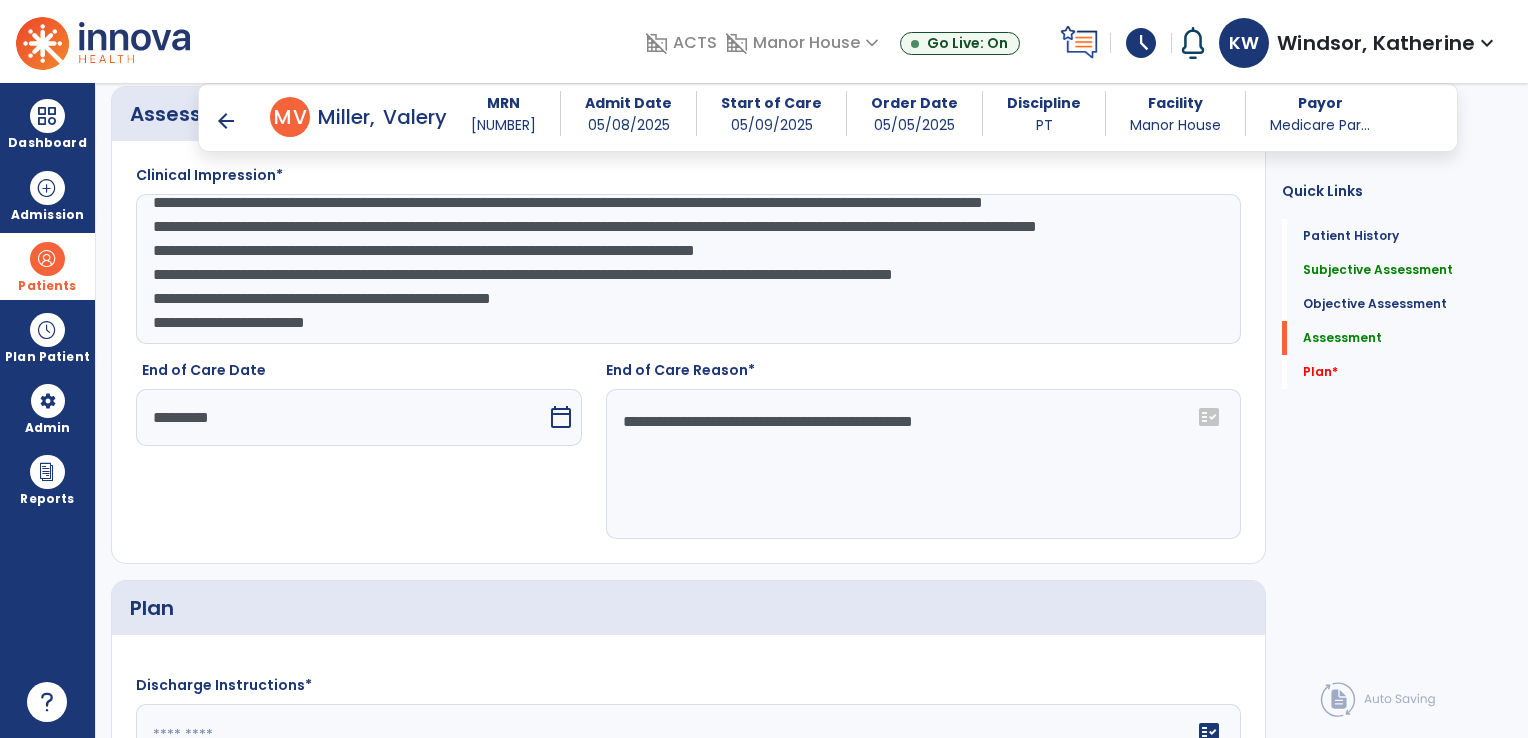 type on "**********" 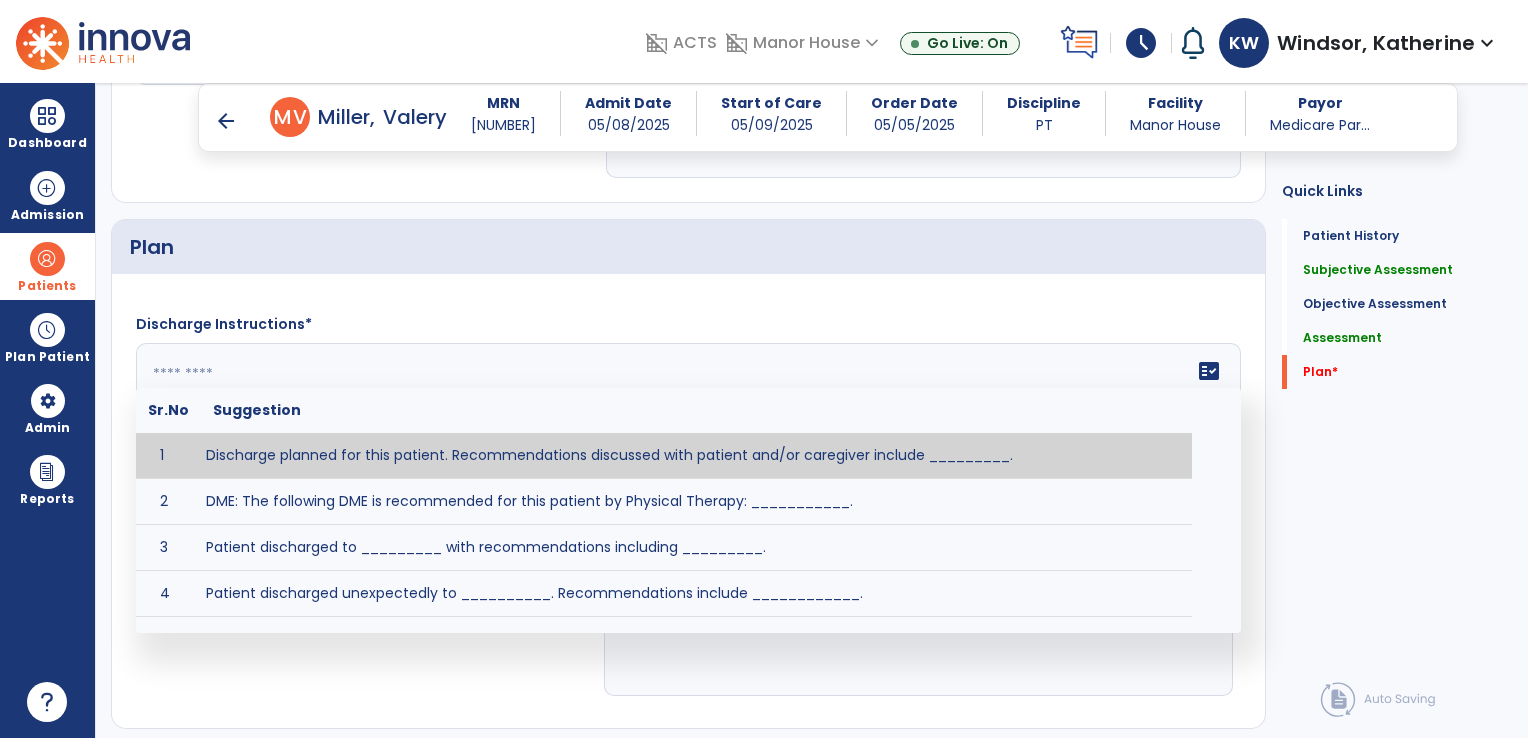 click on "fact_check  Sr.No Suggestion 1 Discharge planned for this patient. Recommendations discussed with patient and/or caregiver include _________. 2 DME: The following DME is recommended for this patient by Physical Therapy: ___________. 3 Patient discharged to _________ with recommendations including _________. 4 Patient discharged unexpectedly to __________. Recommendations include ____________." 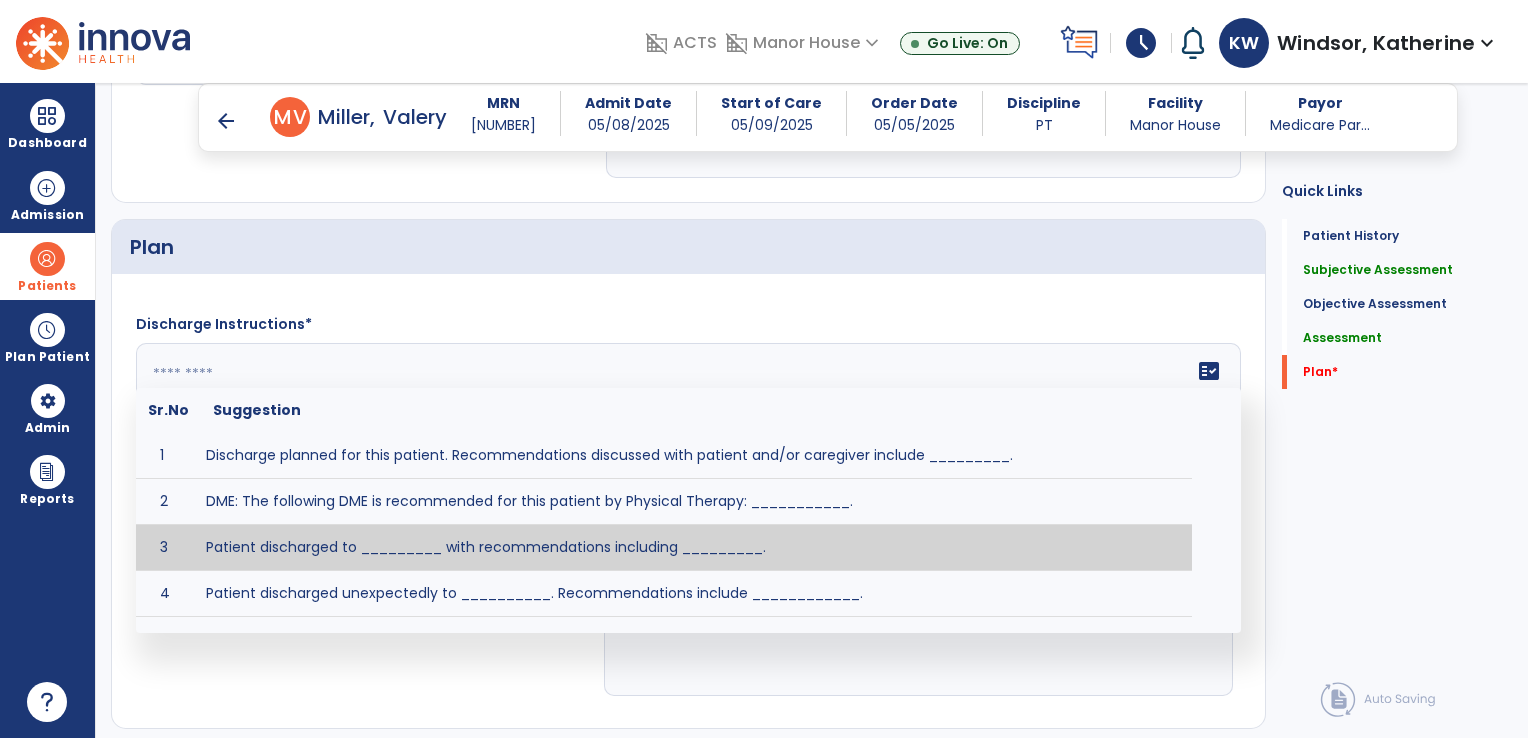 scroll, scrollTop: 2563, scrollLeft: 0, axis: vertical 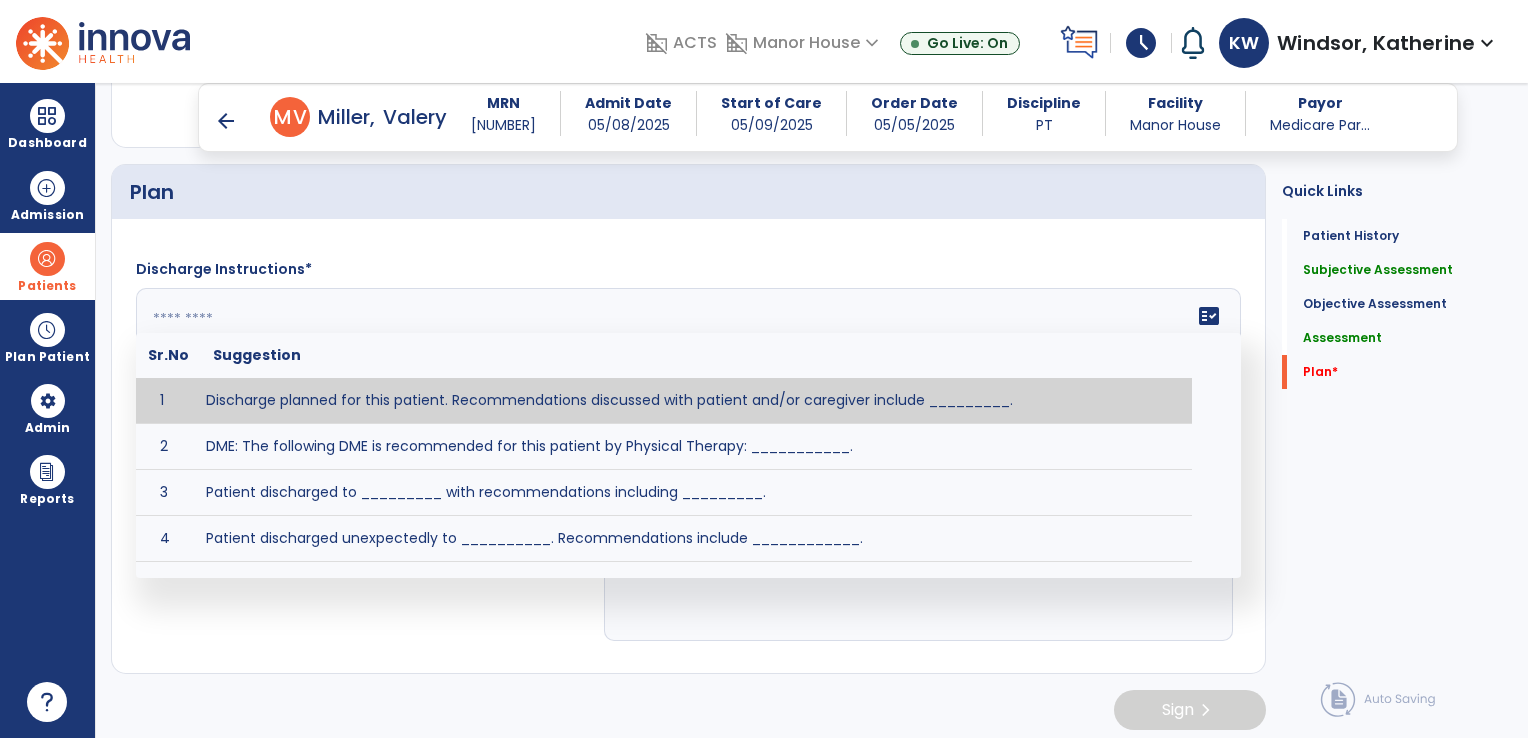 click 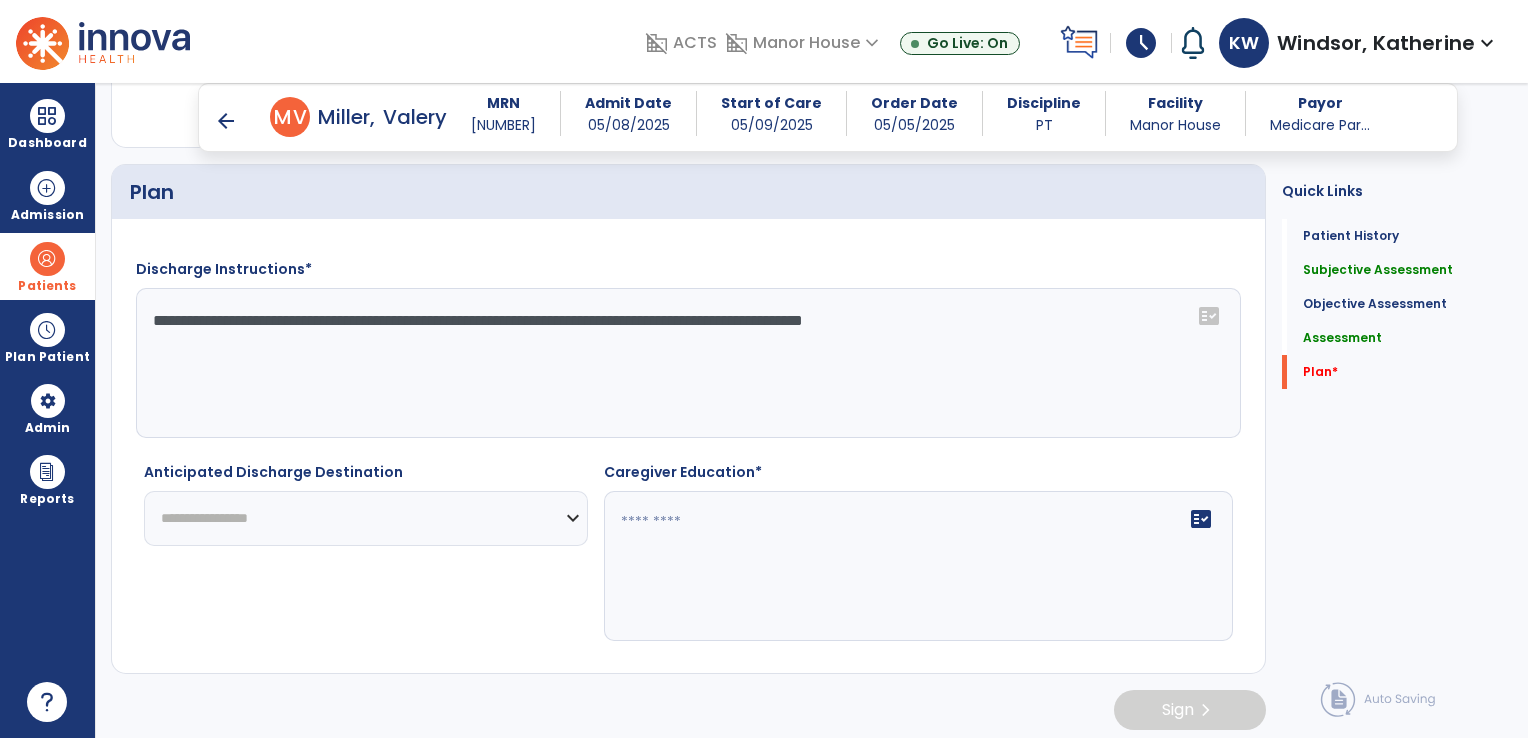 click on "**********" 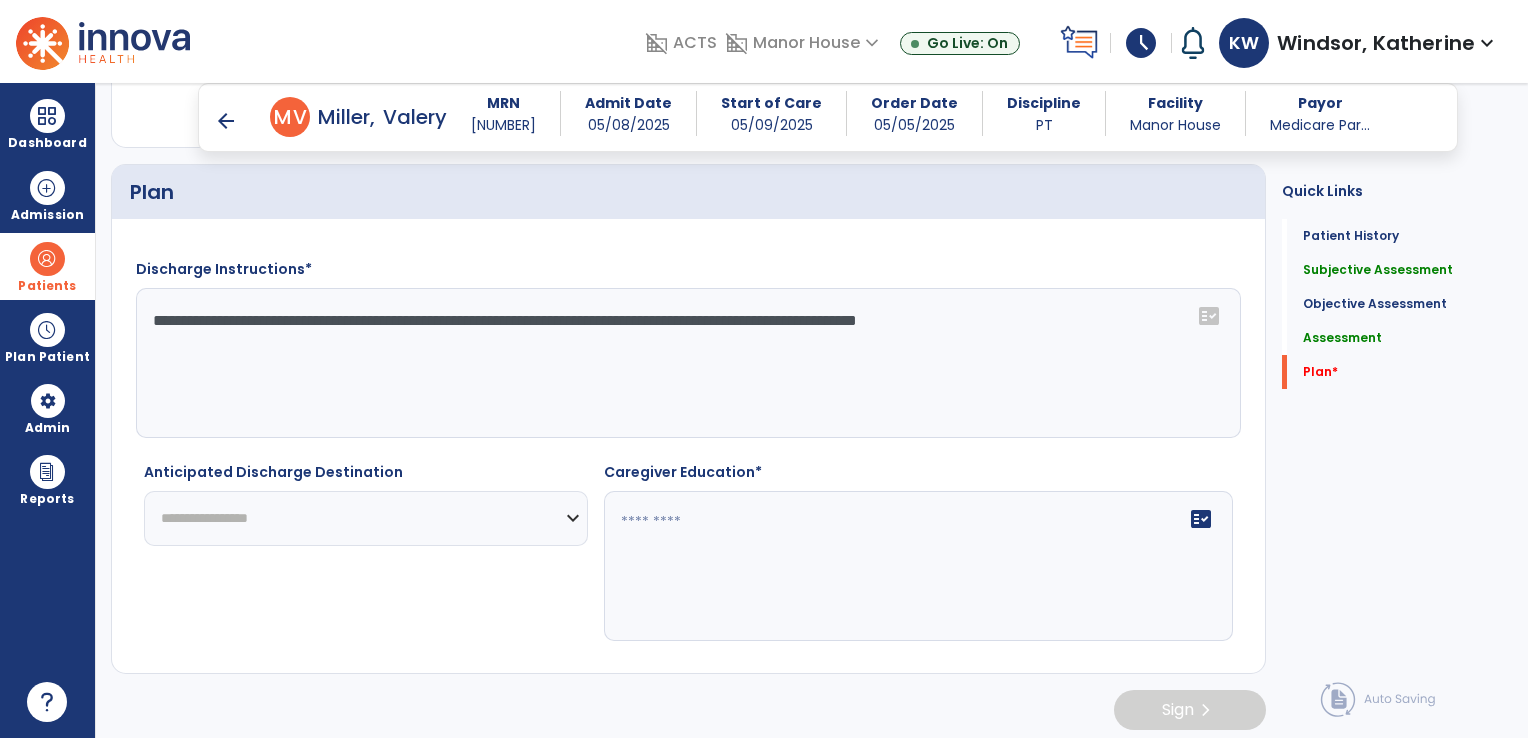 click on "**********" 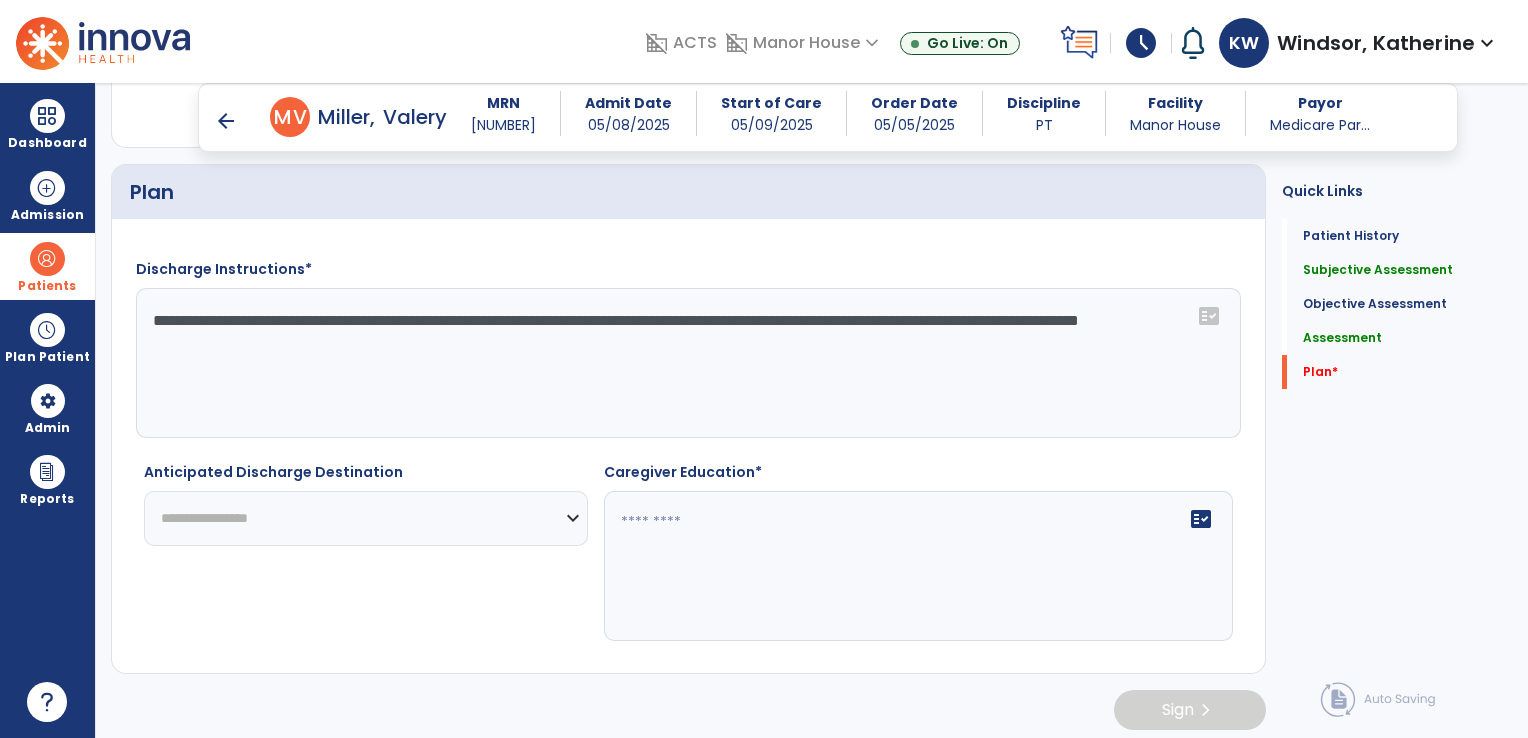 click on "**********" 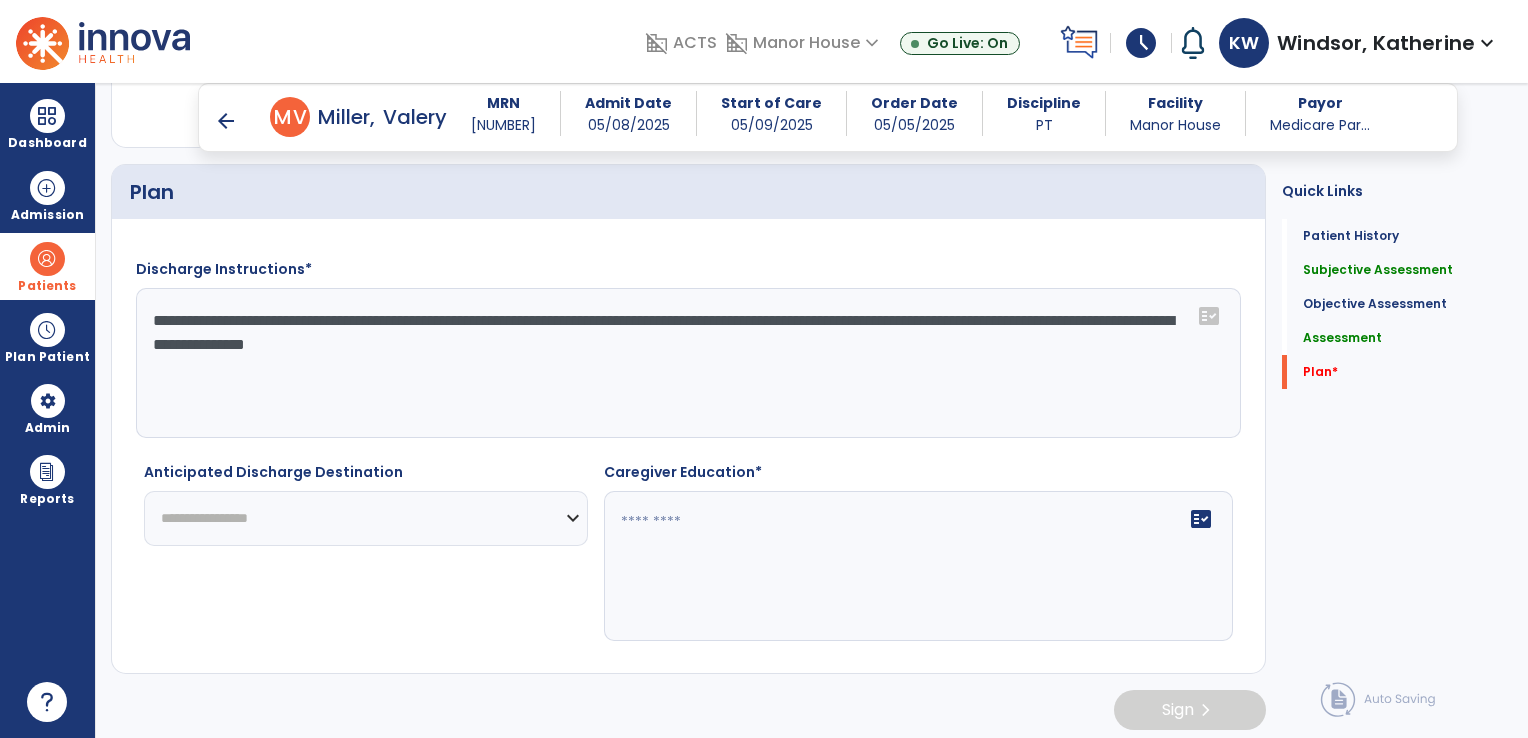 drag, startPoint x: 689, startPoint y: 334, endPoint x: 442, endPoint y: 351, distance: 247.58434 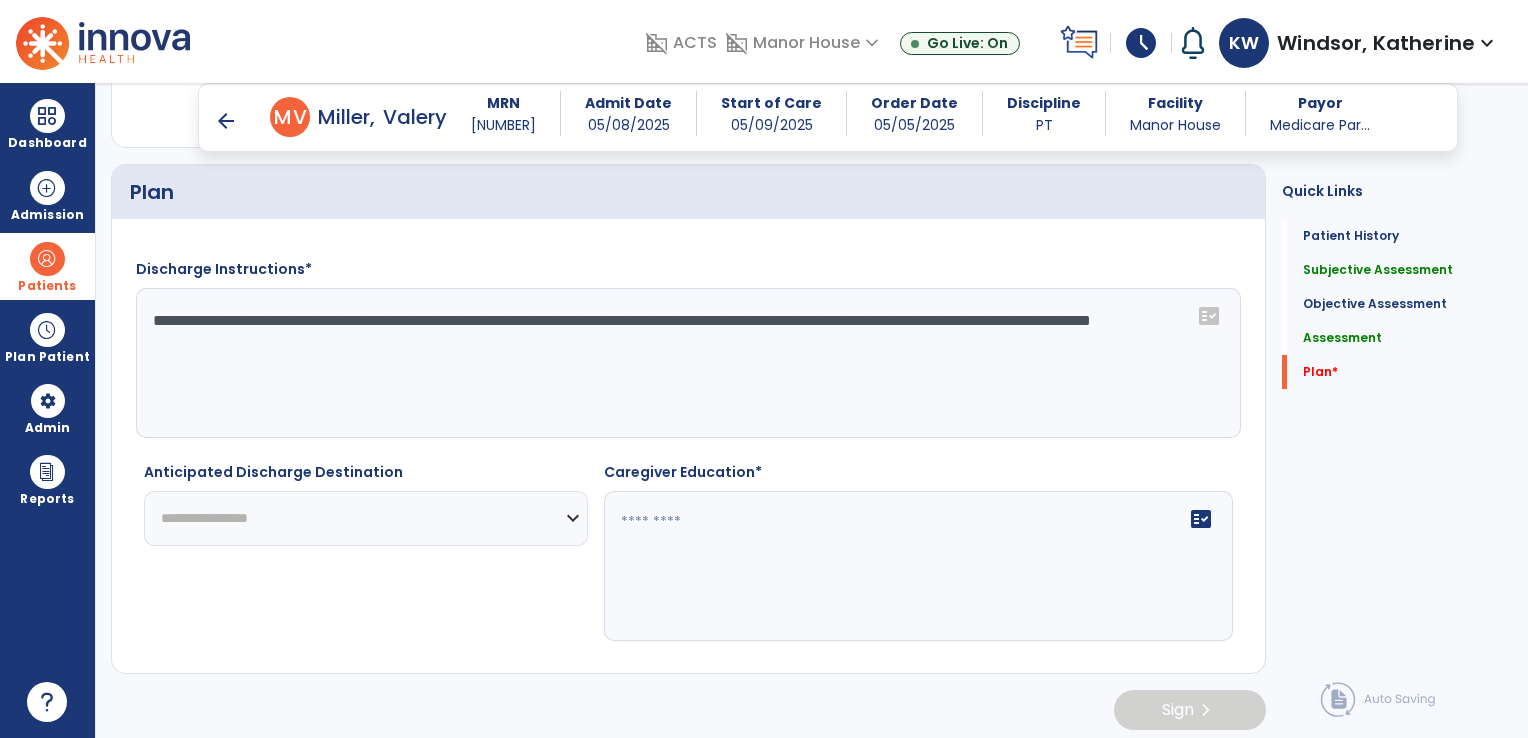 drag, startPoint x: 458, startPoint y: 346, endPoint x: 442, endPoint y: 355, distance: 18.35756 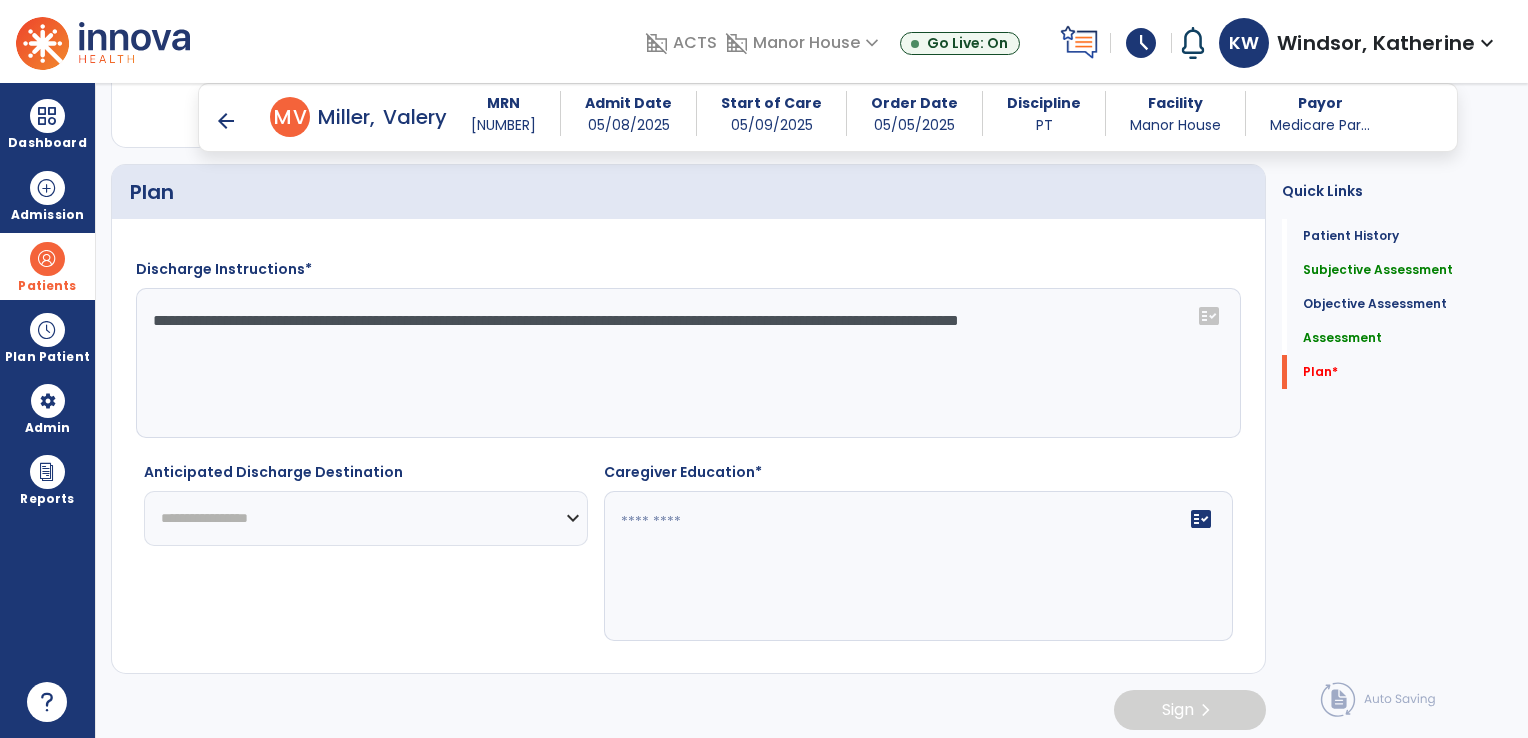 type on "**********" 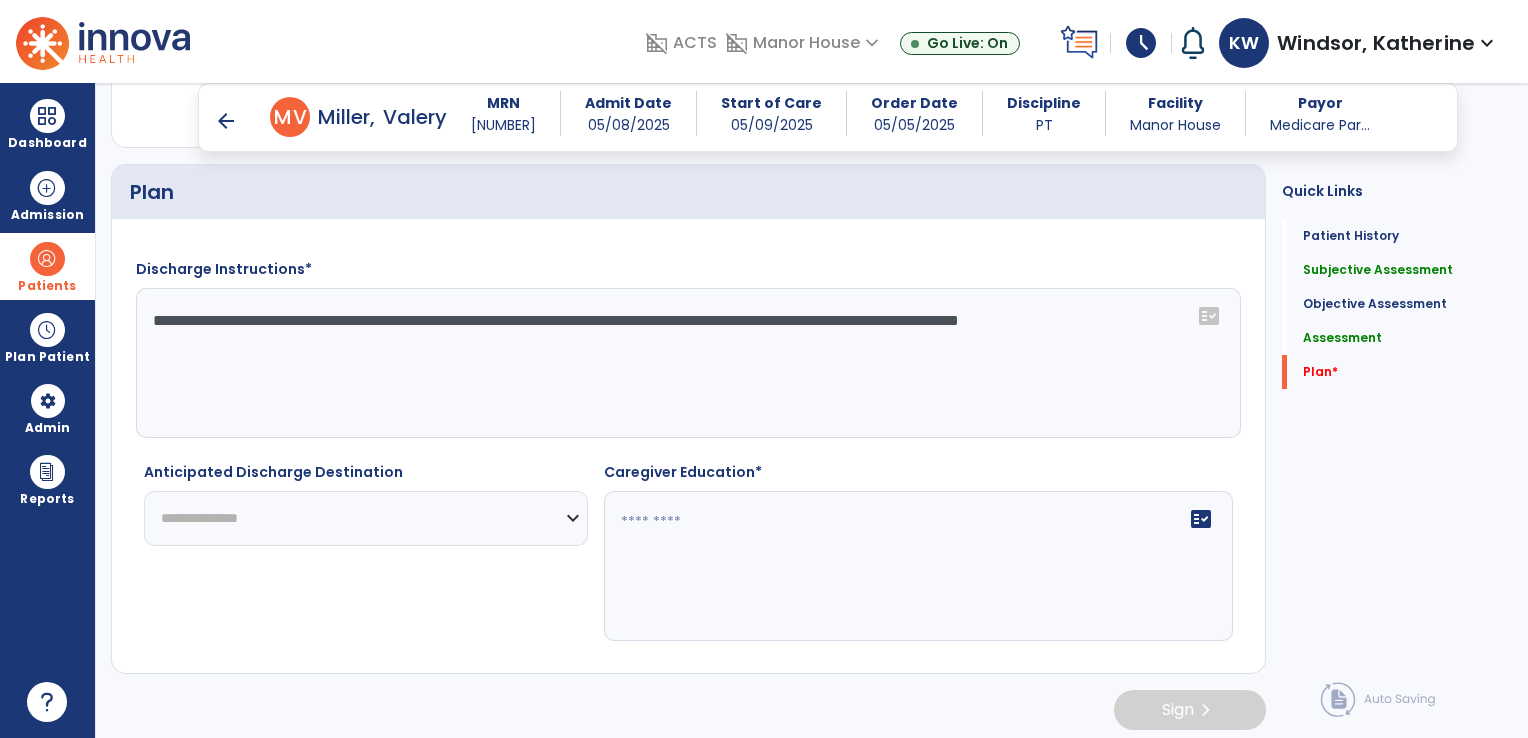 click on "**********" 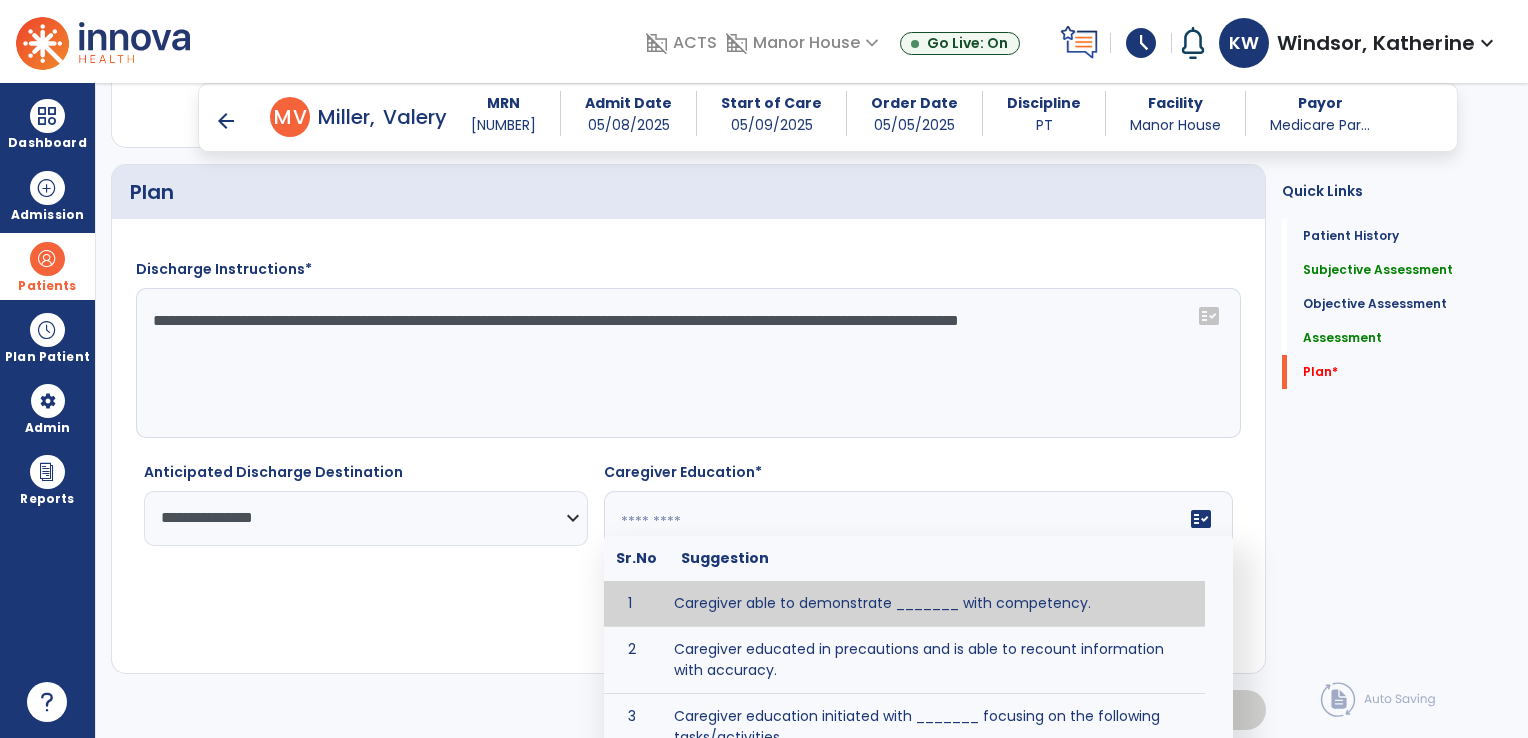 click 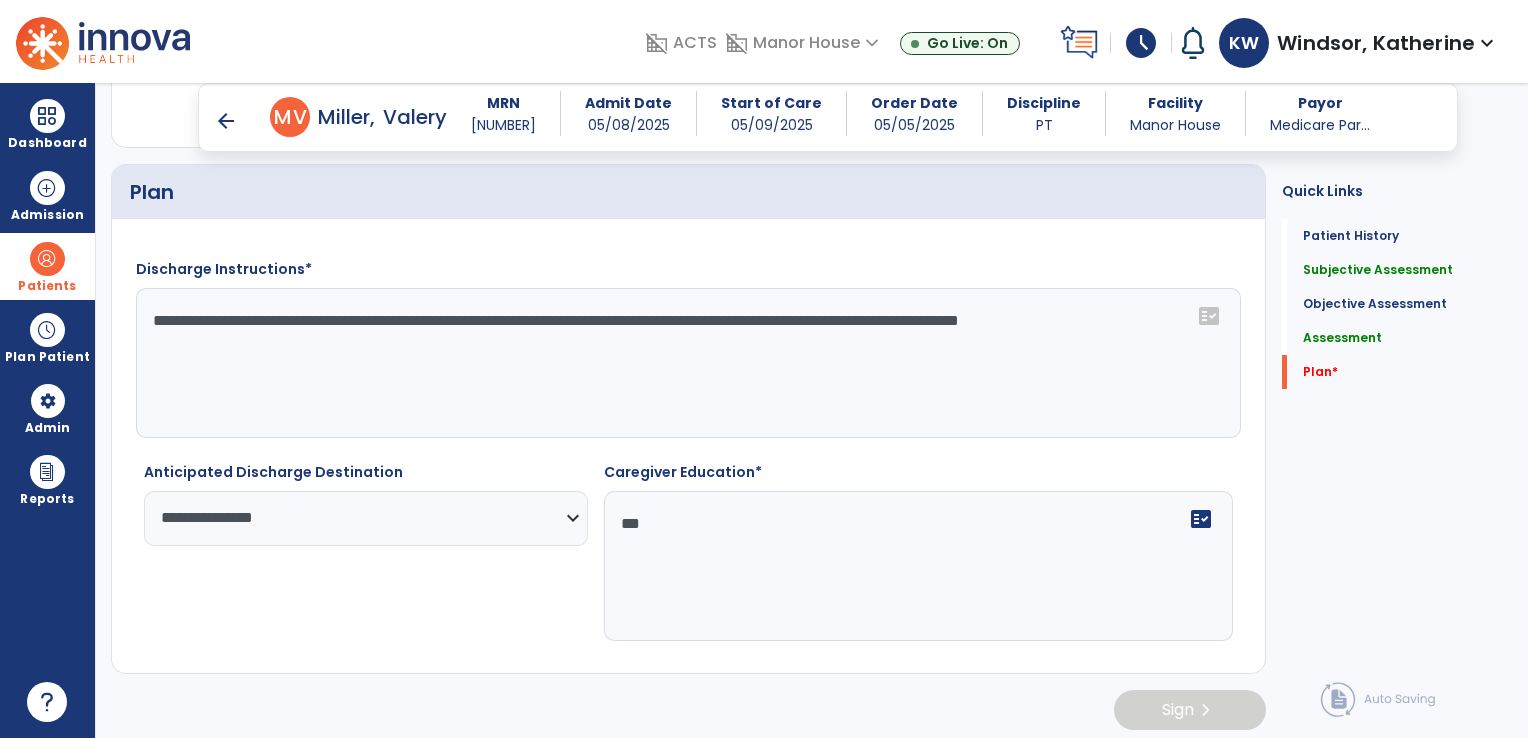 type on "***" 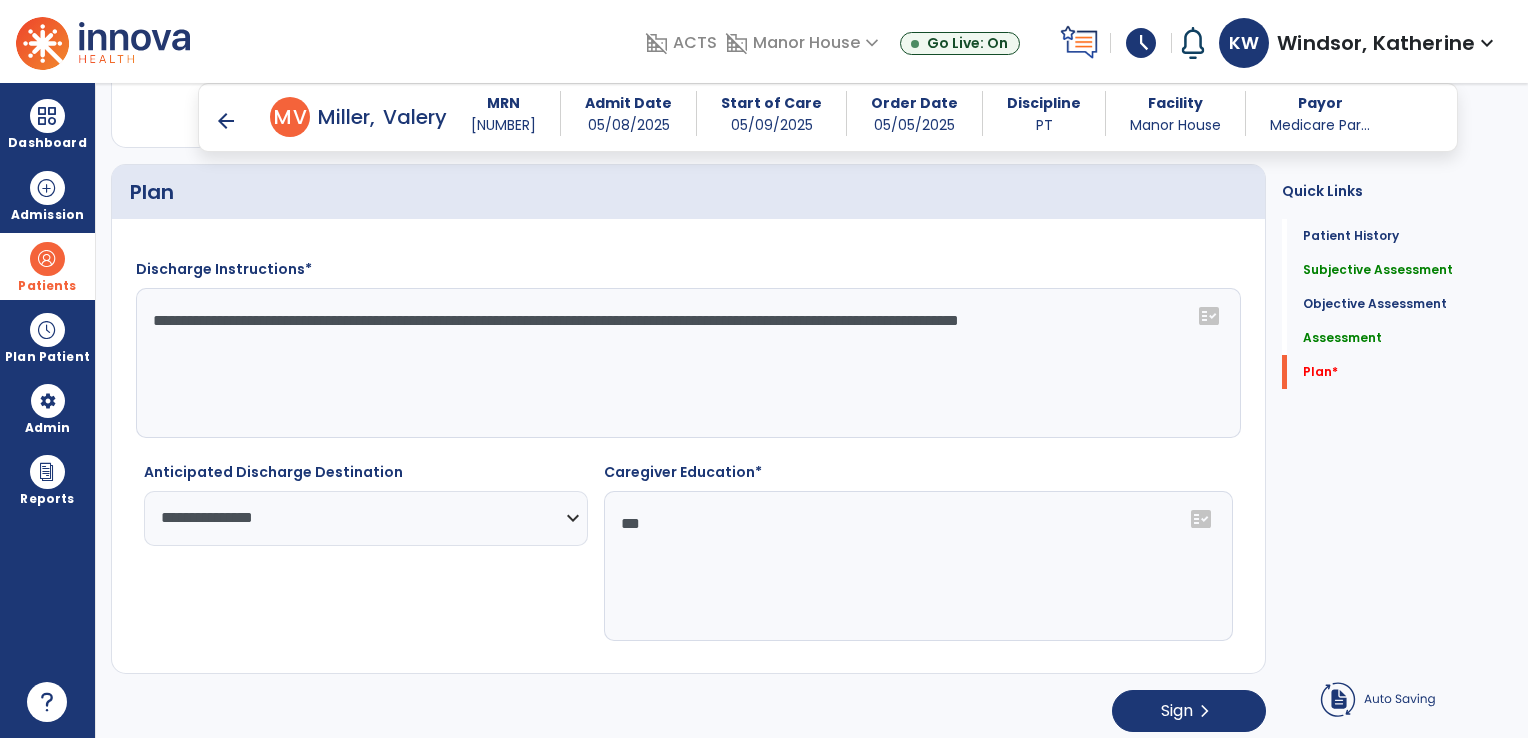 click on "**********" 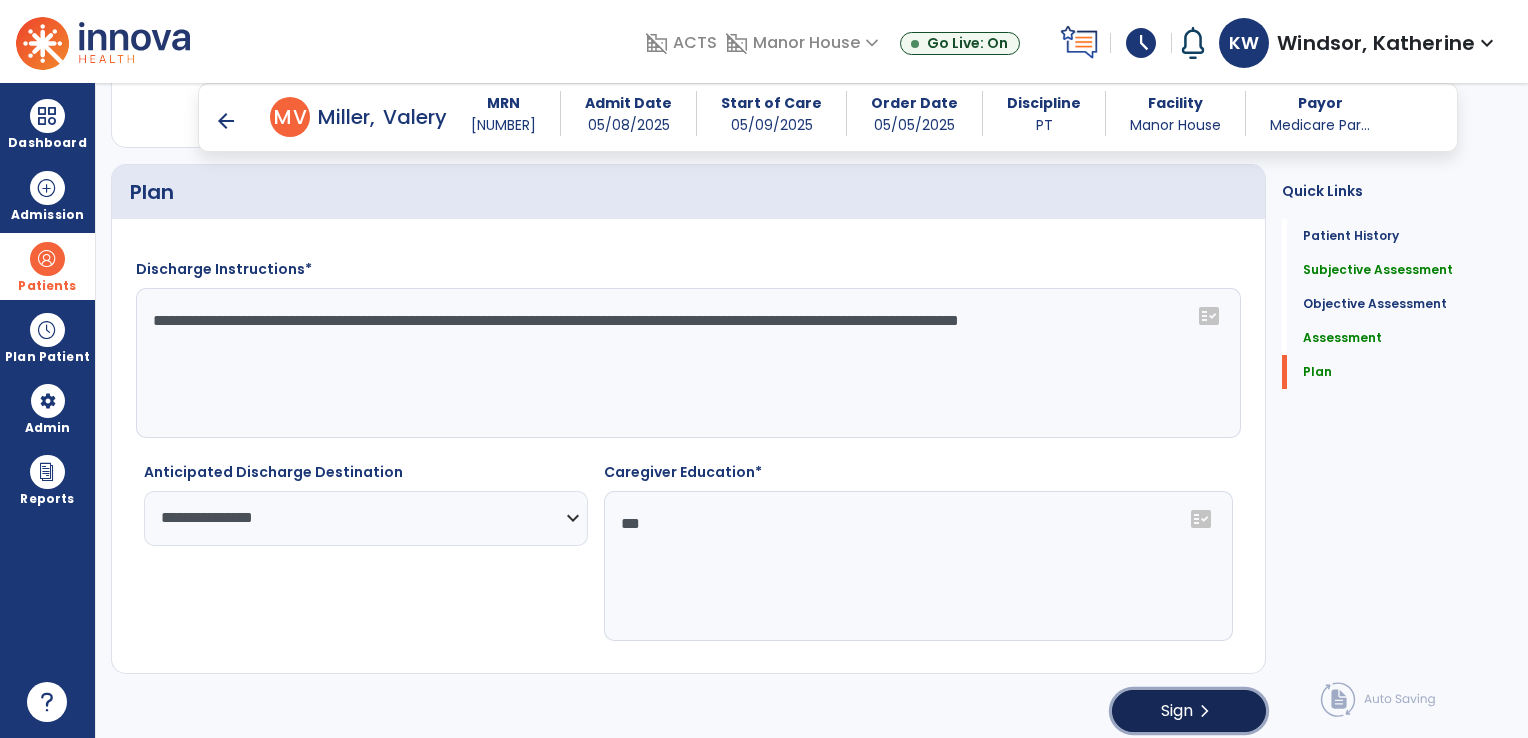 click on "Sign" 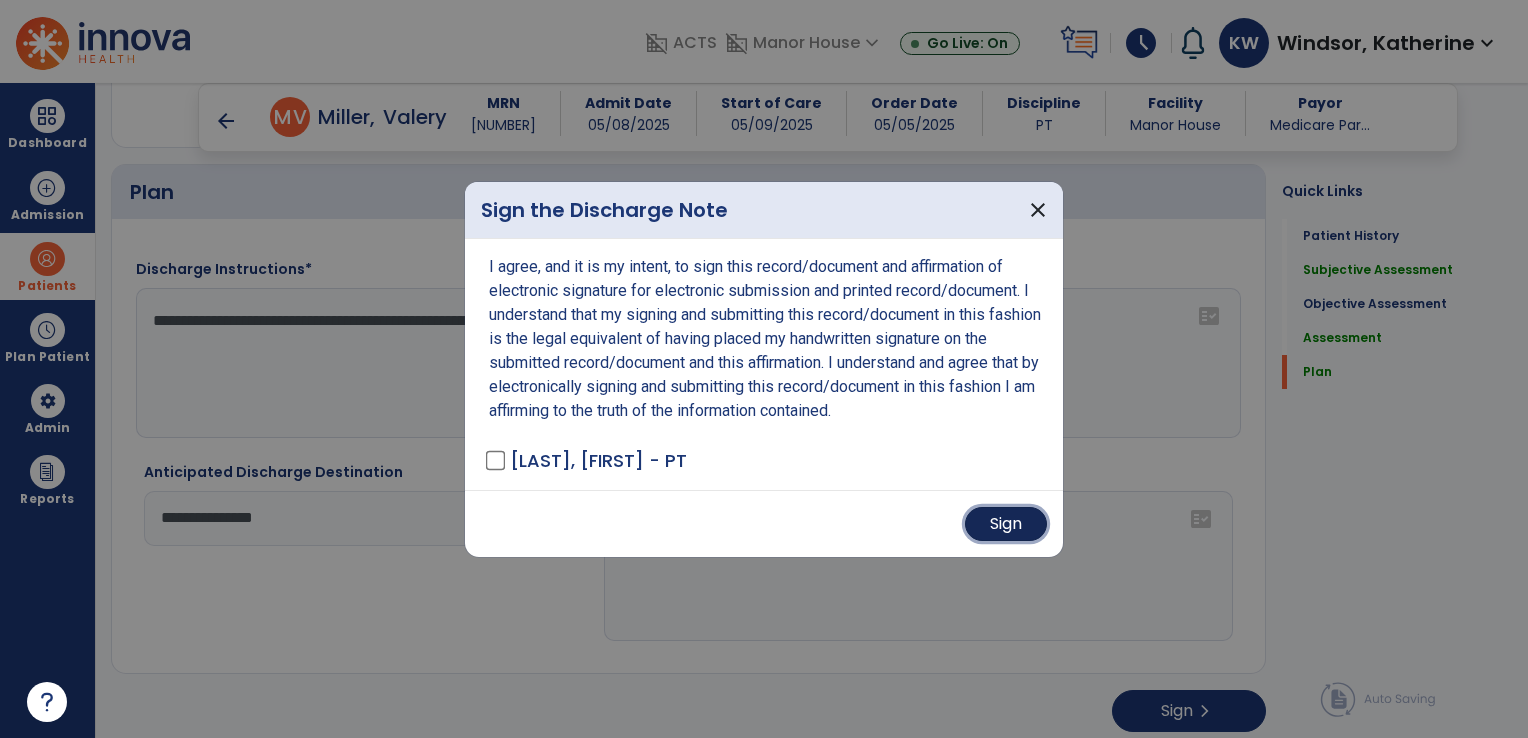 click on "Sign" at bounding box center (1006, 524) 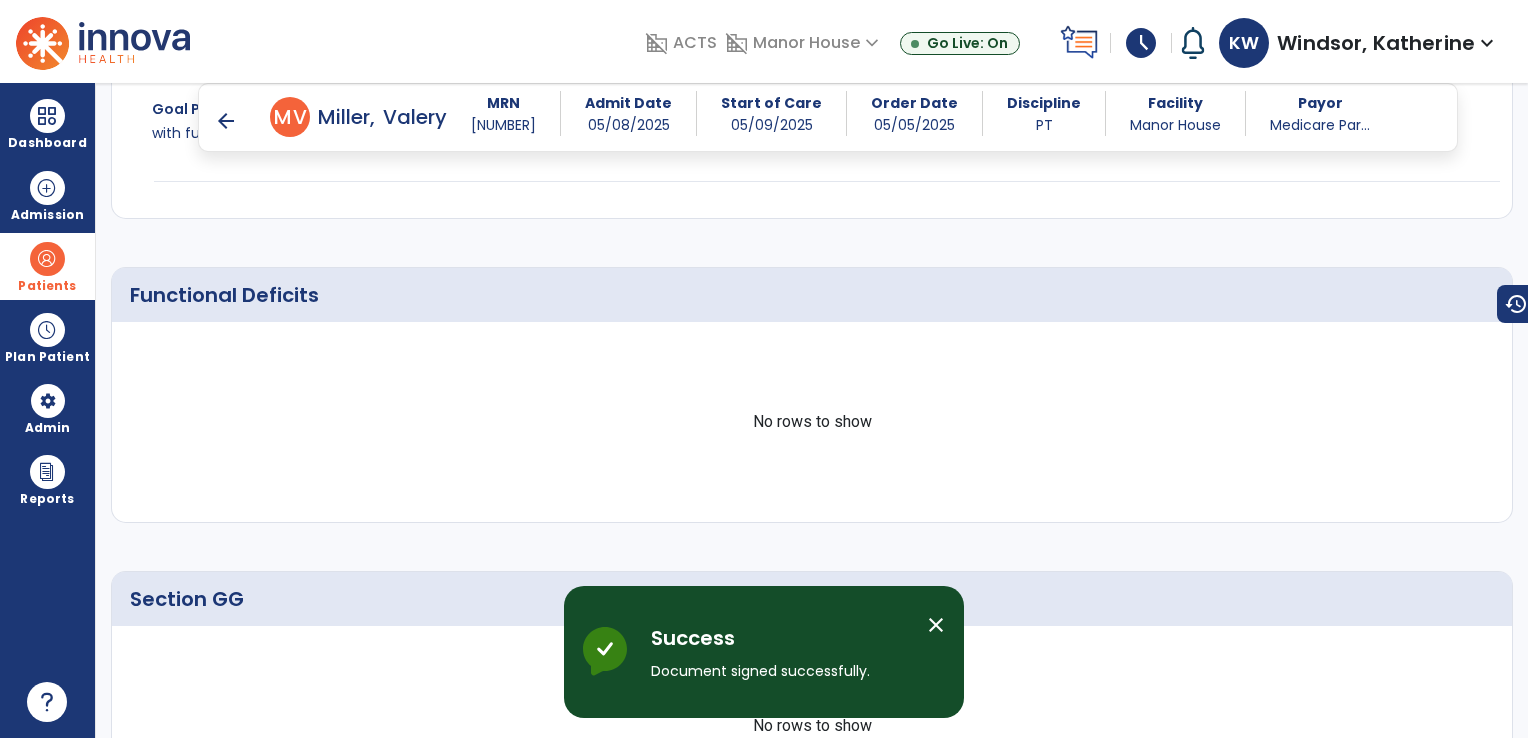 scroll, scrollTop: 3545, scrollLeft: 0, axis: vertical 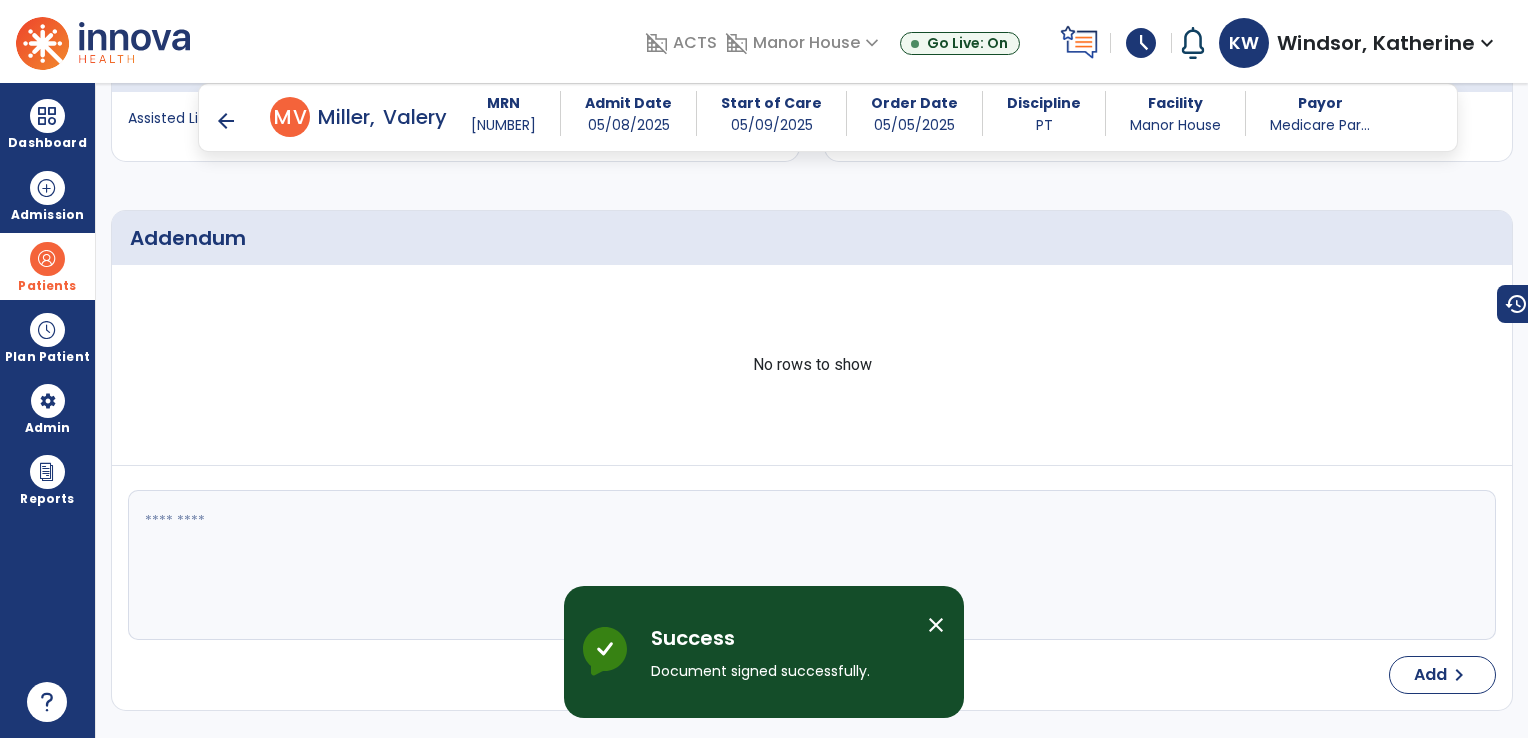 click on "arrow_back" at bounding box center (226, 121) 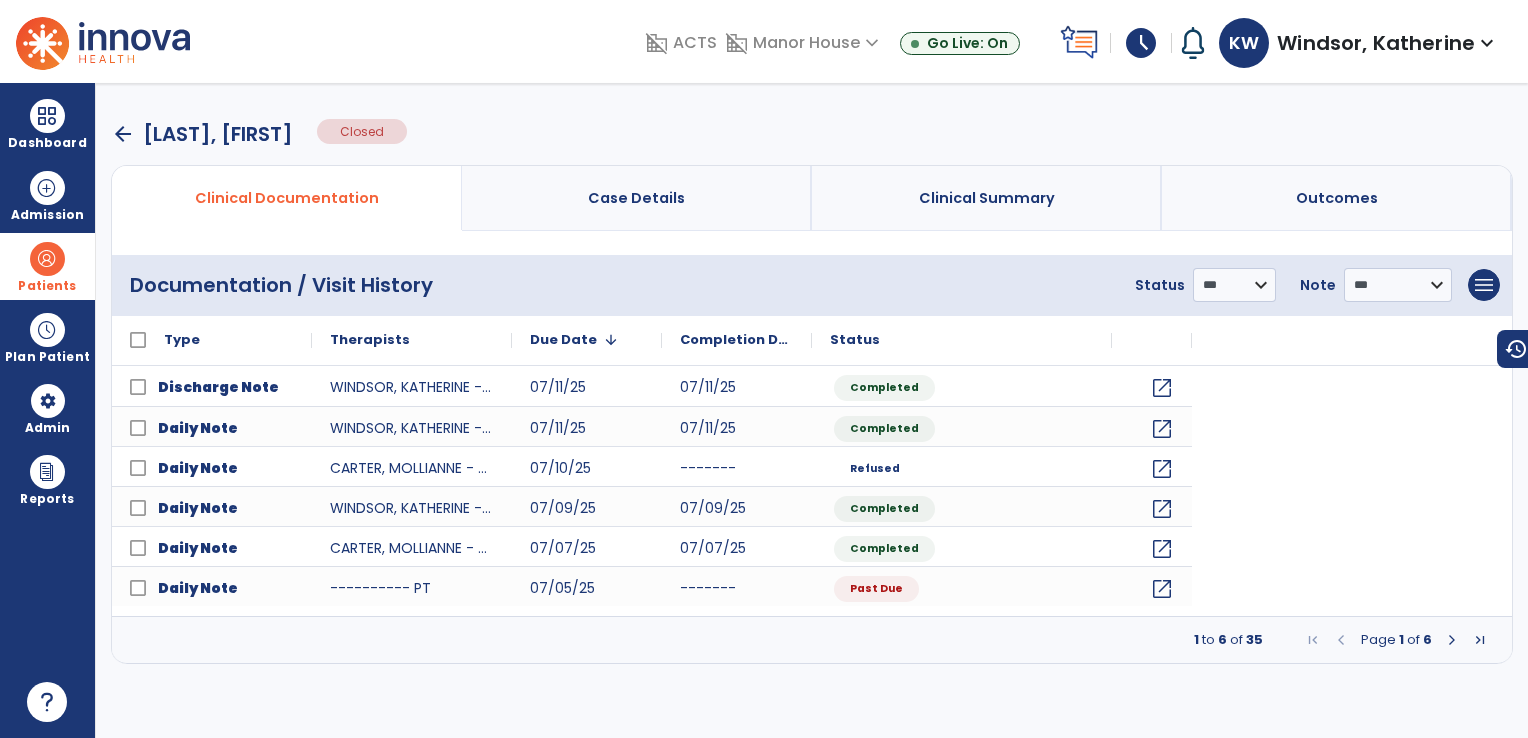 scroll, scrollTop: 0, scrollLeft: 0, axis: both 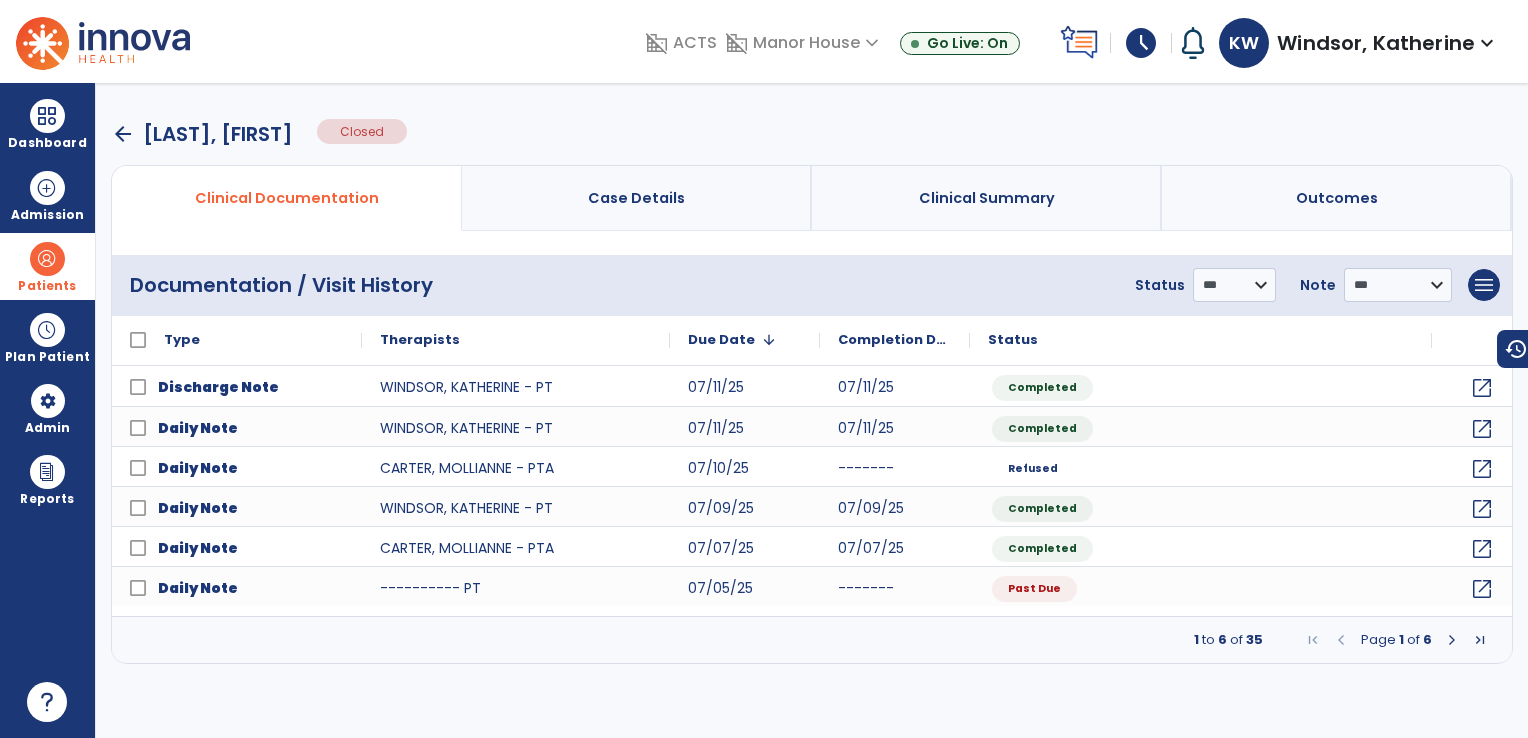 click on "domain_disabled Manor House expand_more Bayleigh Chase Manor House Sandbox" at bounding box center [804, 43] 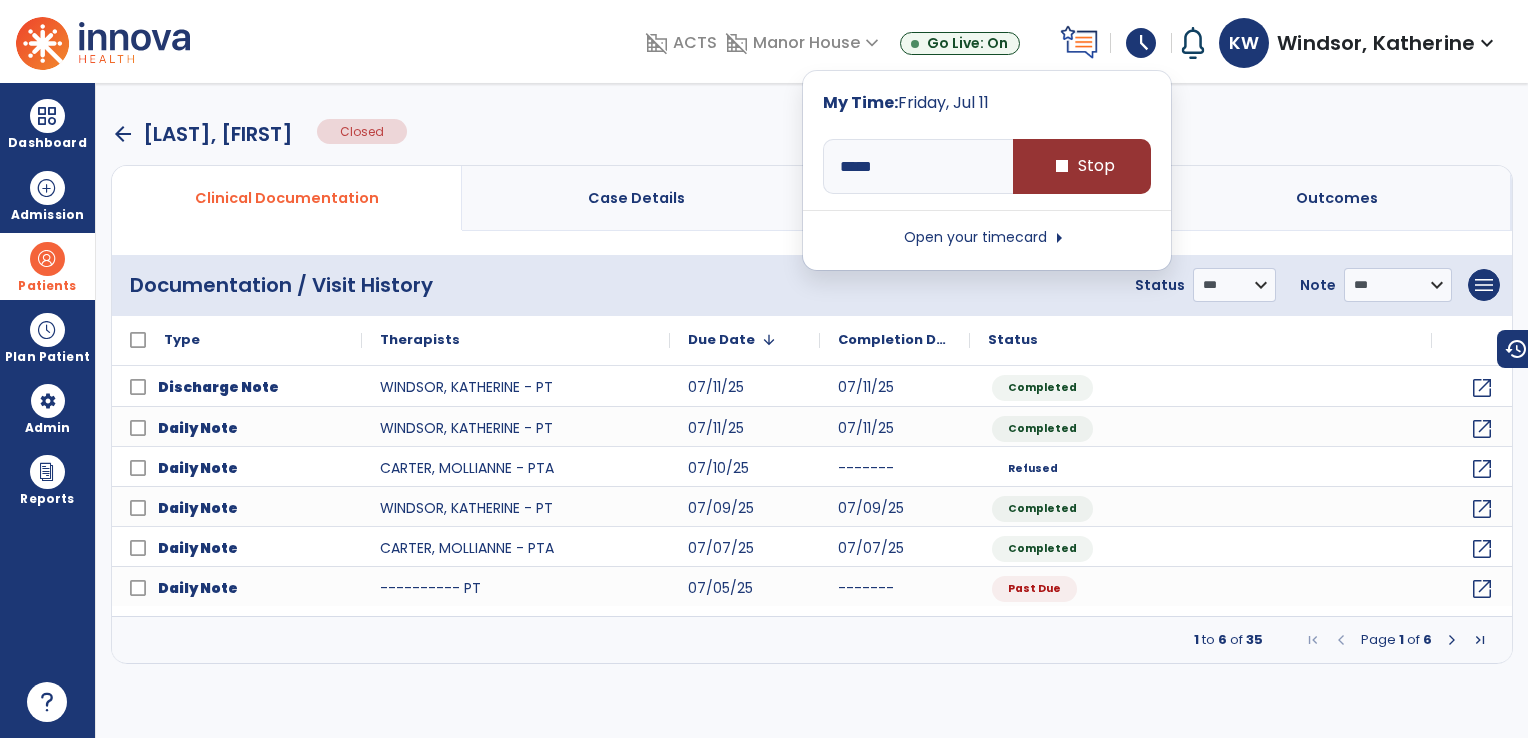 click on "stop  Stop" at bounding box center [1082, 166] 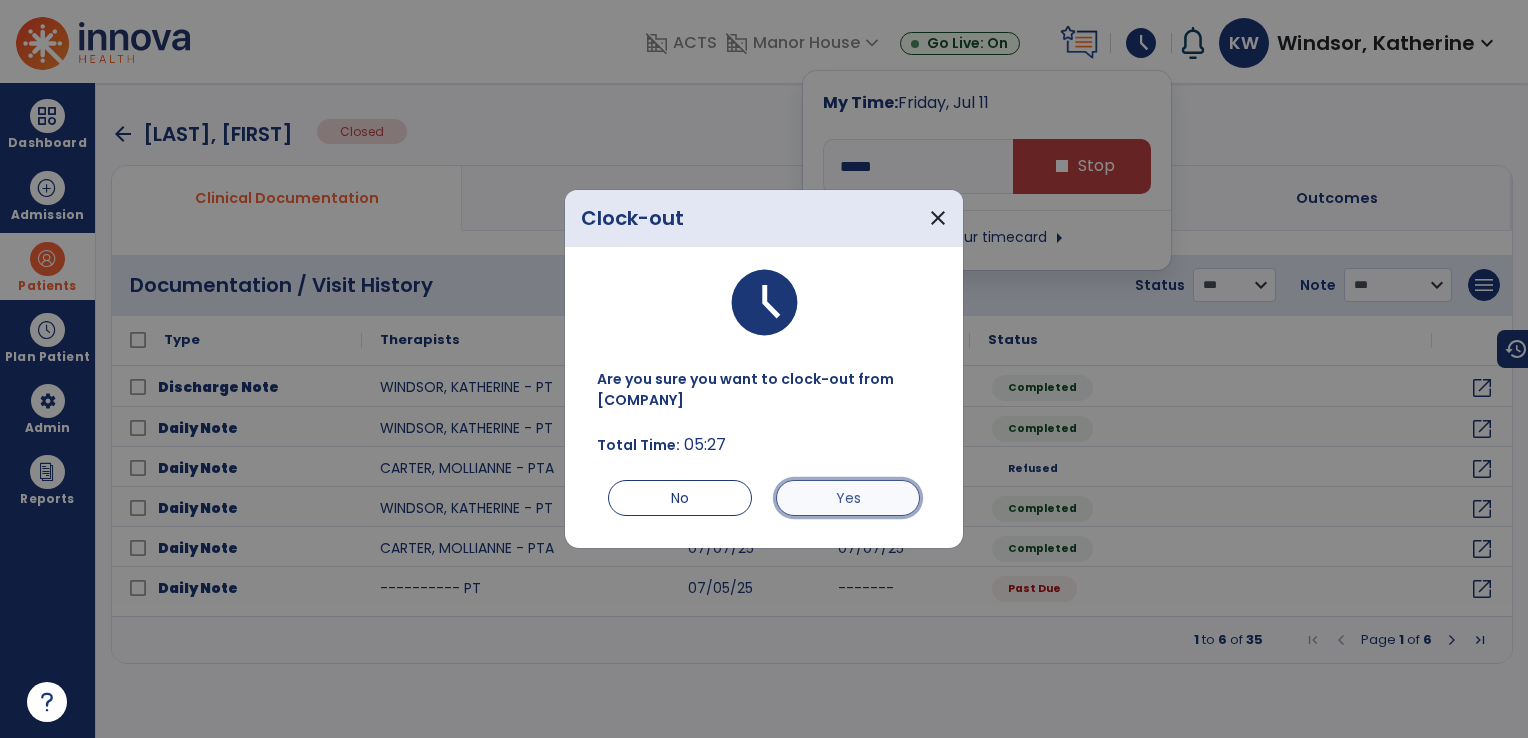 click on "Yes" at bounding box center (848, 498) 